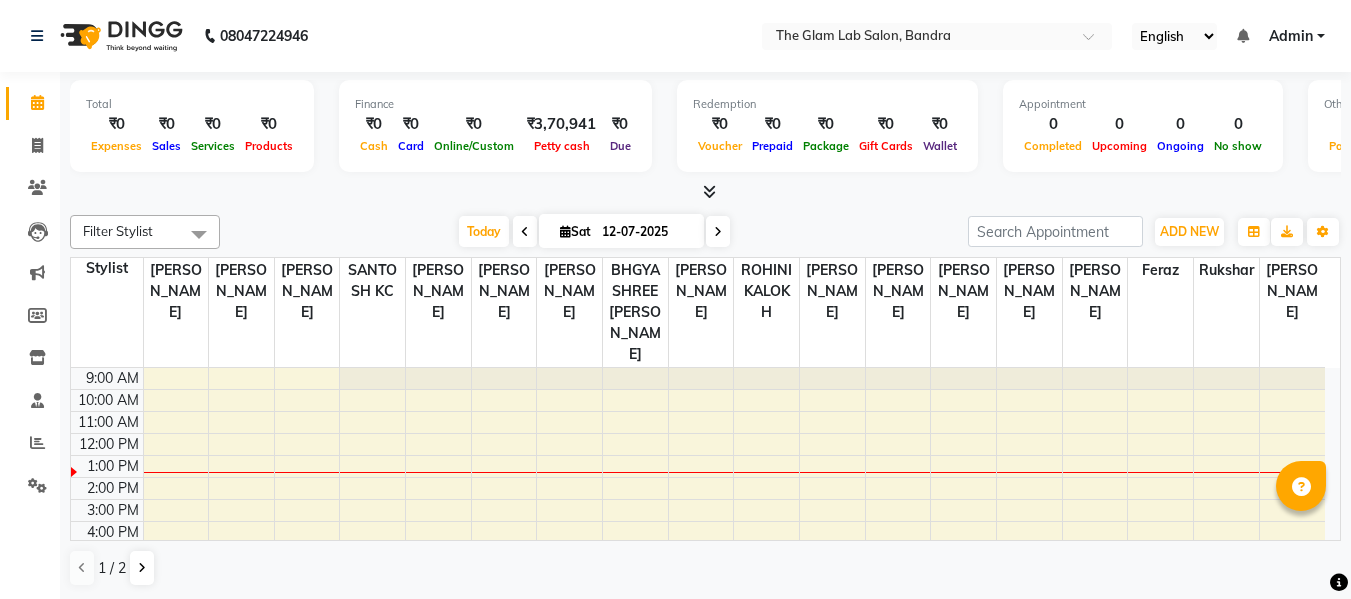 scroll, scrollTop: 1, scrollLeft: 0, axis: vertical 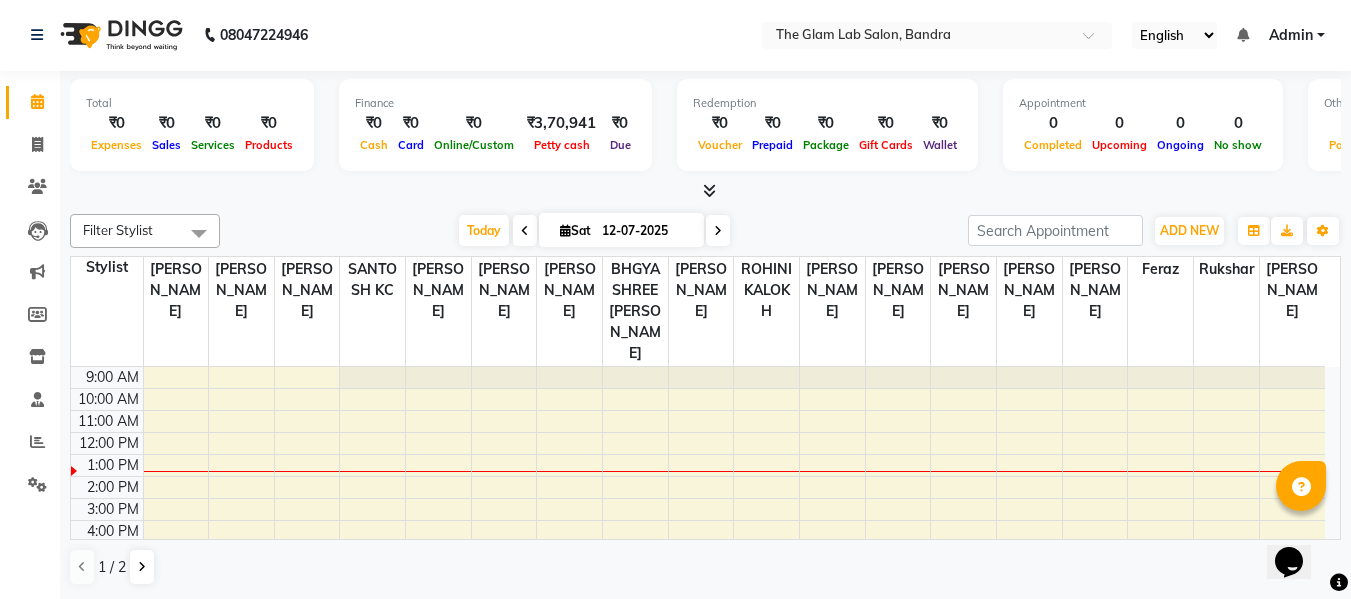 click at bounding box center [525, 230] 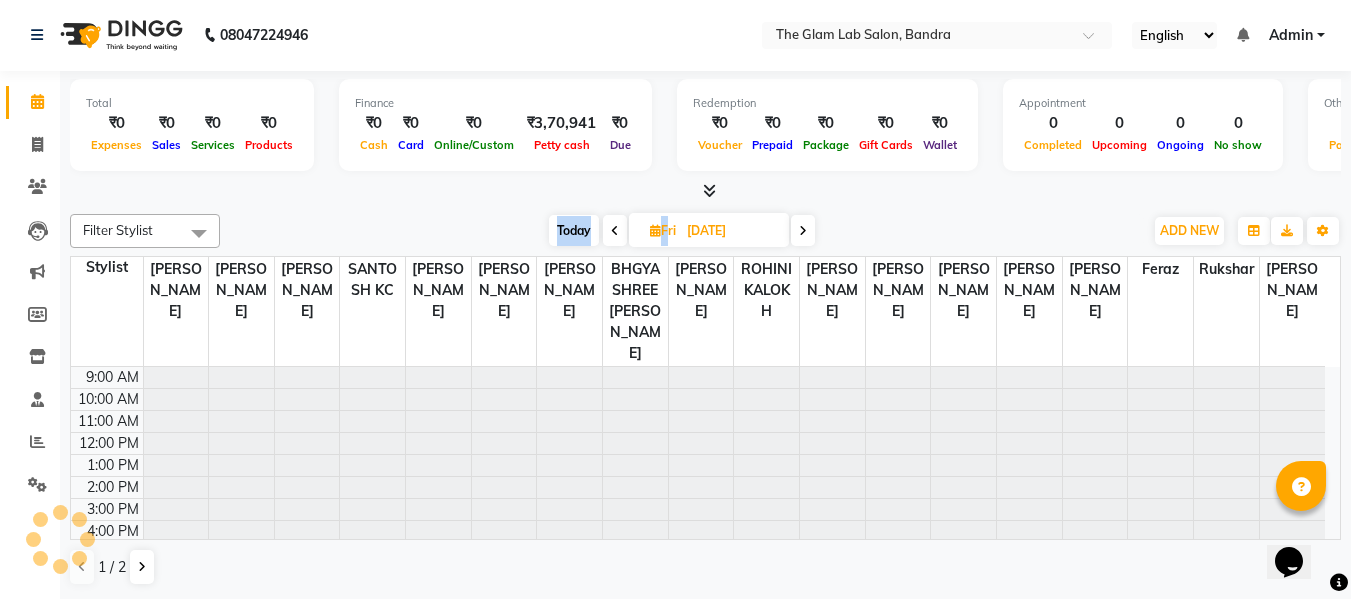 scroll, scrollTop: 89, scrollLeft: 0, axis: vertical 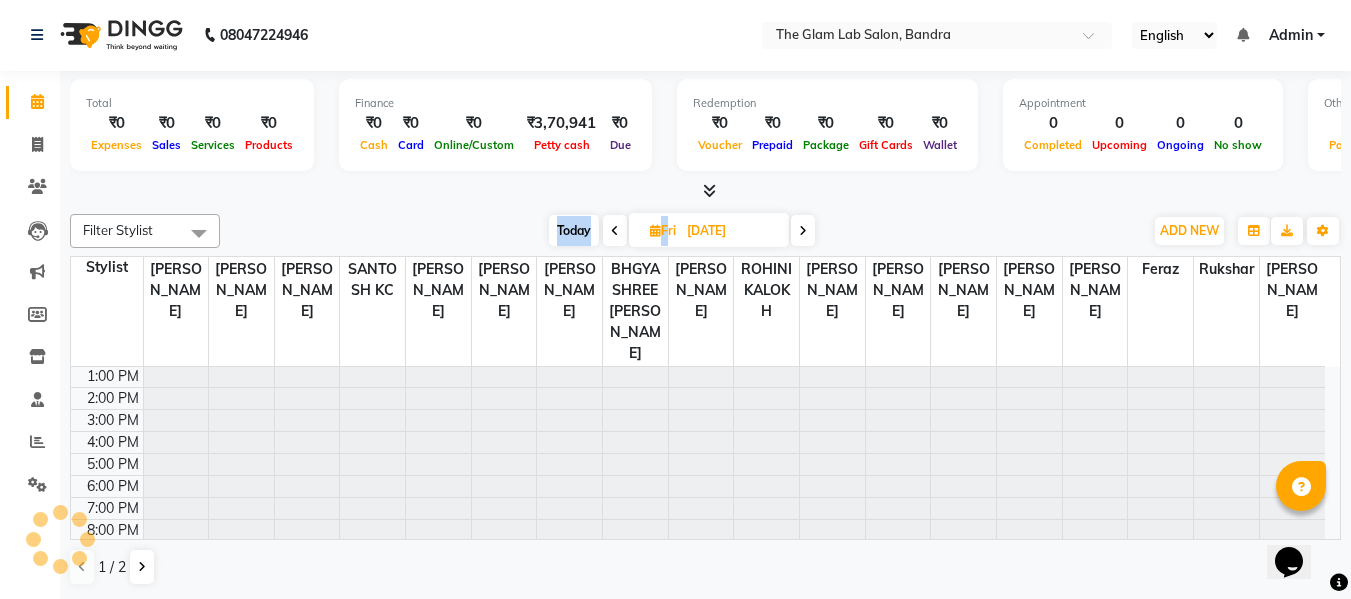 click on "[DATE]  [DATE]" at bounding box center [681, 231] 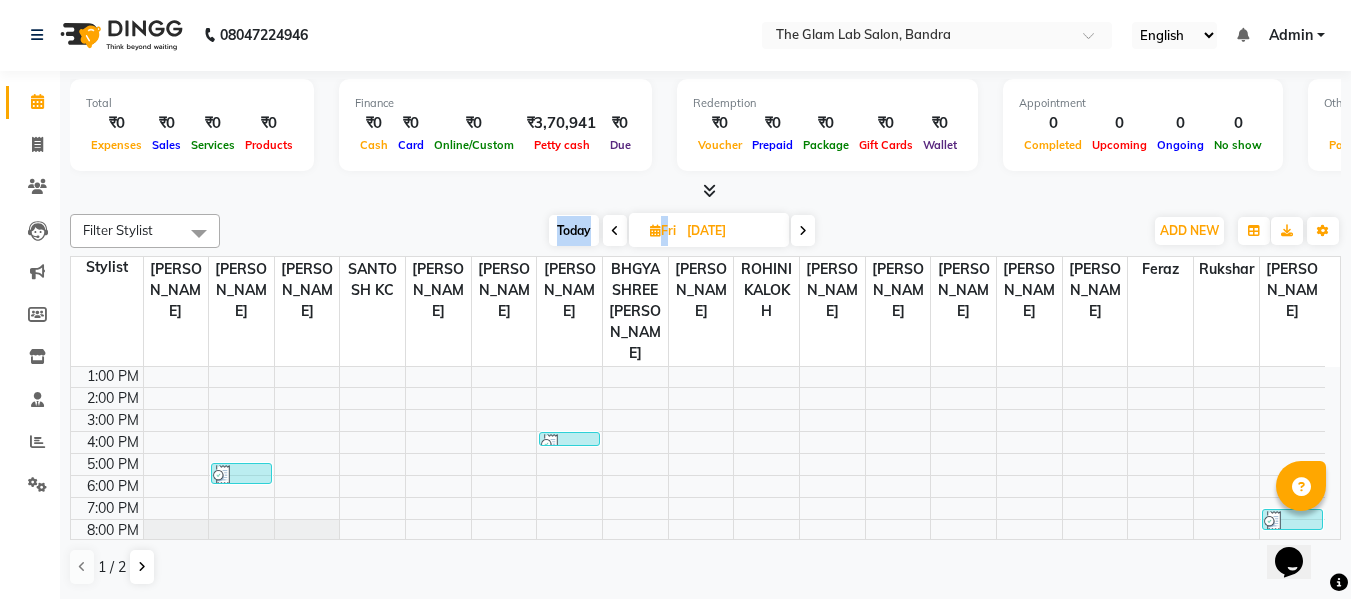 click at bounding box center [615, 230] 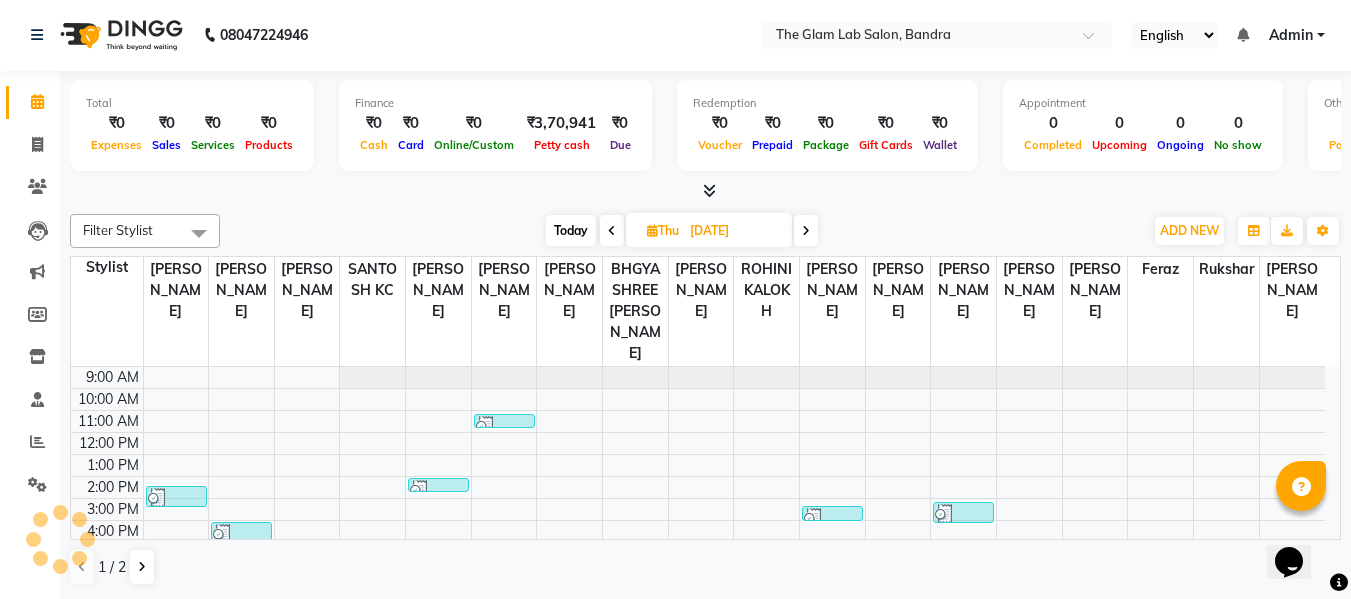 scroll, scrollTop: 89, scrollLeft: 0, axis: vertical 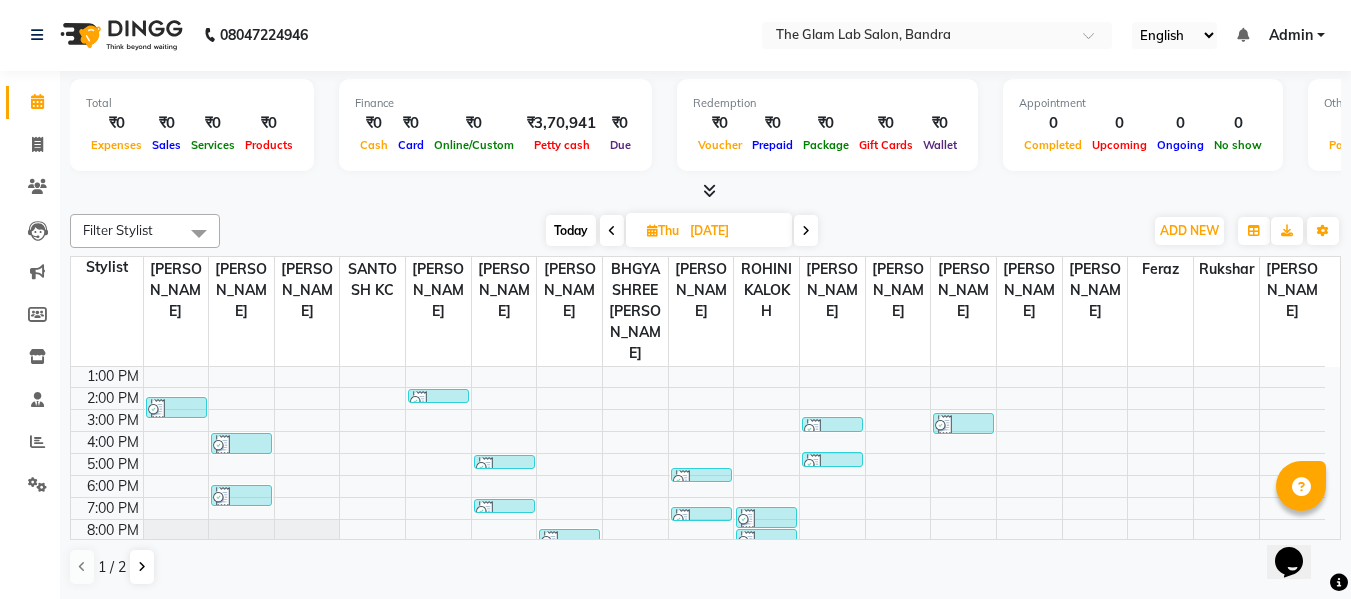 click at bounding box center (612, 231) 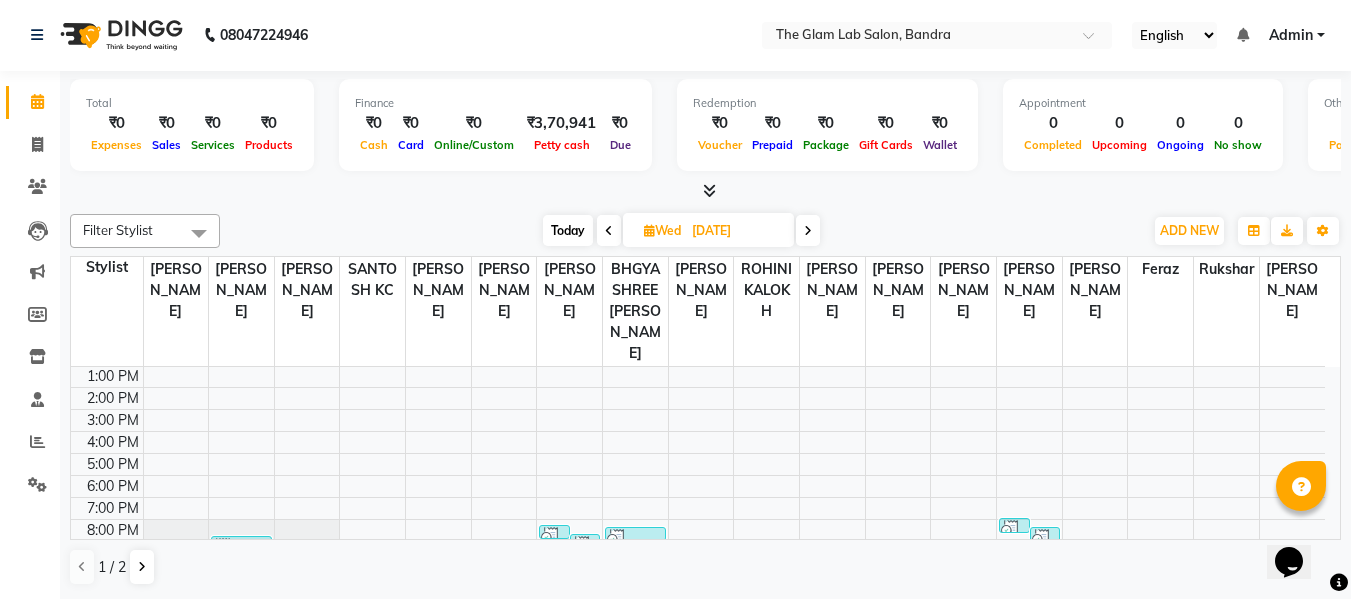 scroll, scrollTop: 136, scrollLeft: 0, axis: vertical 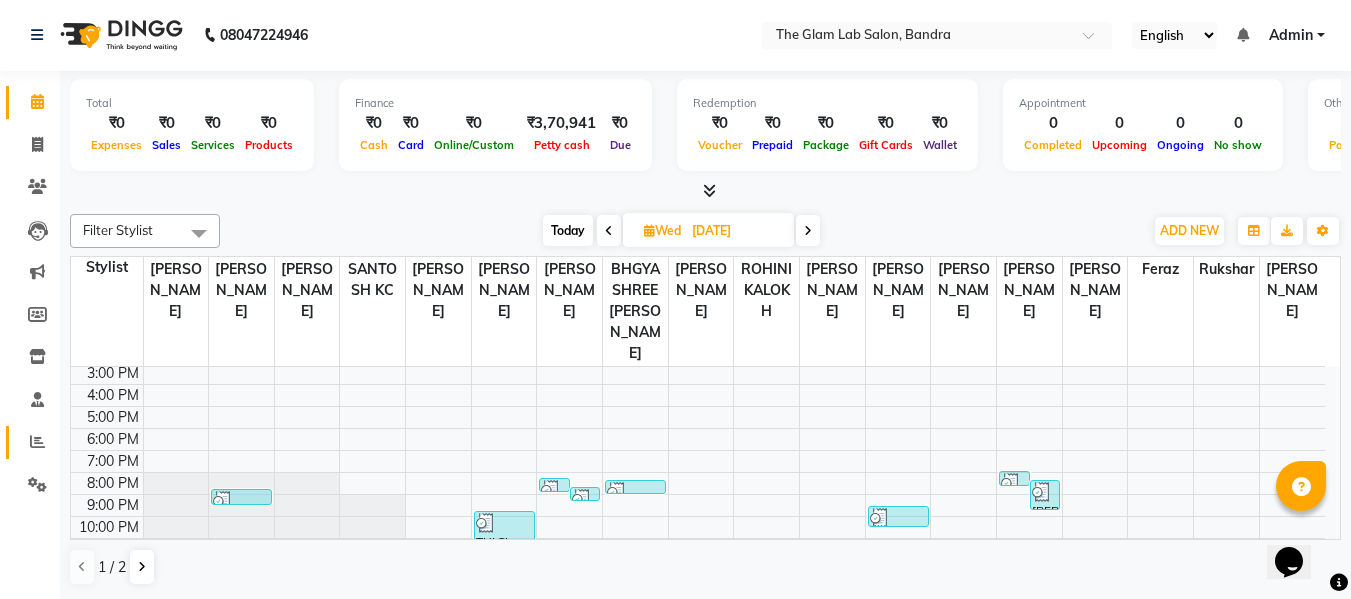click on "Reports" 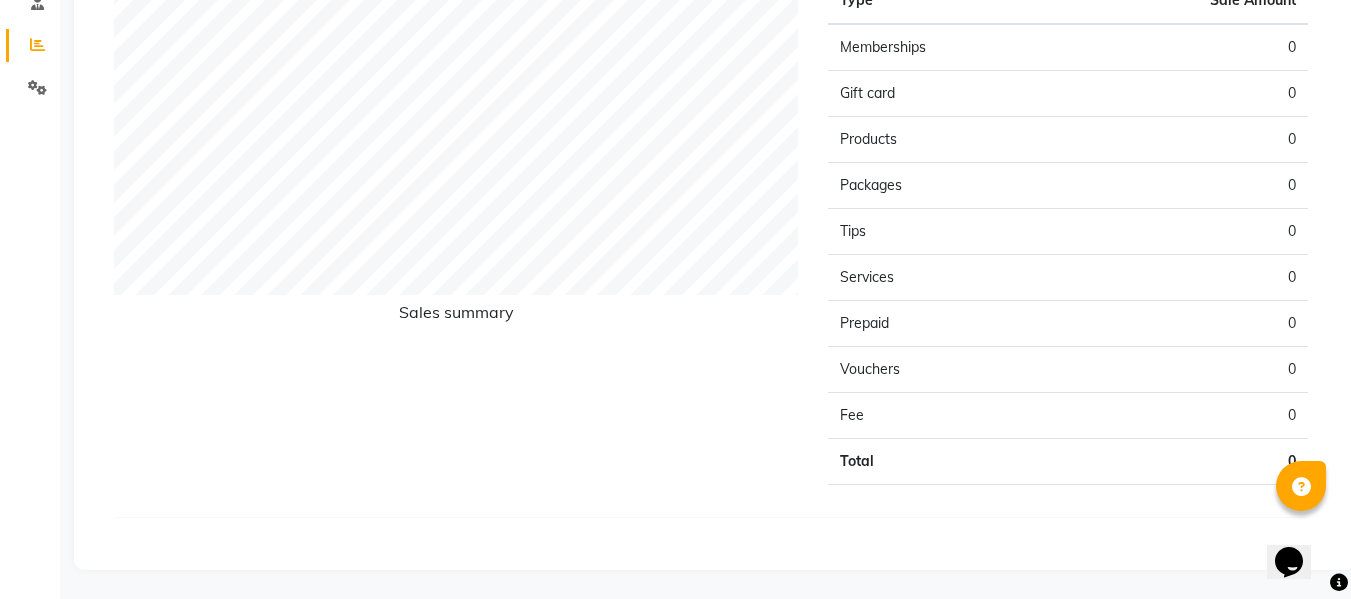 scroll, scrollTop: 0, scrollLeft: 0, axis: both 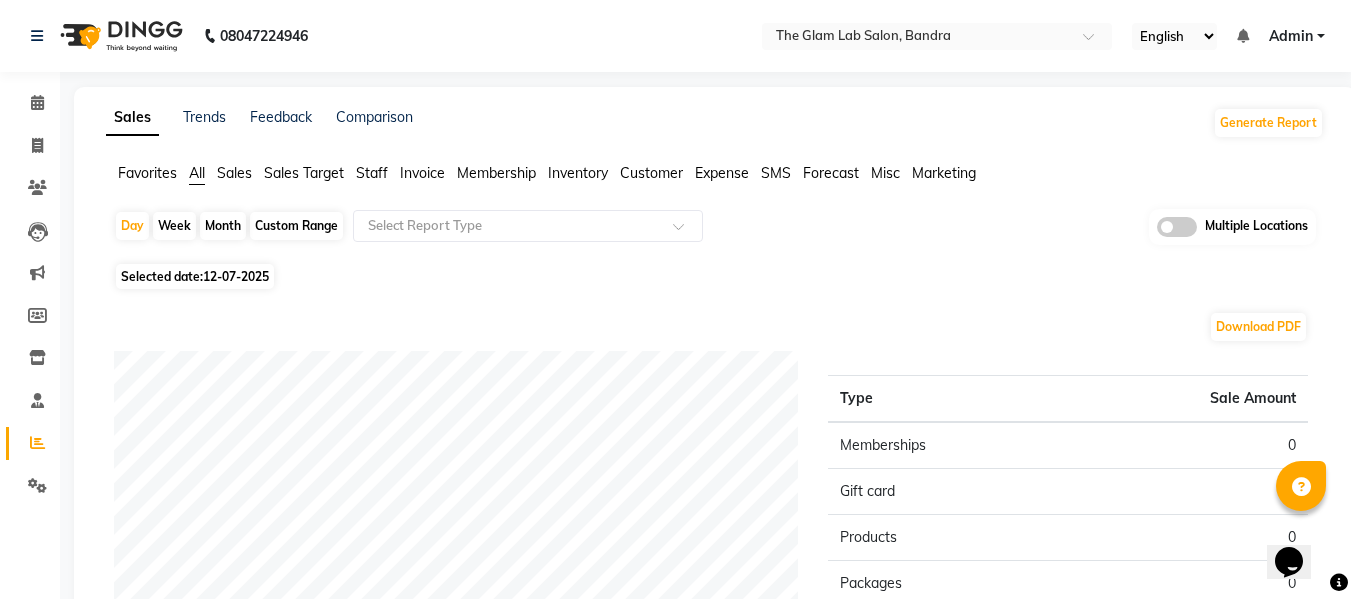 click on "Selected date:  [DATE]" 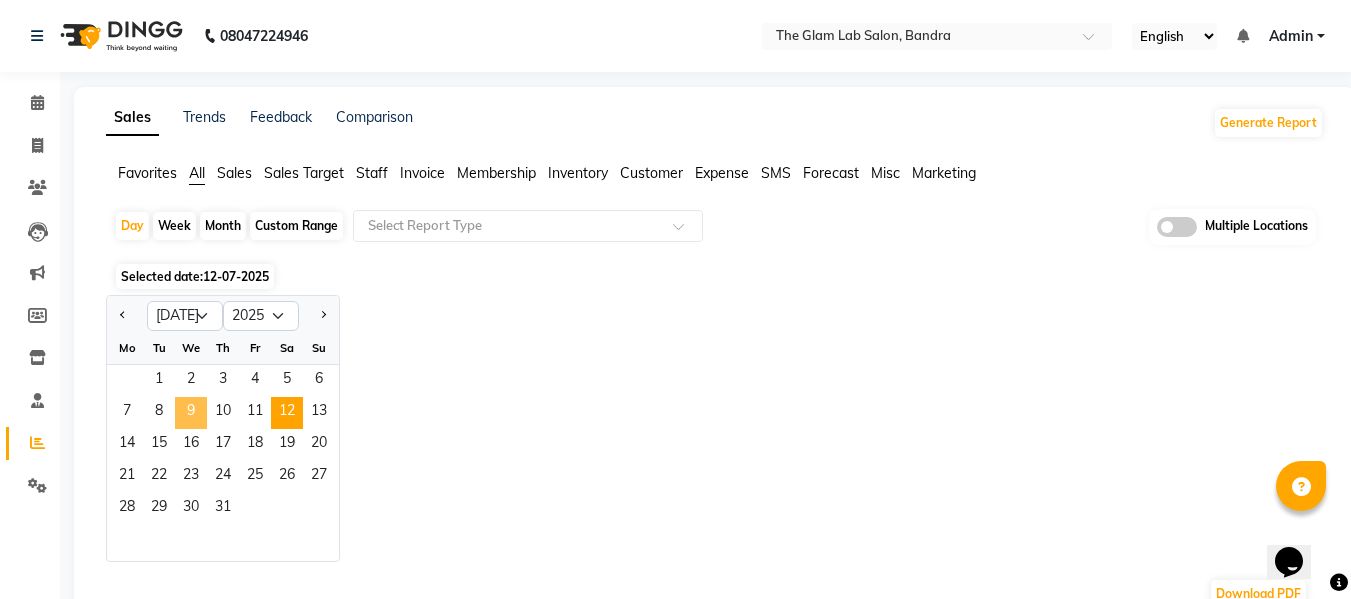 click on "9" 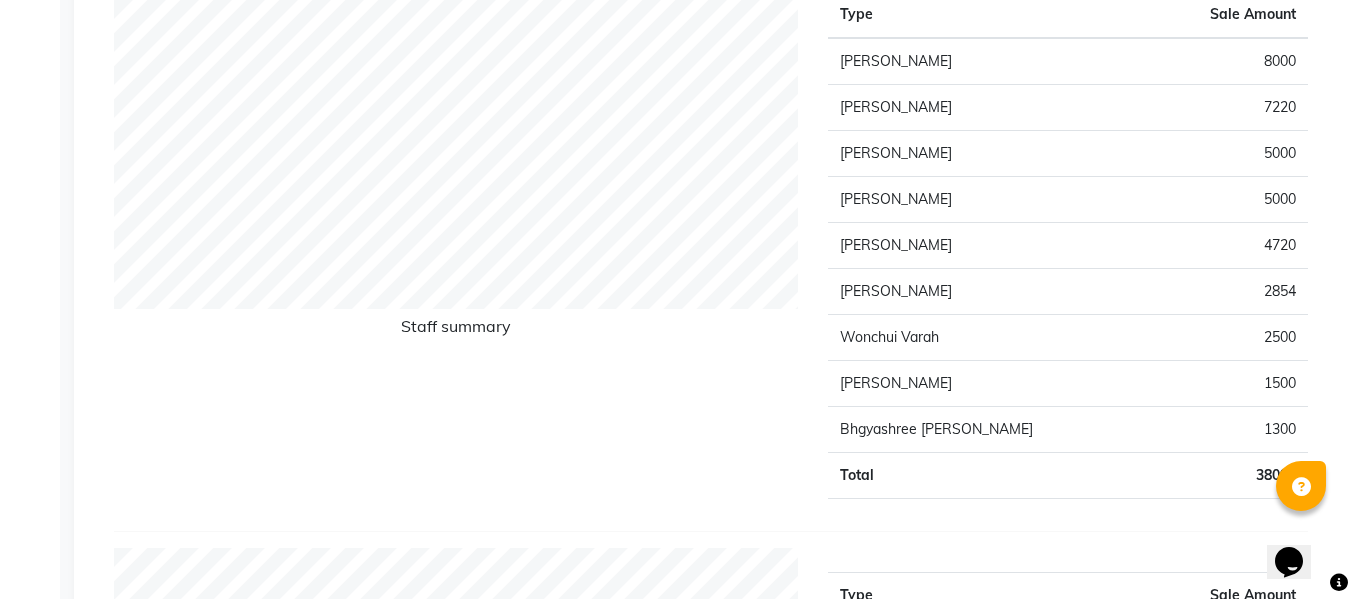 scroll, scrollTop: 0, scrollLeft: 0, axis: both 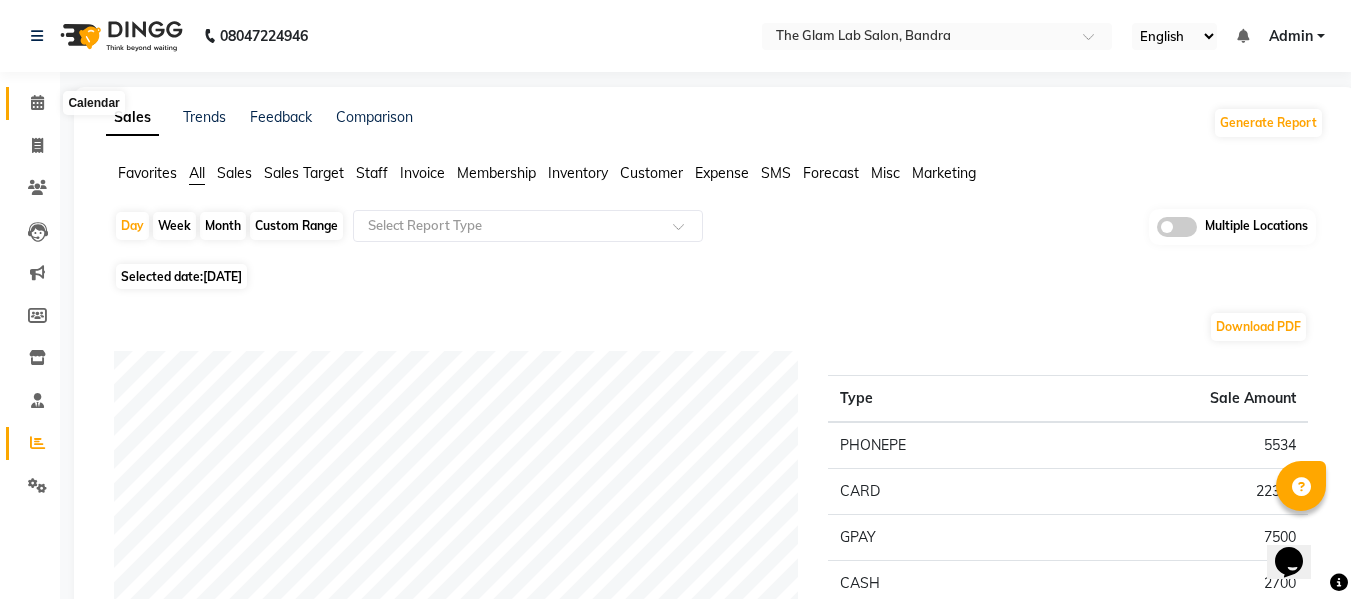 click 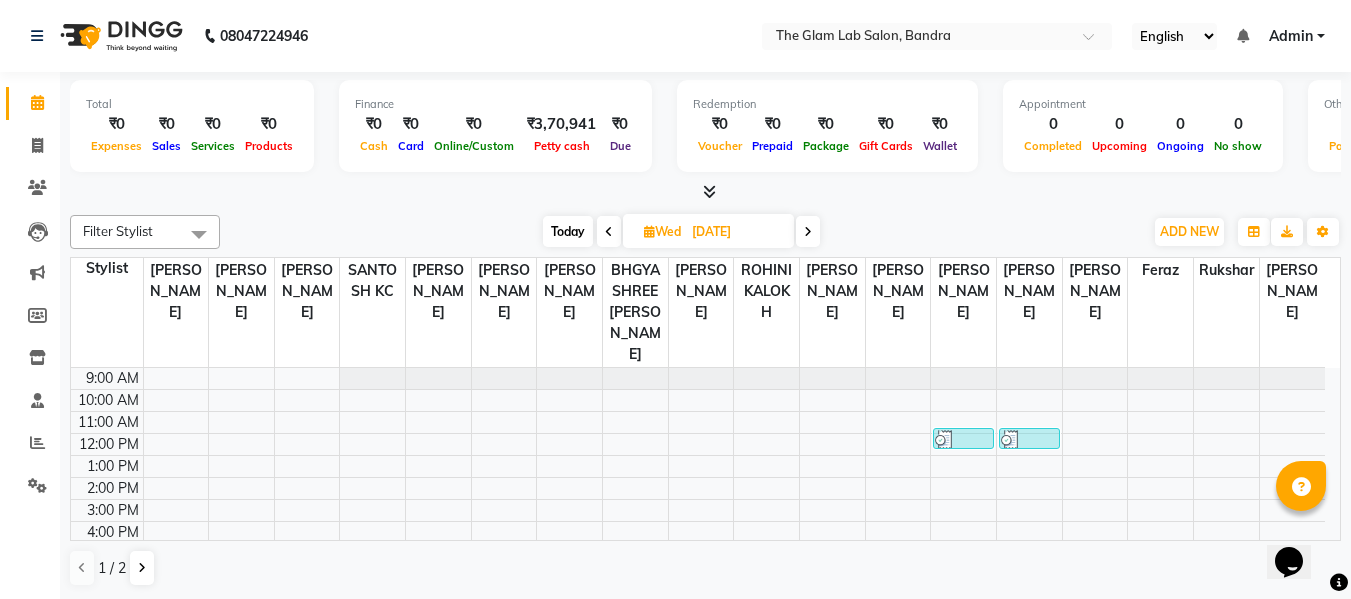 scroll, scrollTop: 136, scrollLeft: 0, axis: vertical 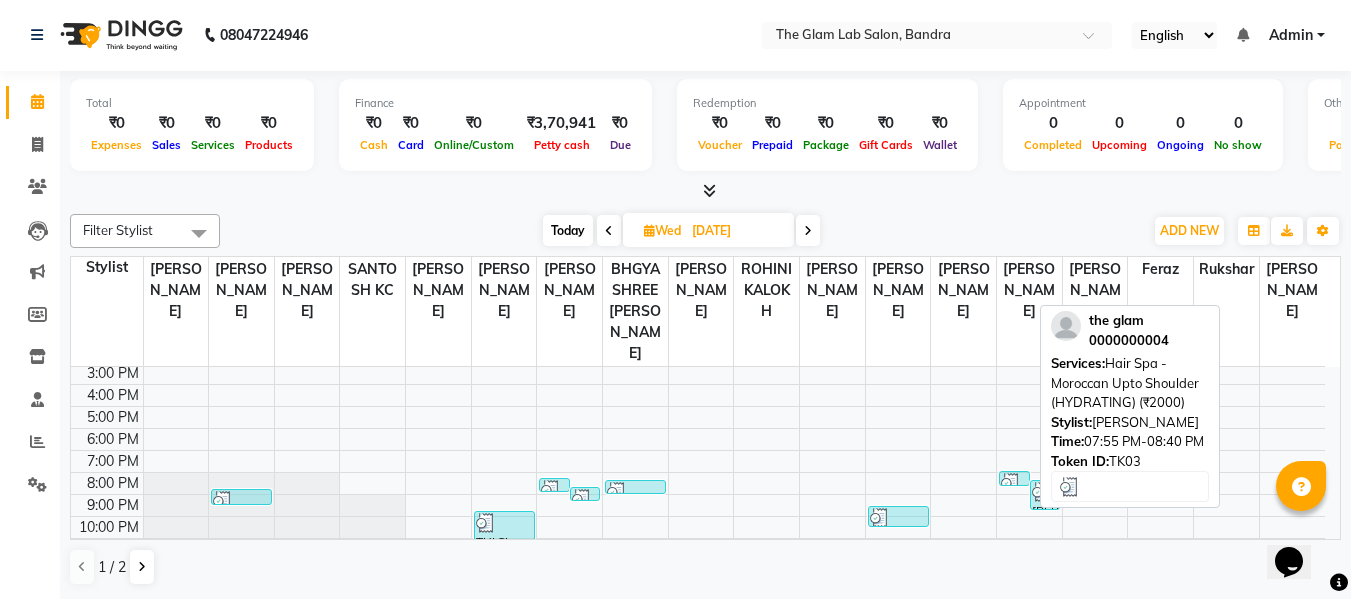 click at bounding box center [1011, 483] 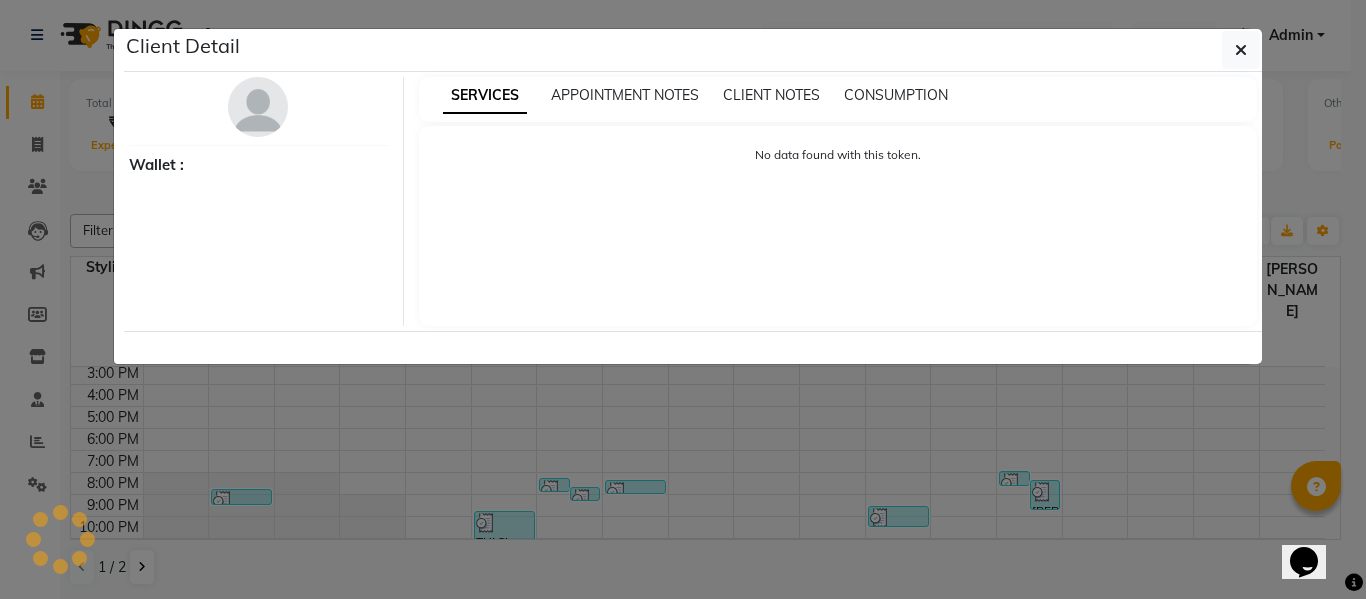 select on "3" 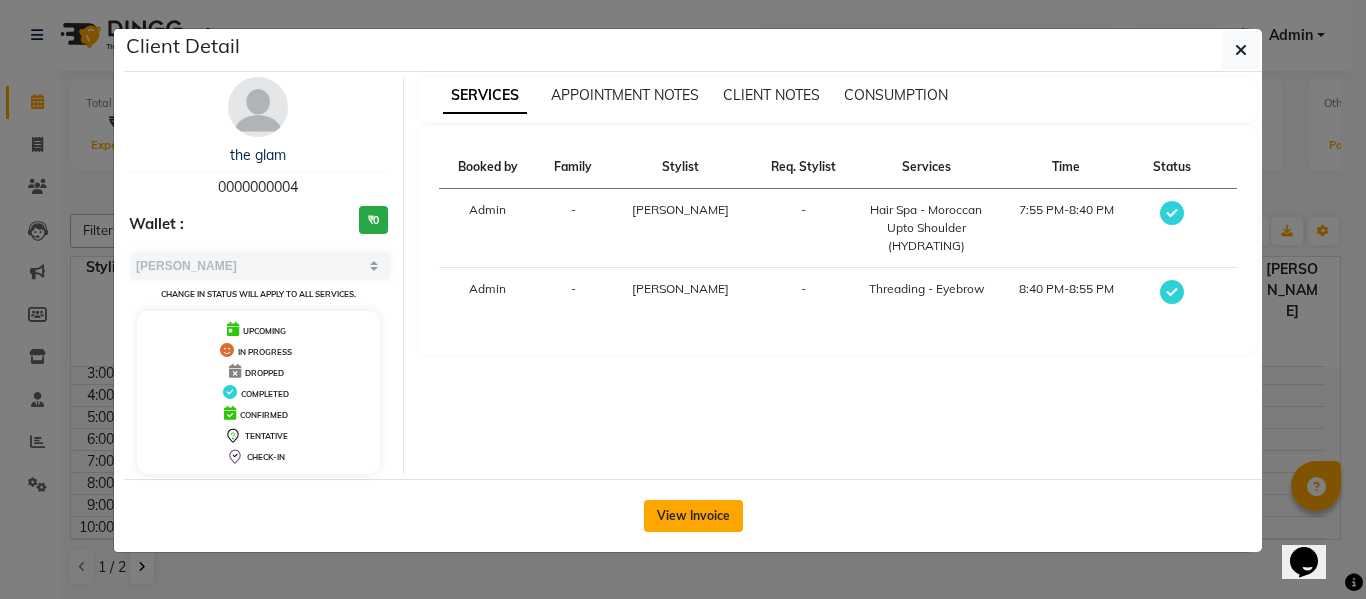 click on "View Invoice" 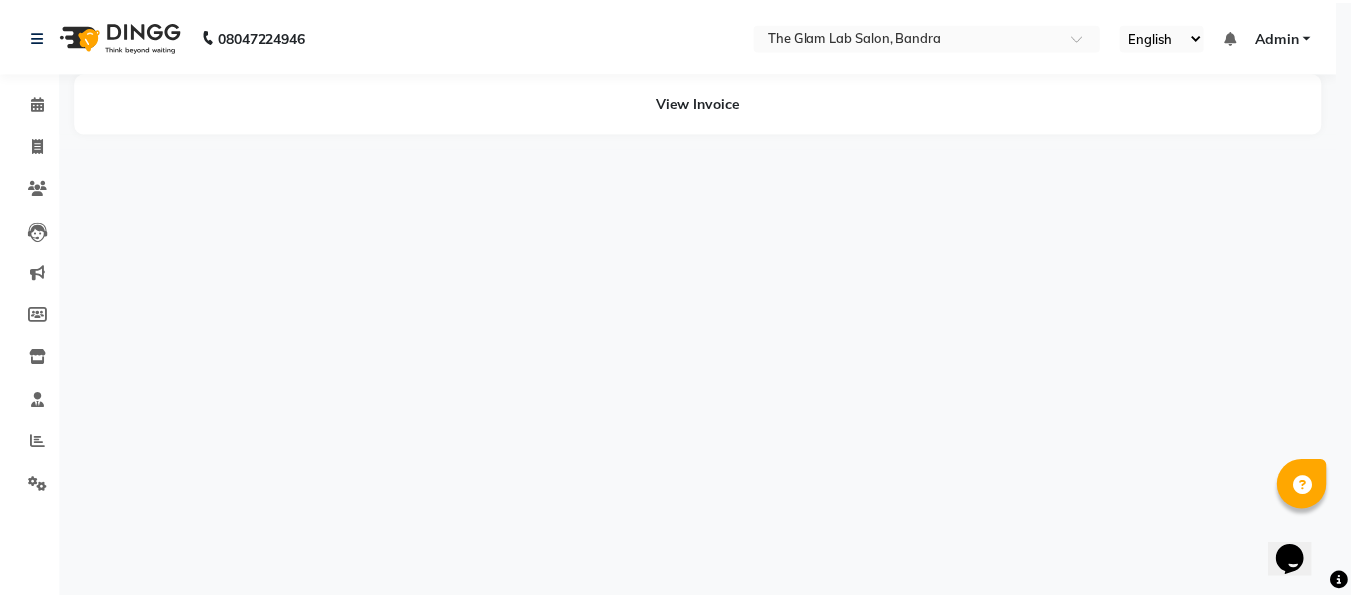 scroll, scrollTop: 0, scrollLeft: 0, axis: both 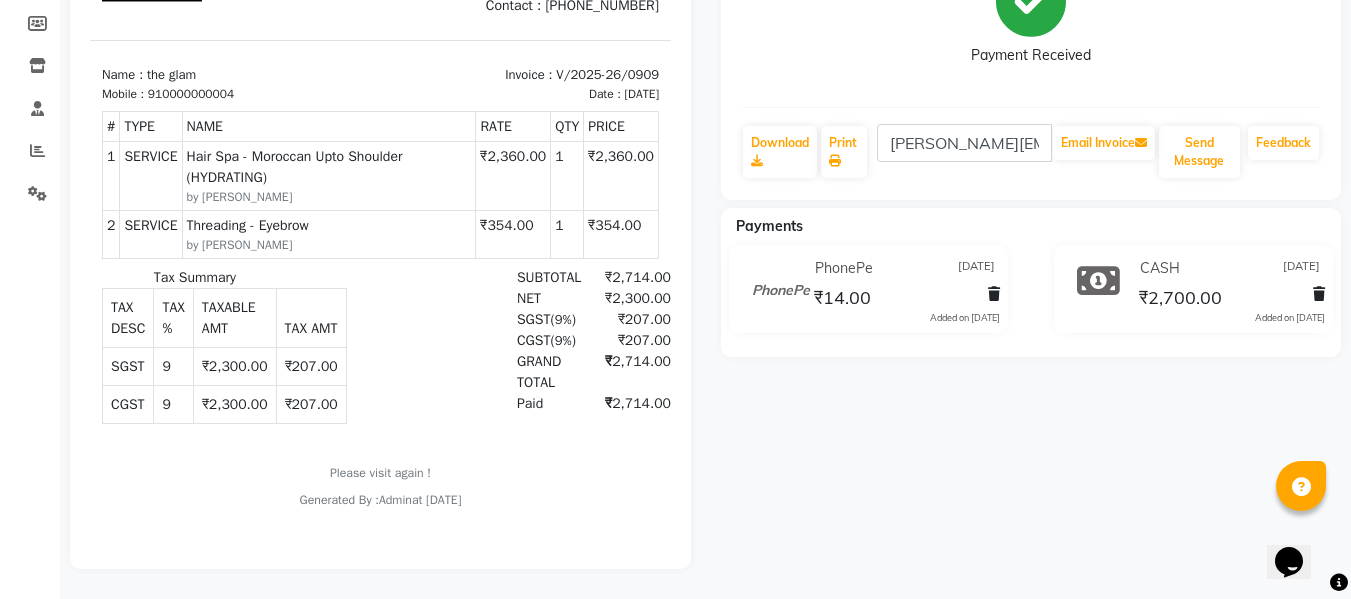 click on "the glam   Prebook   Payment Received  Download  Print  [EMAIL_ADDRESS][DOMAIN_NAME]  Email Invoice   Send Message Feedback  Payments PhonePe [DATE] ₹14.00  Added on [DATE]  CASH [DATE] ₹2,700.00  Added on [DATE]" 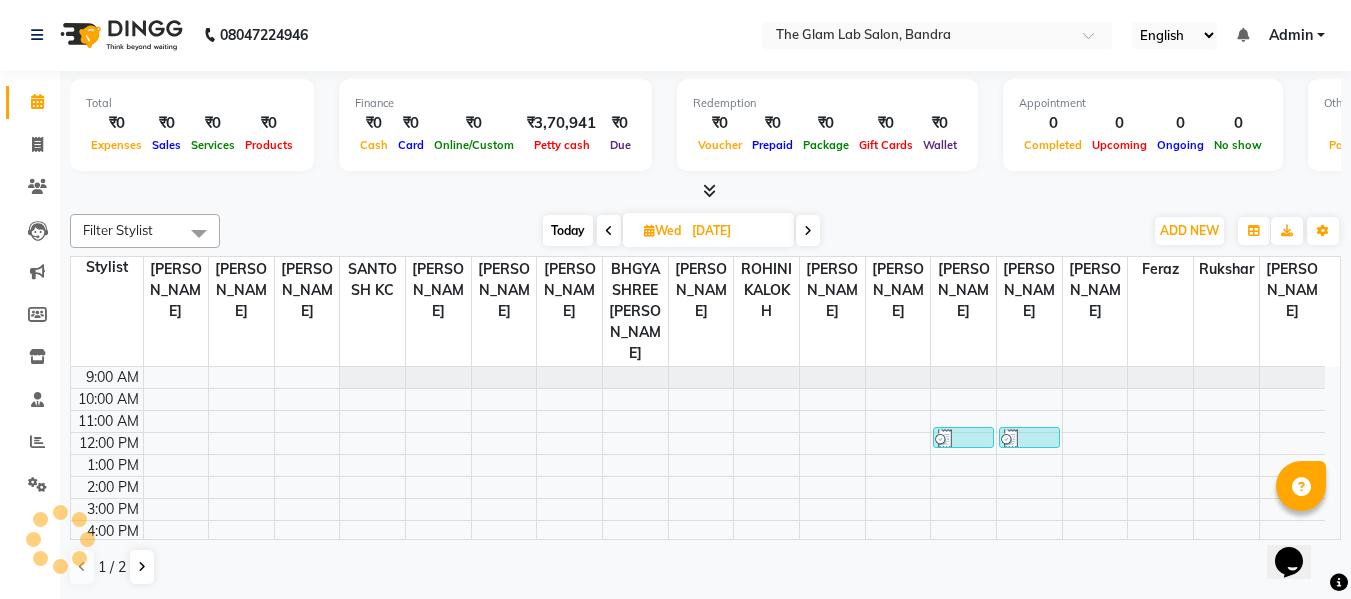 scroll, scrollTop: 0, scrollLeft: 0, axis: both 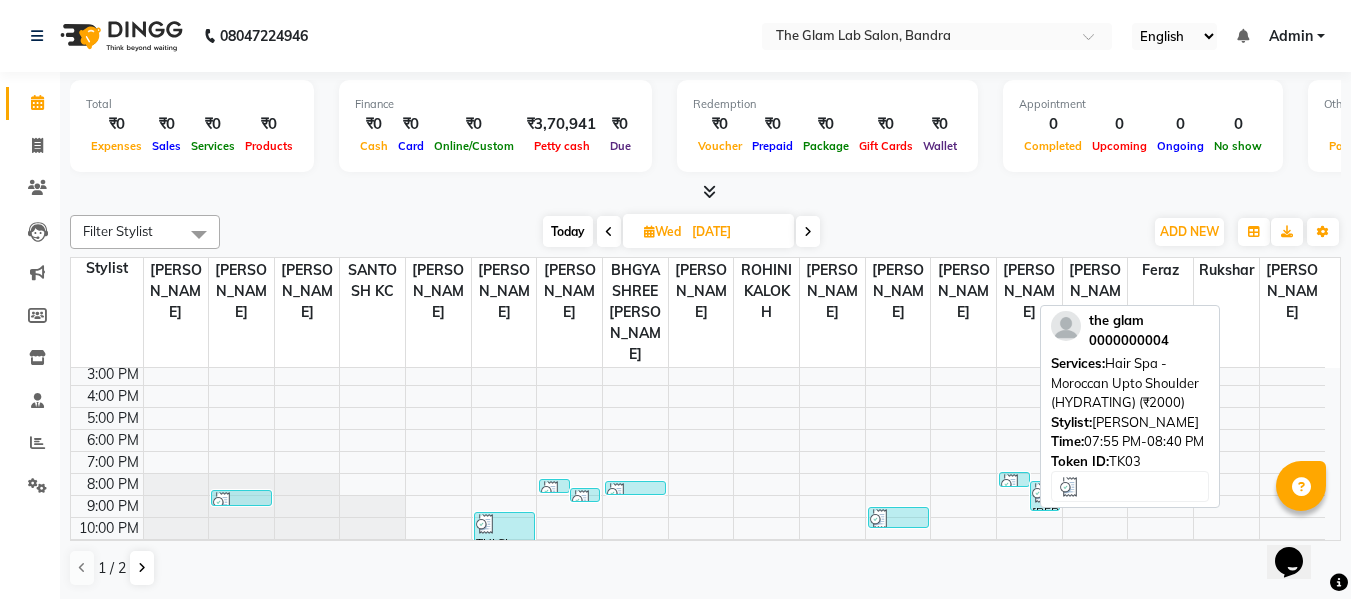 click at bounding box center (1011, 484) 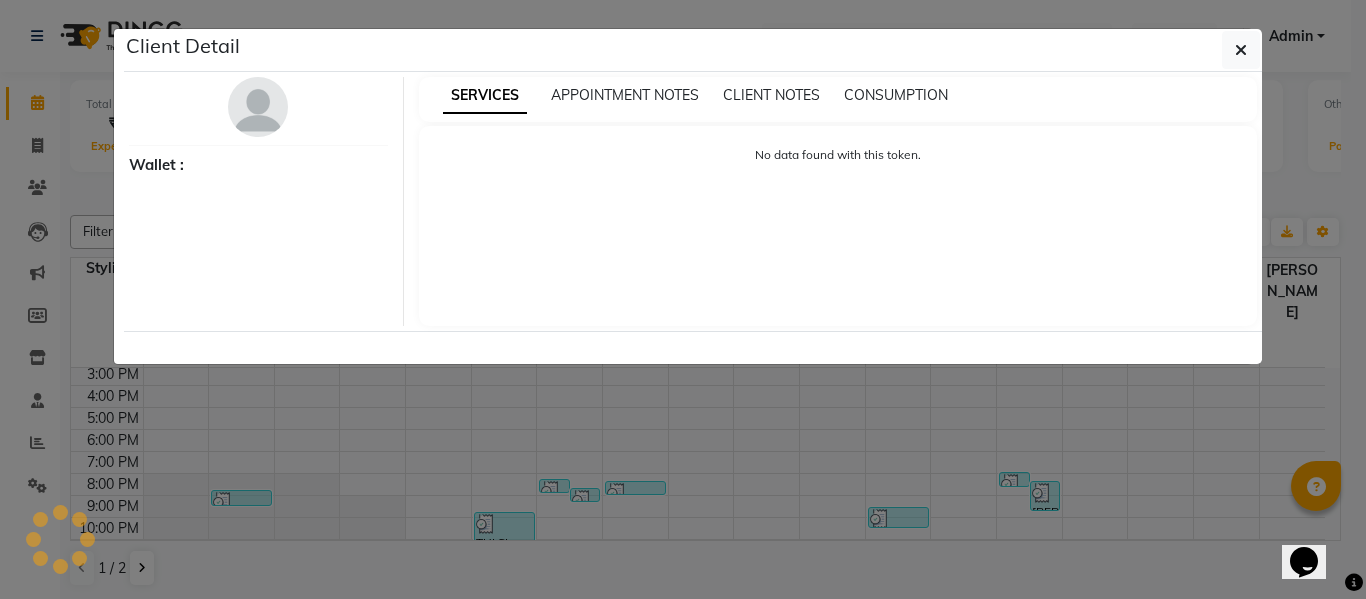 select on "3" 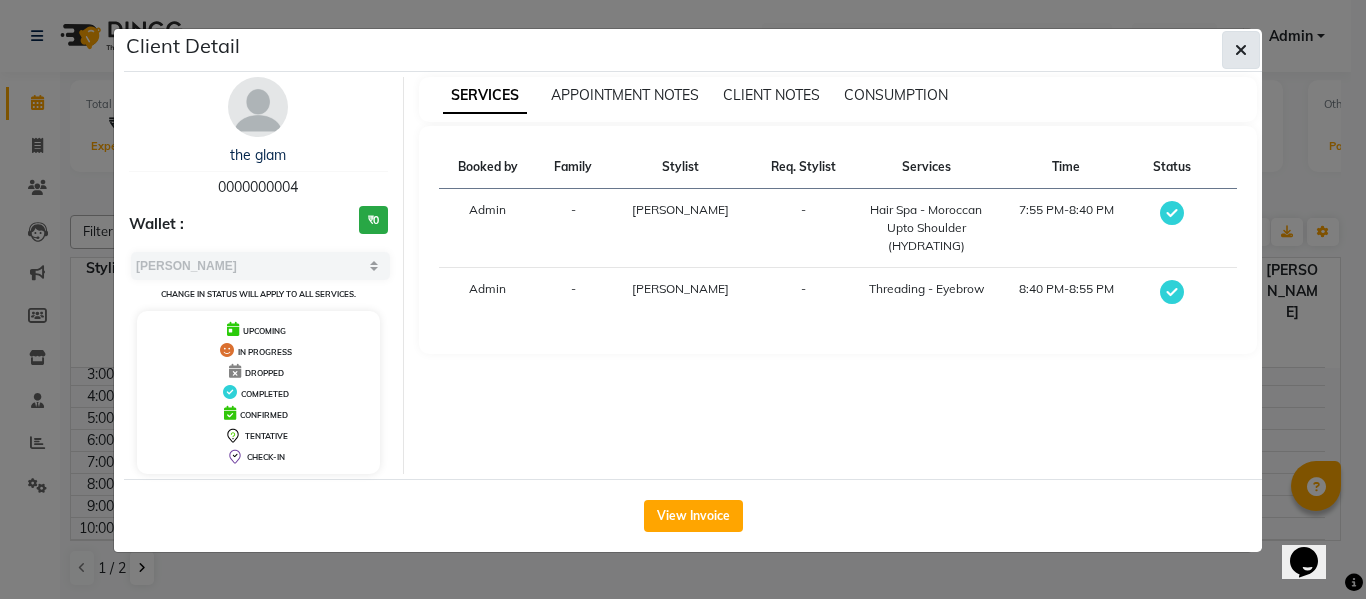 click 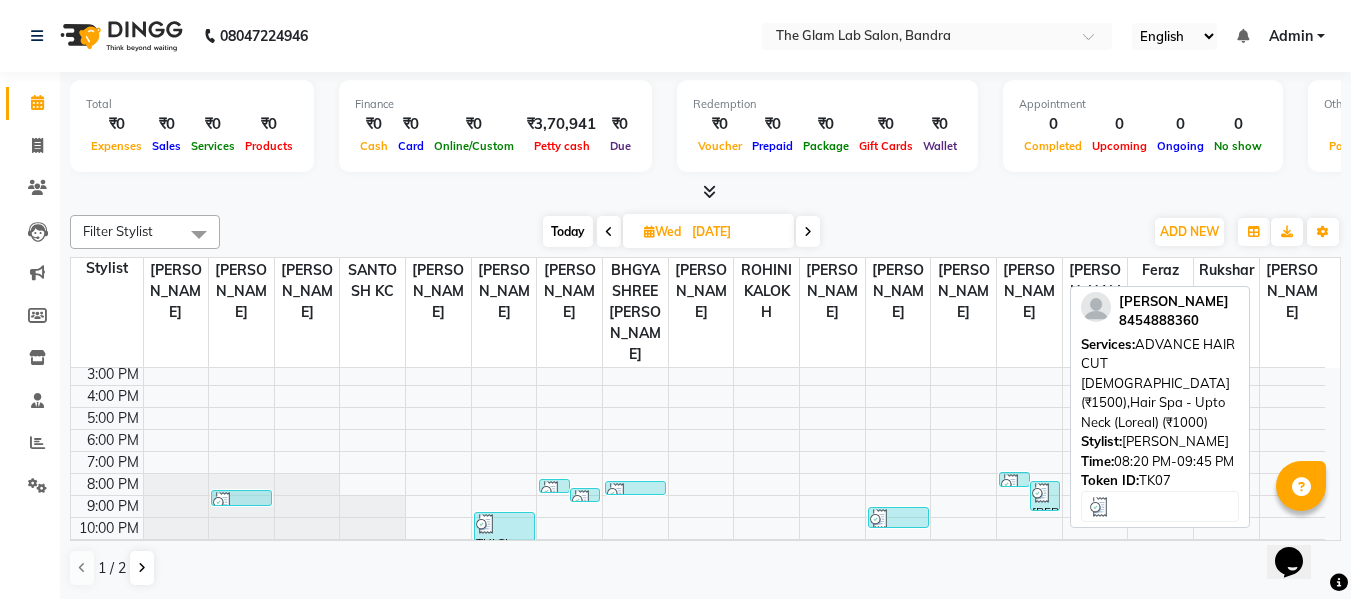 click at bounding box center (1042, 493) 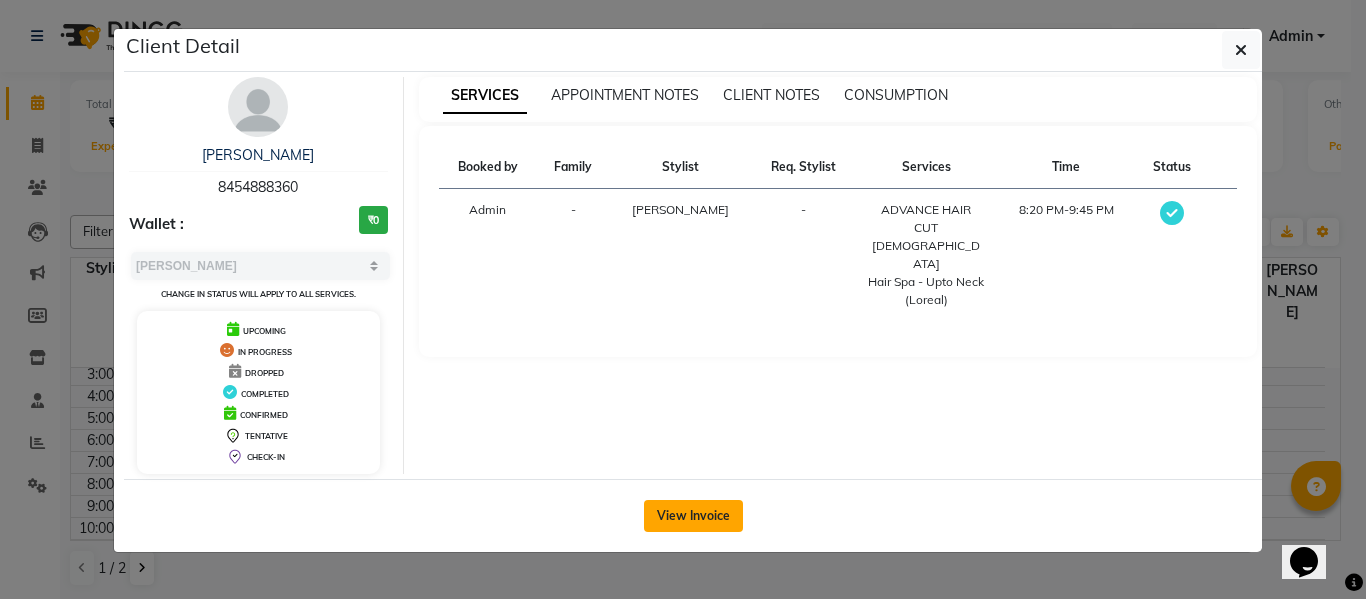 click on "View Invoice" 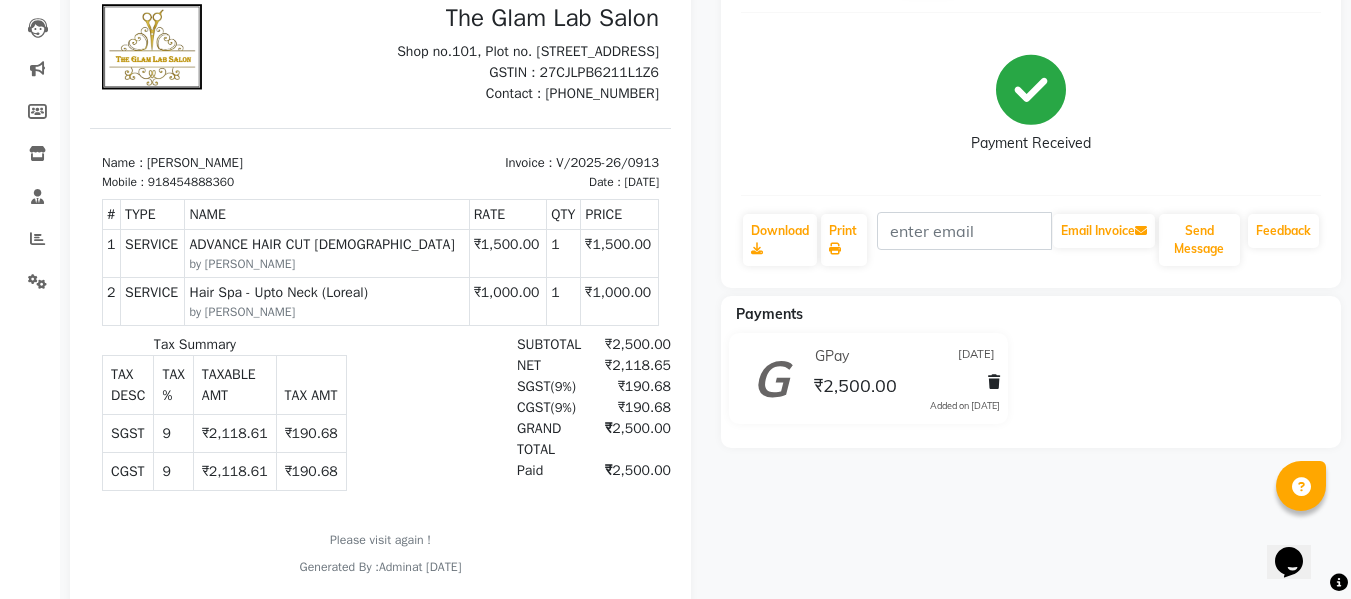 scroll, scrollTop: 205, scrollLeft: 0, axis: vertical 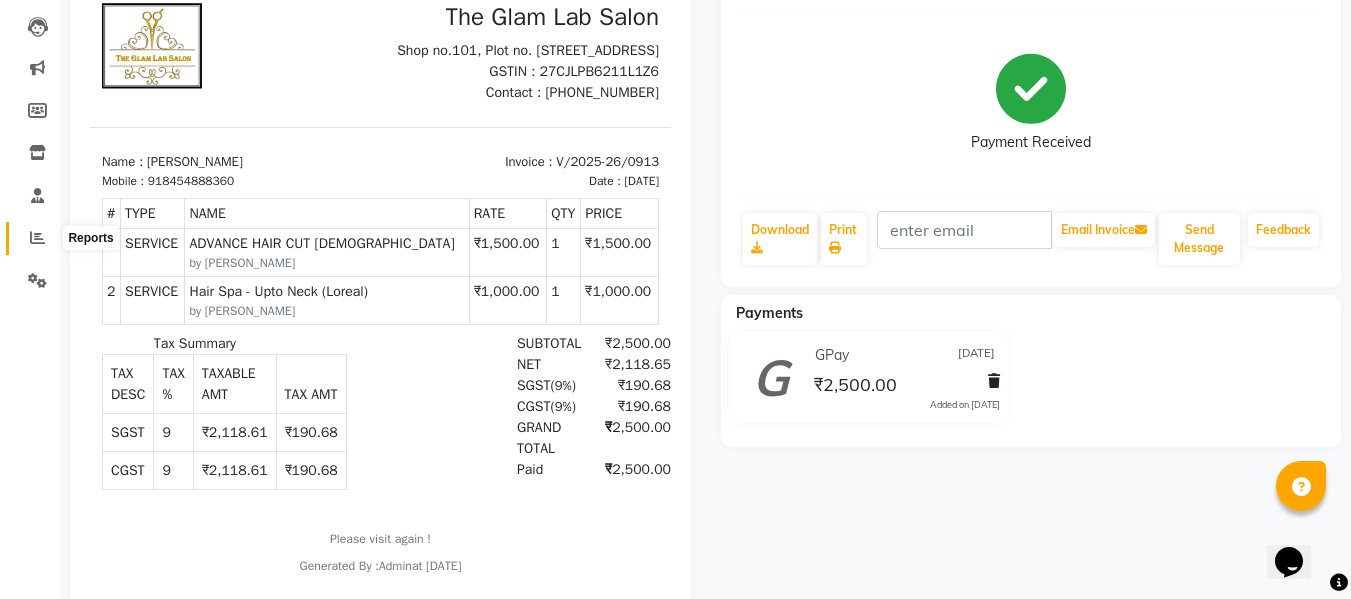 click 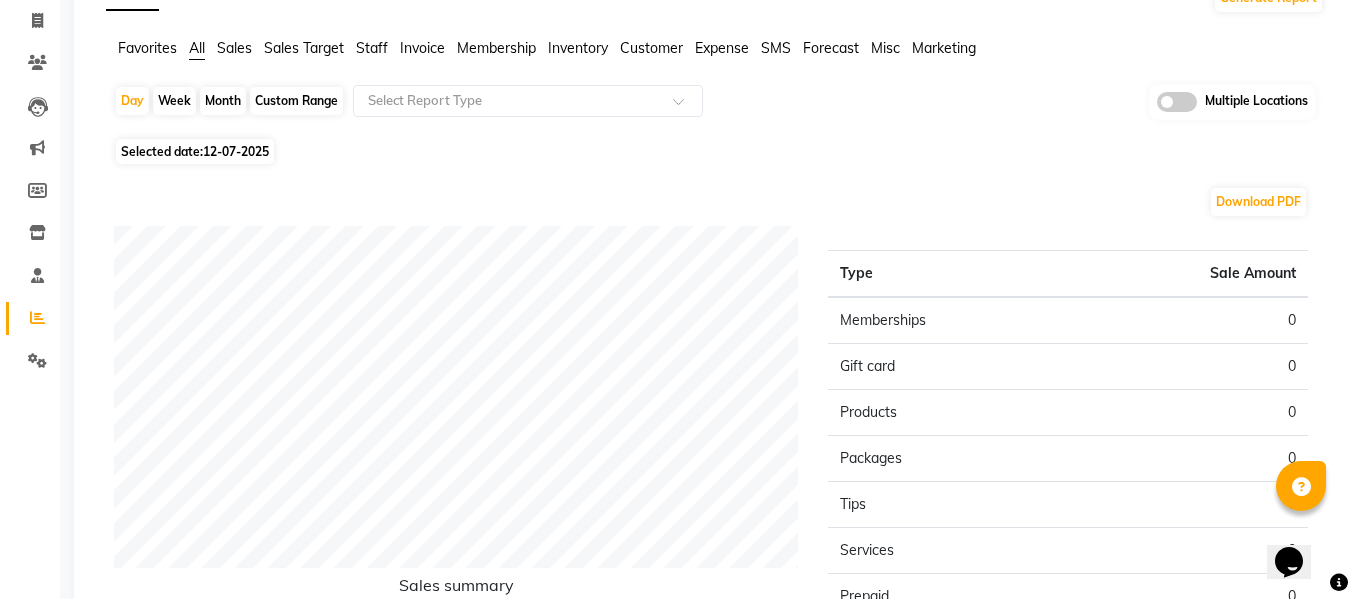 scroll, scrollTop: 126, scrollLeft: 0, axis: vertical 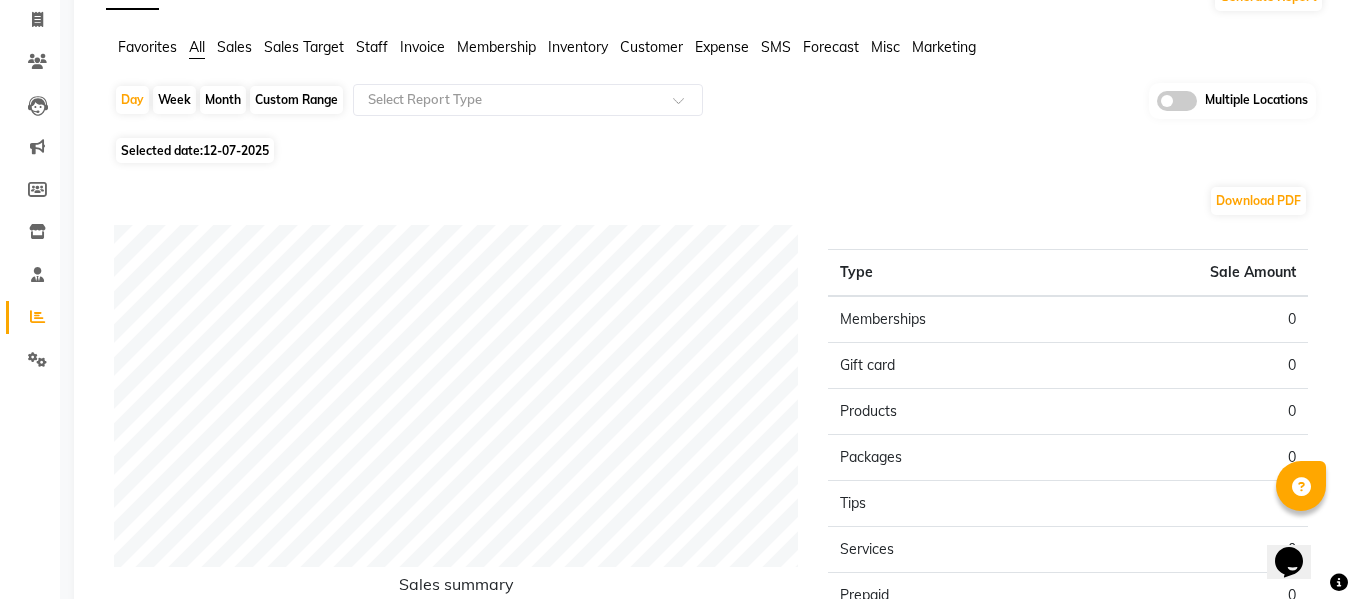 click on "Selected date:  [DATE]" 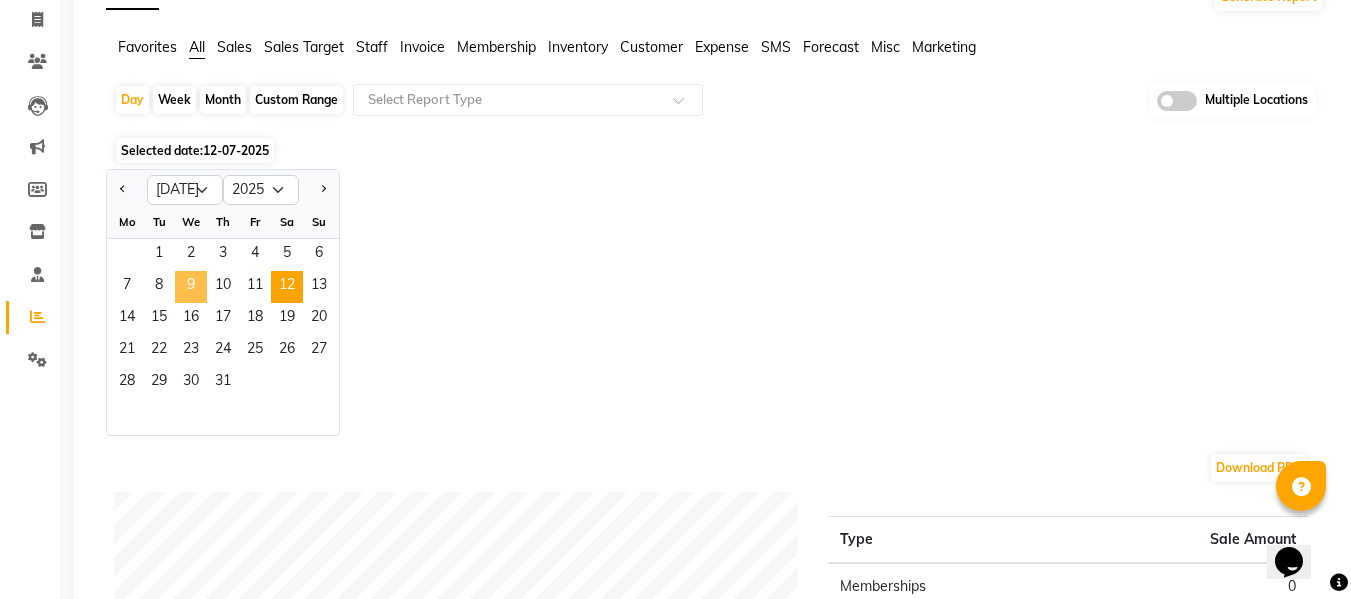 click on "9" 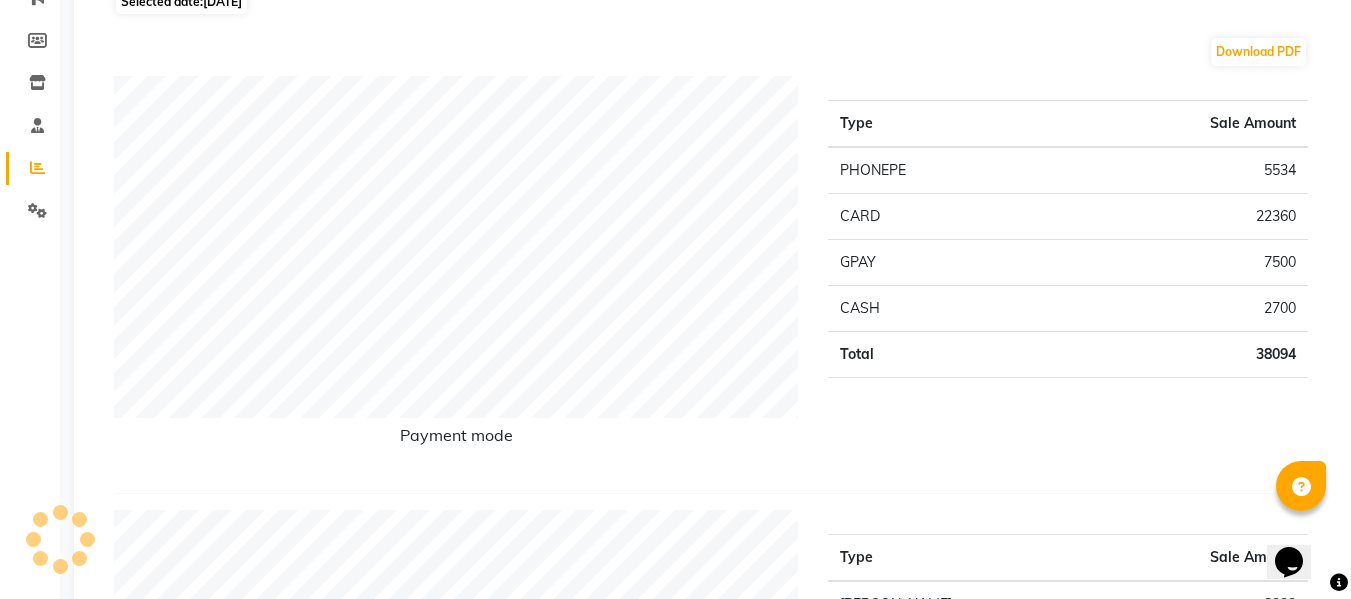 scroll, scrollTop: 672, scrollLeft: 0, axis: vertical 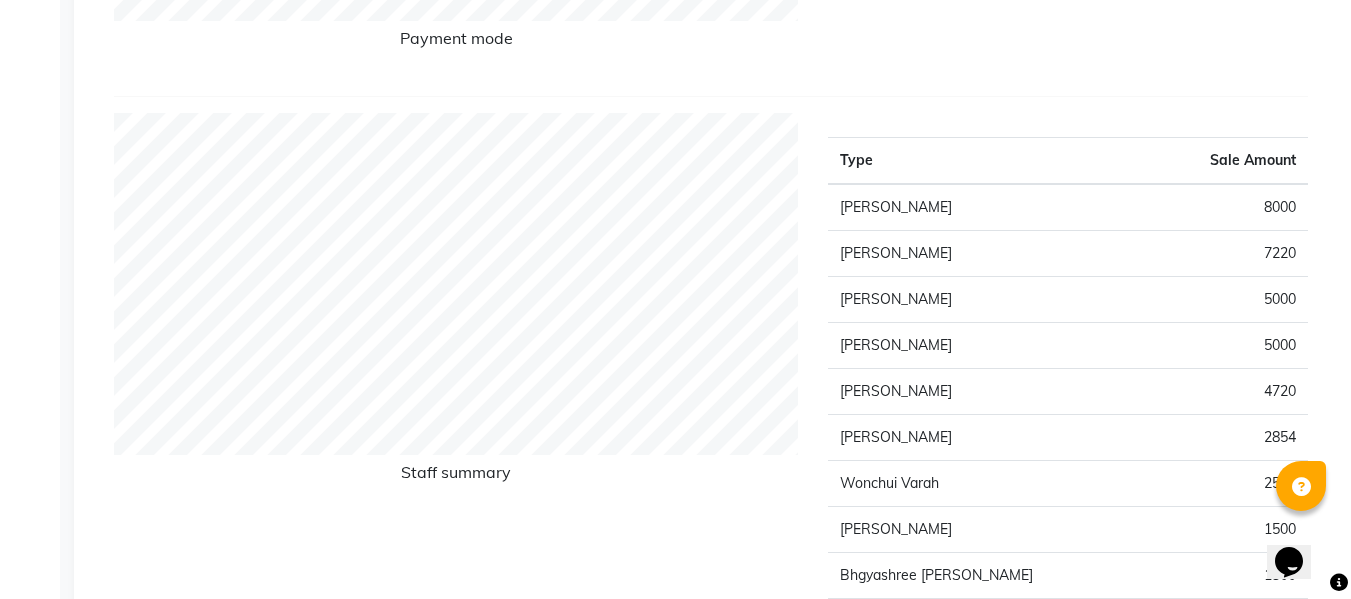 click on "7220" 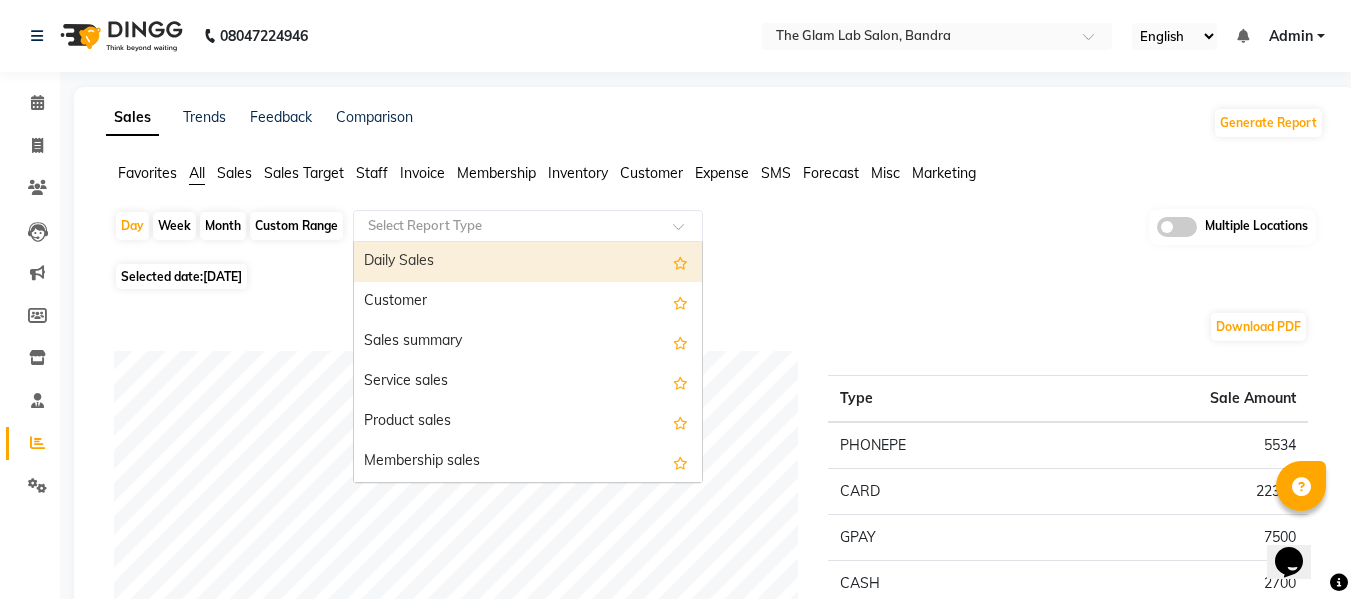 click 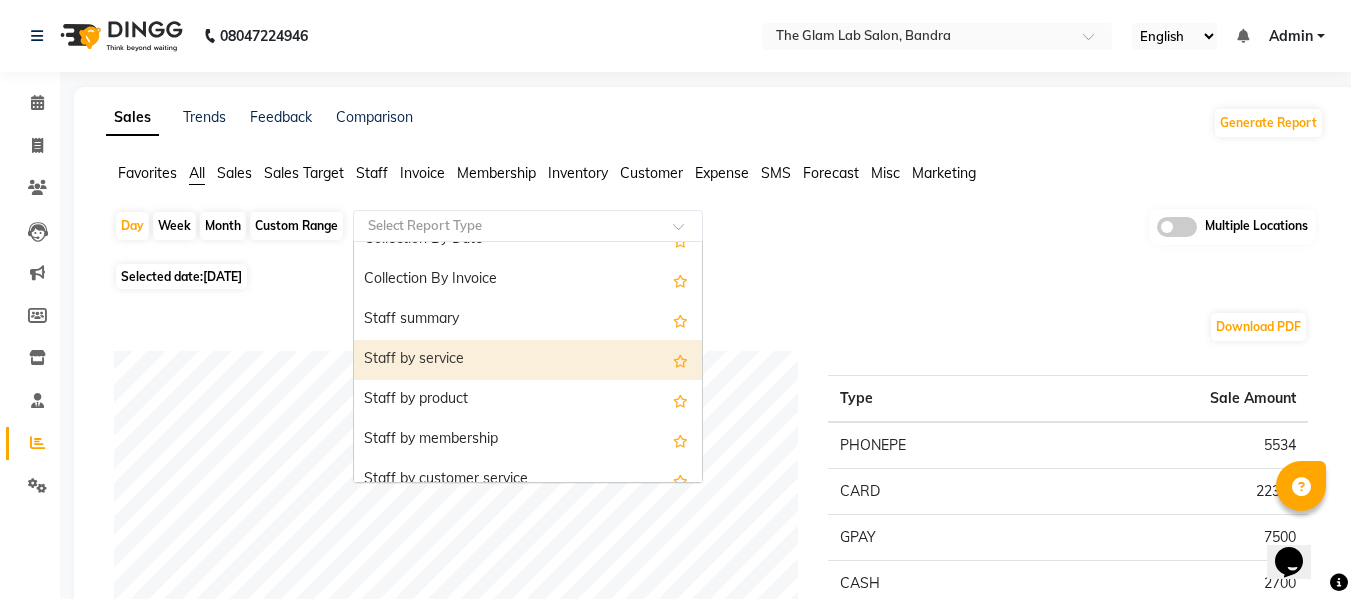 scroll, scrollTop: 663, scrollLeft: 0, axis: vertical 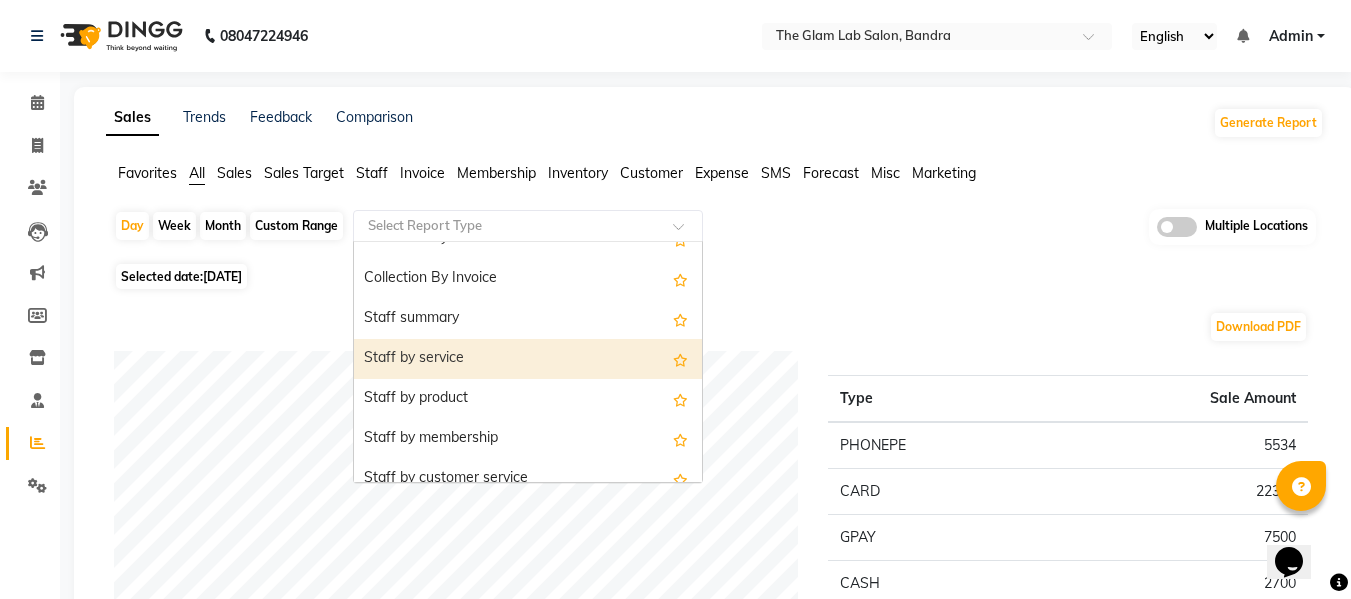 click on "Staff by service" at bounding box center (528, 359) 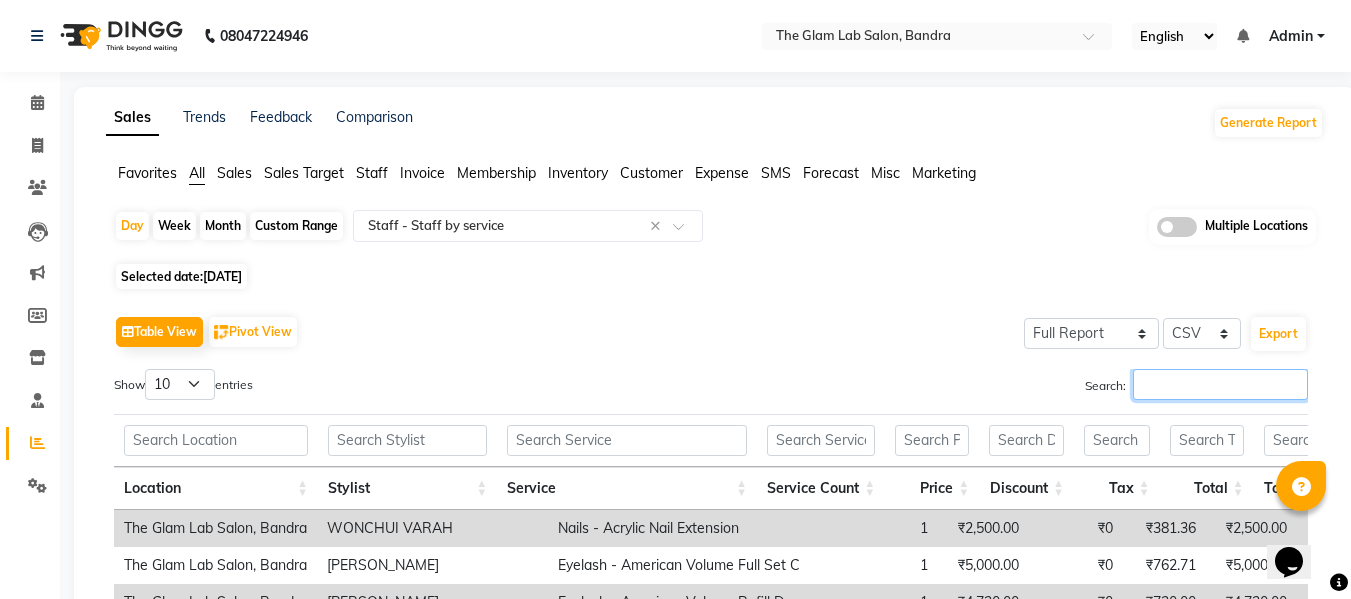 click on "Search:" at bounding box center (1220, 384) 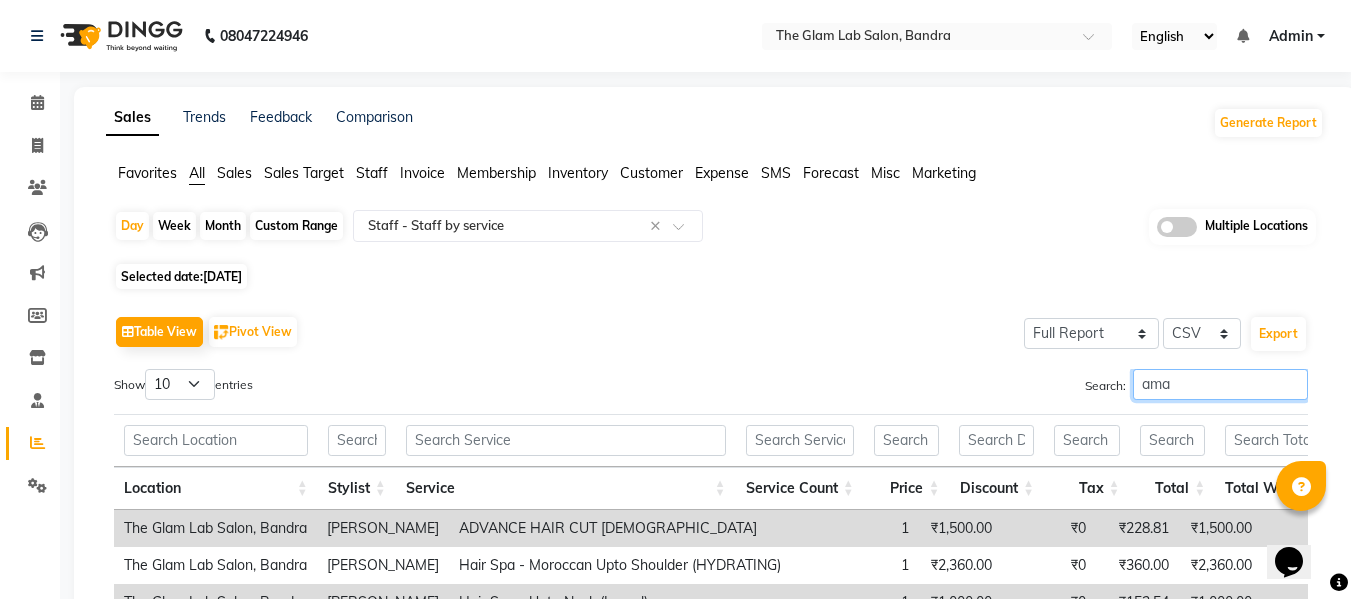 scroll, scrollTop: 240, scrollLeft: 0, axis: vertical 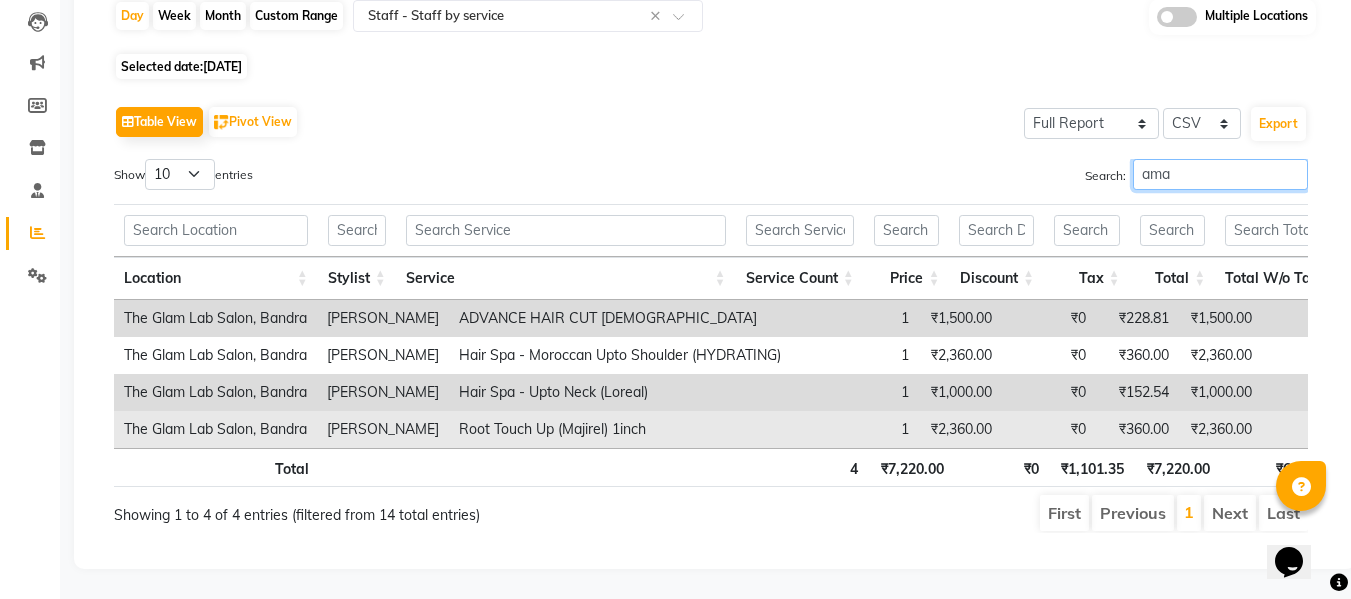 type on "ama" 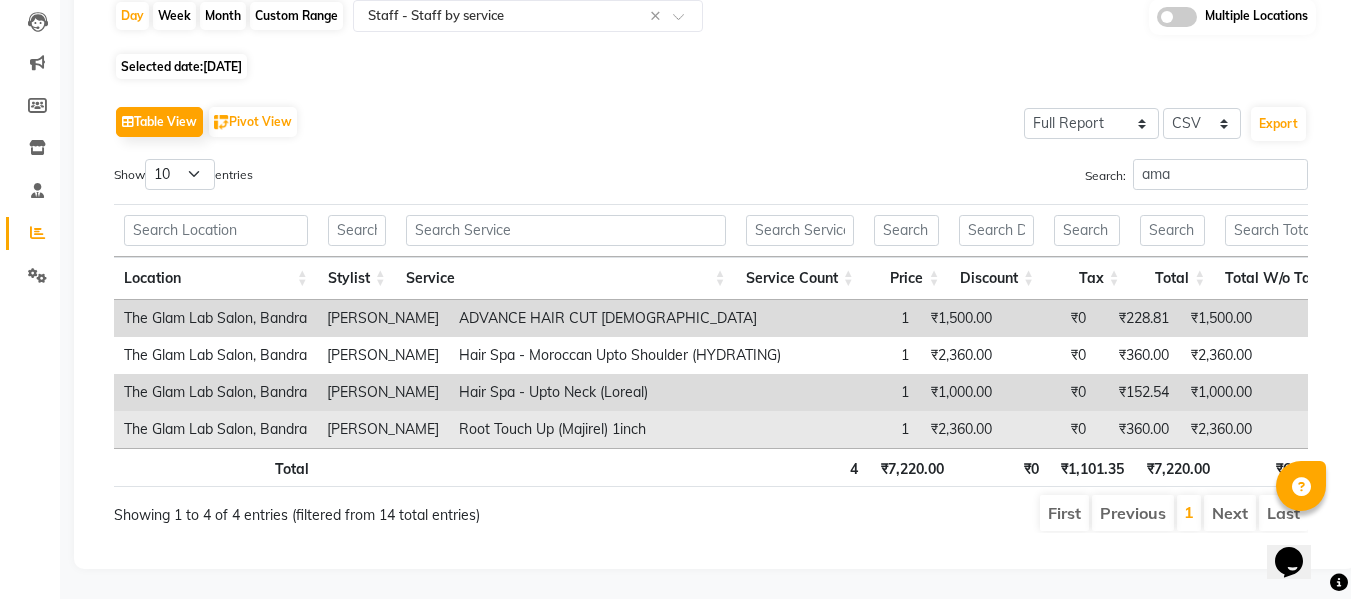 click on "Root Touch Up (Majirel) 1inch" at bounding box center (620, 429) 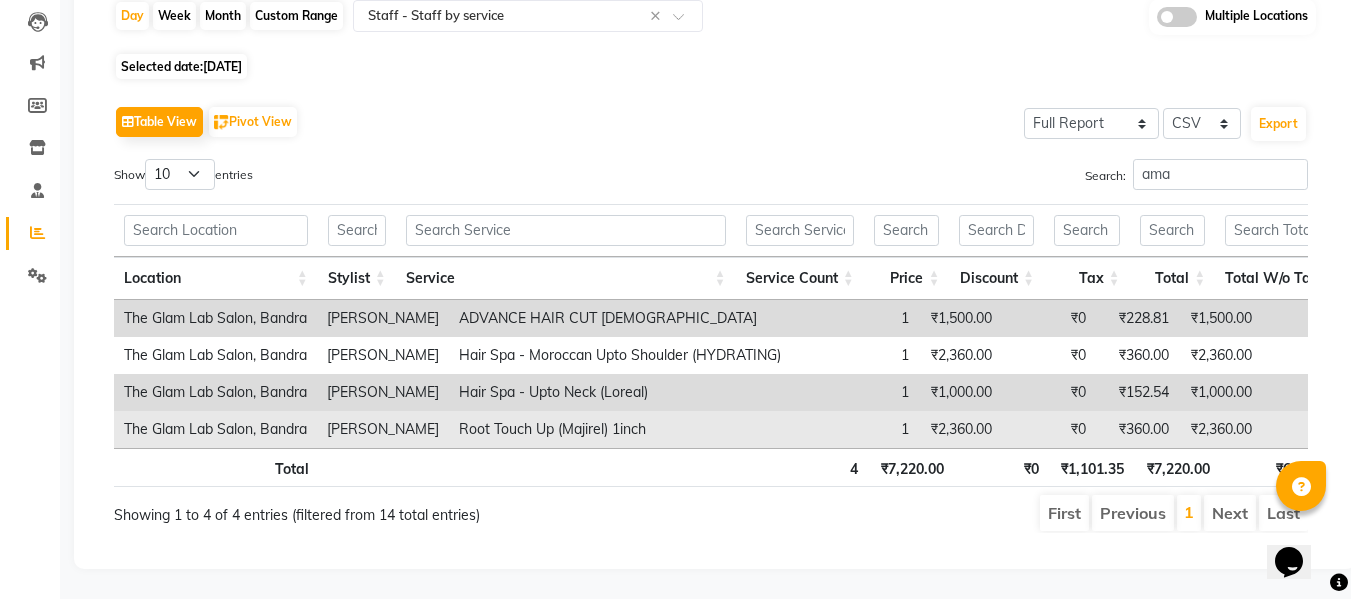 scroll, scrollTop: 0, scrollLeft: 164, axis: horizontal 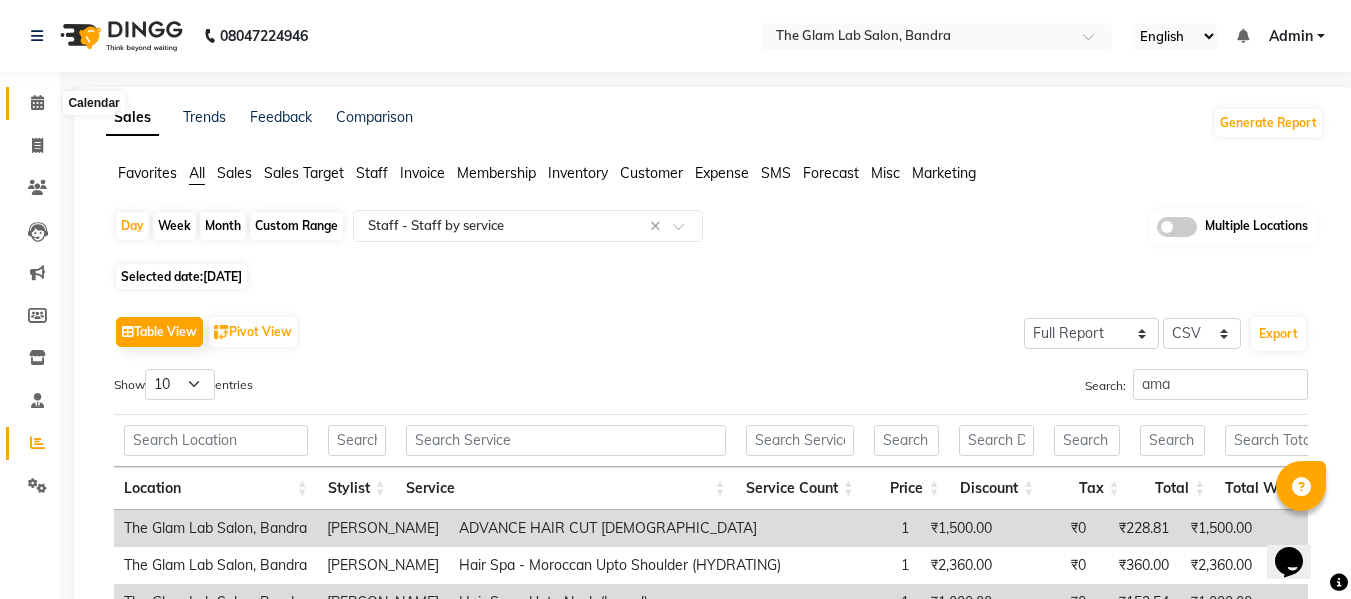 click 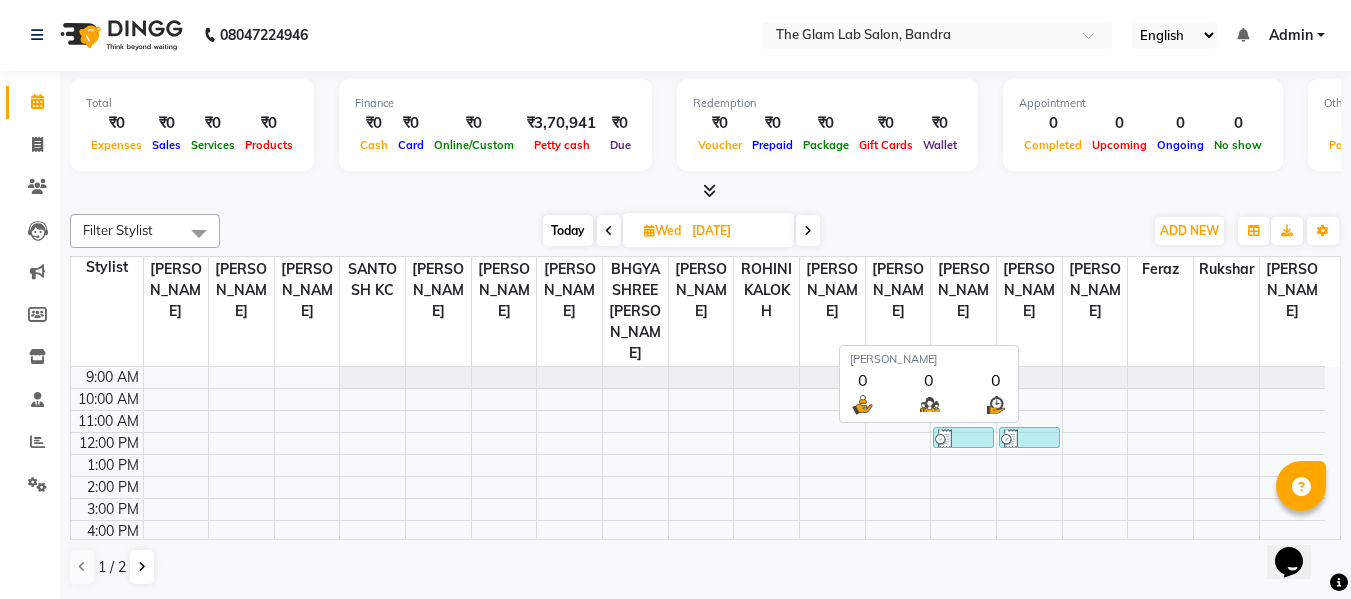 click on "[PERSON_NAME]" at bounding box center (1030, 312) 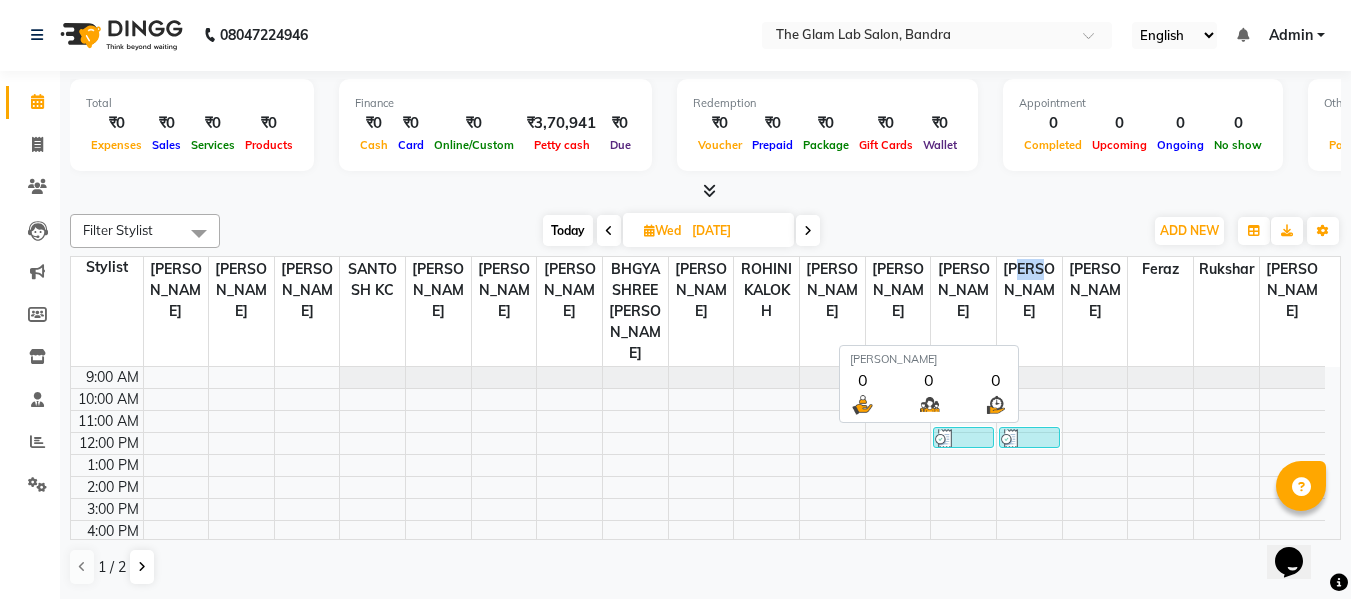 drag, startPoint x: 1027, startPoint y: 316, endPoint x: 1024, endPoint y: 265, distance: 51.088158 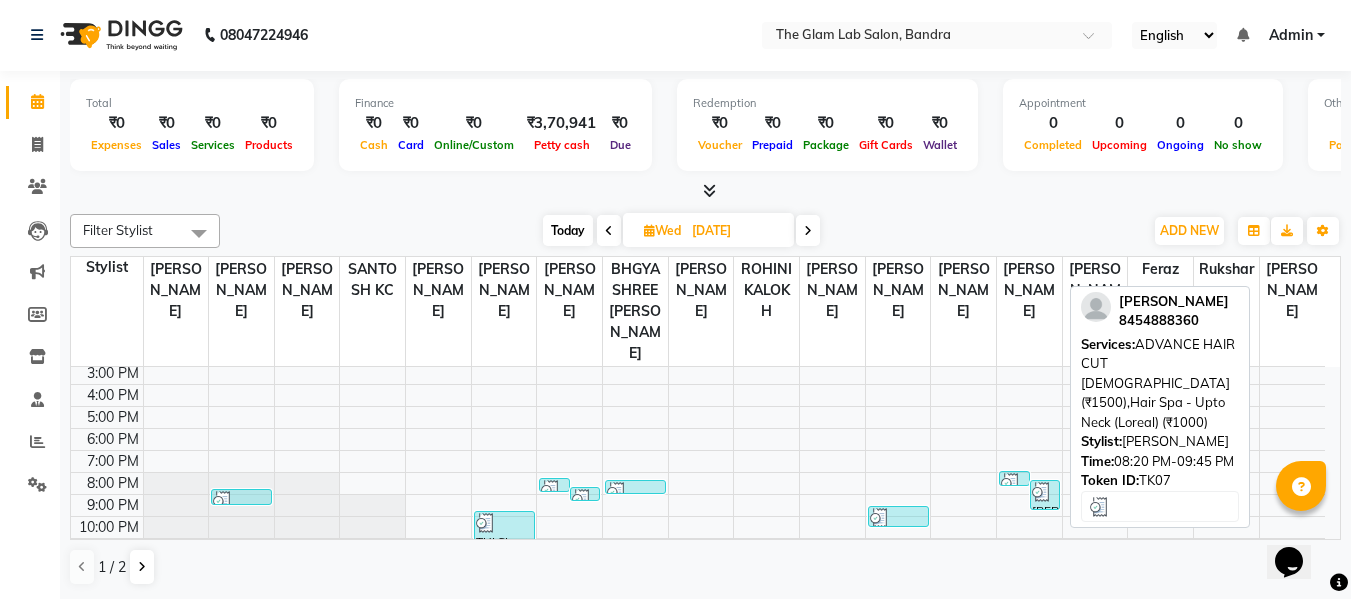 click at bounding box center (1045, 492) 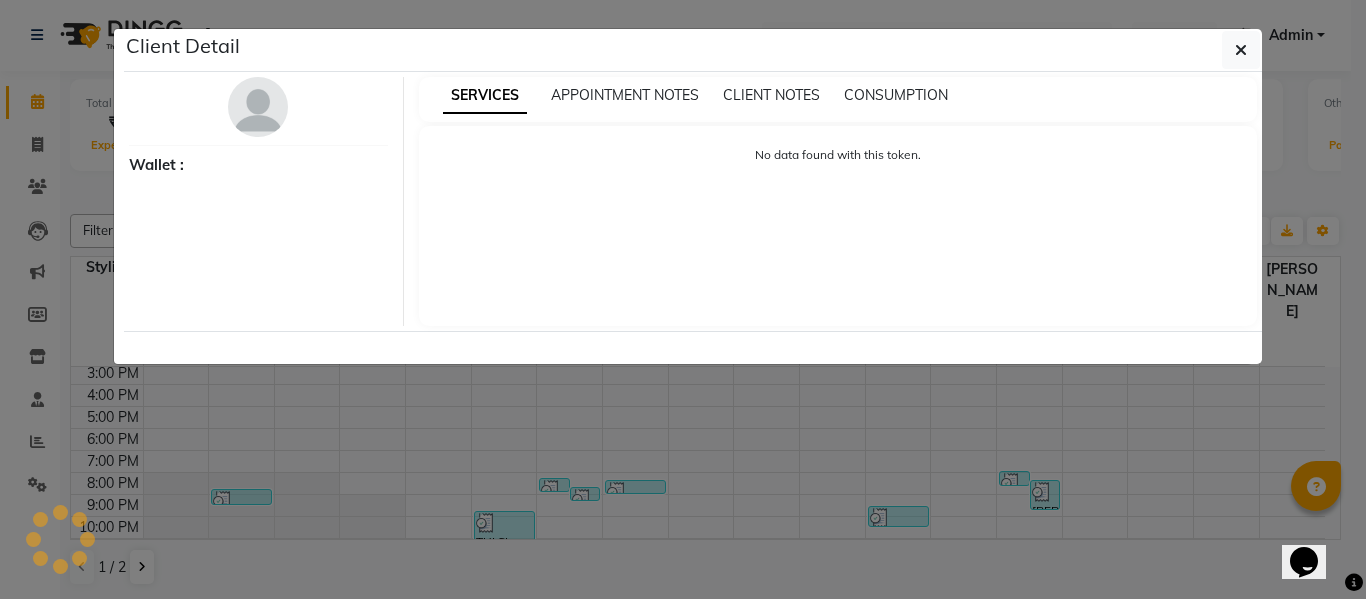 select on "3" 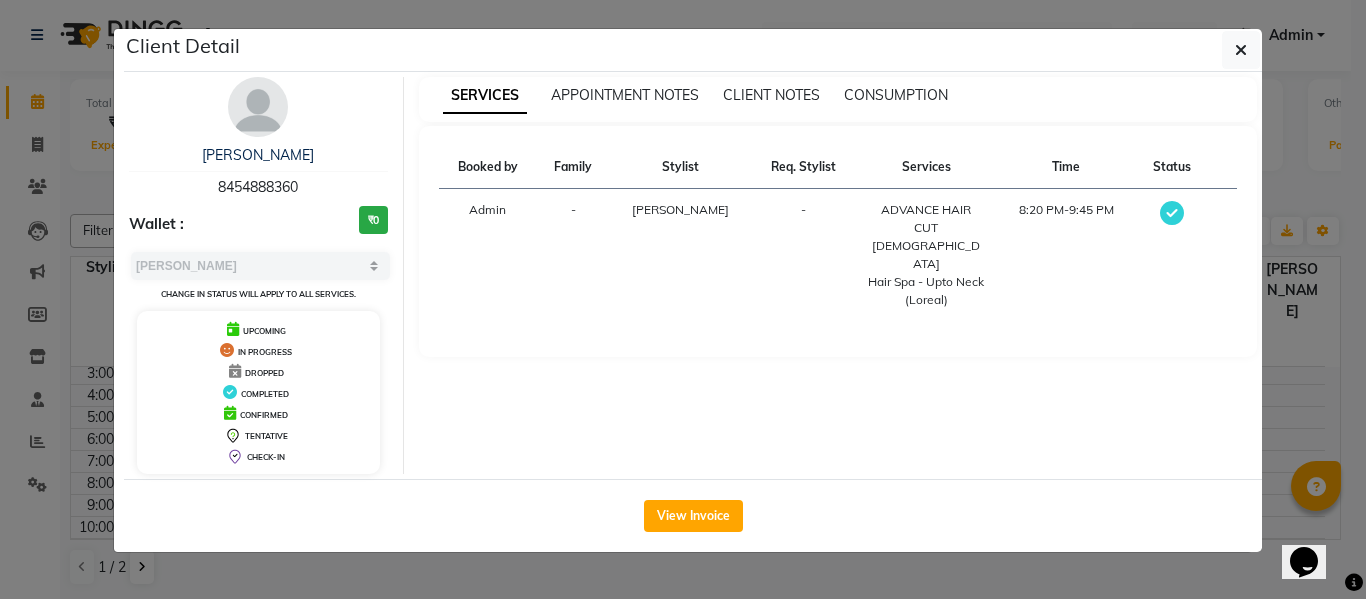 drag, startPoint x: 1241, startPoint y: 53, endPoint x: 1111, endPoint y: 451, distance: 418.6932 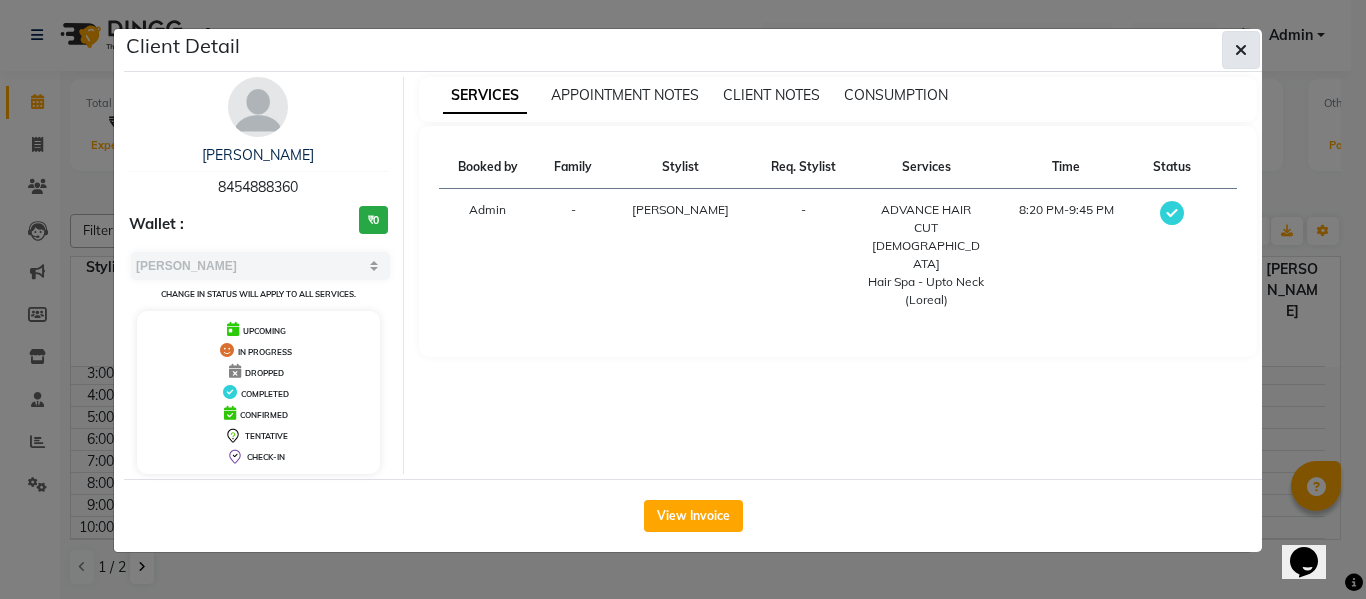 click 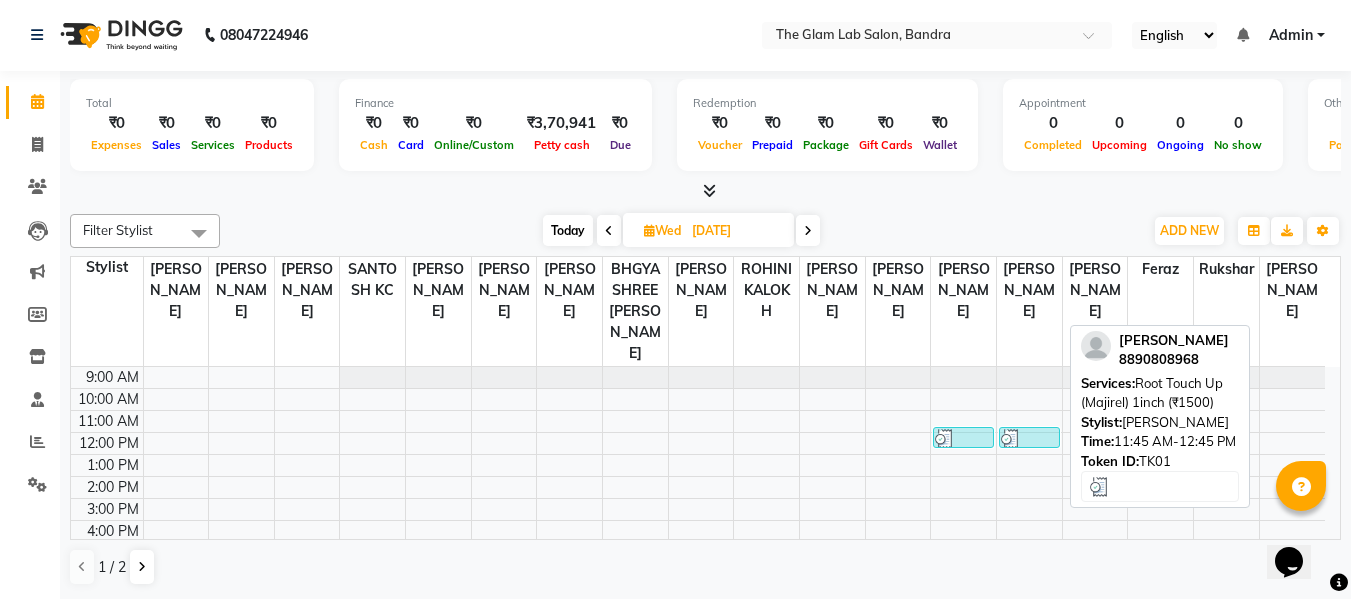click at bounding box center (1011, 439) 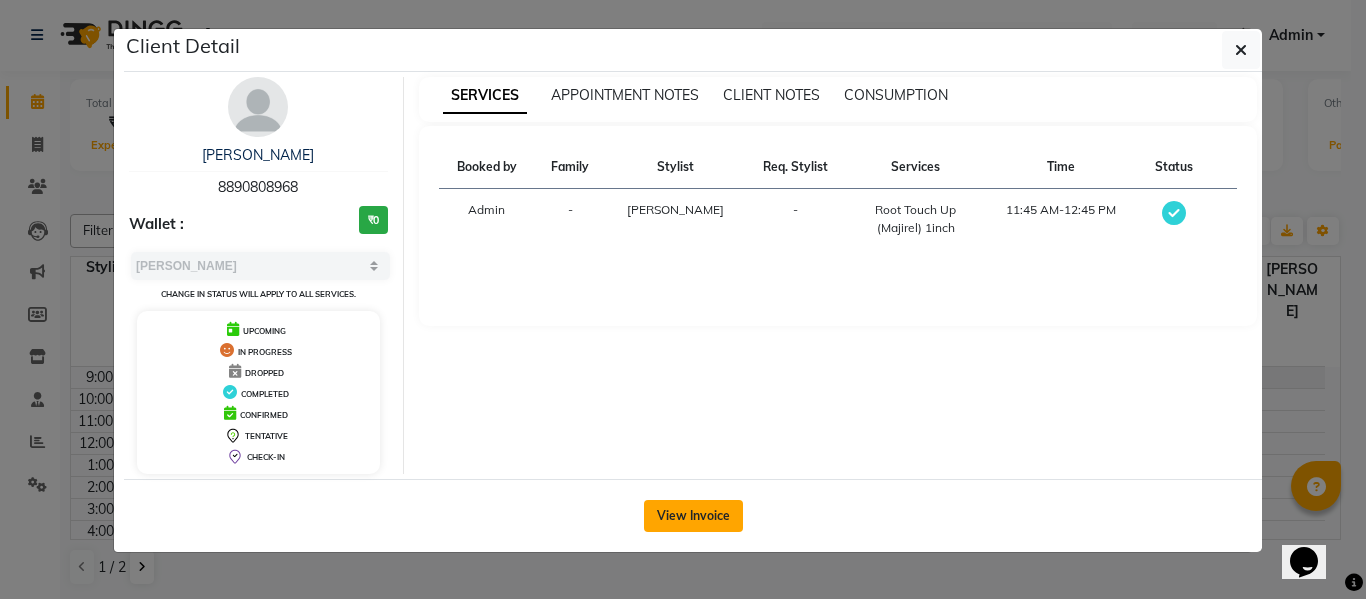 click on "View Invoice" 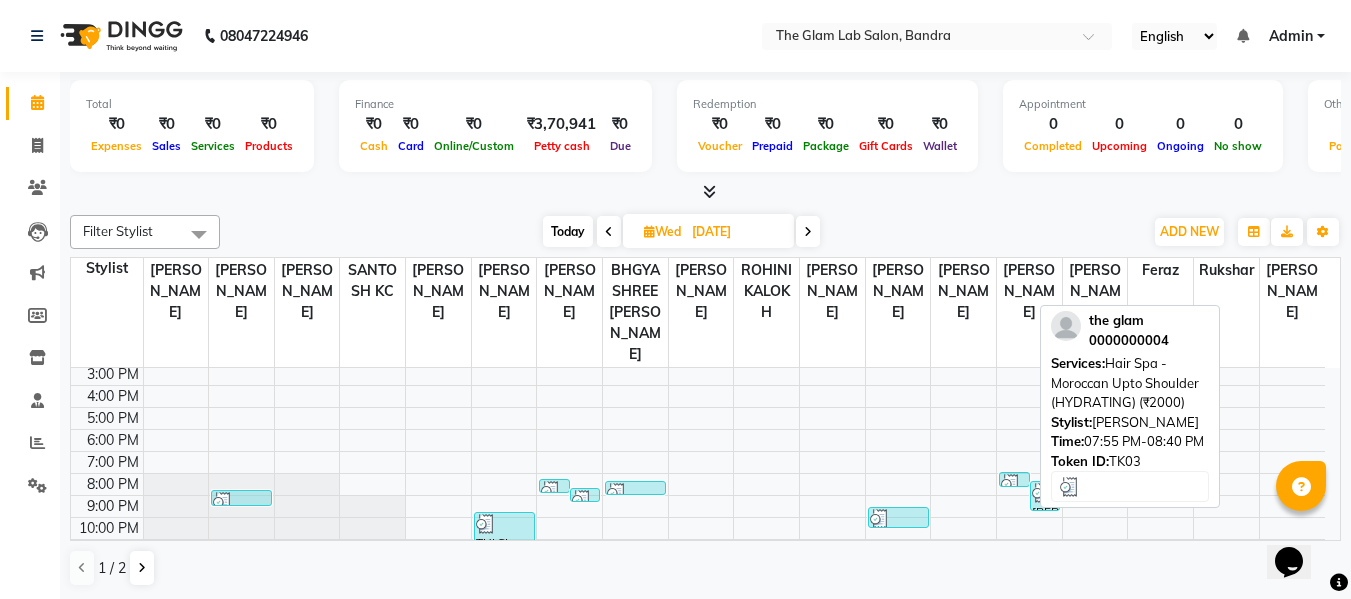 click at bounding box center (1011, 484) 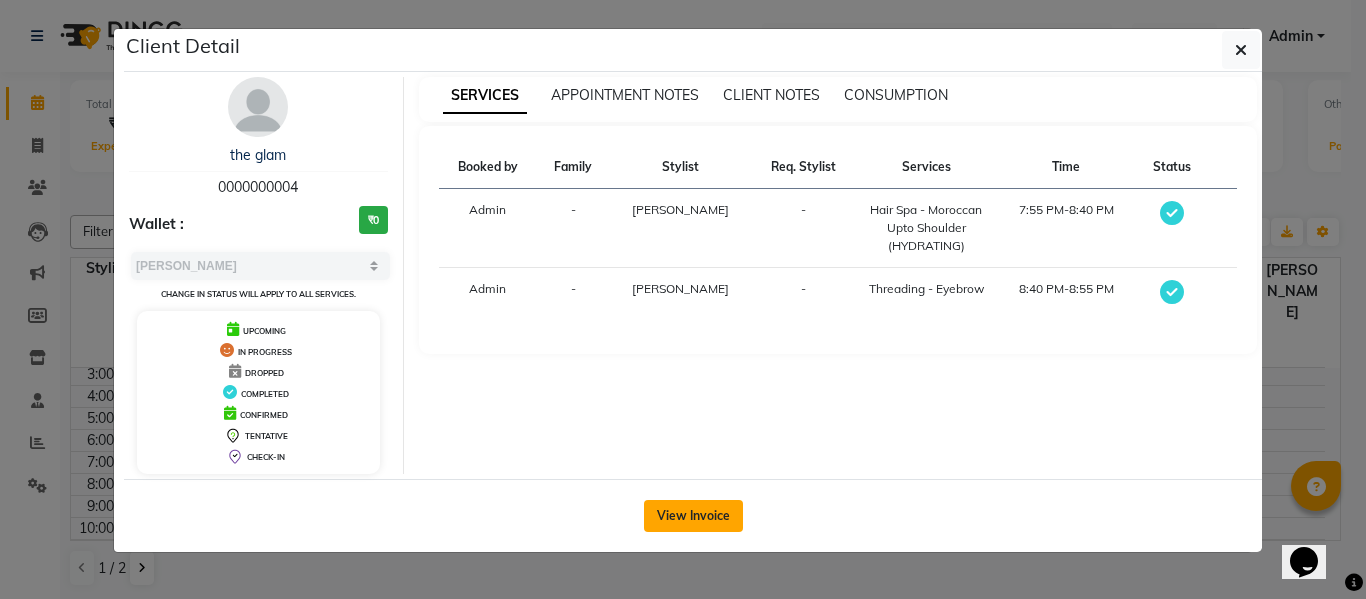click on "View Invoice" 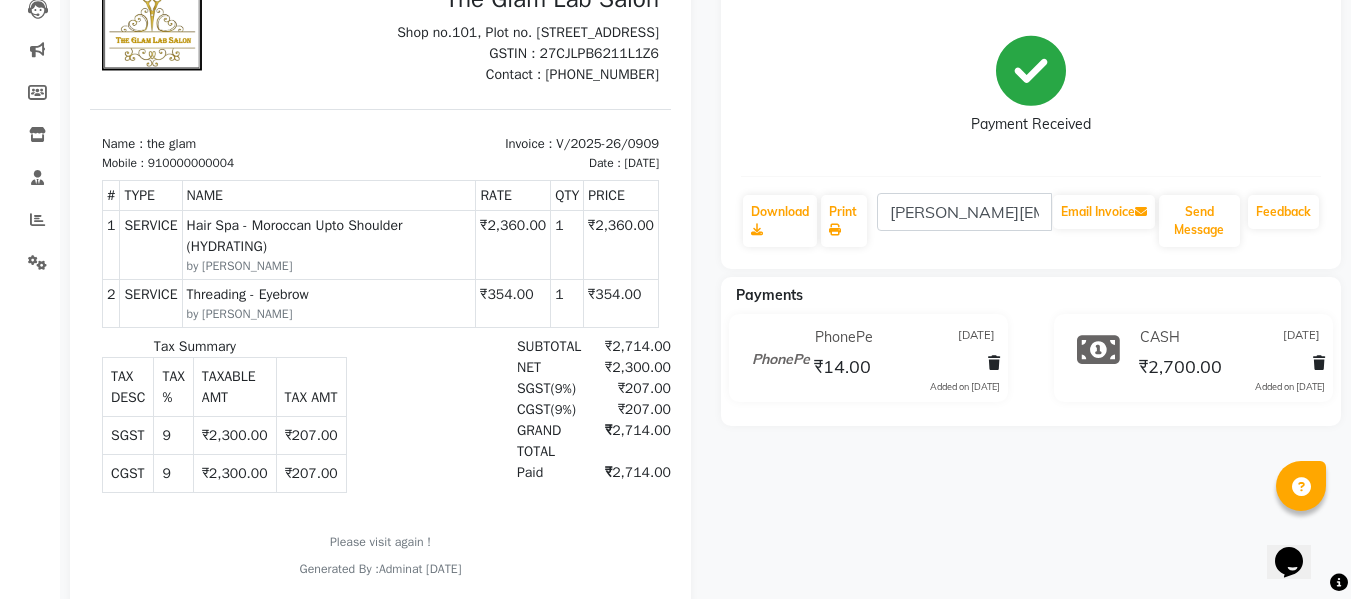 scroll, scrollTop: 0, scrollLeft: 0, axis: both 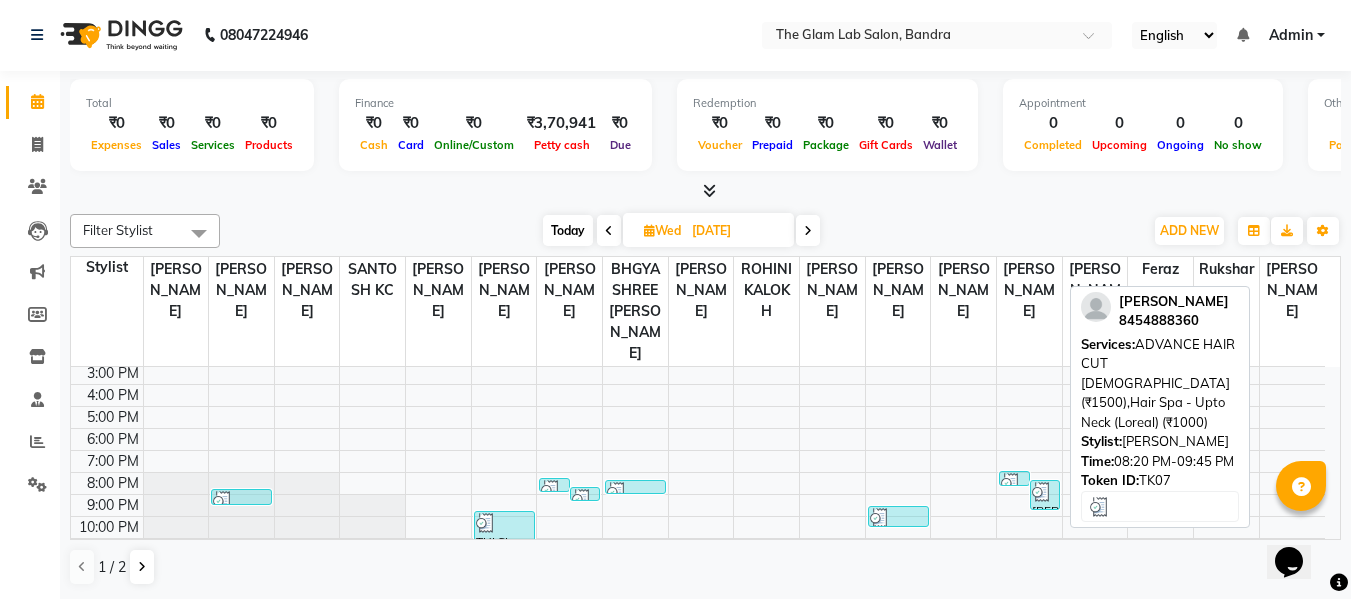 click on "[PERSON_NAME], TK07, 08:20 PM-09:45 PM,  ADVANCE HAIR CUT [DEMOGRAPHIC_DATA] (₹1500),Hair Spa - Upto Neck (Loreal) (₹1000)" at bounding box center [1045, 495] 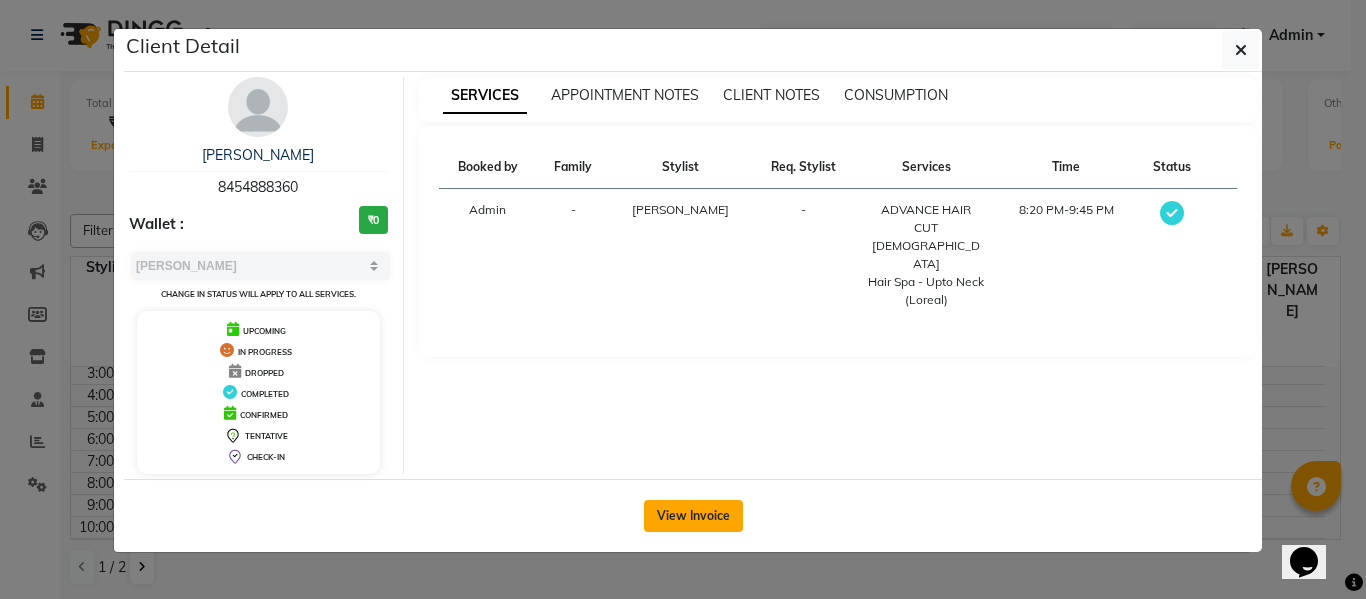 click on "View Invoice" 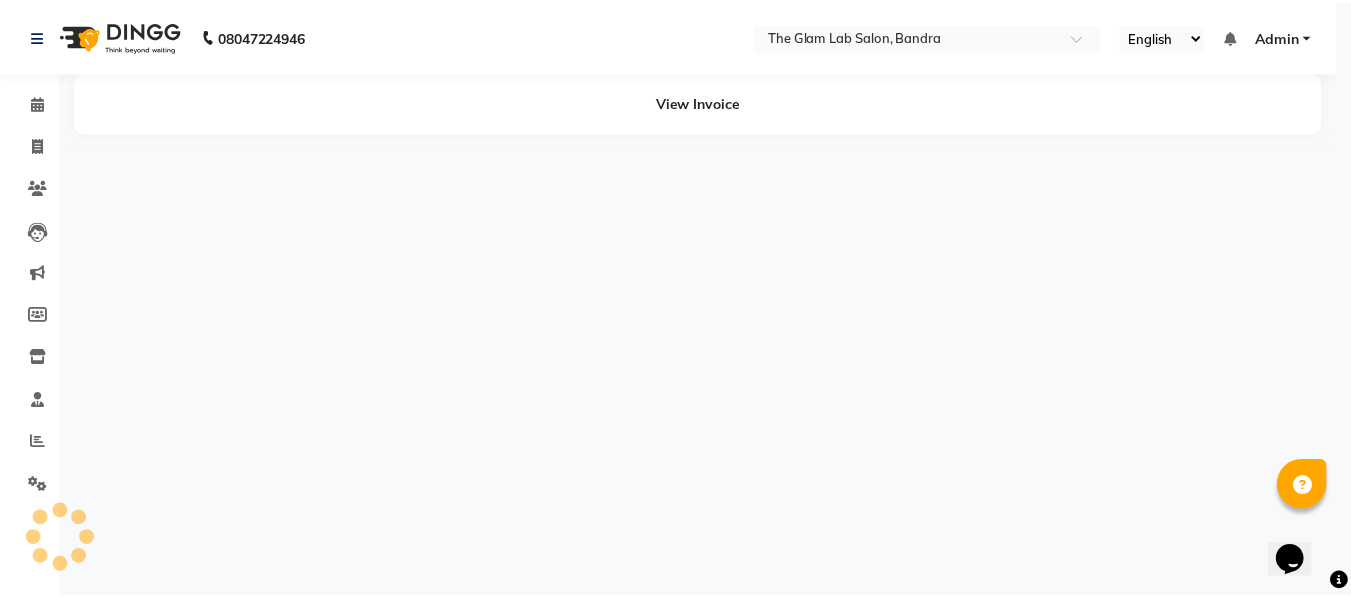 scroll, scrollTop: 0, scrollLeft: 0, axis: both 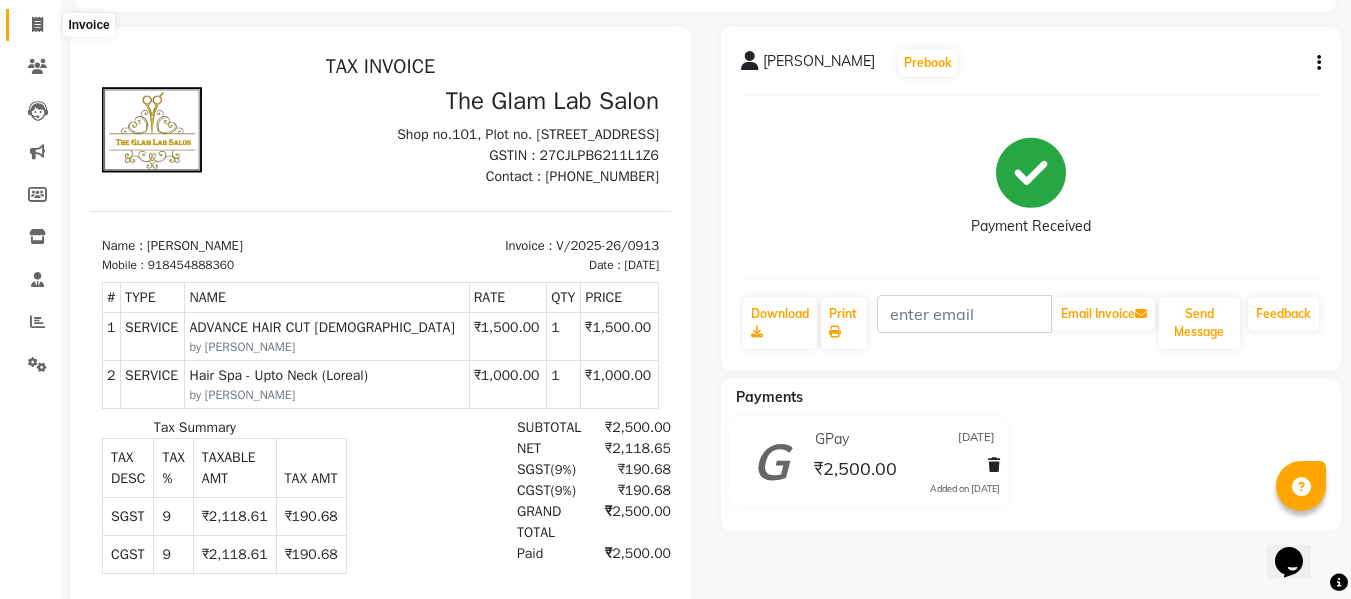 click 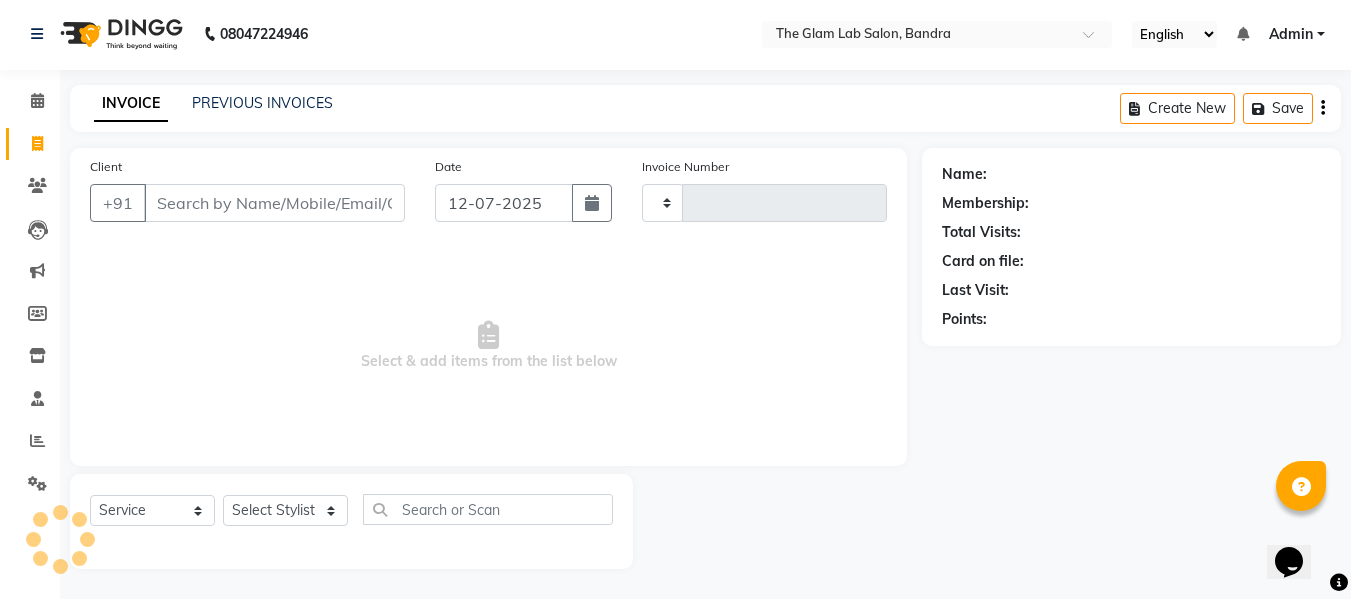 type on "0929" 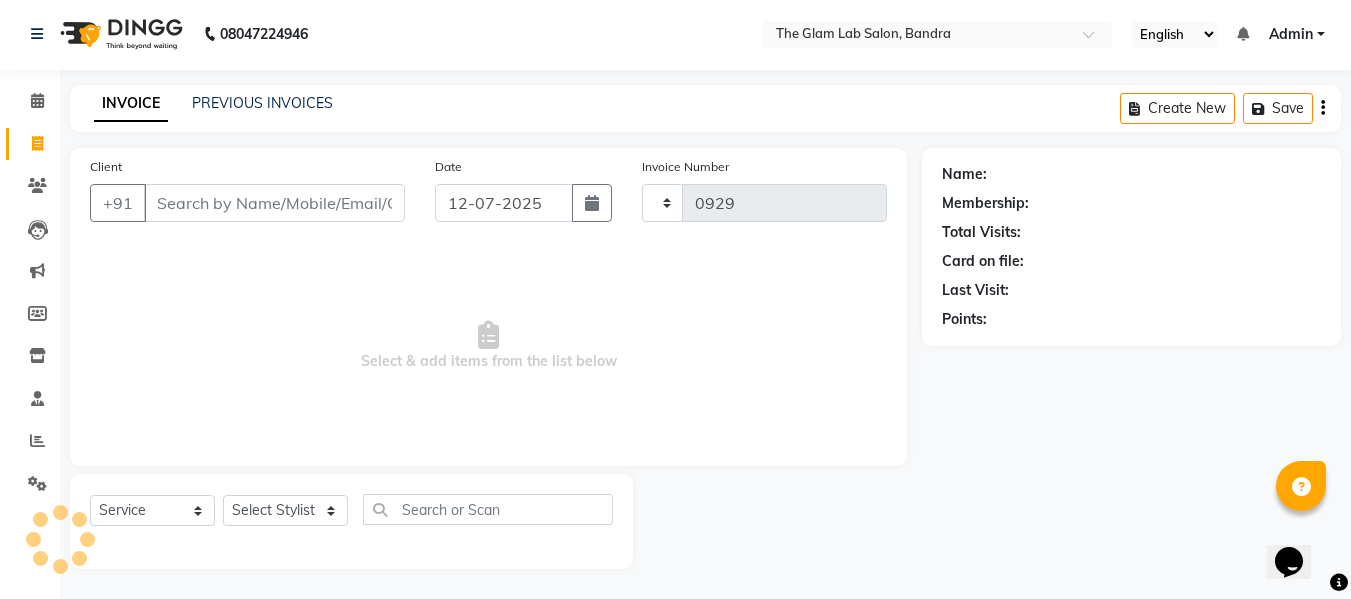 scroll, scrollTop: 2, scrollLeft: 0, axis: vertical 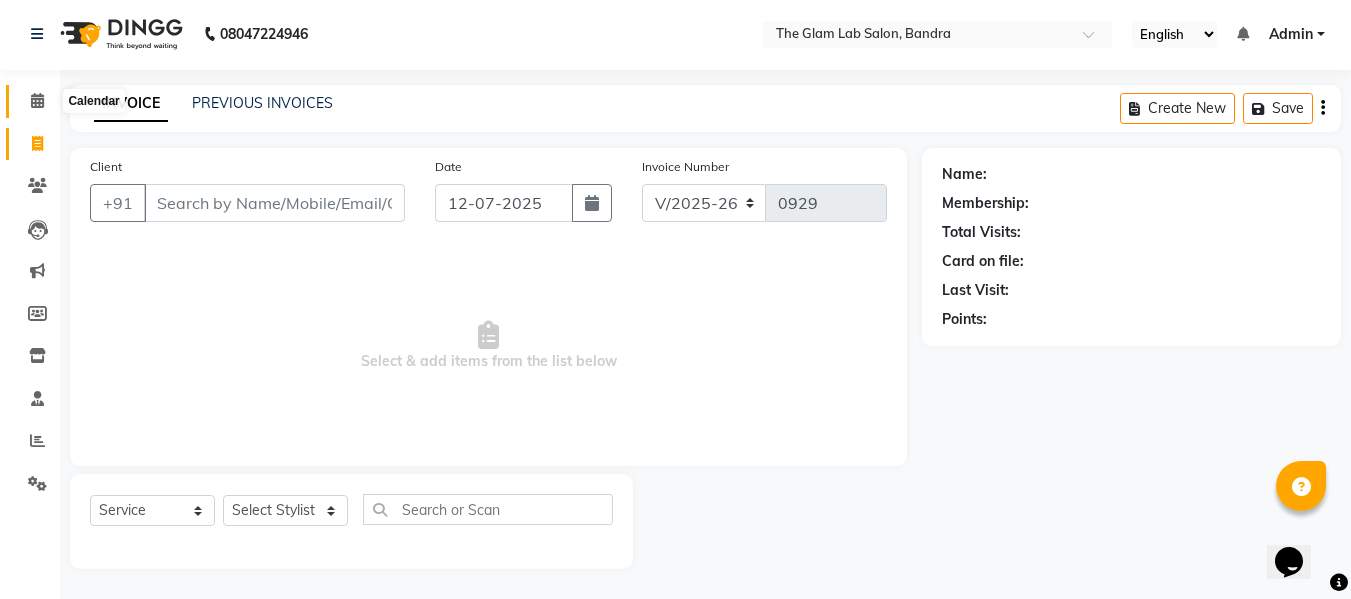 click 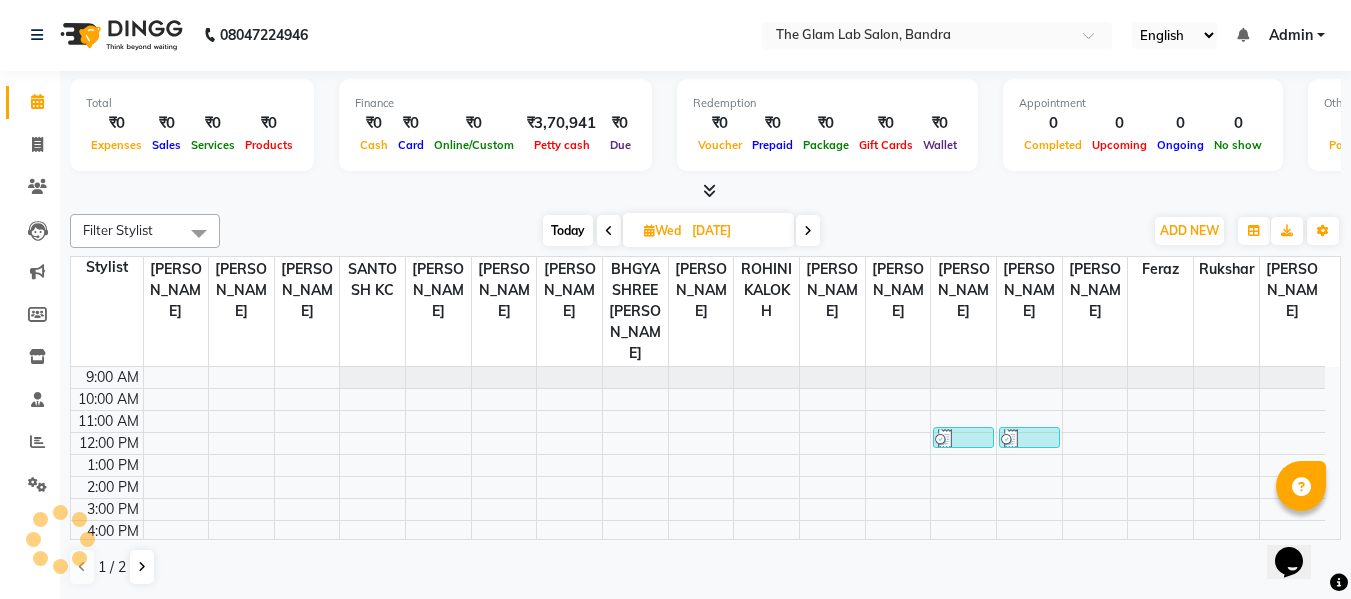 scroll, scrollTop: 0, scrollLeft: 0, axis: both 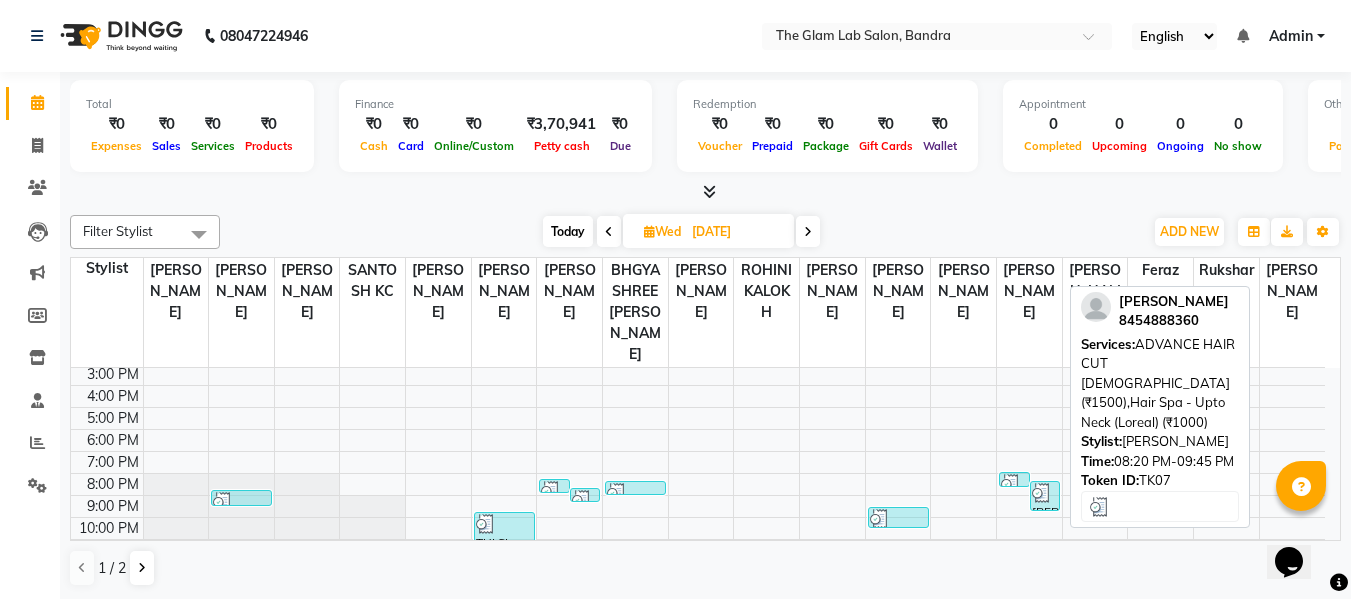 click at bounding box center (1042, 493) 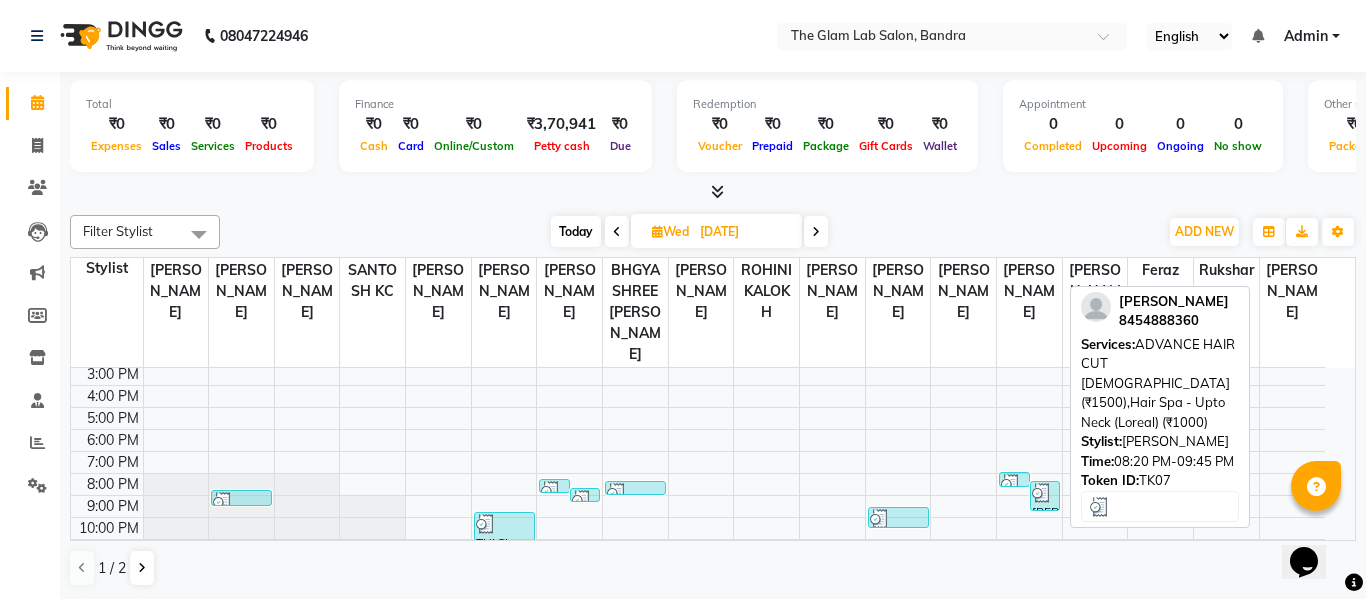 select on "3" 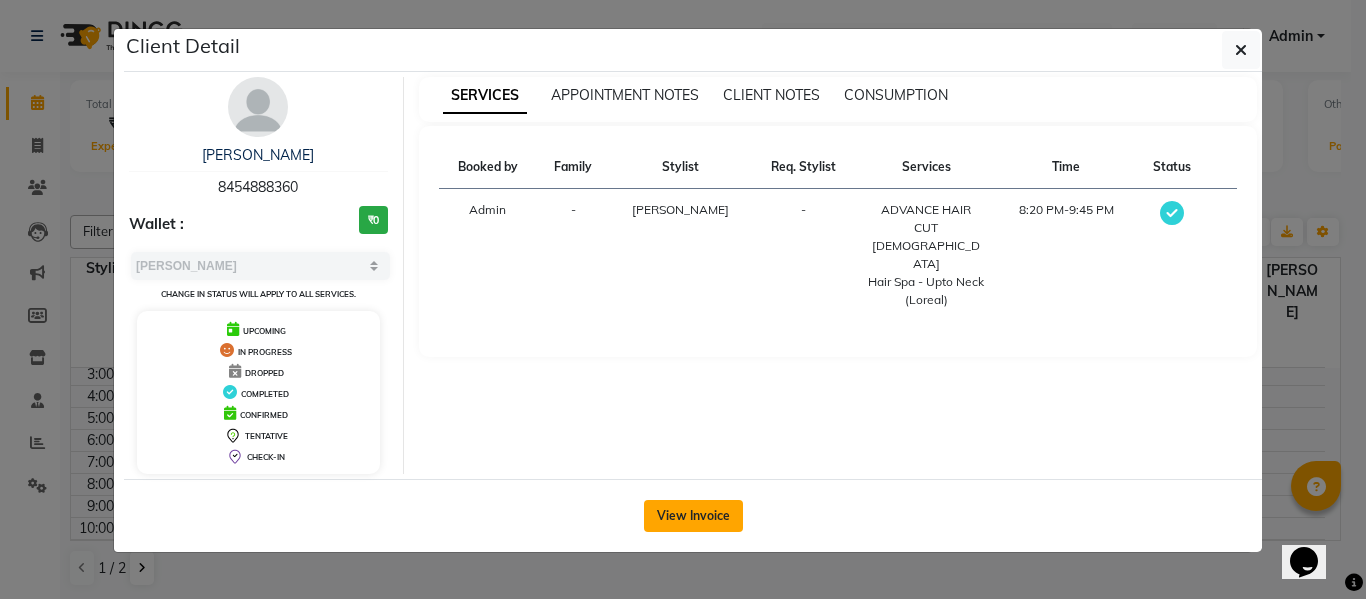 click on "View Invoice" 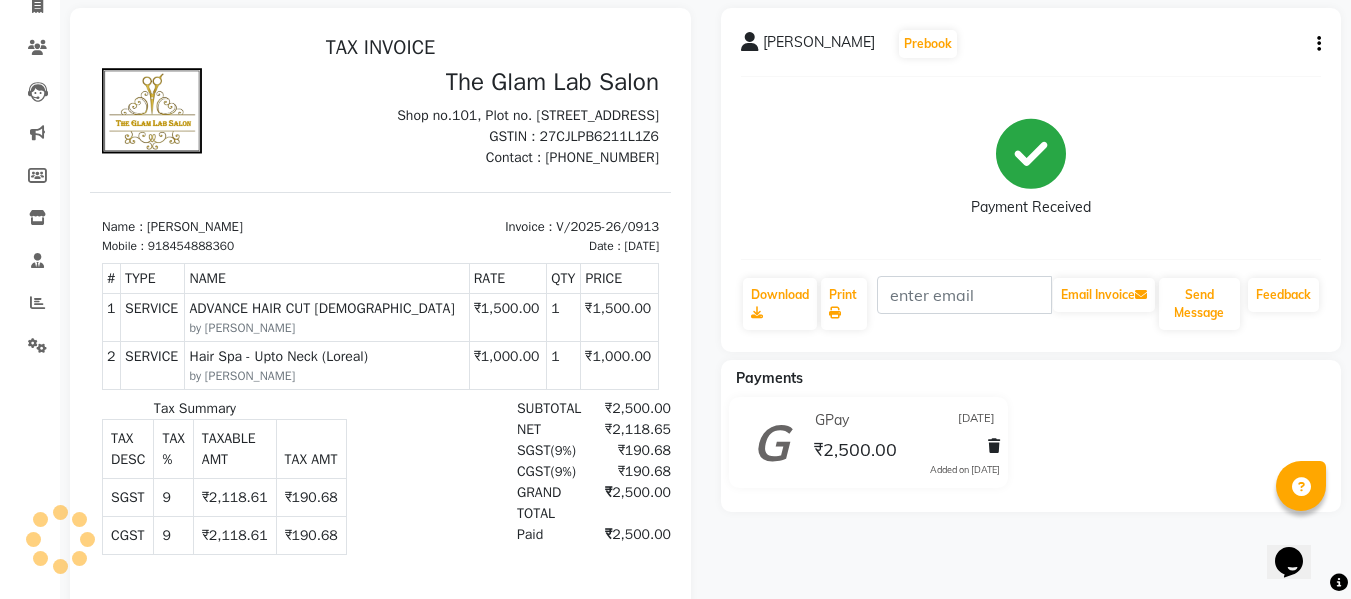 scroll, scrollTop: 286, scrollLeft: 0, axis: vertical 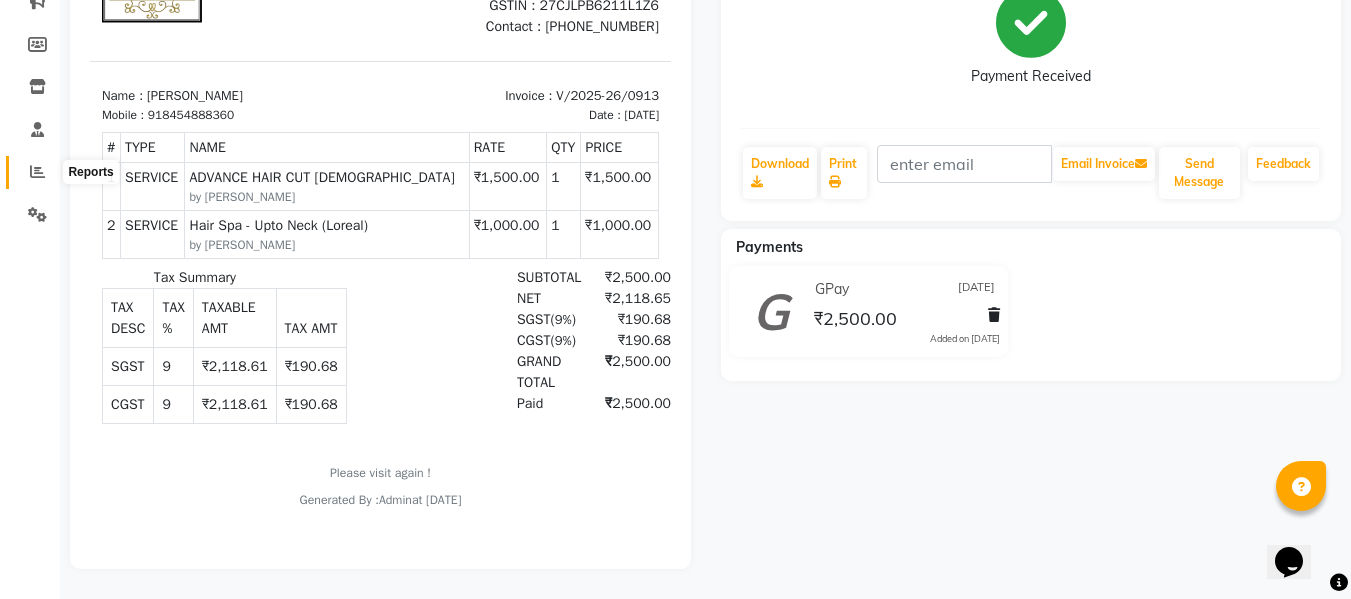click 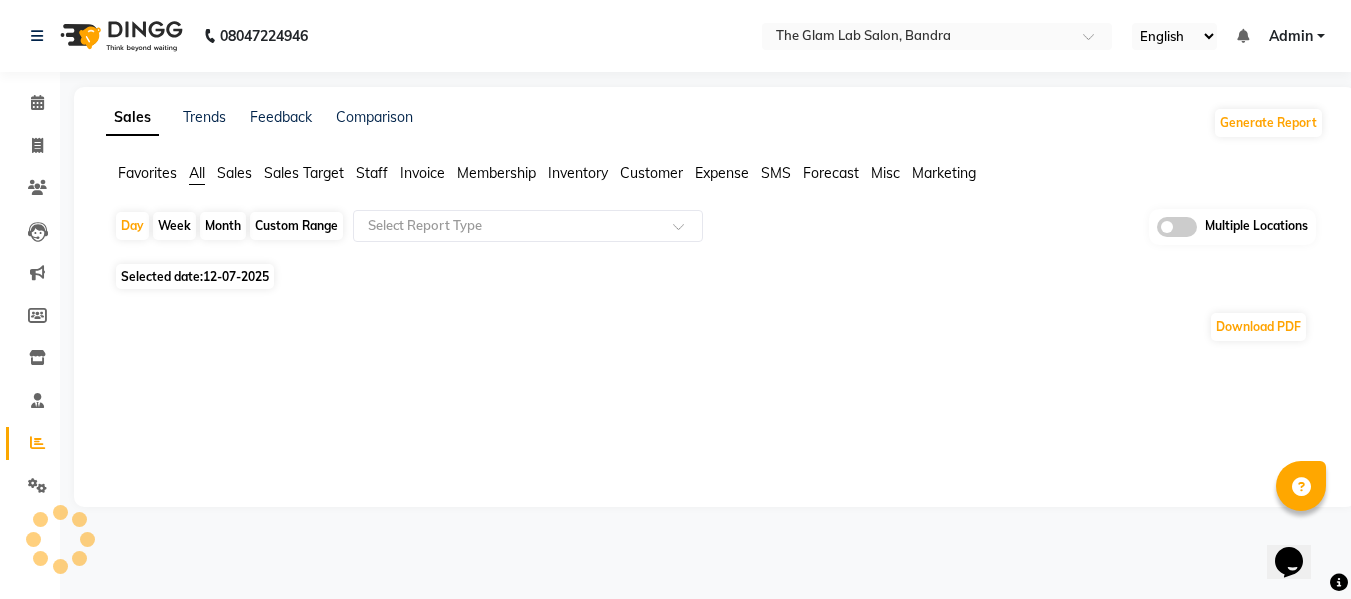 scroll, scrollTop: 0, scrollLeft: 0, axis: both 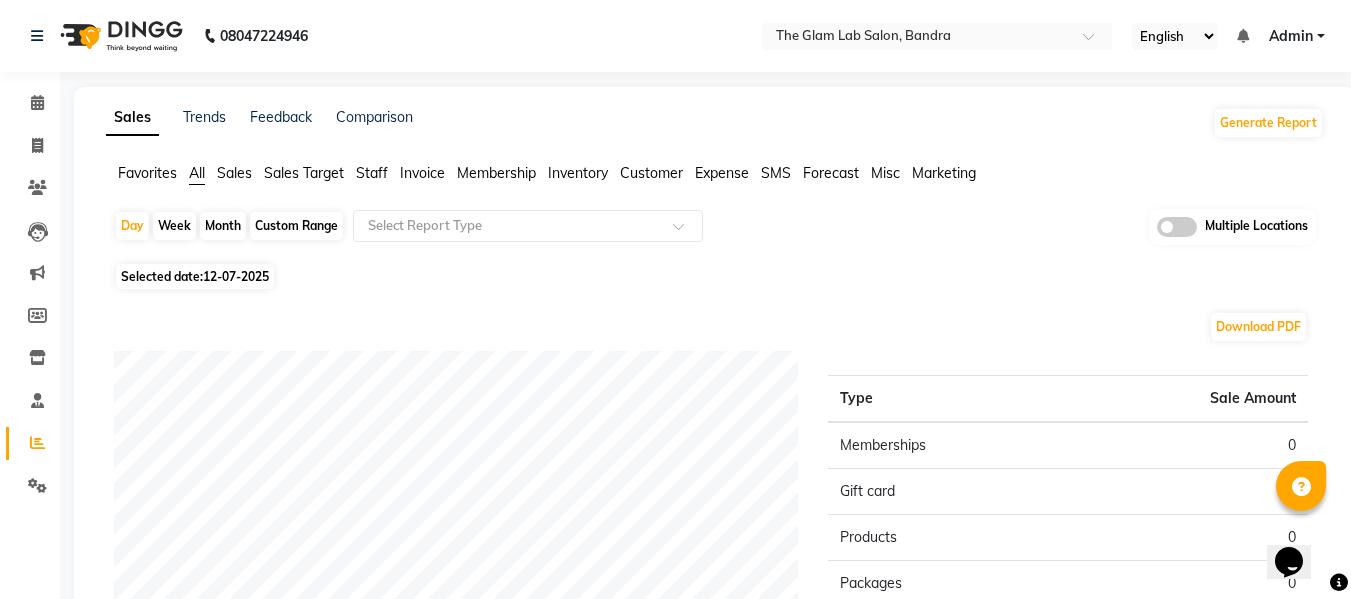 click on "12-07-2025" 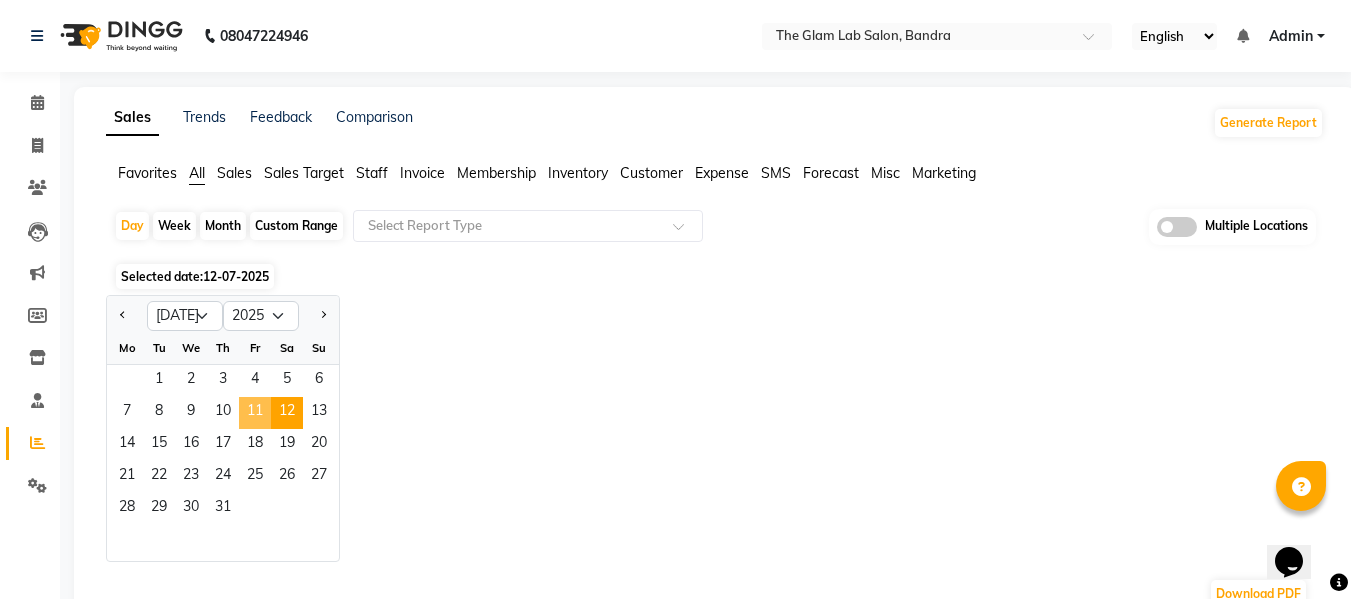 click on "11" 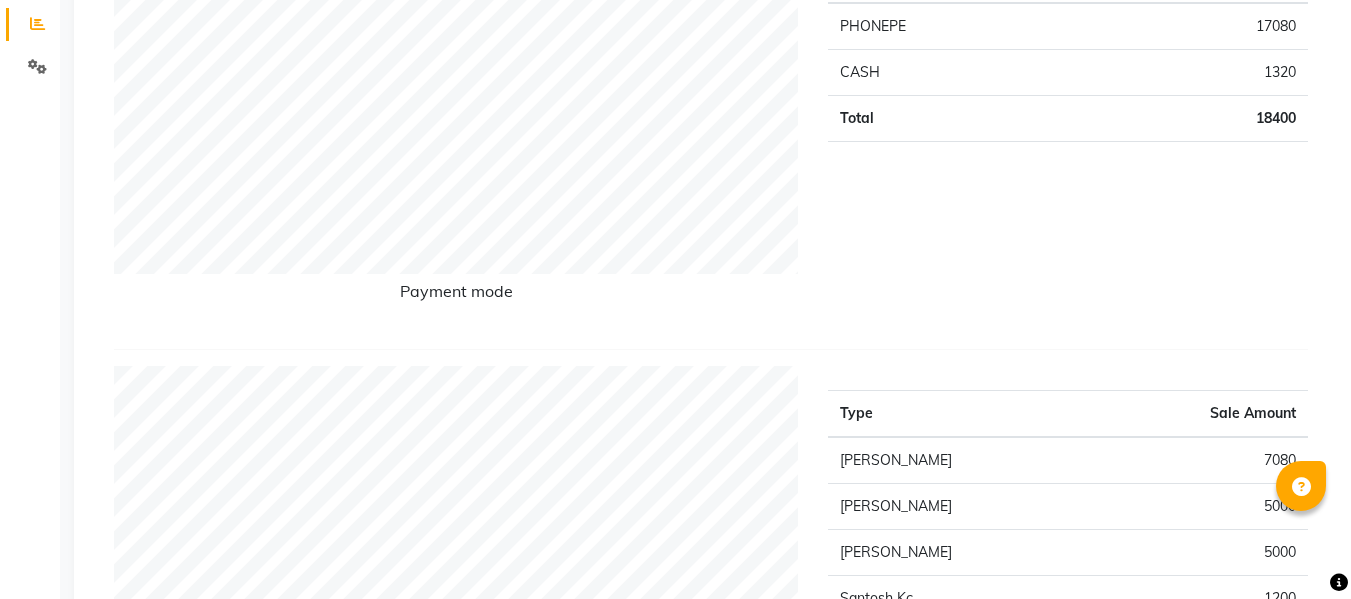 scroll, scrollTop: 0, scrollLeft: 0, axis: both 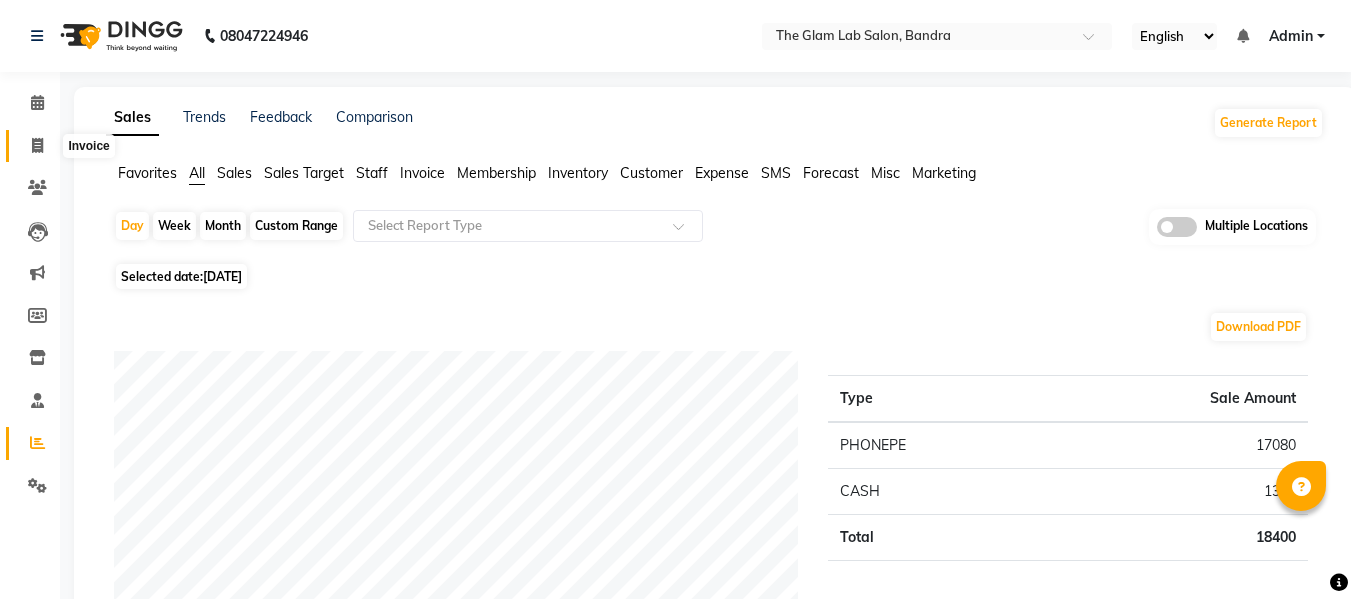 click 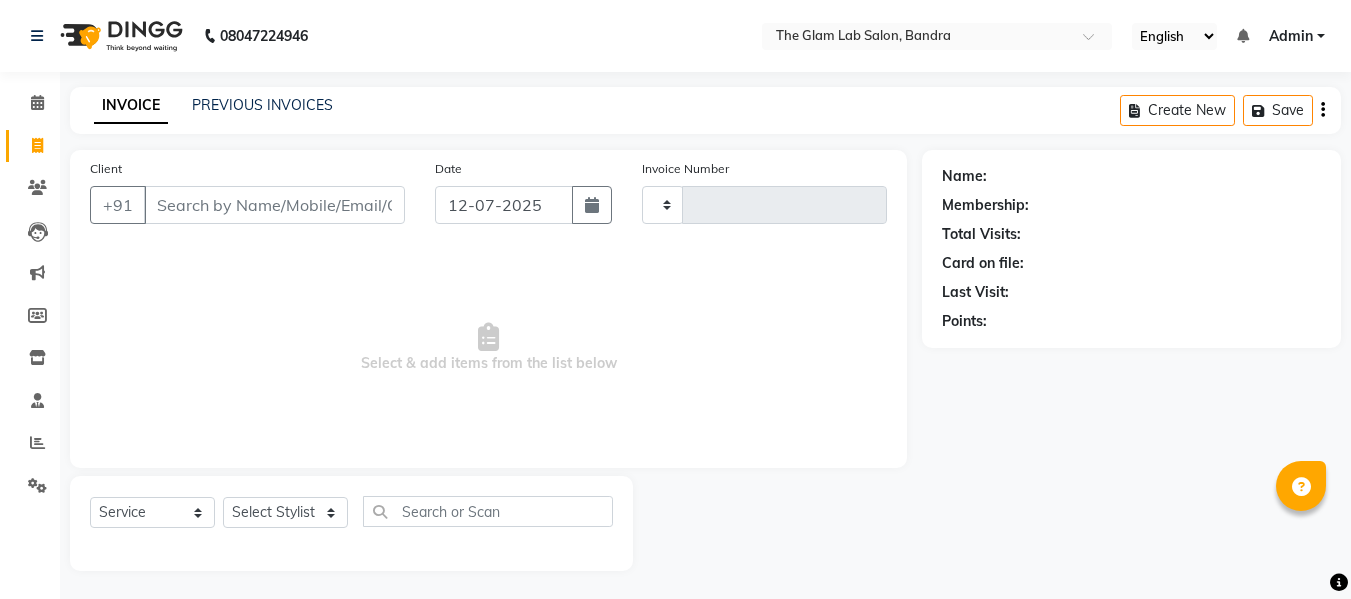 type on "0929" 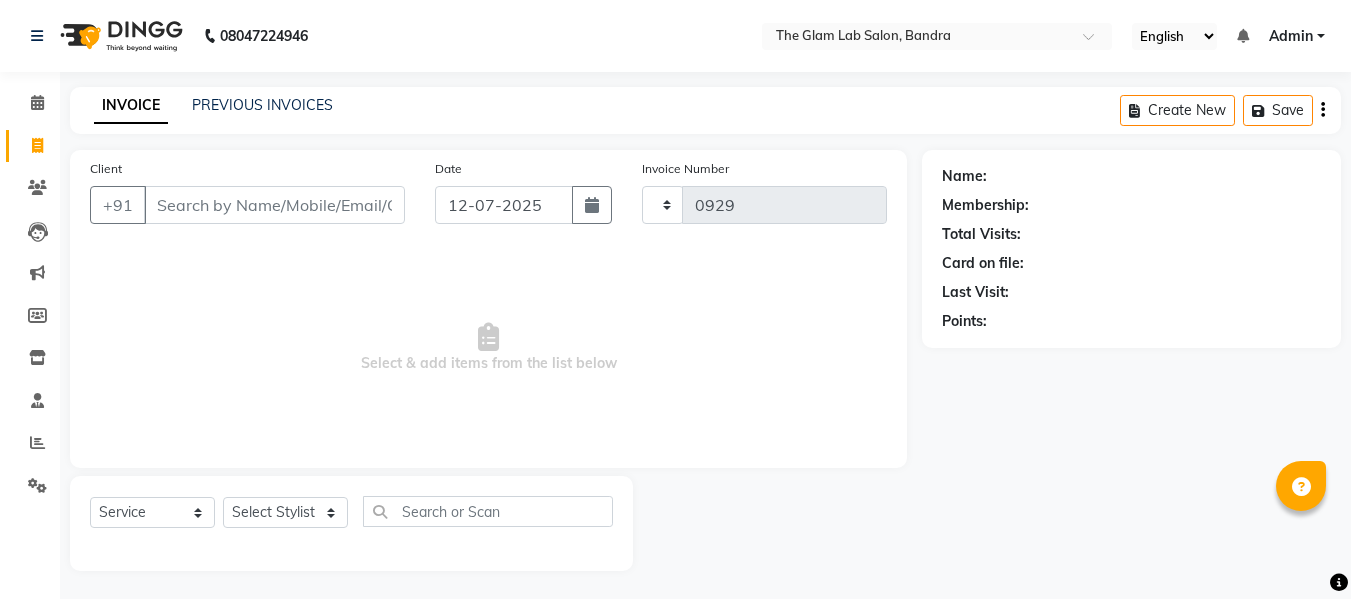 scroll, scrollTop: 2, scrollLeft: 0, axis: vertical 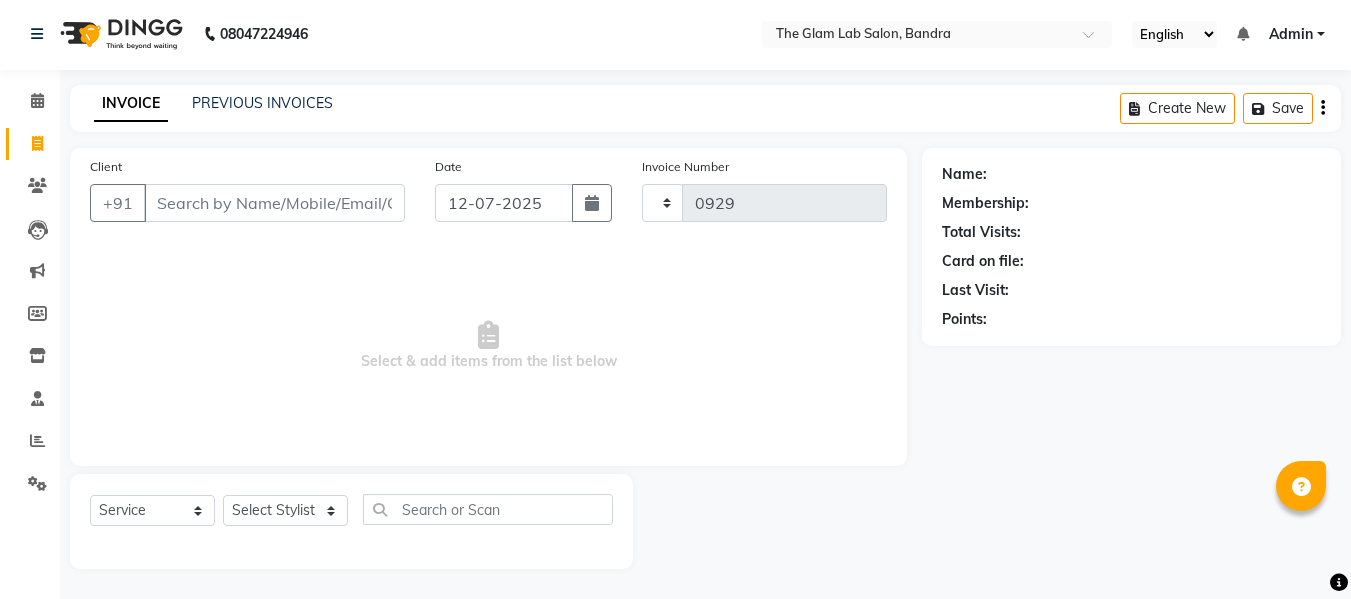 select on "734" 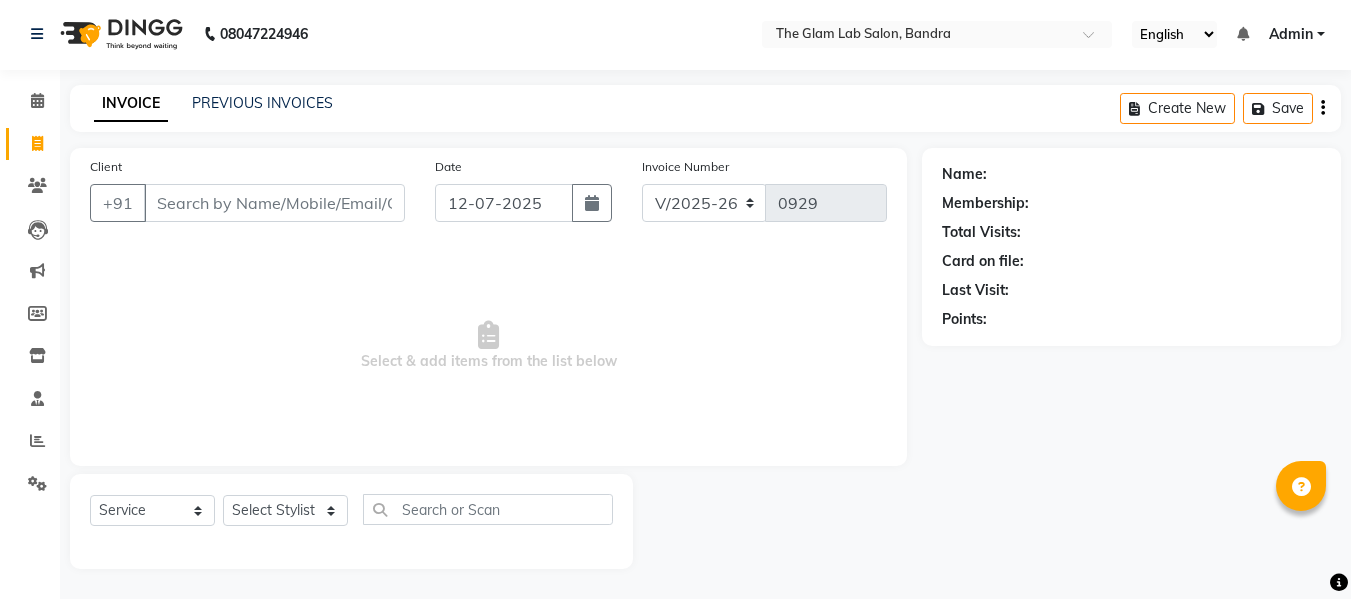 click on "Client" at bounding box center (274, 203) 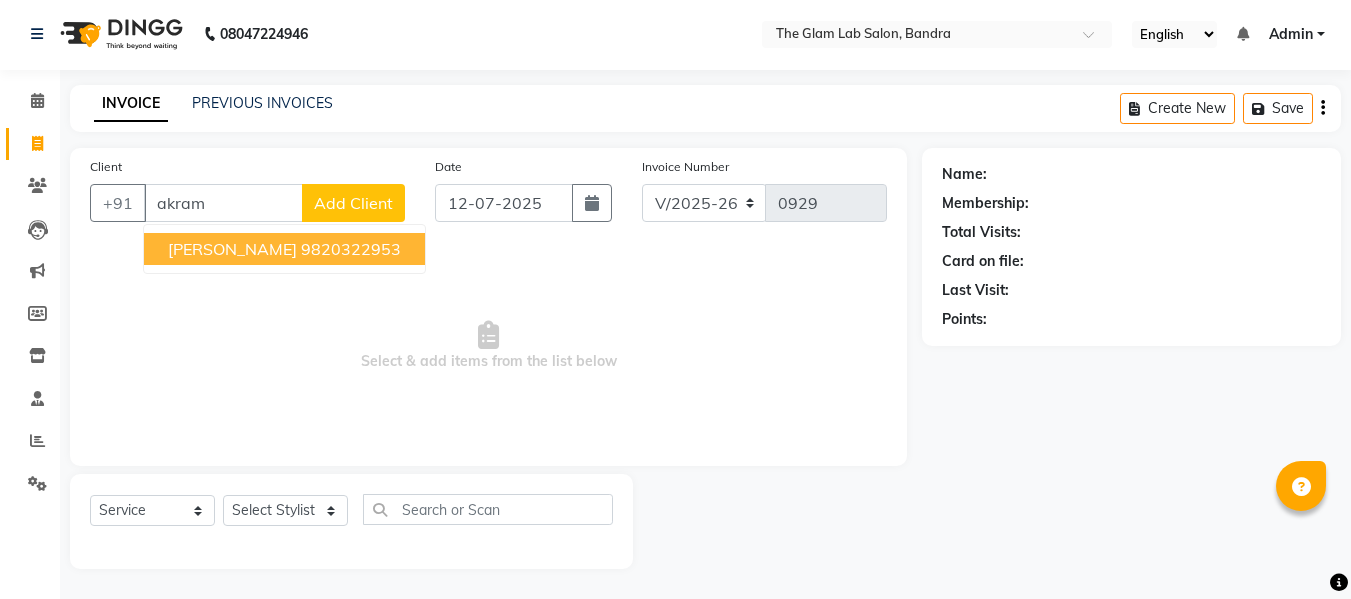 click on "akram" at bounding box center [223, 203] 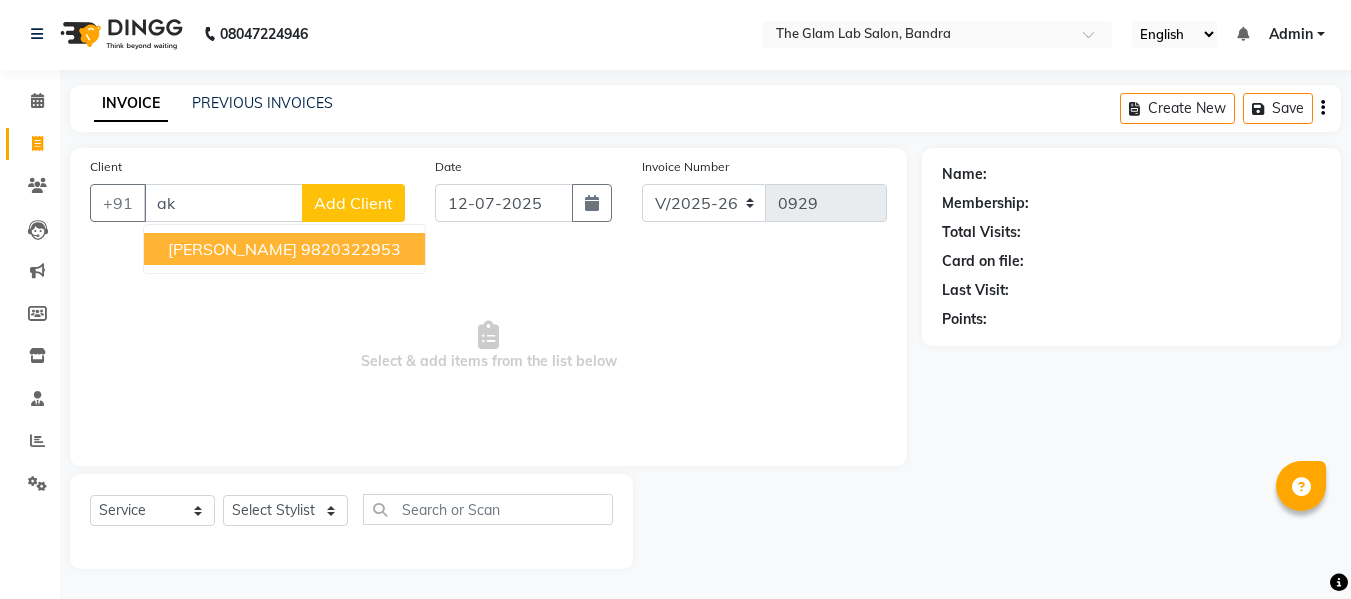 type on "a" 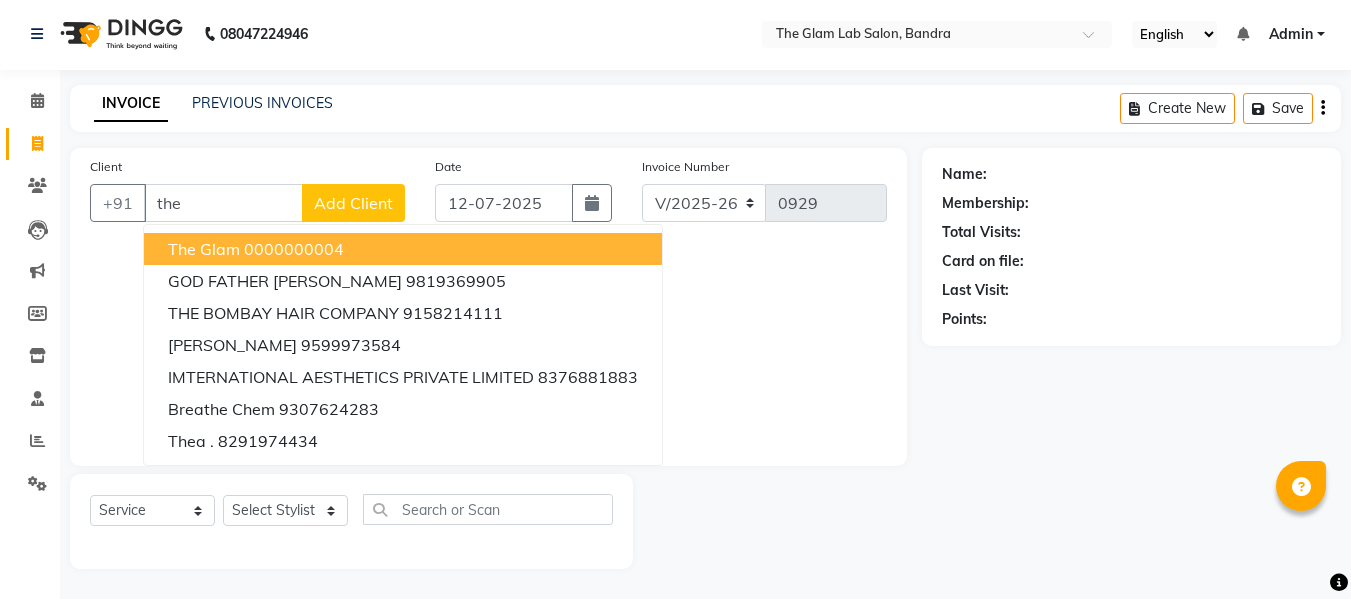 click on "the glam  0000000004" at bounding box center [403, 249] 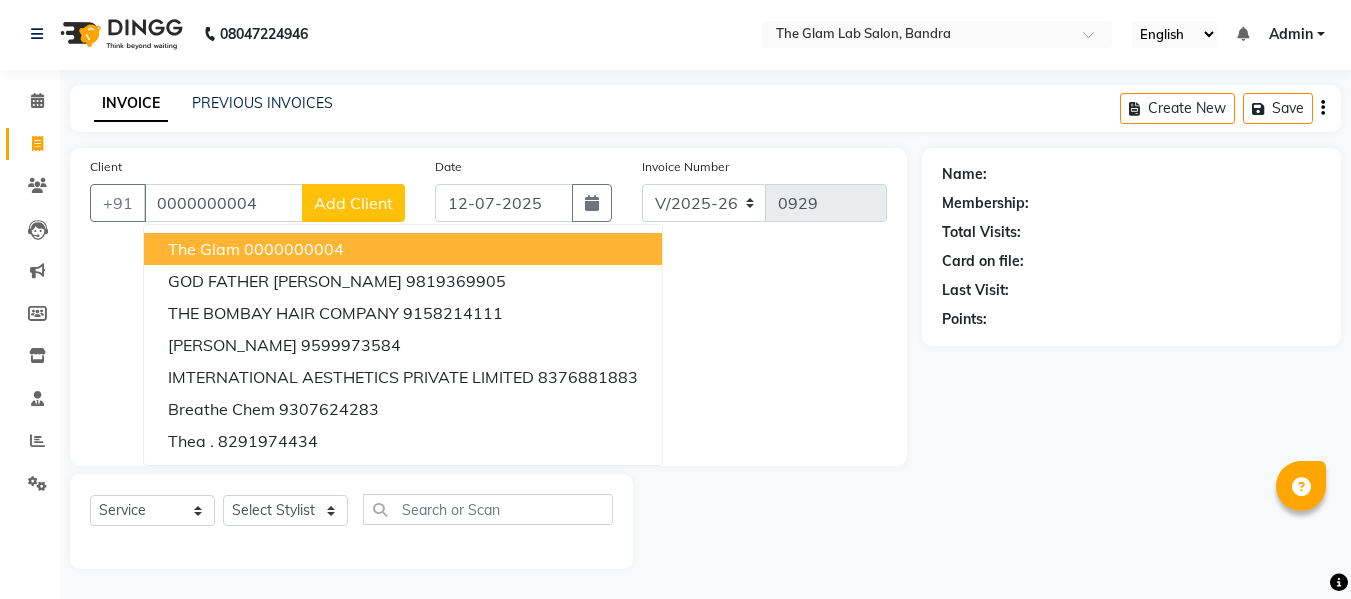 type on "0000000004" 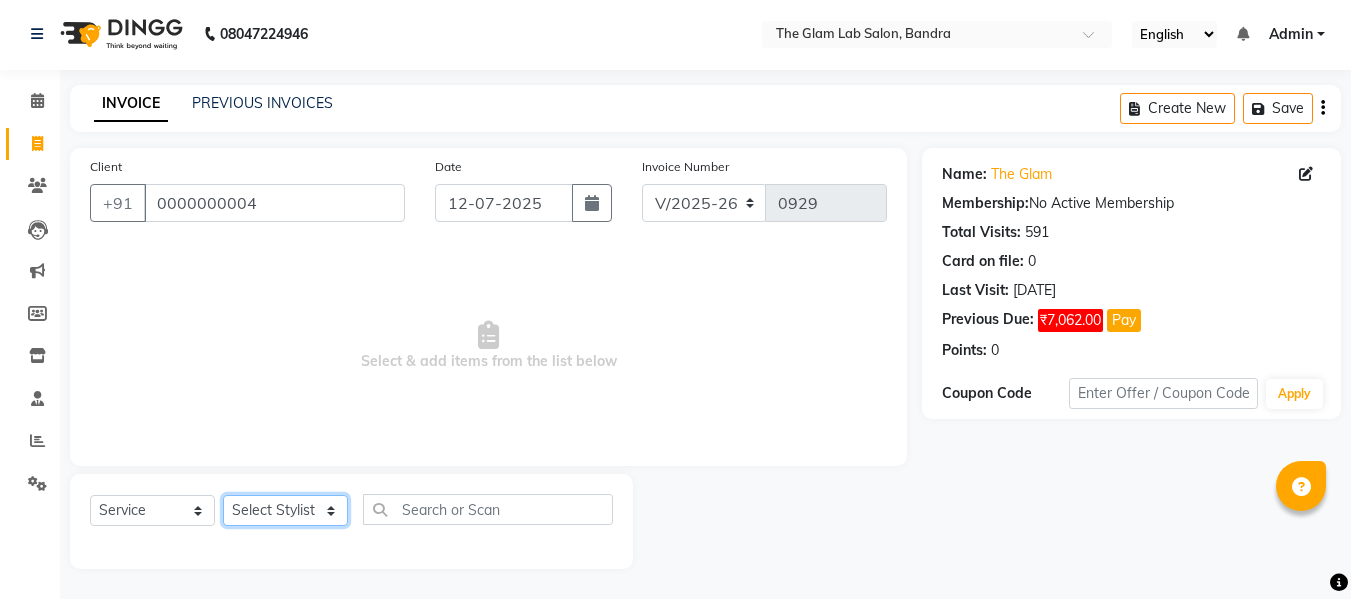 click on "Select Stylist [PERSON_NAME] [PERSON_NAME] [PERSON_NAME] [PERSON_NAME] BHGYASHREE [PERSON_NAME] [PERSON_NAME] [PERSON_NAME] [PERSON_NAME] [PERSON_NAME] [PERSON_NAME] [PERSON_NAME] [PERSON_NAME] ROHINI KALOKH [PERSON_NAME] rukshar SANTOSH [PERSON_NAME] [PERSON_NAME] [PERSON_NAME] WONCHUI [PERSON_NAME] [PERSON_NAME] ZAIN" 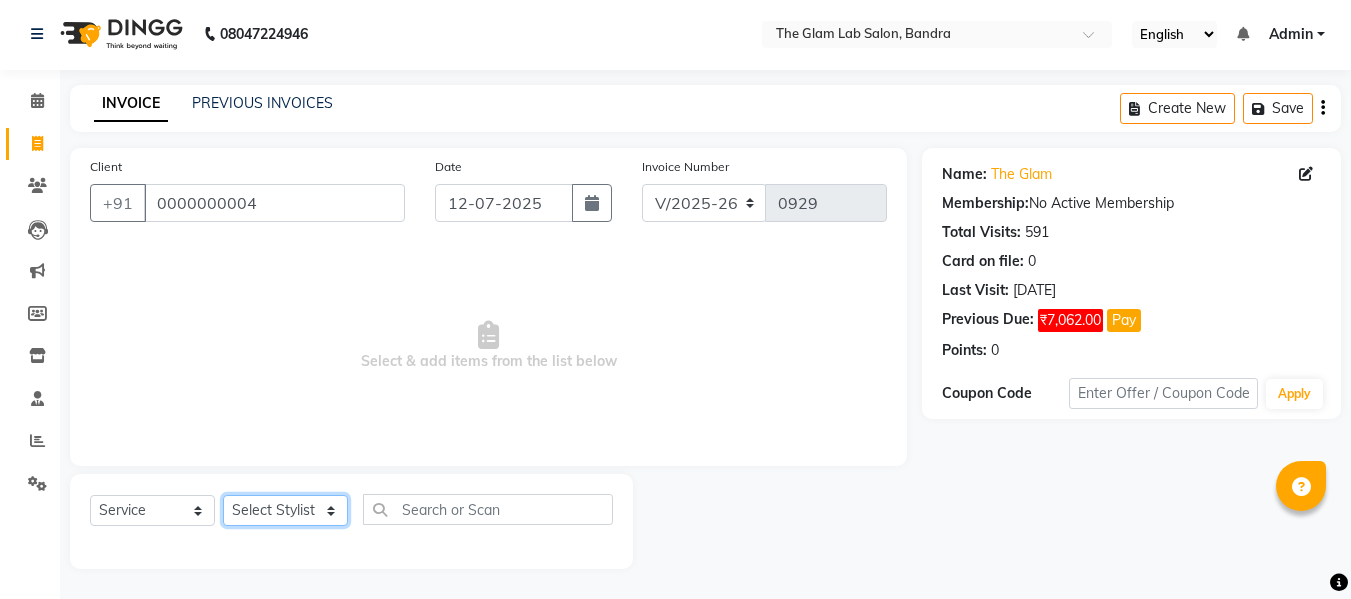 select on "31613" 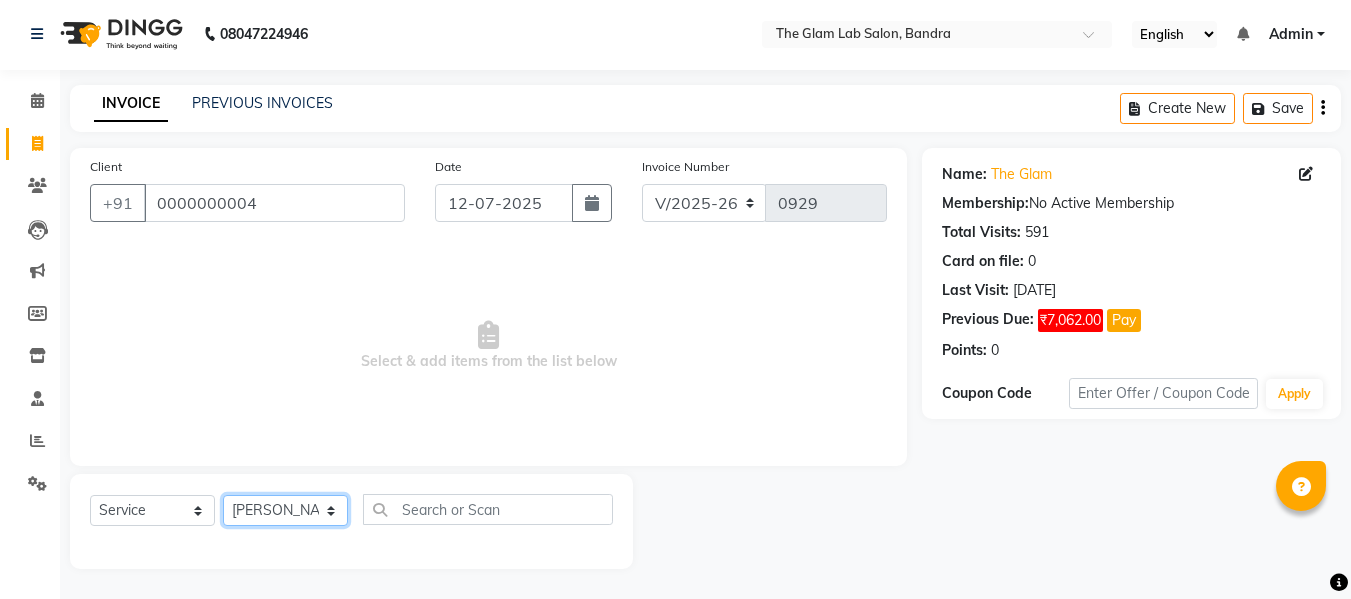 click on "Select Stylist [PERSON_NAME] [PERSON_NAME] [PERSON_NAME] [PERSON_NAME] BHGYASHREE [PERSON_NAME] [PERSON_NAME] [PERSON_NAME] [PERSON_NAME] [PERSON_NAME] [PERSON_NAME] [PERSON_NAME] [PERSON_NAME] ROHINI KALOKH [PERSON_NAME] rukshar SANTOSH [PERSON_NAME] [PERSON_NAME] [PERSON_NAME] WONCHUI [PERSON_NAME] [PERSON_NAME] ZAIN" 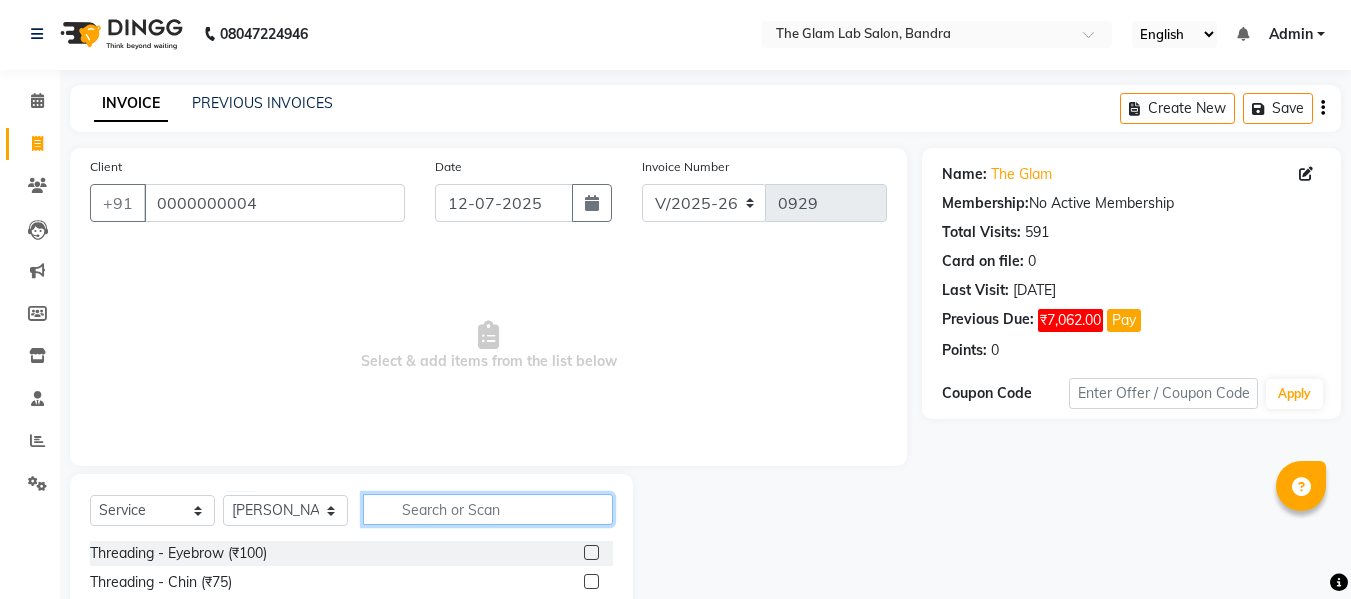 click 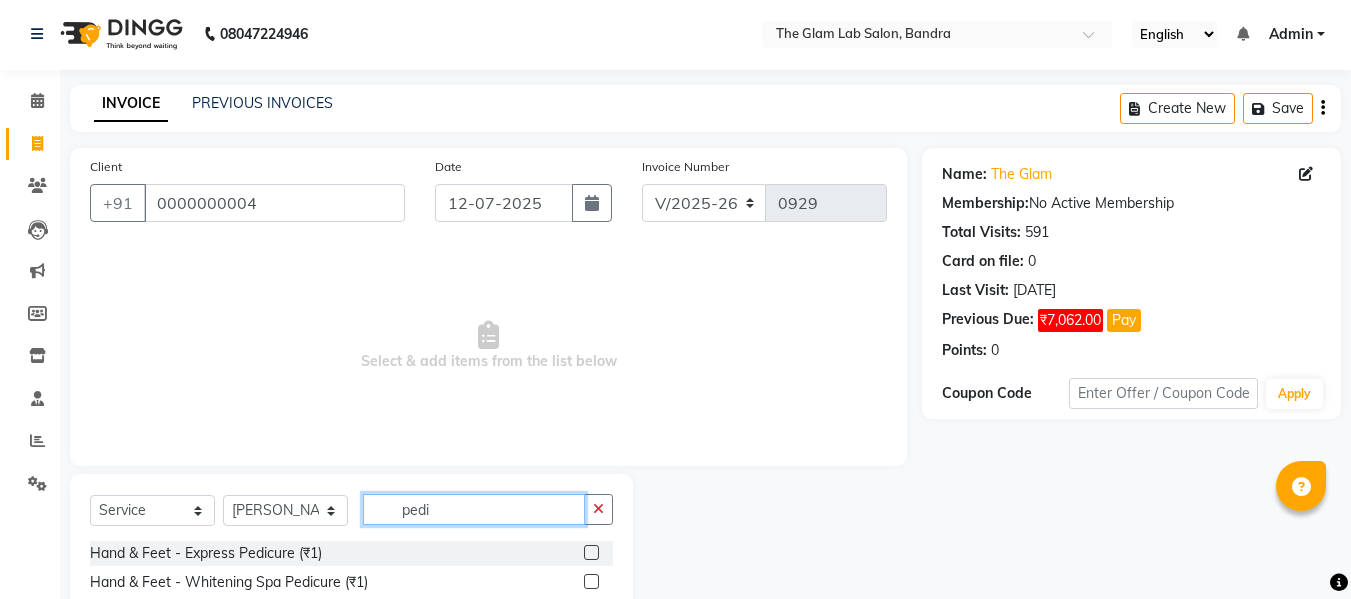 scroll, scrollTop: 138, scrollLeft: 0, axis: vertical 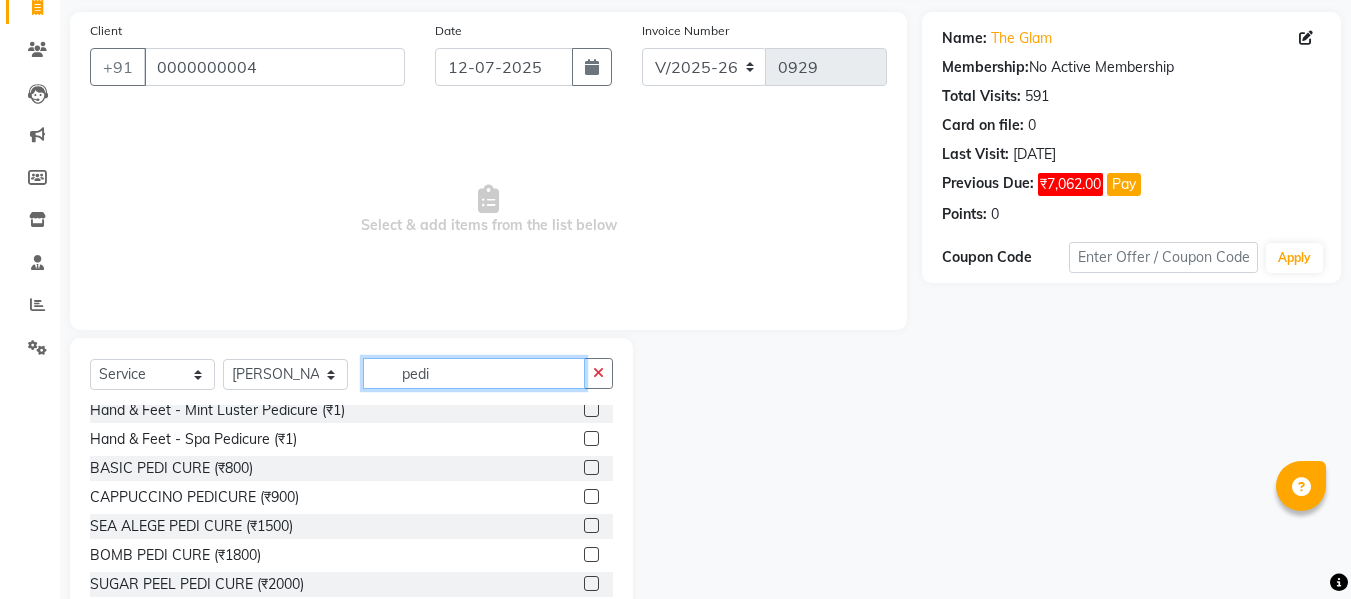 type on "pedi" 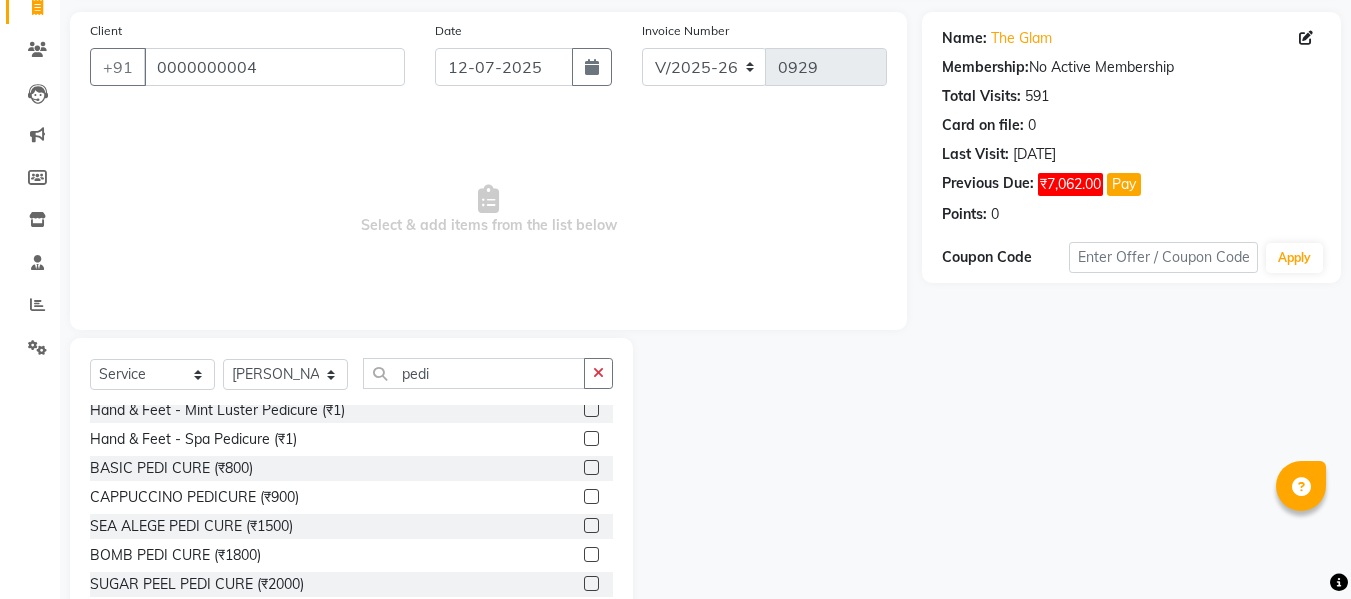 click 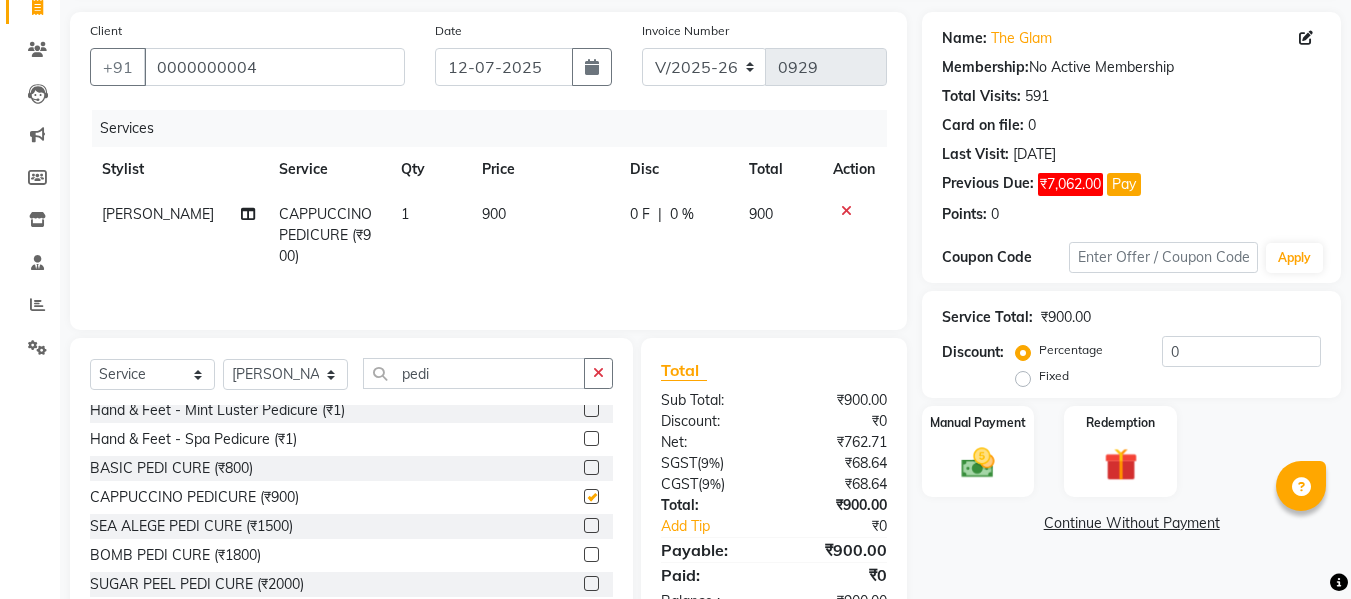 checkbox on "false" 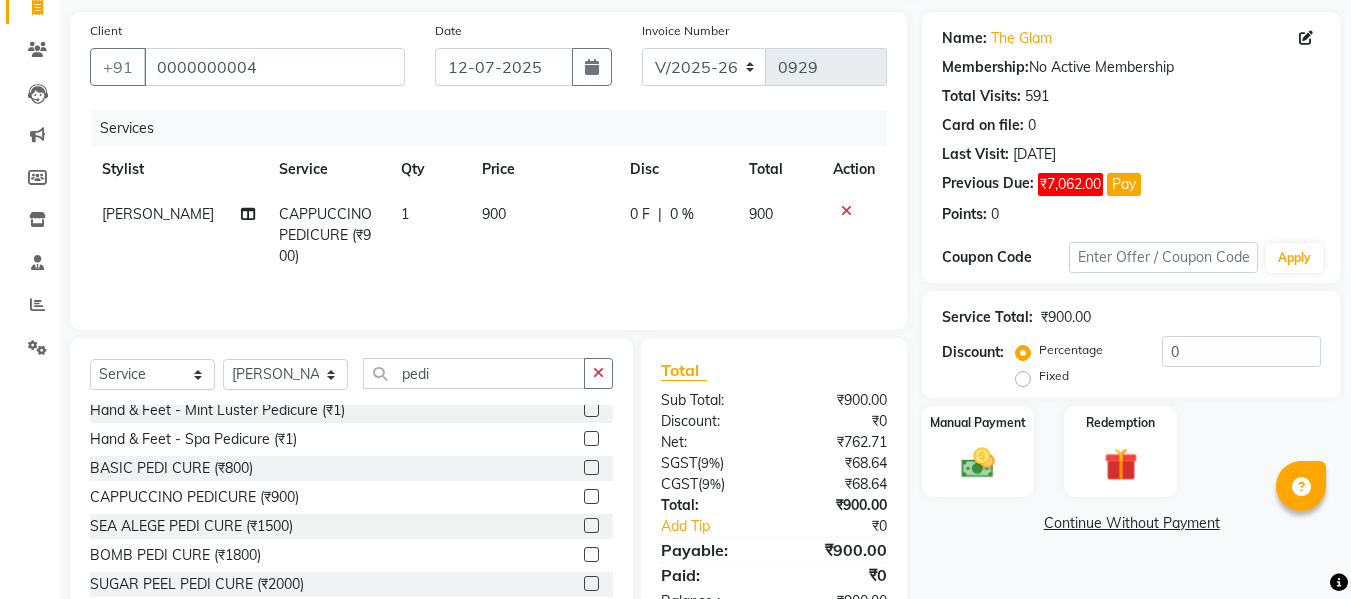 click 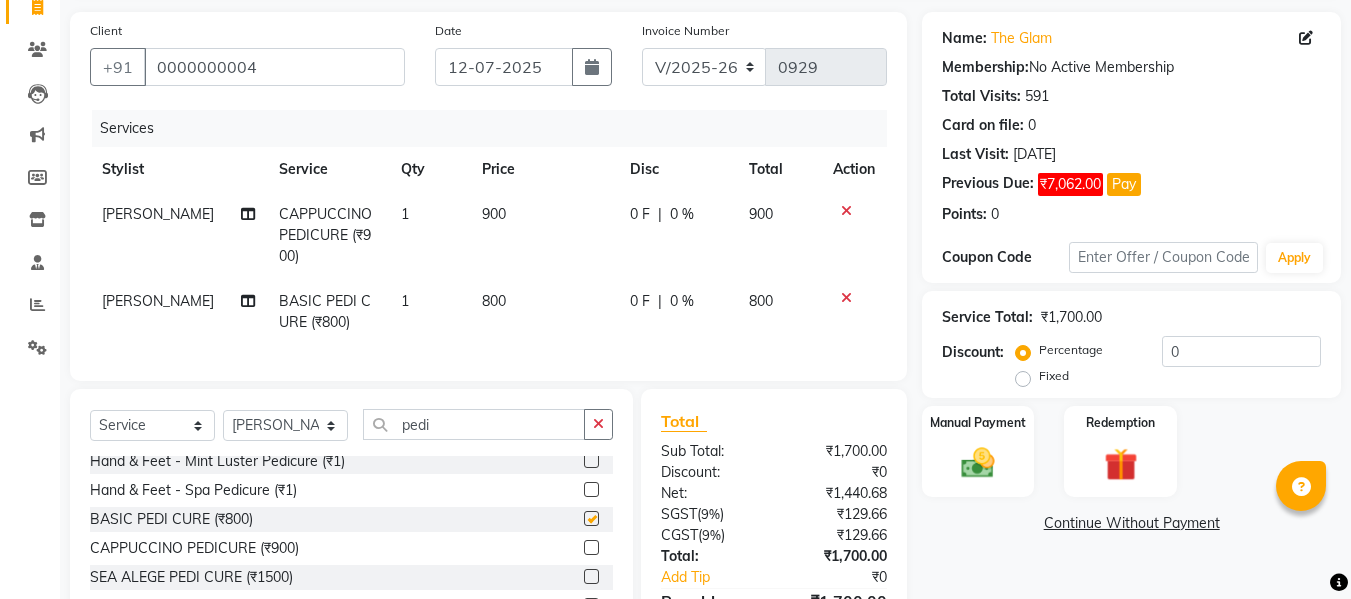 checkbox on "false" 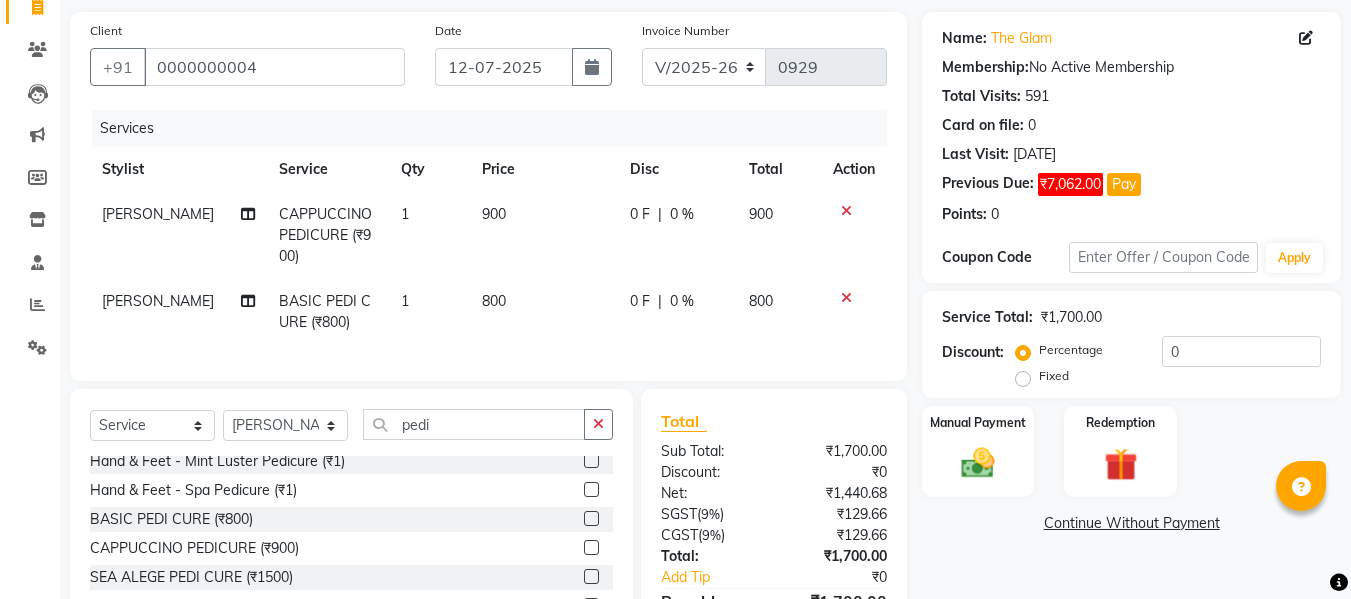 click 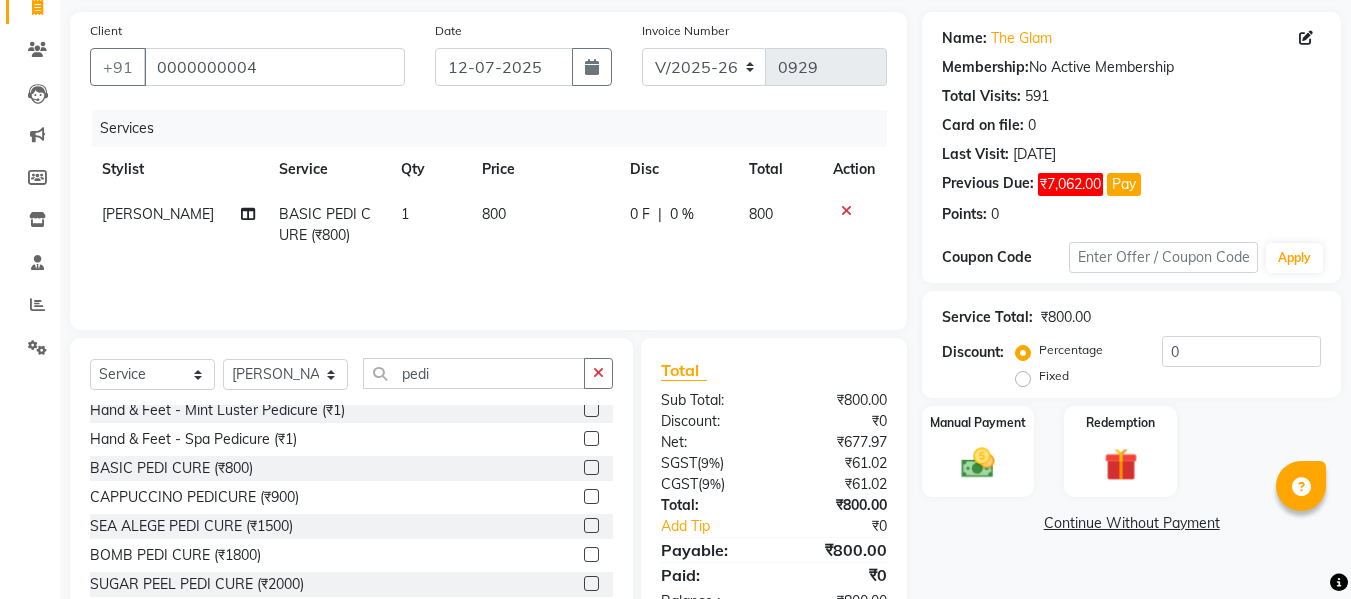 click on "800" 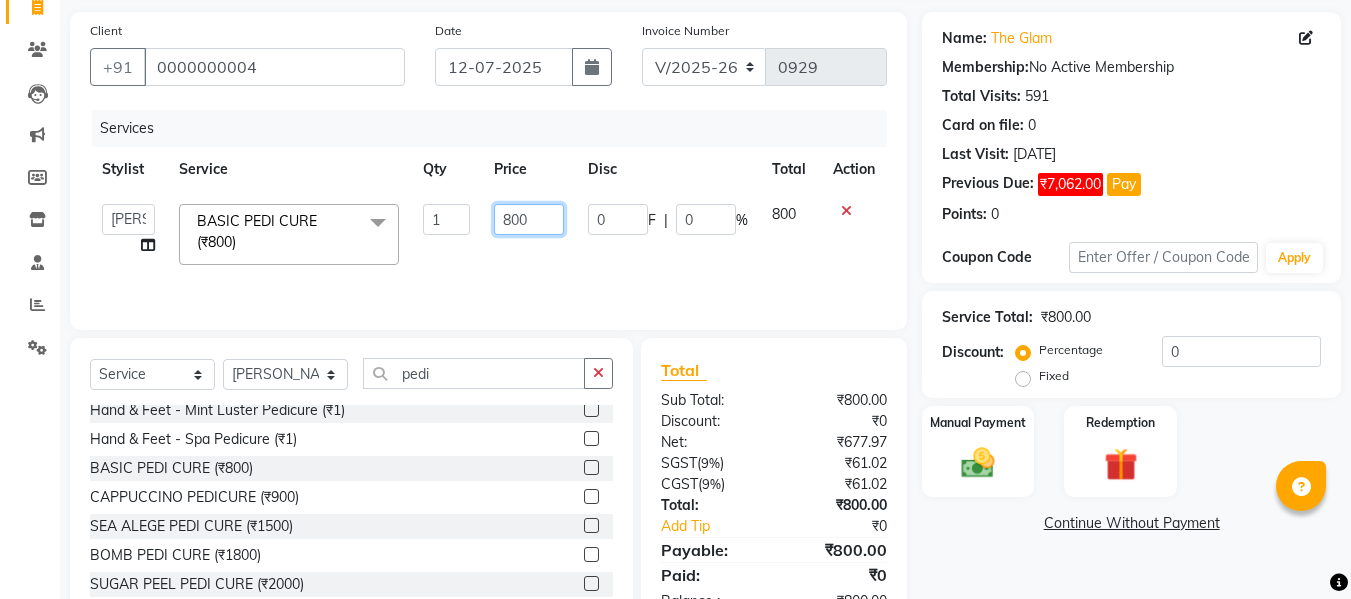 click on "800" 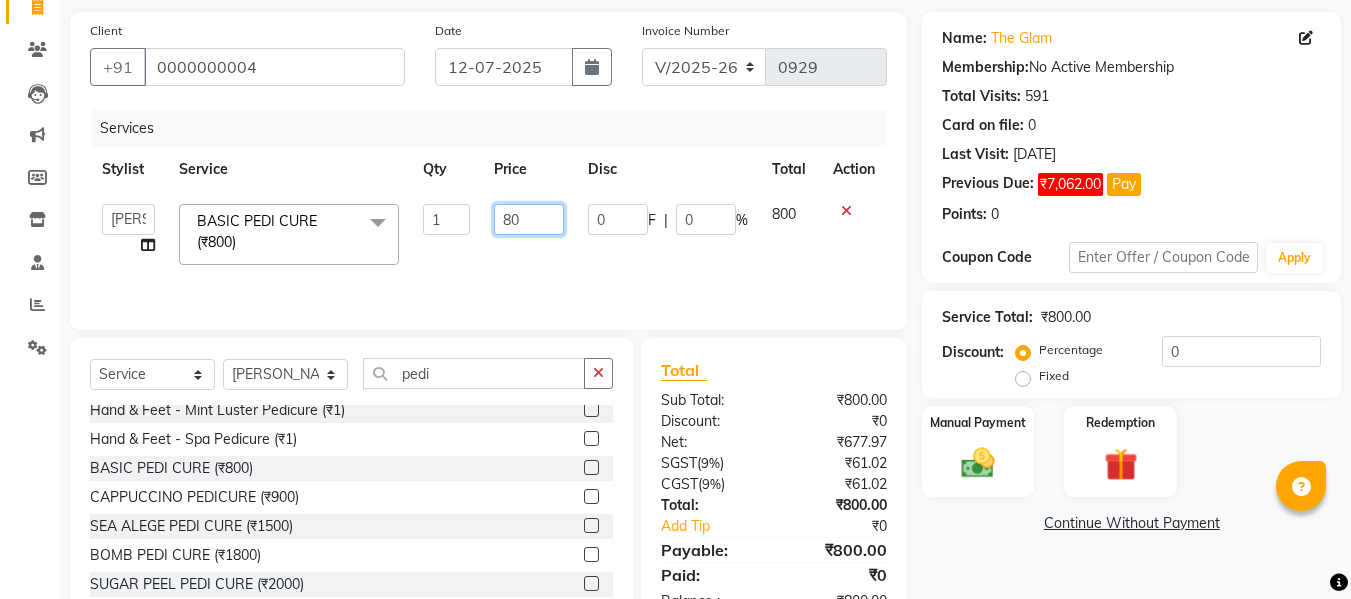 type on "8" 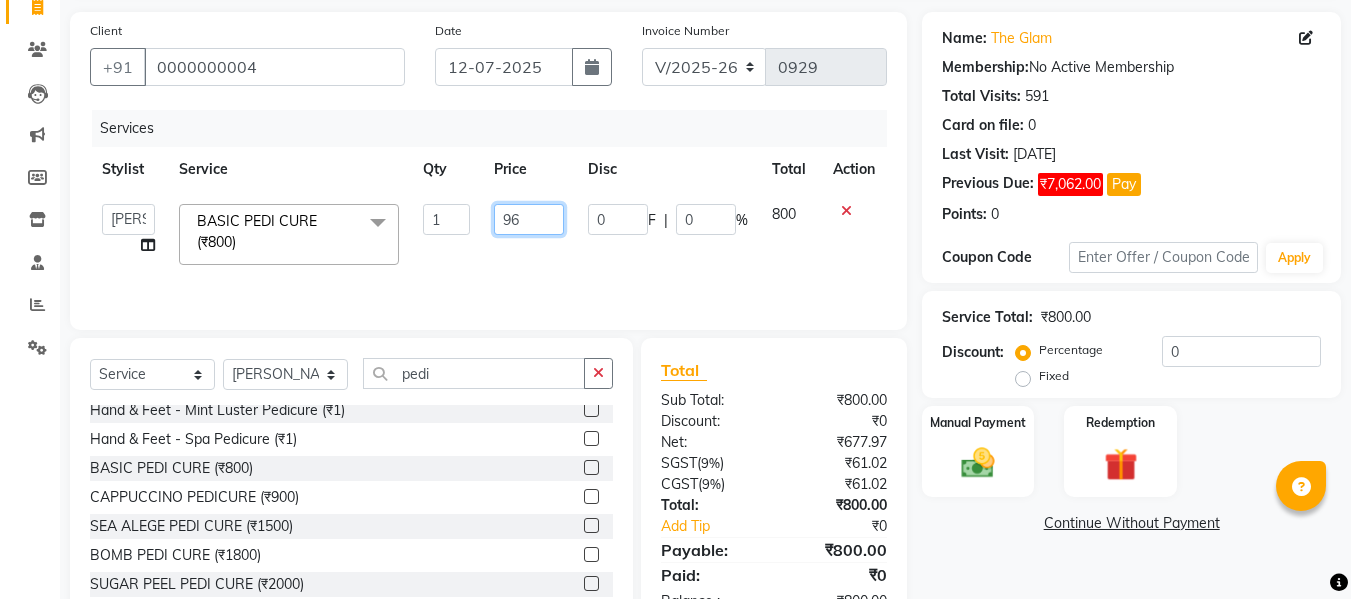 type on "960" 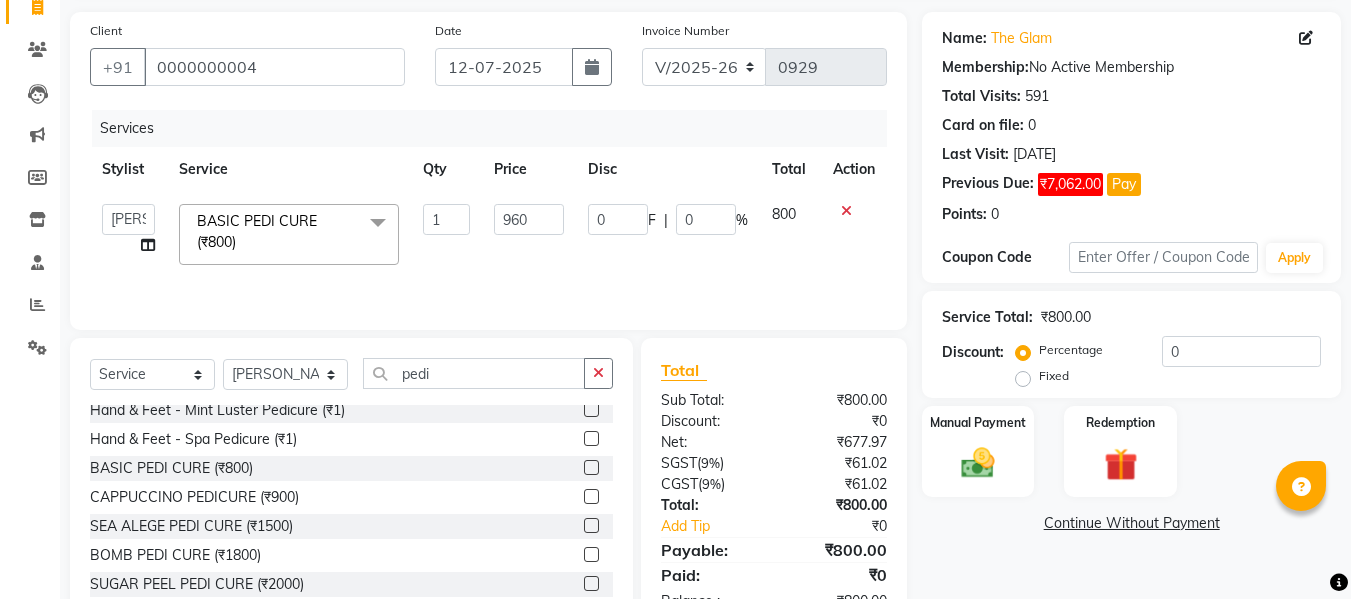 click on "960" 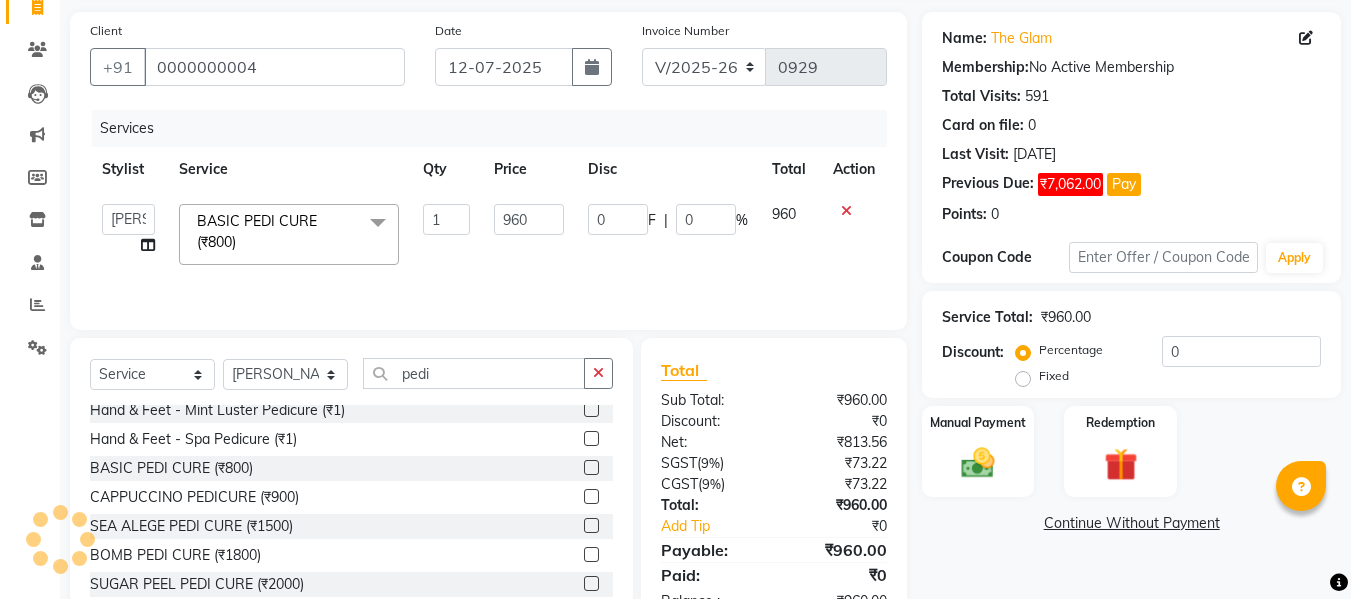 scroll, scrollTop: 202, scrollLeft: 0, axis: vertical 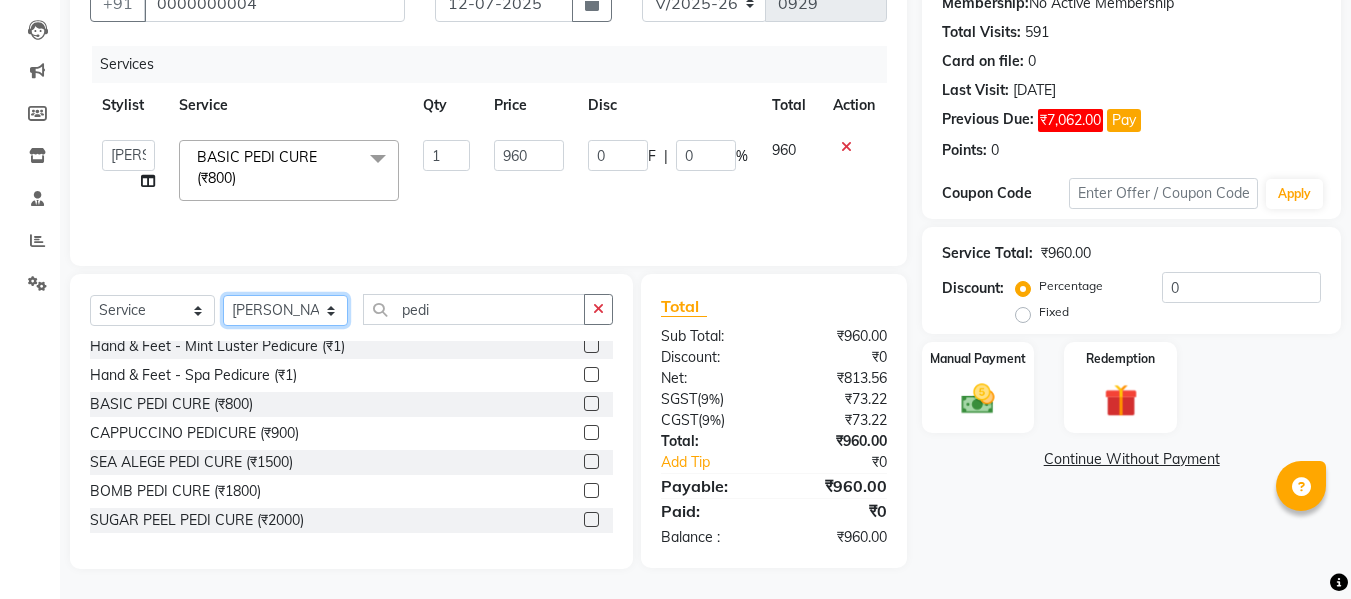 click on "Select Stylist [PERSON_NAME] [PERSON_NAME] [PERSON_NAME] [PERSON_NAME] BHGYASHREE [PERSON_NAME] [PERSON_NAME] [PERSON_NAME] [PERSON_NAME] [PERSON_NAME] [PERSON_NAME] [PERSON_NAME] [PERSON_NAME] ROHINI KALOKH [PERSON_NAME] rukshar SANTOSH [PERSON_NAME] [PERSON_NAME] [PERSON_NAME] WONCHUI [PERSON_NAME] [PERSON_NAME] ZAIN" 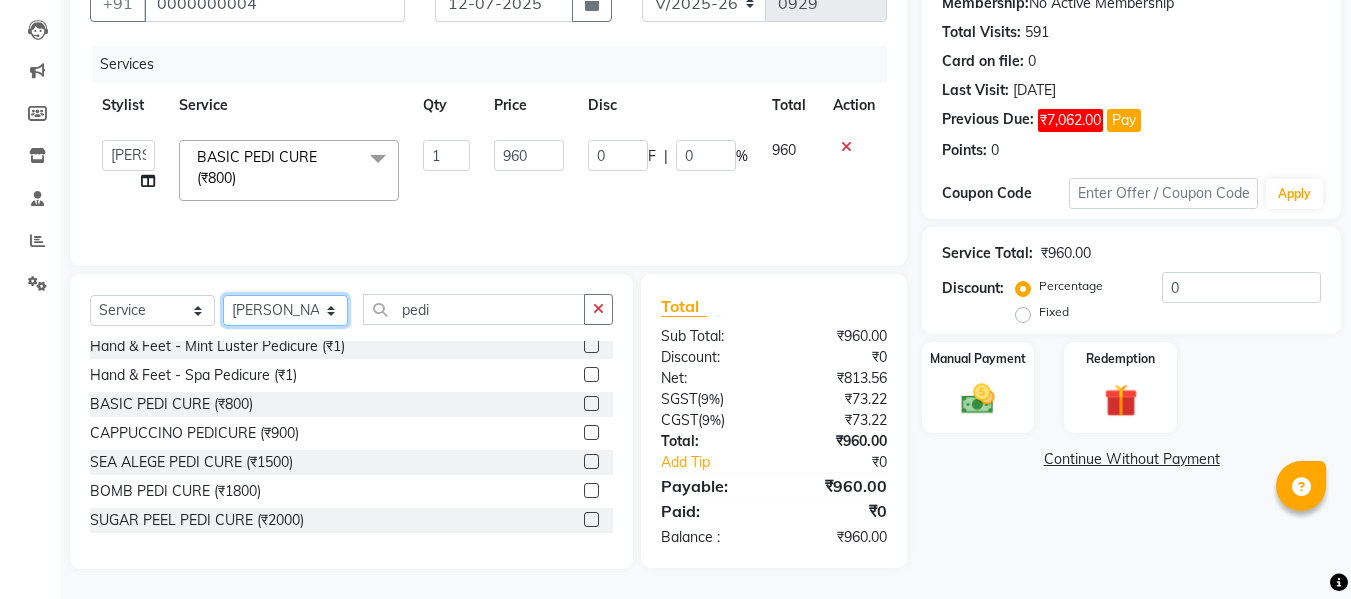 select on "61591" 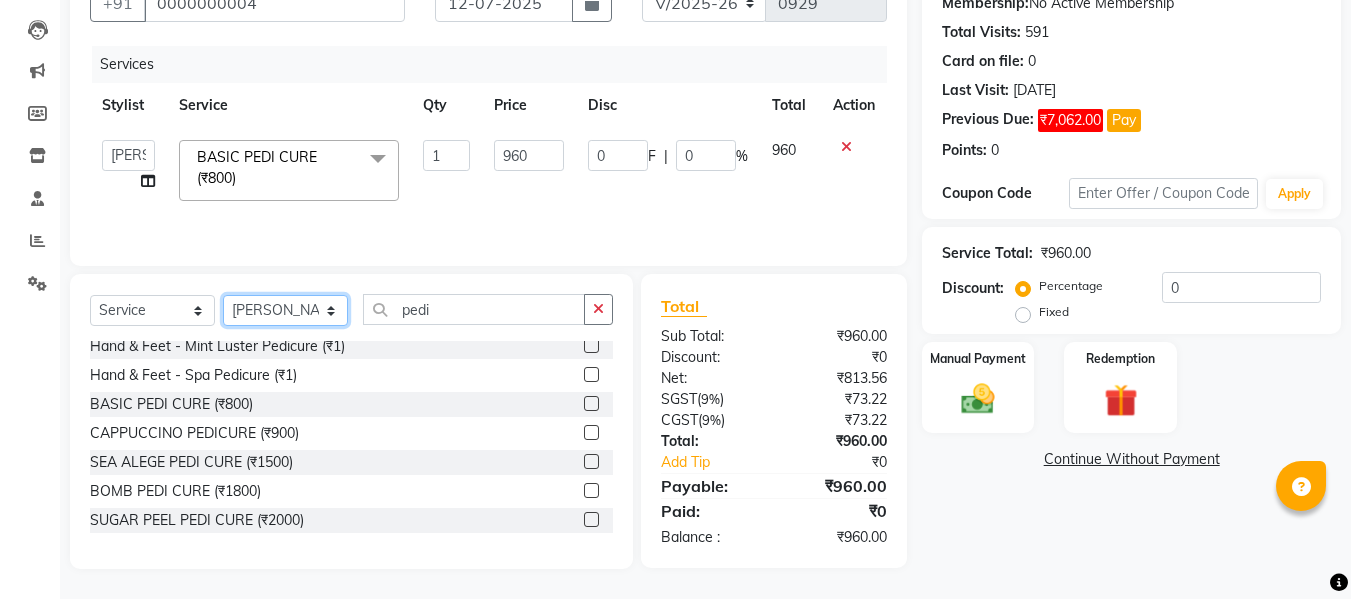 click on "Select Stylist [PERSON_NAME] [PERSON_NAME] [PERSON_NAME] [PERSON_NAME] BHGYASHREE [PERSON_NAME] [PERSON_NAME] [PERSON_NAME] [PERSON_NAME] [PERSON_NAME] [PERSON_NAME] [PERSON_NAME] [PERSON_NAME] ROHINI KALOKH [PERSON_NAME] rukshar SANTOSH [PERSON_NAME] [PERSON_NAME] [PERSON_NAME] WONCHUI [PERSON_NAME] [PERSON_NAME] ZAIN" 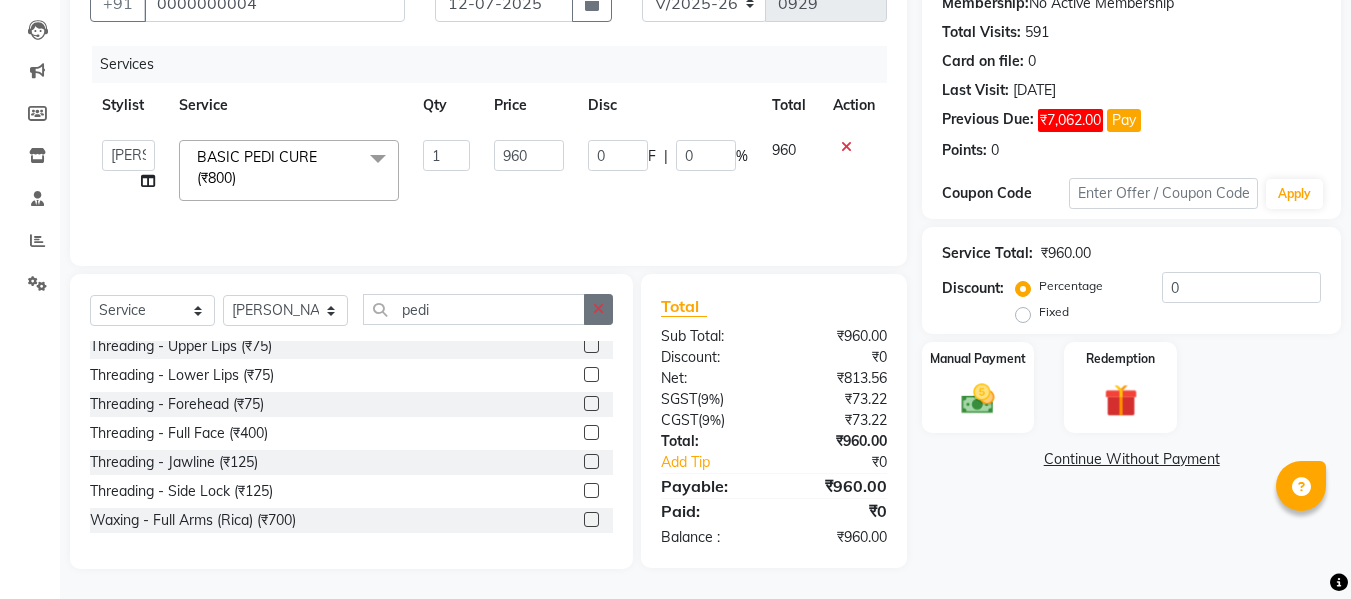 click 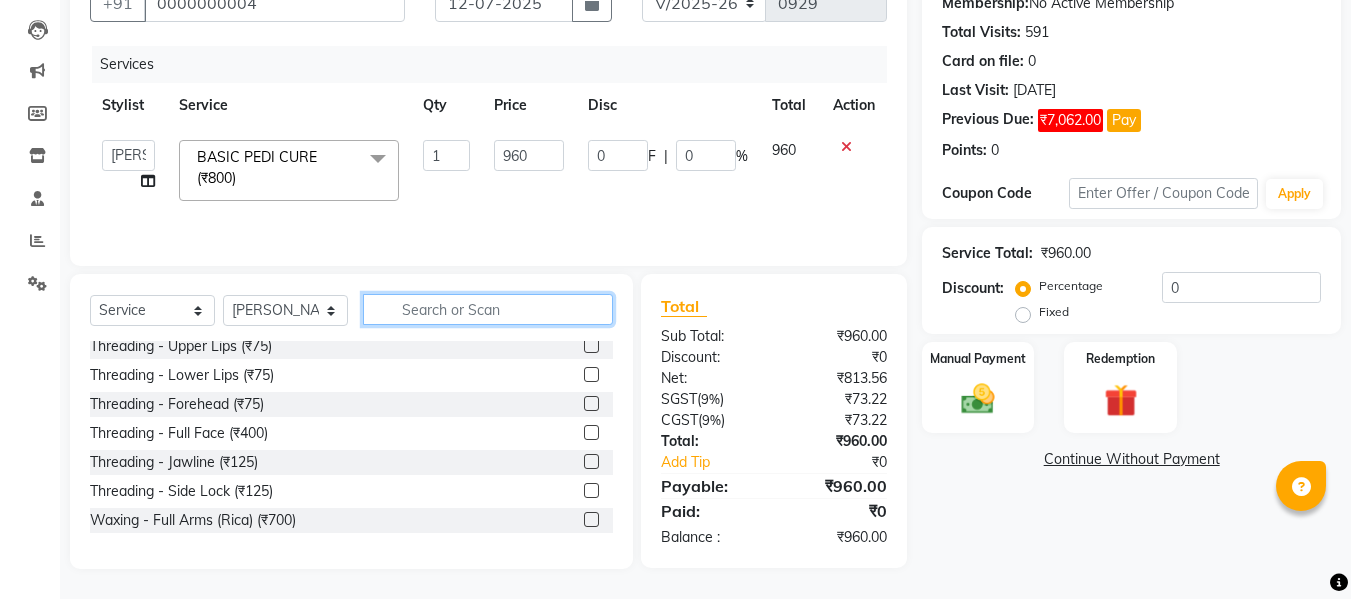 click 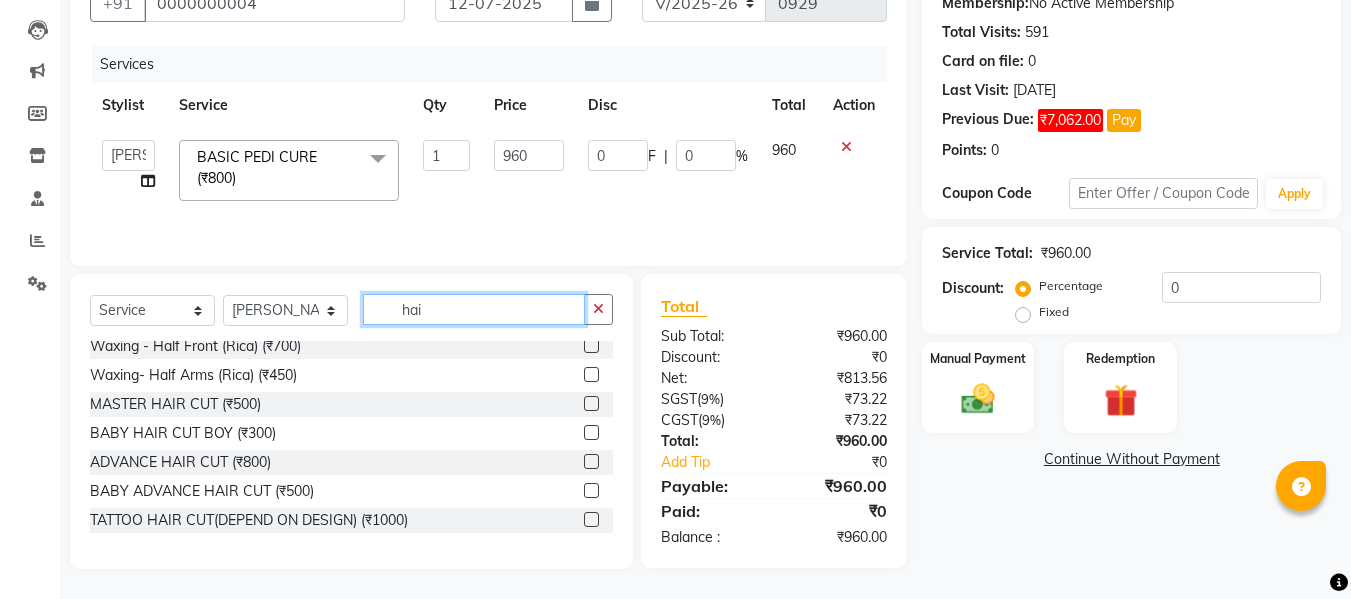 scroll, scrollTop: 0, scrollLeft: 0, axis: both 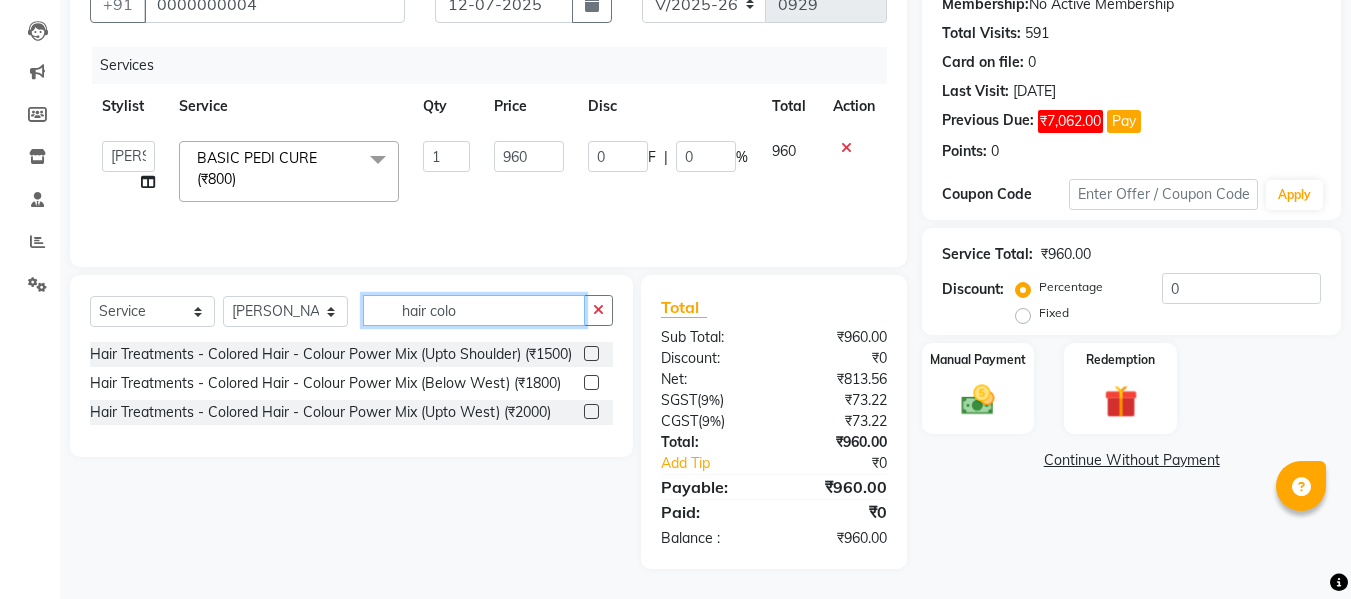 type on "hair colo" 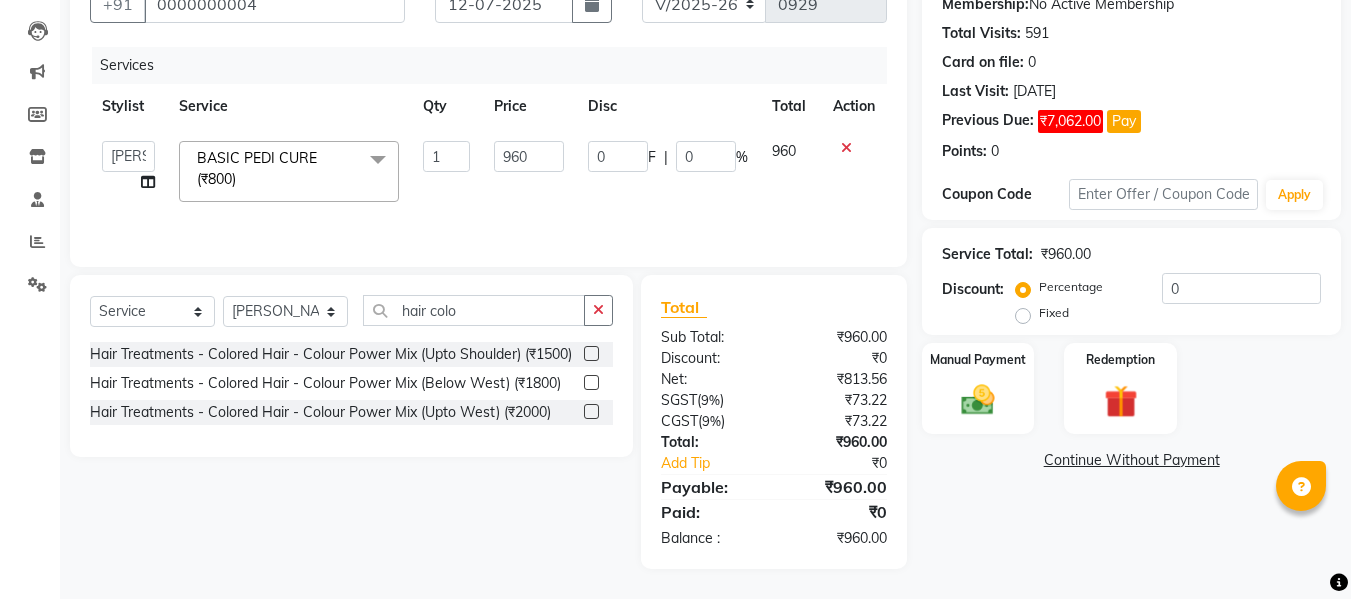 click 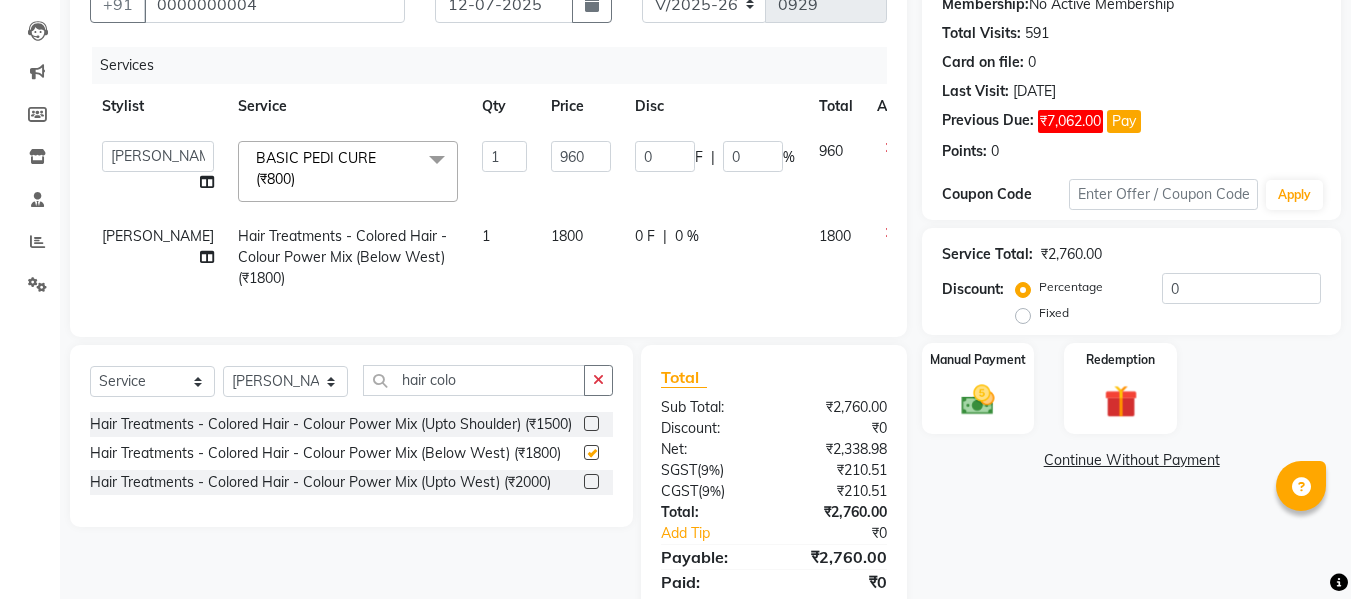 checkbox on "false" 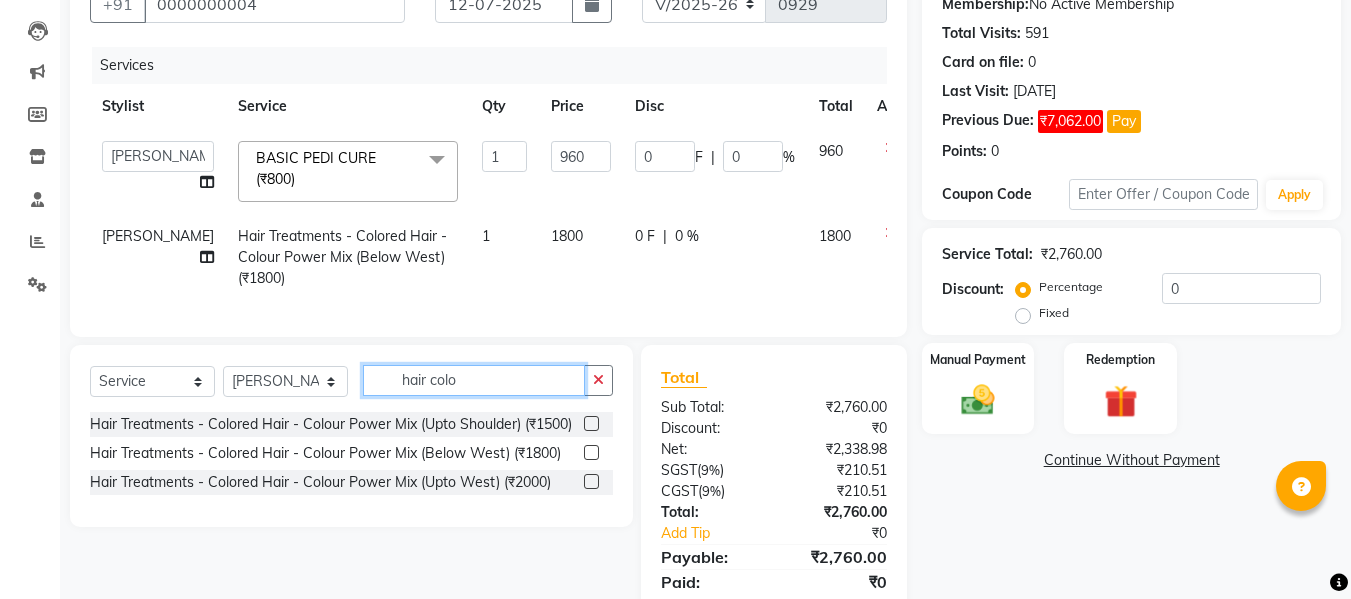 click on "hair colo" 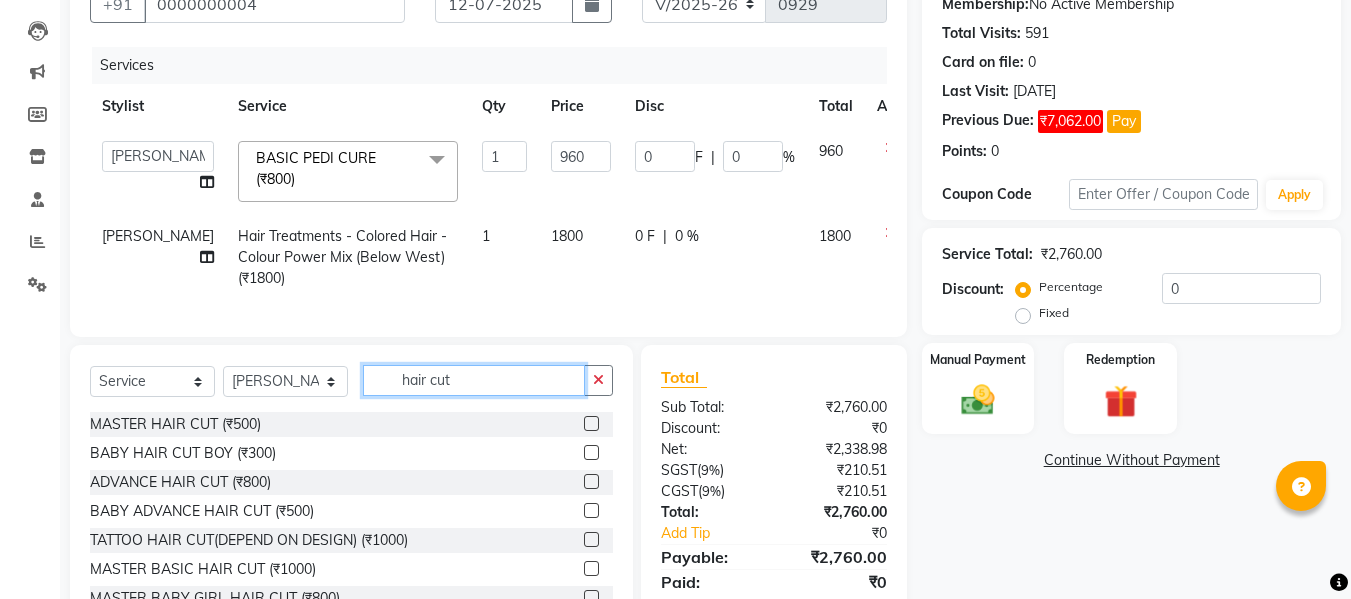 scroll, scrollTop: 61, scrollLeft: 0, axis: vertical 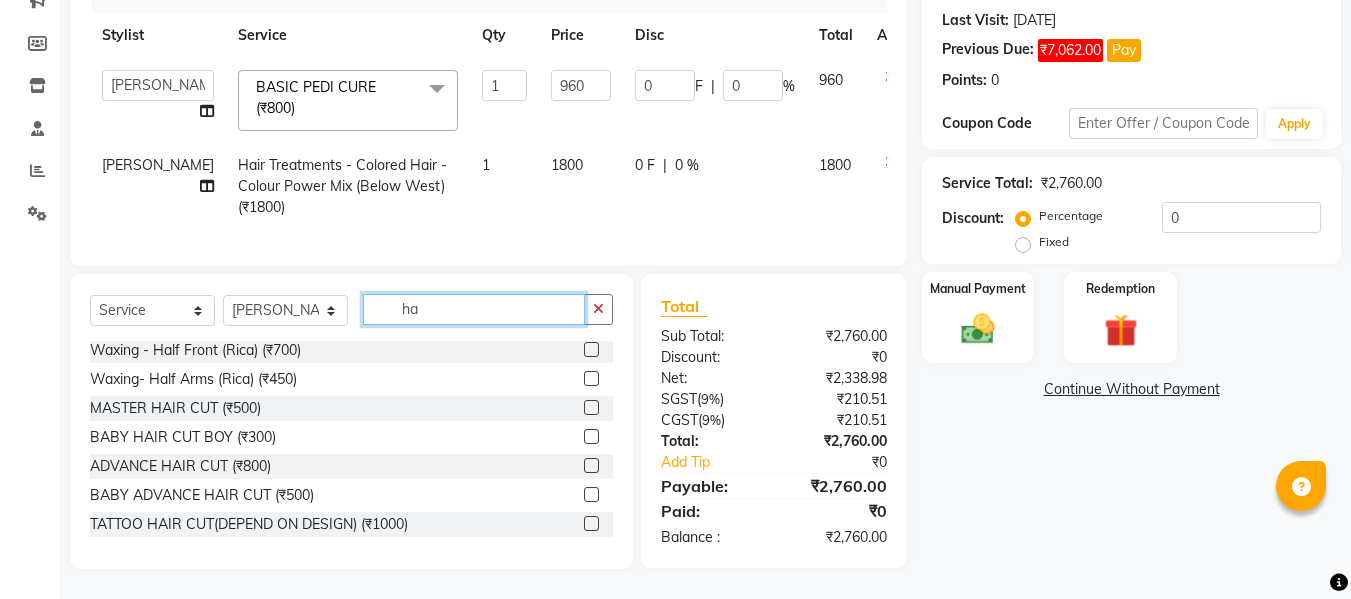 type on "h" 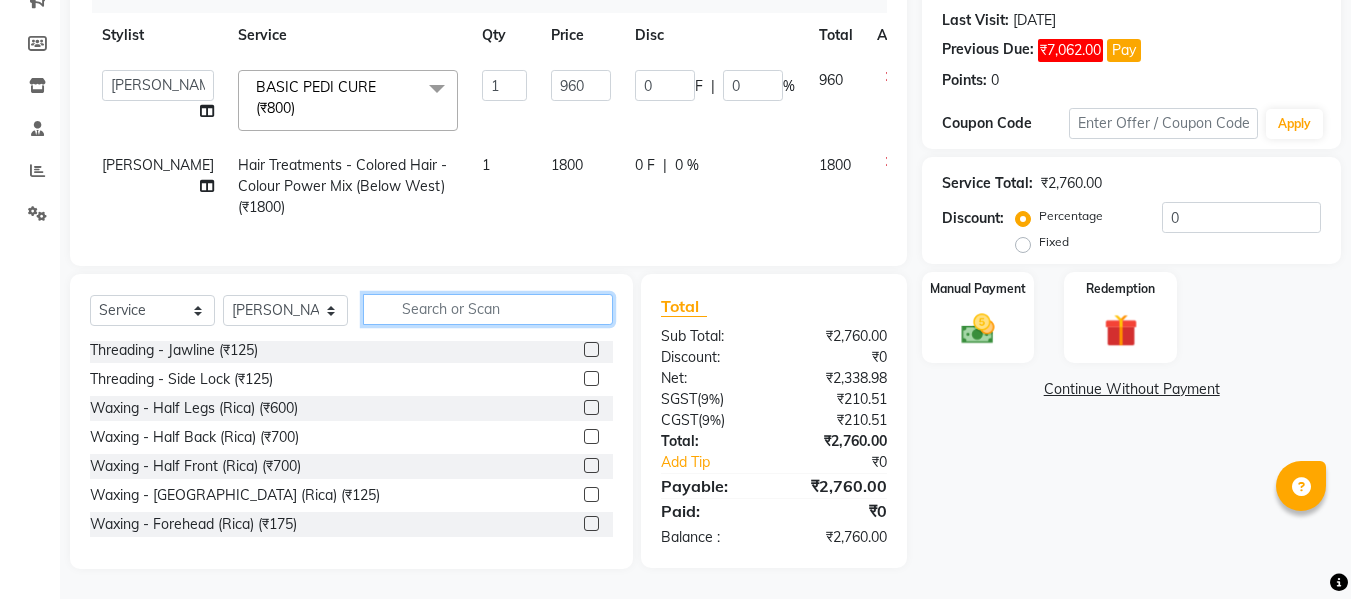 scroll, scrollTop: 1250, scrollLeft: 0, axis: vertical 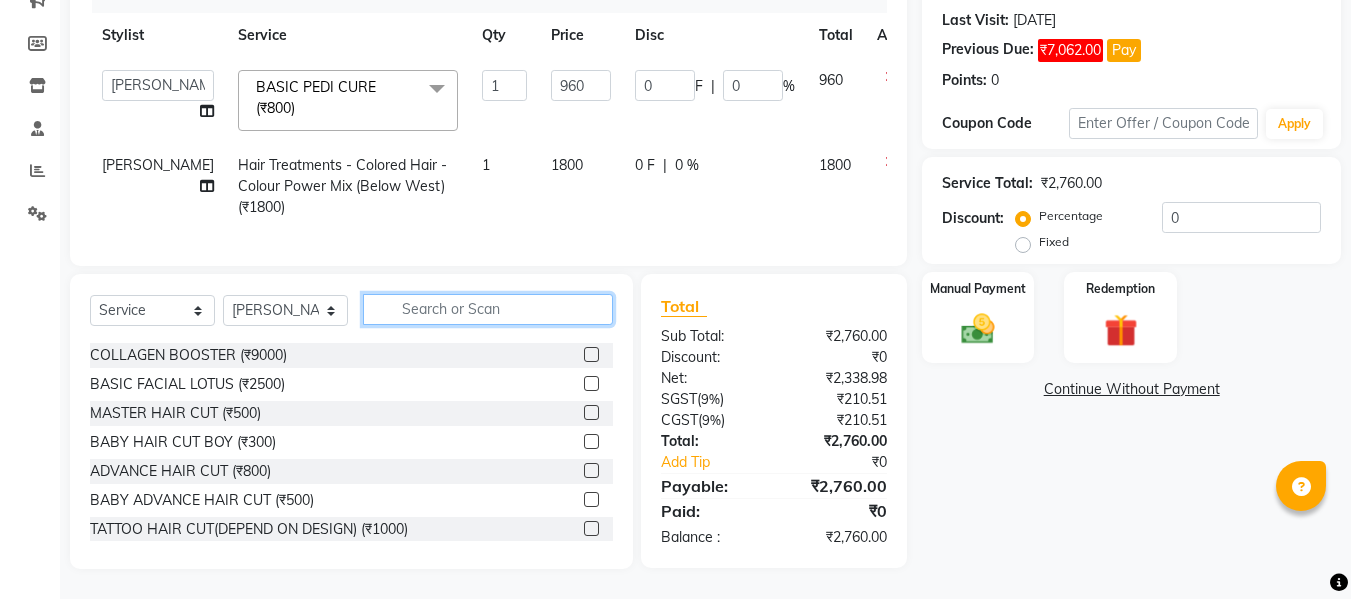 type 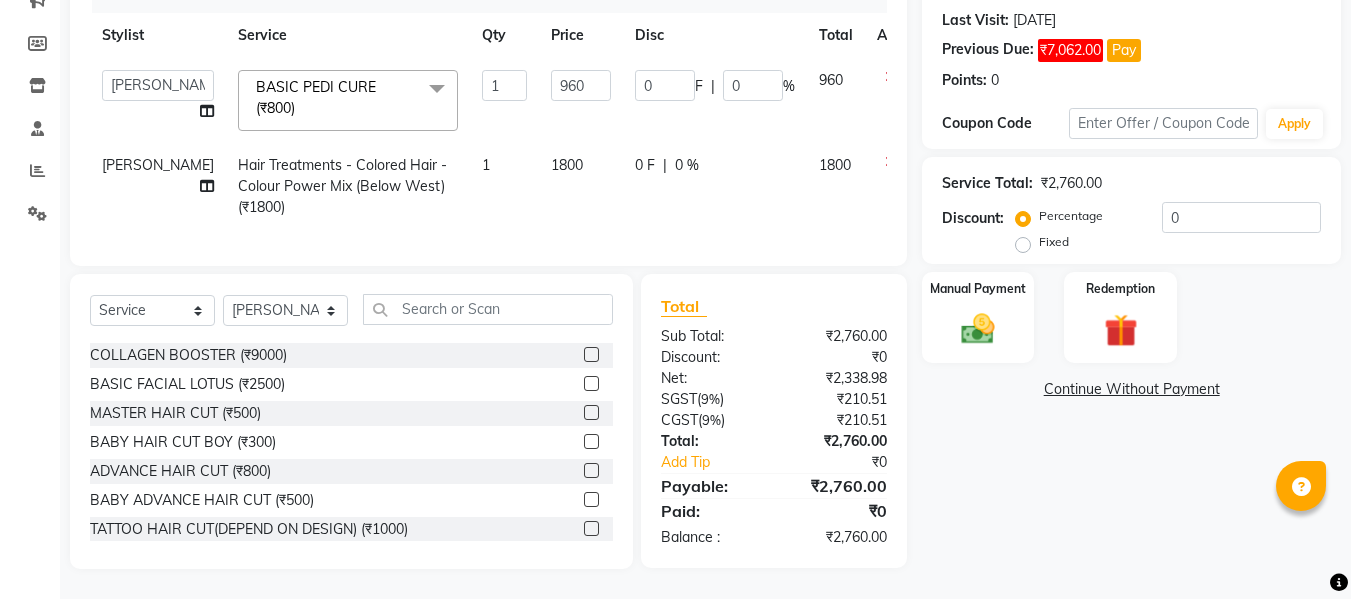click on "1800" 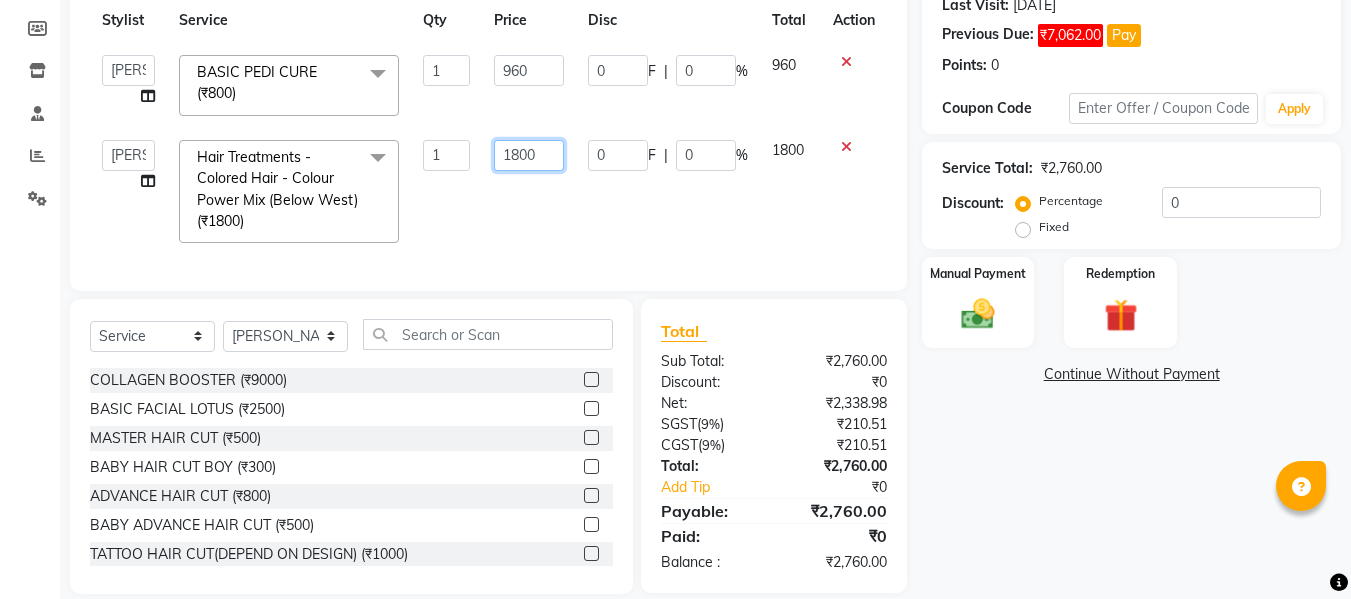 click on "1800" 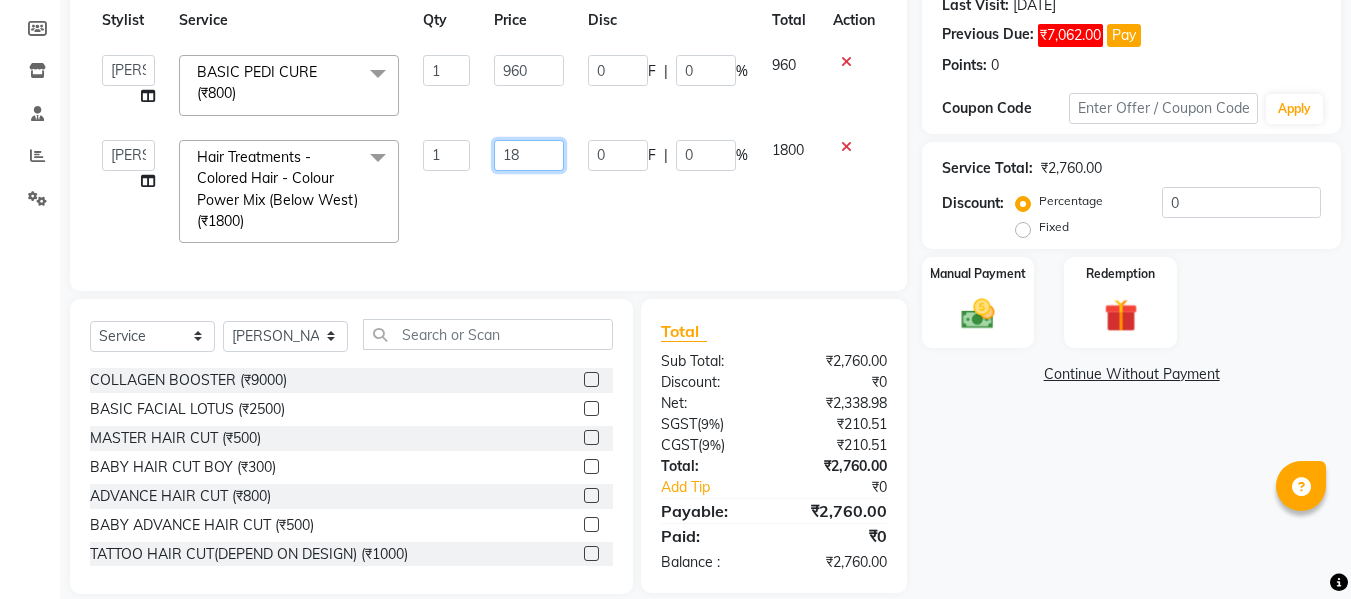 type on "1" 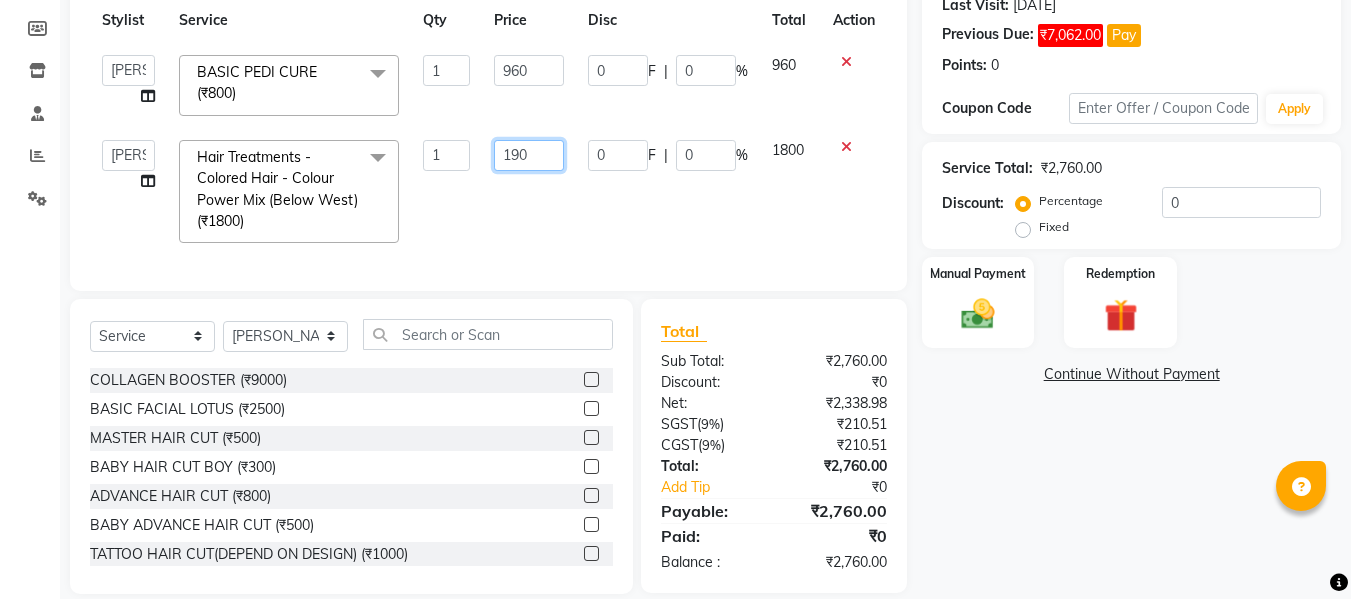 type on "1900" 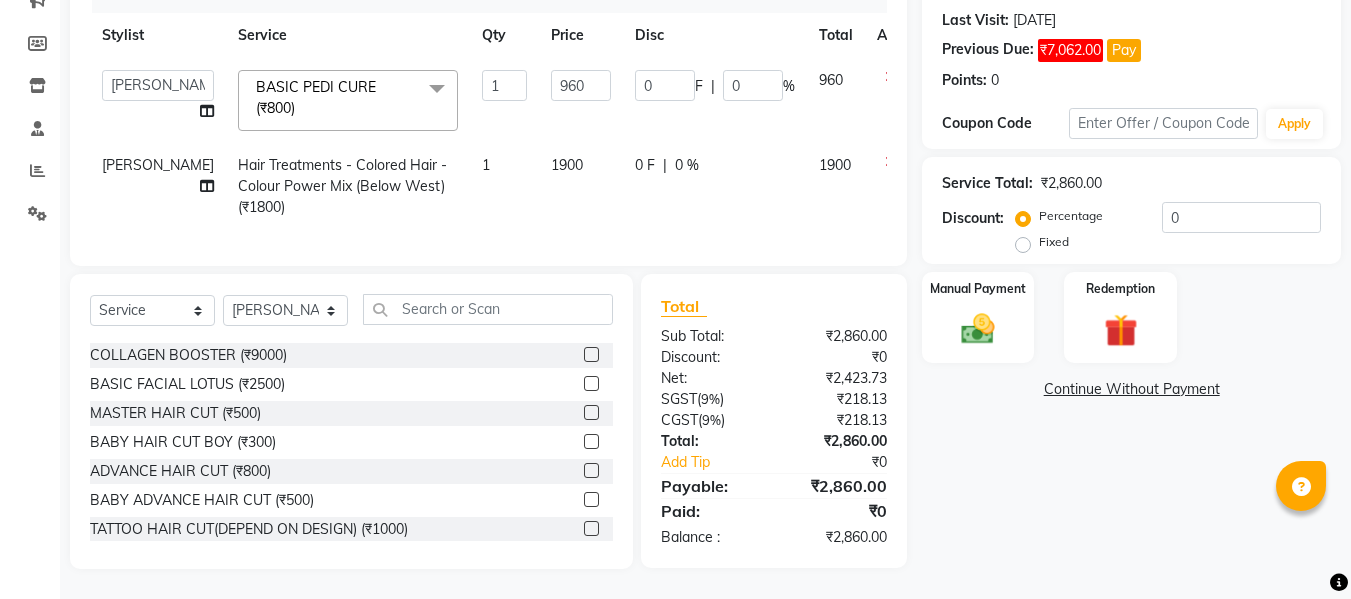 click on "Services Stylist Service Qty Price Disc Total Action  [PERSON_NAME]   [PERSON_NAME]   [PERSON_NAME]   [PERSON_NAME]   BHGYASHREE [PERSON_NAME] [PERSON_NAME]   [PERSON_NAME]   [PERSON_NAME]   [PERSON_NAME]   [PERSON_NAME]   [PERSON_NAME]   [PERSON_NAME]   ROHINI KALOKH   [PERSON_NAME]   [PERSON_NAME] KC   [PERSON_NAME]   [PERSON_NAME]   WONCHUI [PERSON_NAME]   [PERSON_NAME]   ZAIN  BASIC PEDI CURE (₹800)  x Threading - Eyebrow (₹100) Threading - Chin (₹75) Threading - Upper Lips (₹75) Threading - Lower Lips (₹75) Threading - Forehead (₹75) Threading - Full Face (₹400) Threading - Jawline (₹125) Threading - Side Lock (₹125) Waxing - Full Arms (Rica) (₹700) Waxing - Under Arms (Rica) (₹250) Waxing - Full Legs (Rica) (₹900) Waxing - Full Face (Rica) (₹600) Waxing - Full Front (Rica) (₹900) Waxing - Full Back (Rica) (₹900) Waxing - Bikini (Rica) (₹1775) Waxing - Bikini Line (Rica) (₹600) Waxing - Half Legs (Rica) (₹600) Waxing - Half Back (Rica) (₹700) Waxing - Half Front (Rica) (₹700) RICA BUTT (₹650) 1 0" 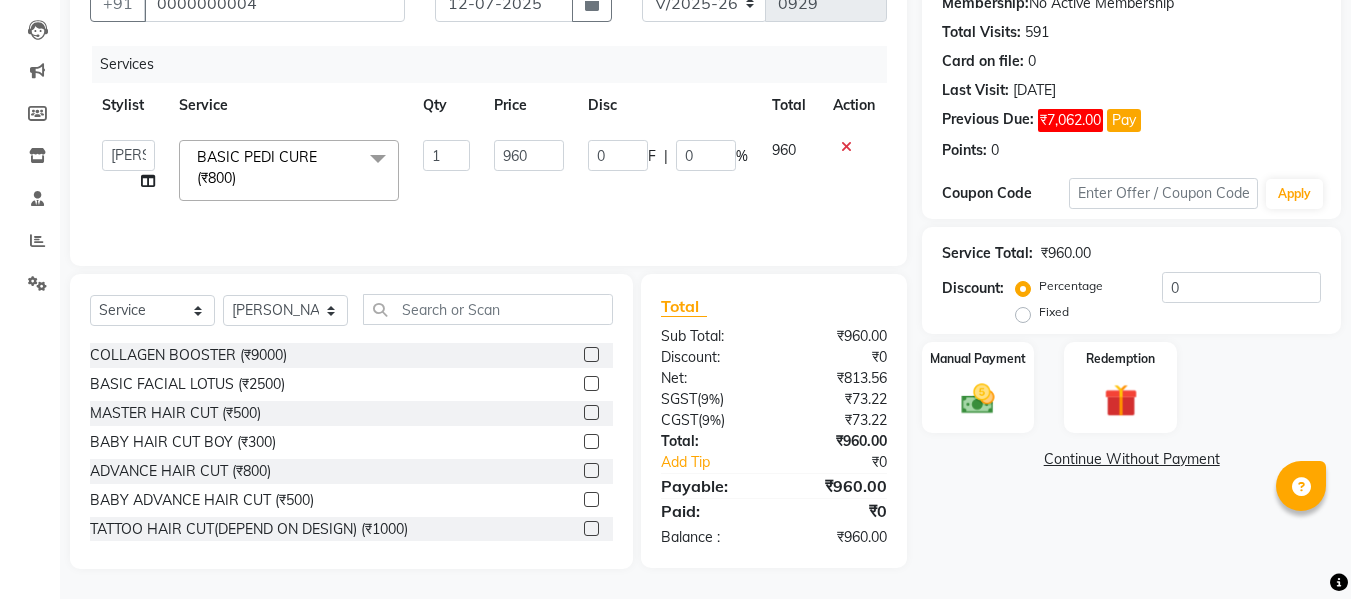 scroll, scrollTop: 202, scrollLeft: 0, axis: vertical 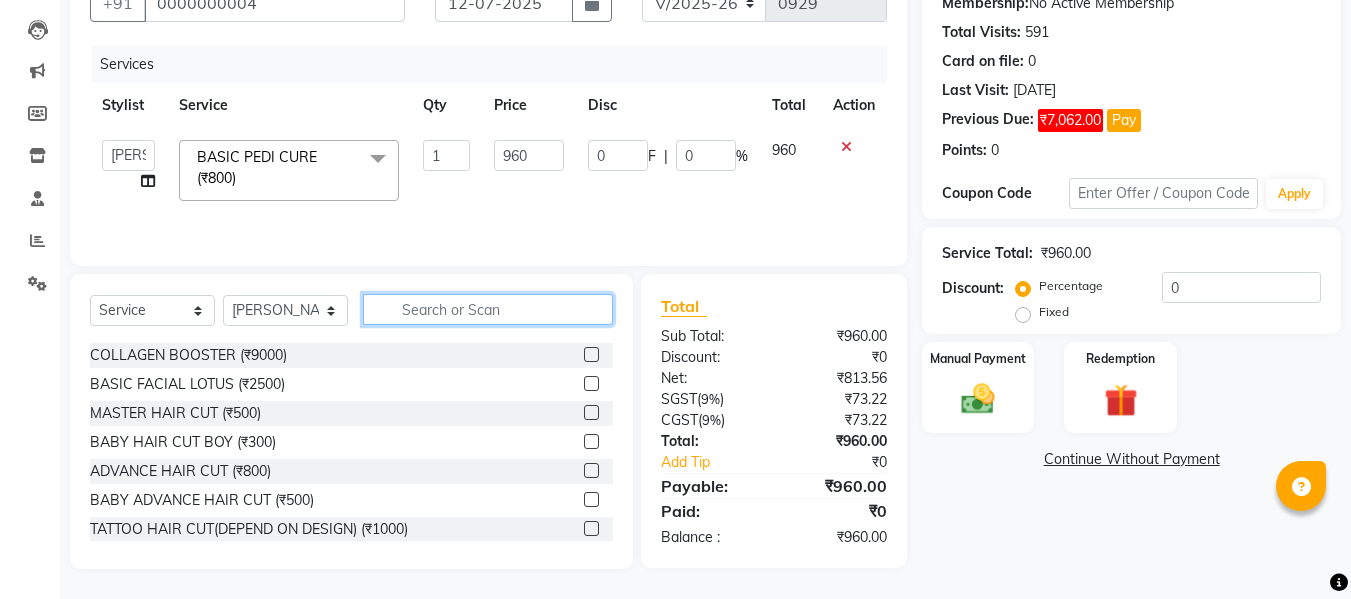 click 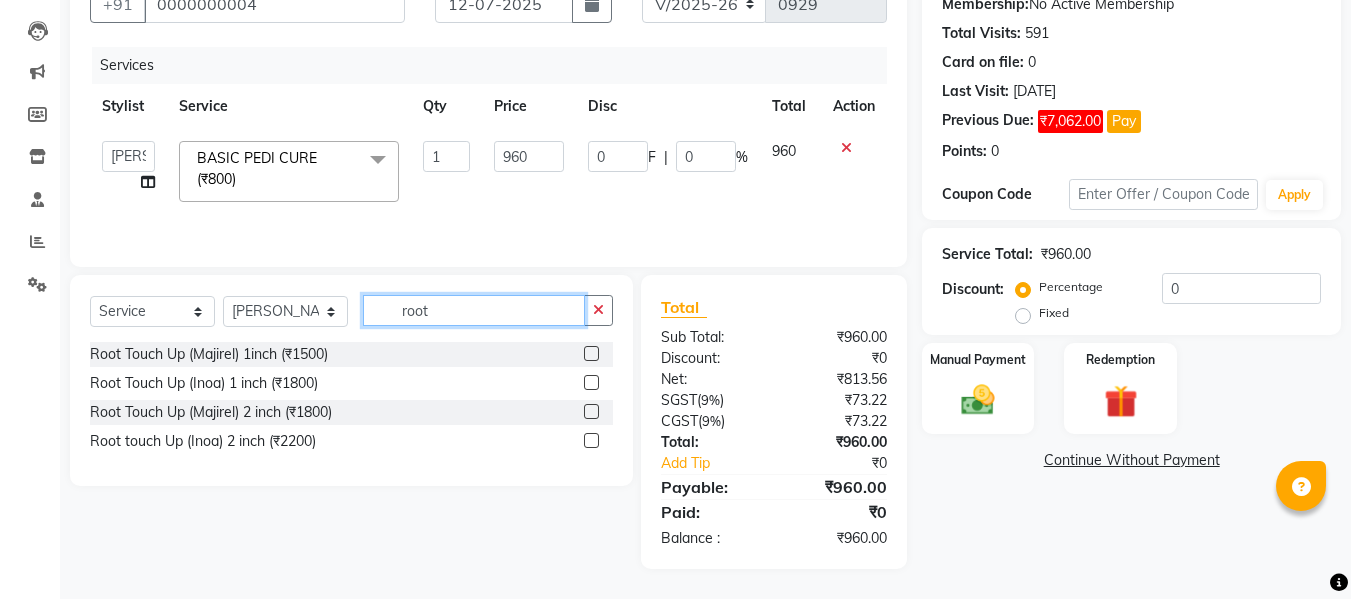 scroll, scrollTop: 0, scrollLeft: 0, axis: both 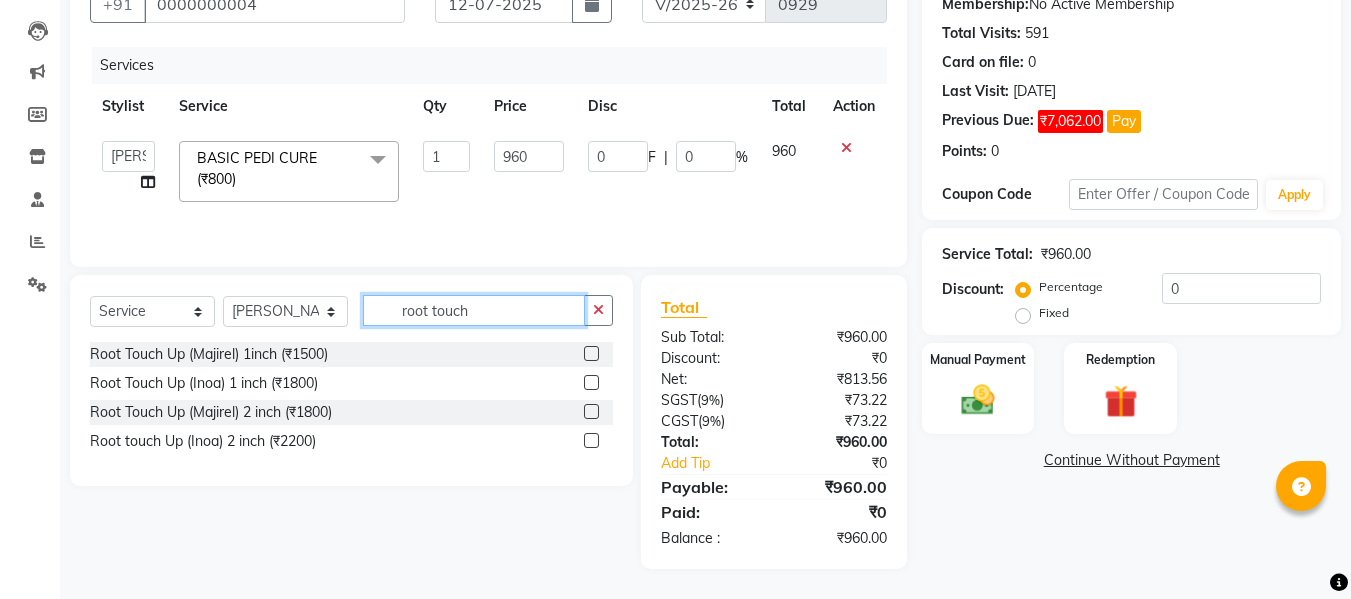 type on "root touch" 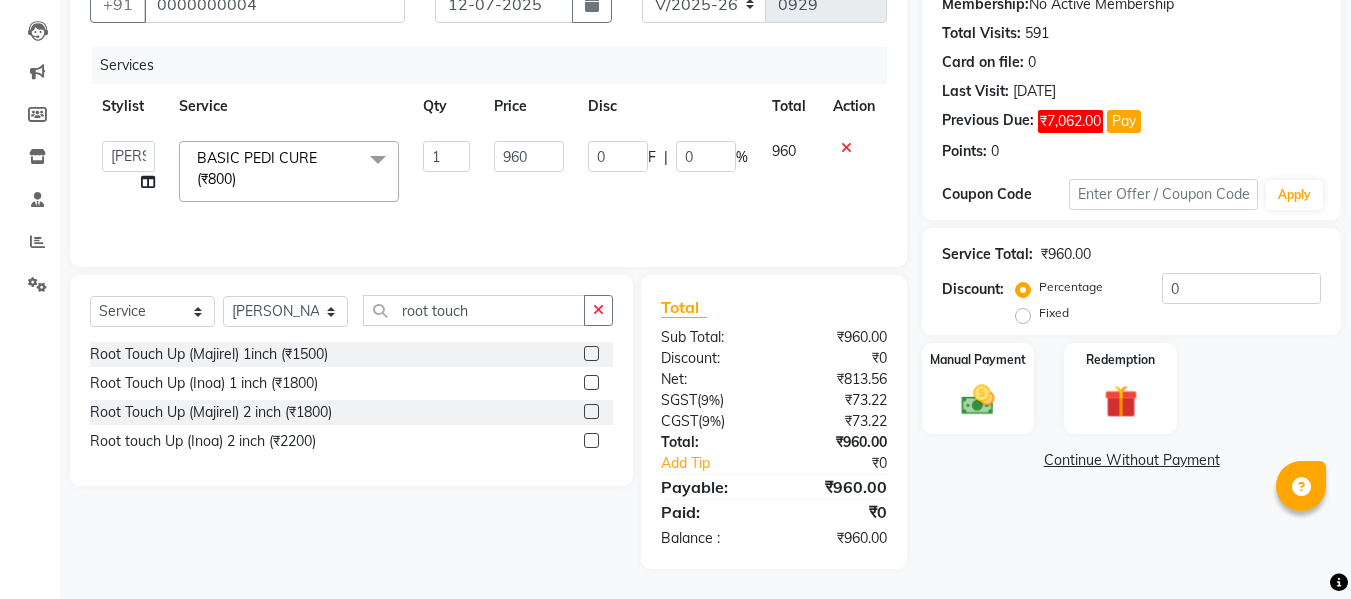 click 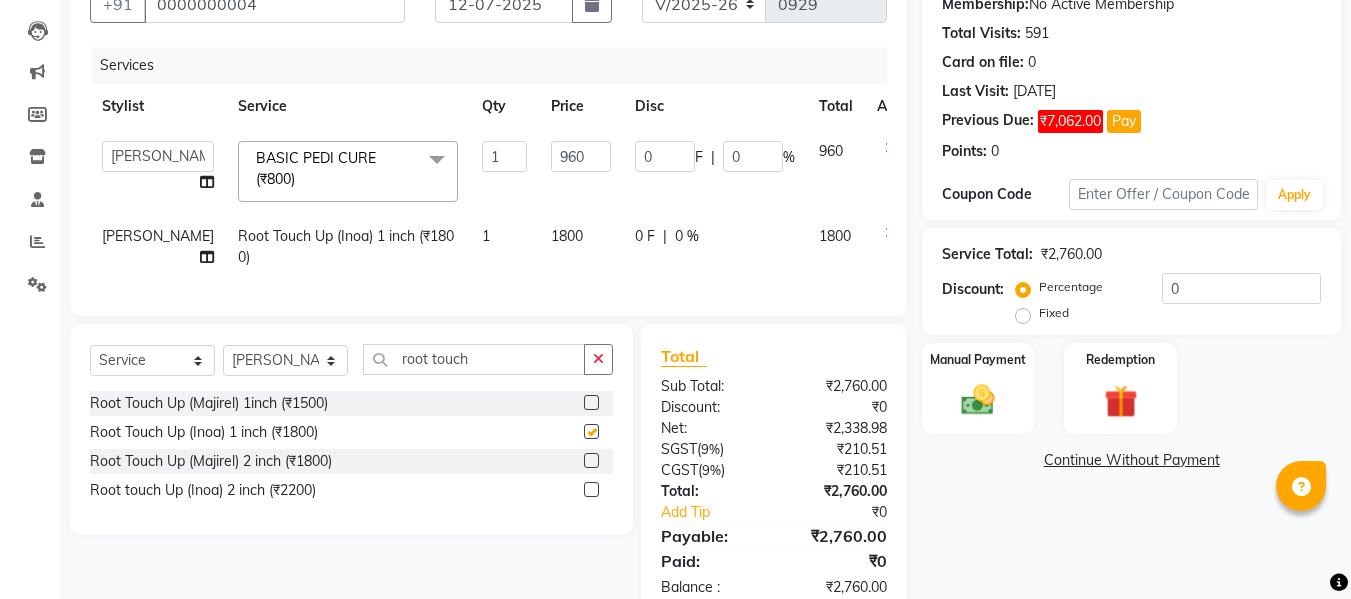 checkbox on "false" 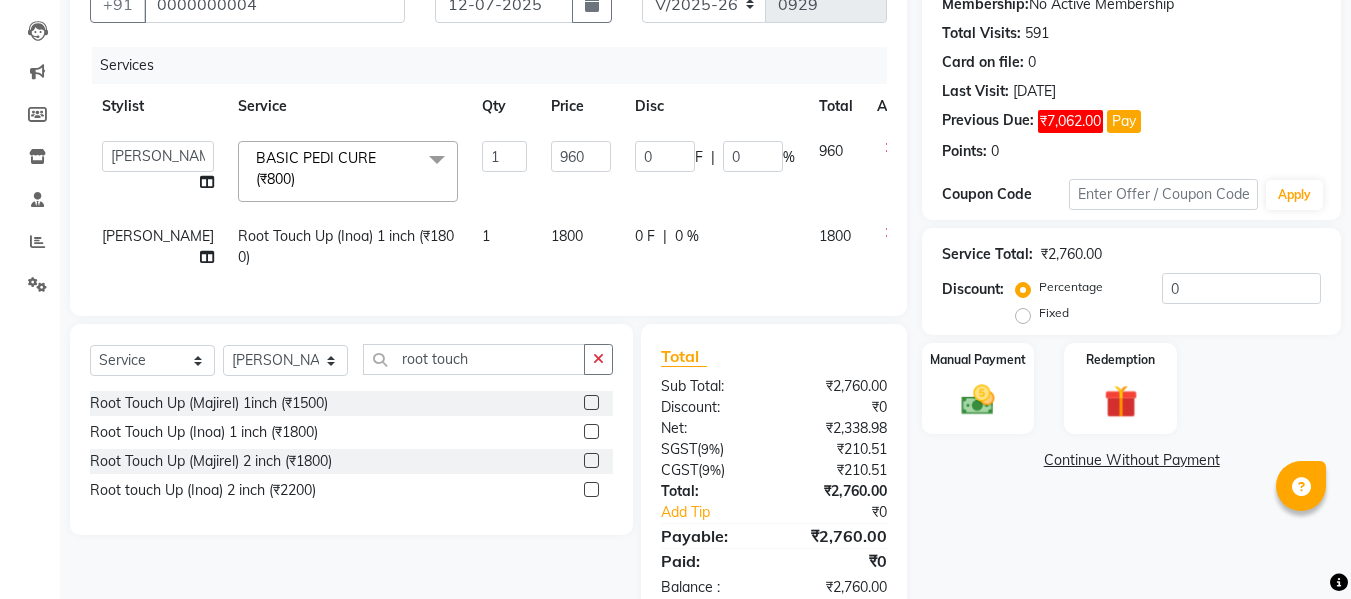 click on "1800" 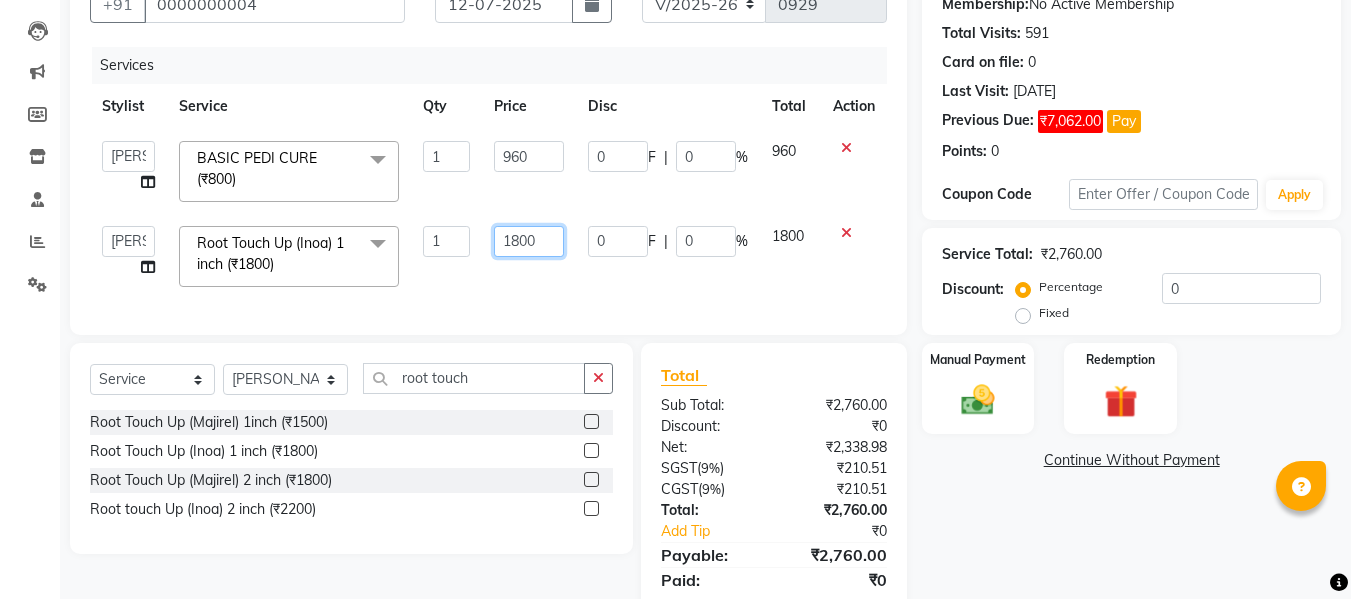 click on "1800" 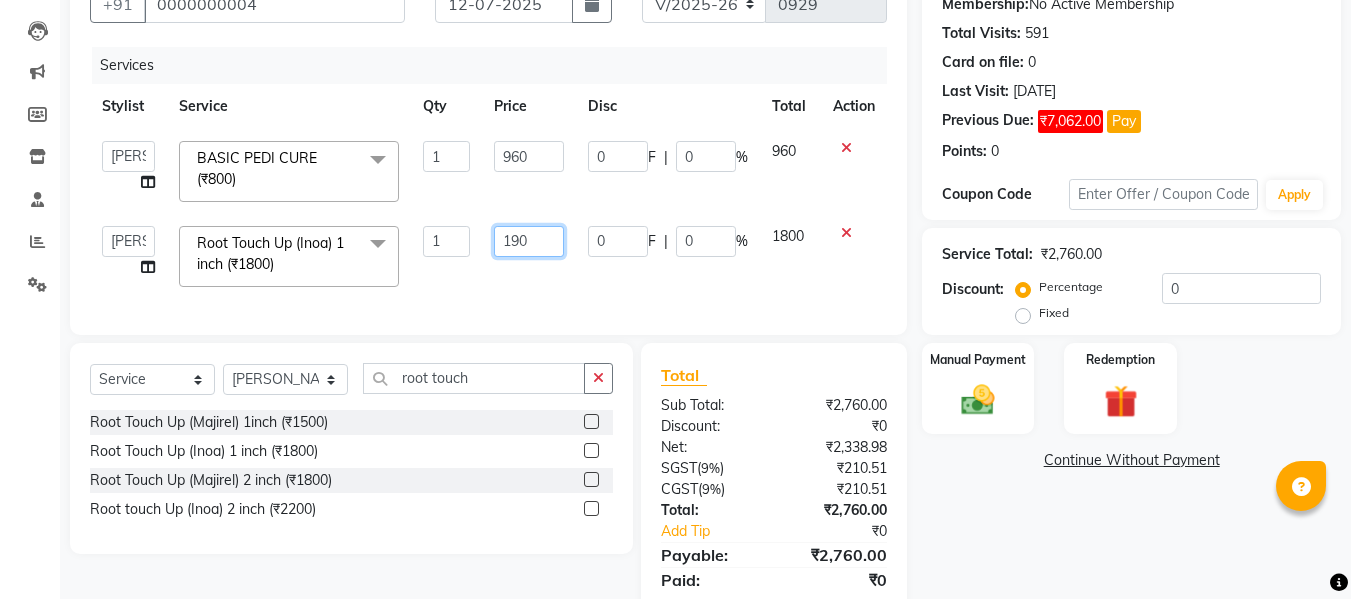 type on "1900" 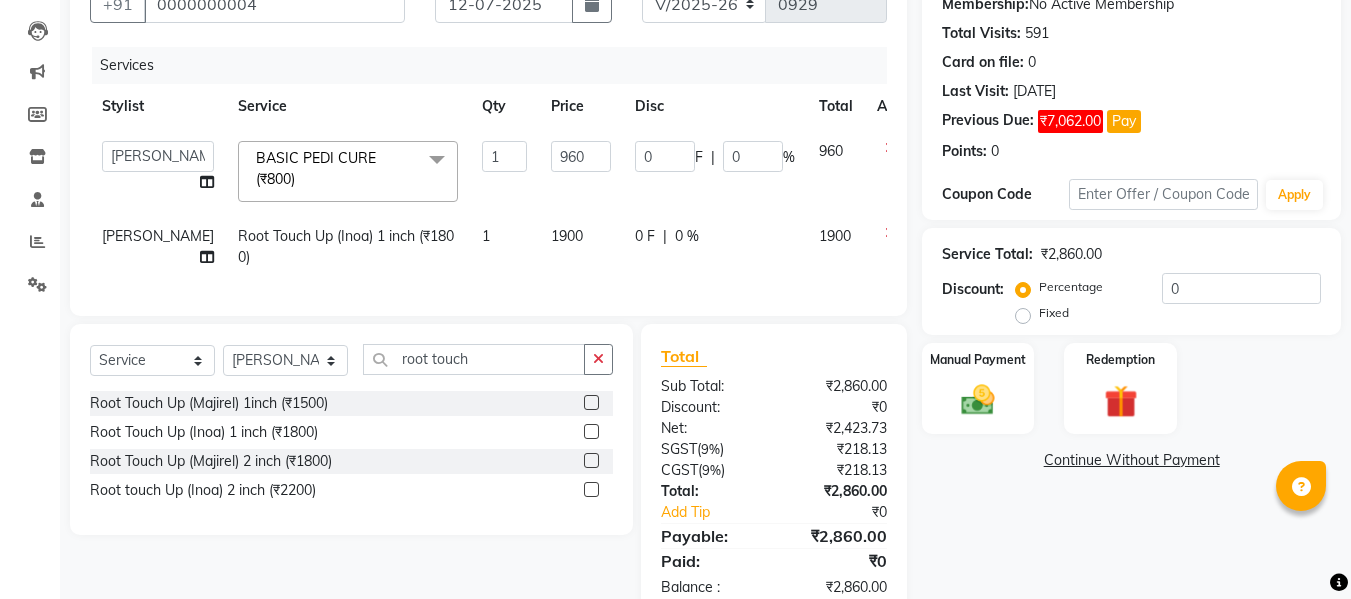 click on "Services Stylist Service Qty Price Disc Total Action  [PERSON_NAME]   [PERSON_NAME]   [PERSON_NAME]   [PERSON_NAME]   BHGYASHREE [PERSON_NAME] [PERSON_NAME]   [PERSON_NAME]   [PERSON_NAME]   [PERSON_NAME]   [PERSON_NAME]   [PERSON_NAME]   [PERSON_NAME]   ROHINI KALOKH   [PERSON_NAME]   [PERSON_NAME] KC   [PERSON_NAME]   [PERSON_NAME]   WONCHUI [PERSON_NAME]   [PERSON_NAME]   ZAIN  BASIC PEDI CURE (₹800)  x Threading - Eyebrow (₹100) Threading - Chin (₹75) Threading - Upper Lips (₹75) Threading - Lower Lips (₹75) Threading - Forehead (₹75) Threading - Full Face (₹400) Threading - Jawline (₹125) Threading - Side Lock (₹125) Waxing - Full Arms (Rica) (₹700) Waxing - Under Arms (Rica) (₹250) Waxing - Full Legs (Rica) (₹900) Waxing - Full Face (Rica) (₹600) Waxing - Full Front (Rica) (₹900) Waxing - Full Back (Rica) (₹900) Waxing - Bikini (Rica) (₹1775) Waxing - Bikini Line (Rica) (₹600) Waxing - Half Legs (Rica) (₹600) Waxing - Half Back (Rica) (₹700) Waxing - Half Front (Rica) (₹700) RICA BUTT (₹650) 1 0" 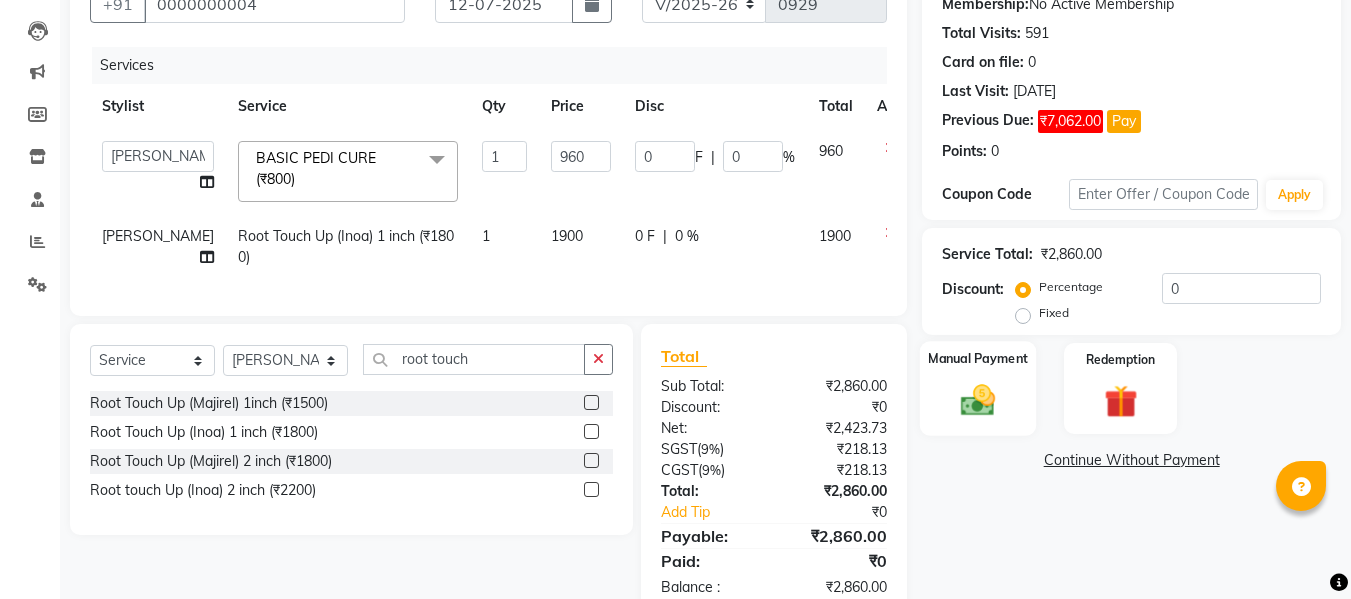 click 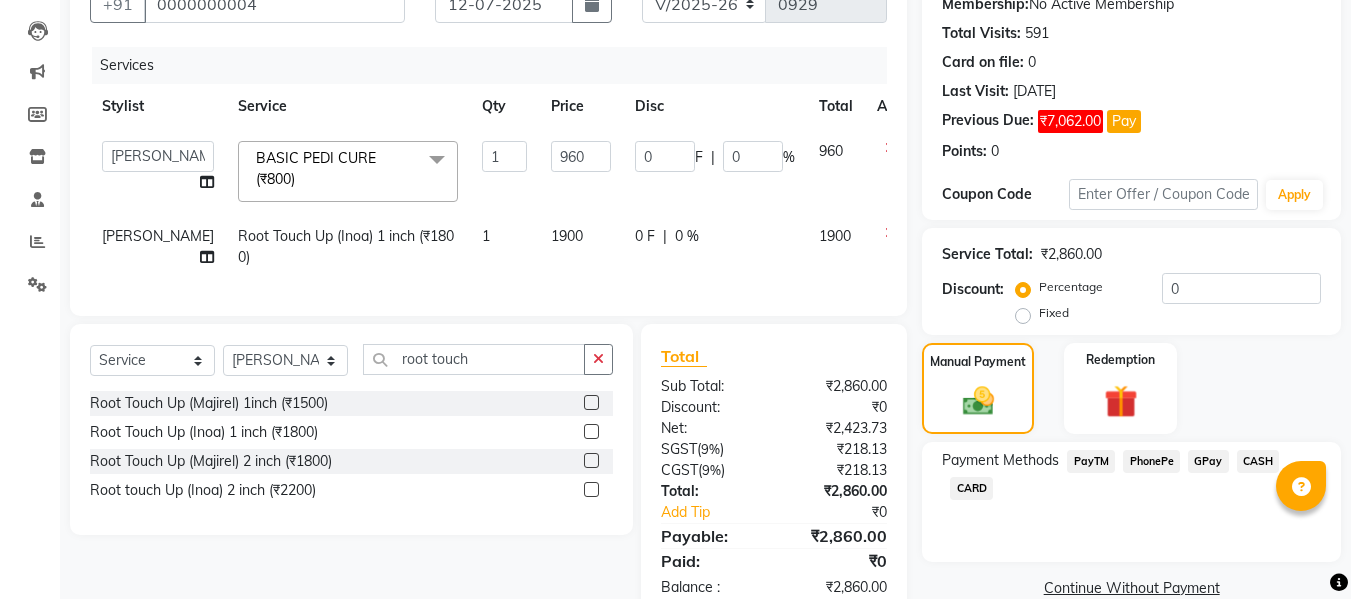 scroll, scrollTop: 265, scrollLeft: 0, axis: vertical 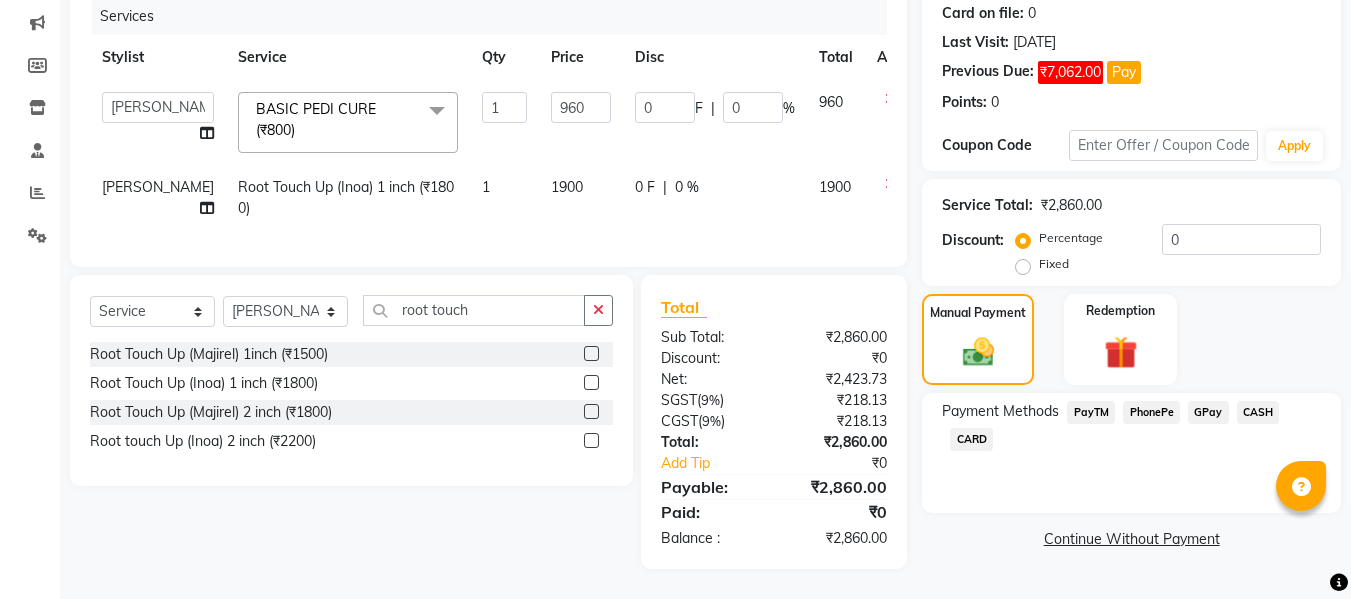 click on "CASH" 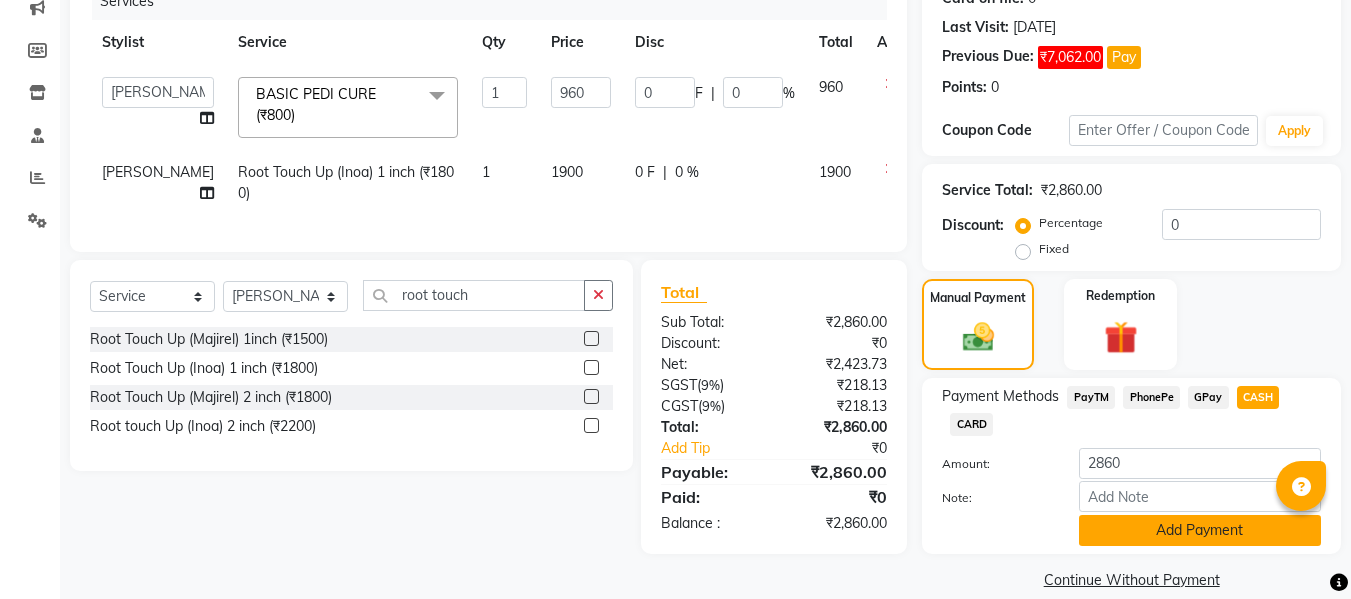 scroll, scrollTop: 291, scrollLeft: 0, axis: vertical 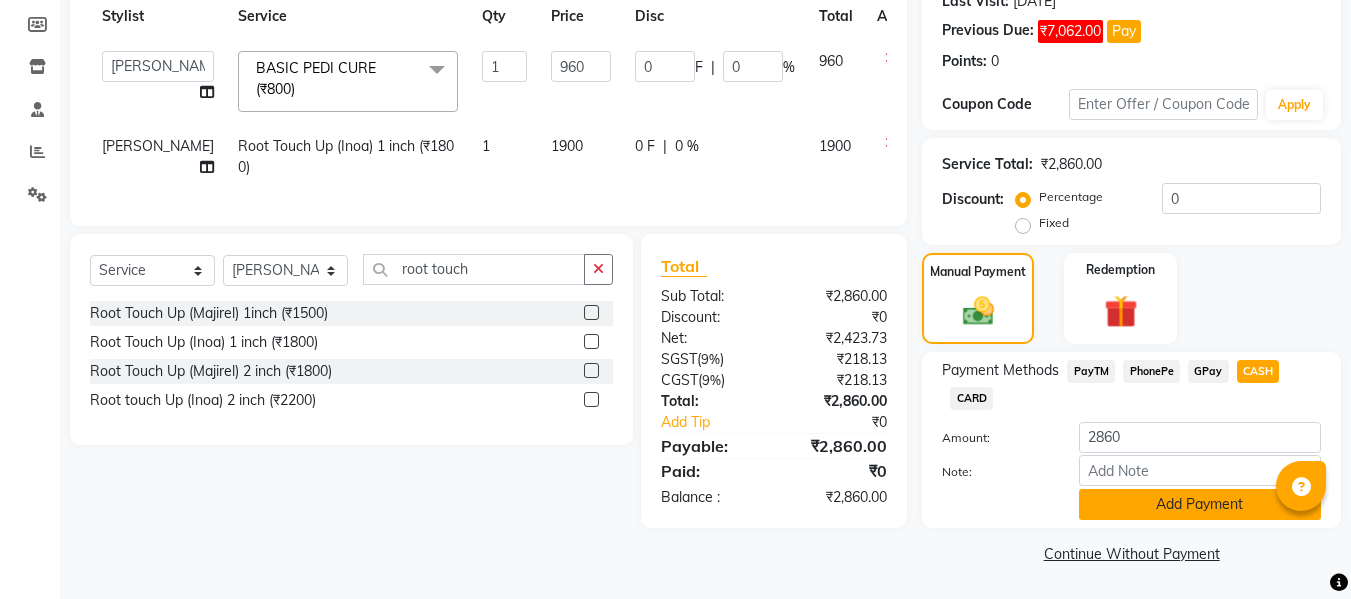 click on "Add Payment" 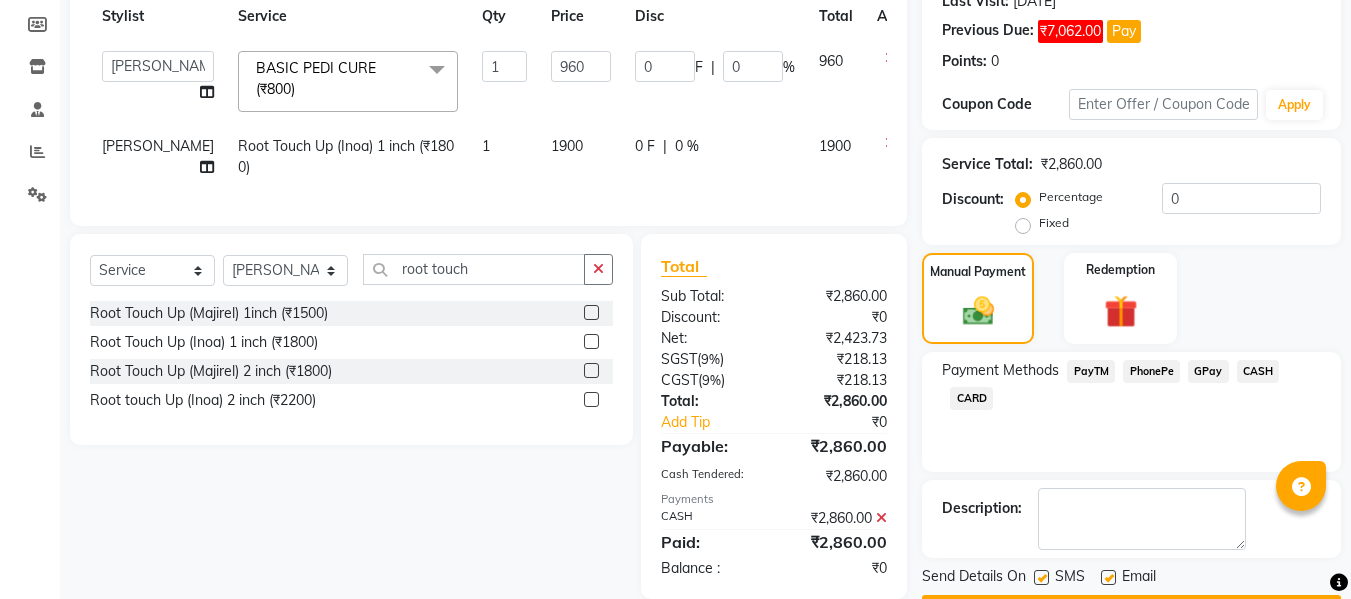 scroll, scrollTop: 348, scrollLeft: 0, axis: vertical 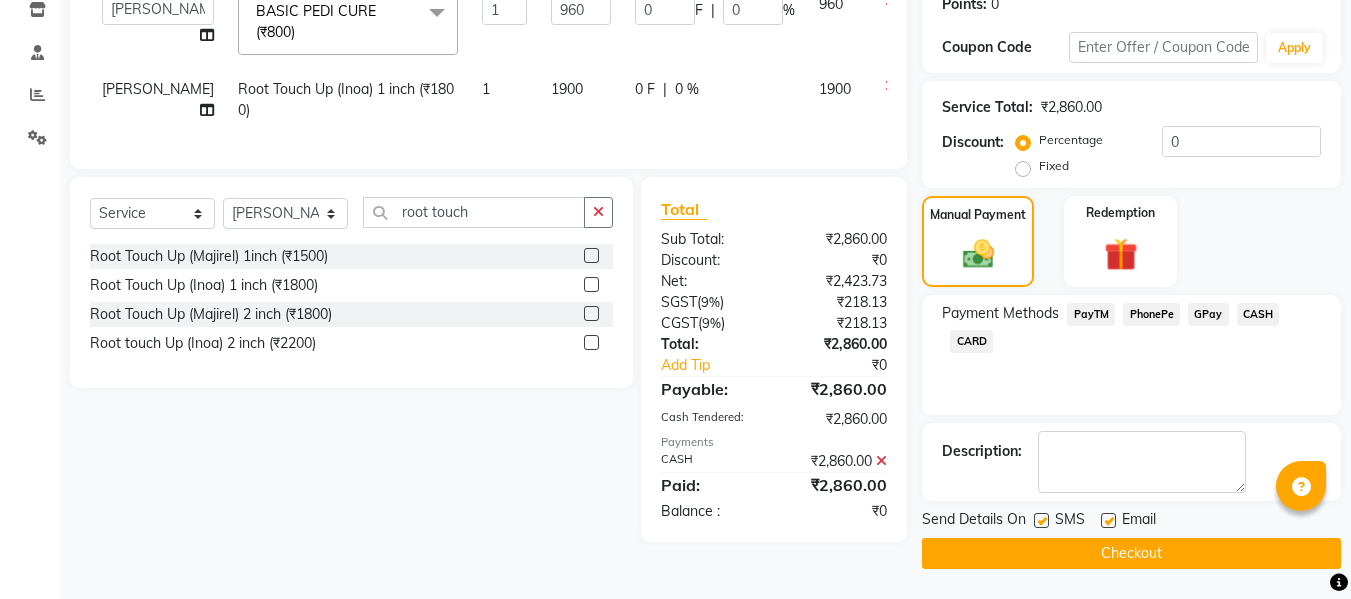 click 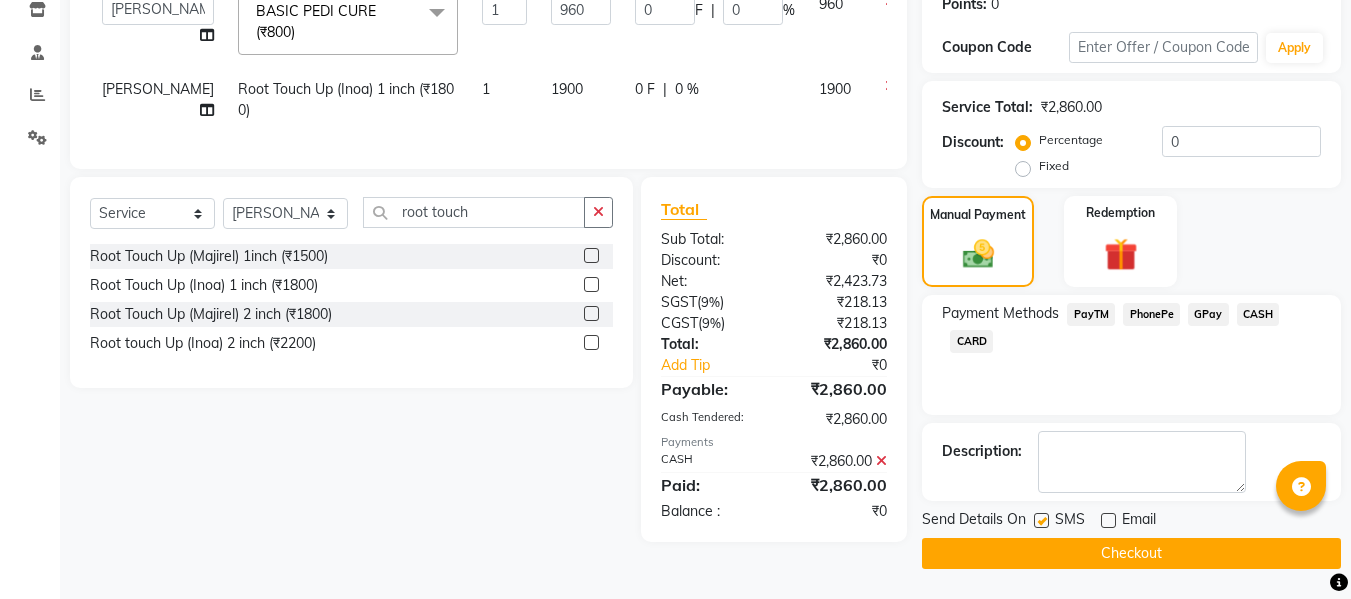 click 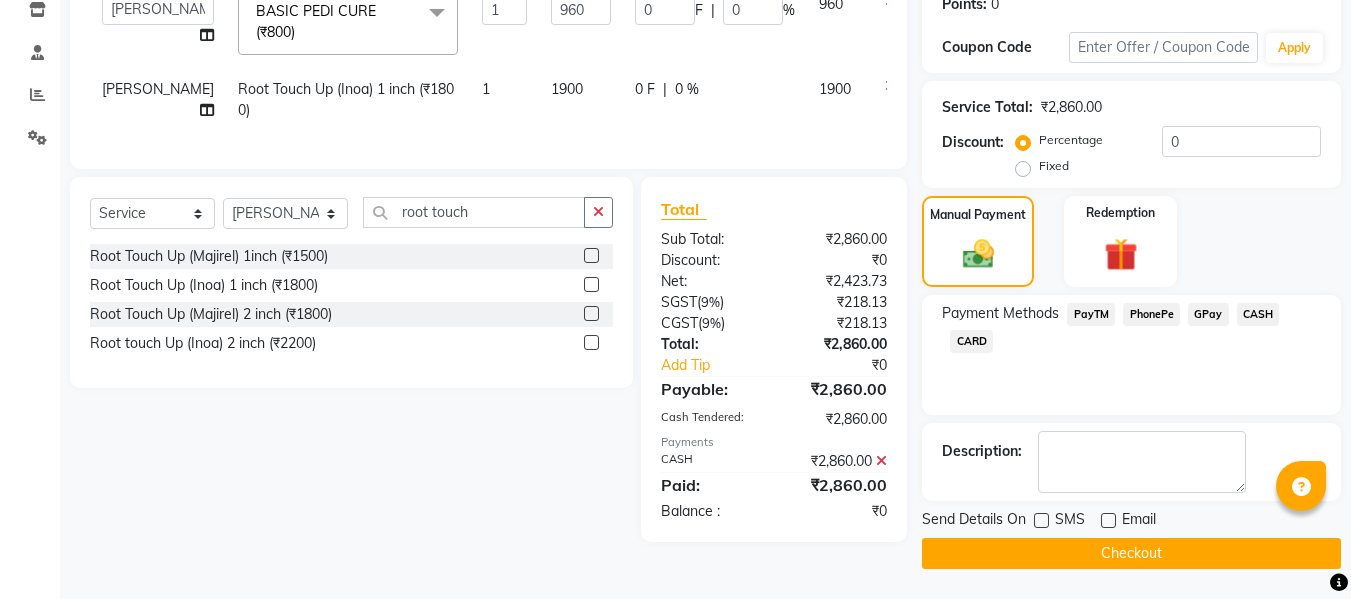 click on "Checkout" 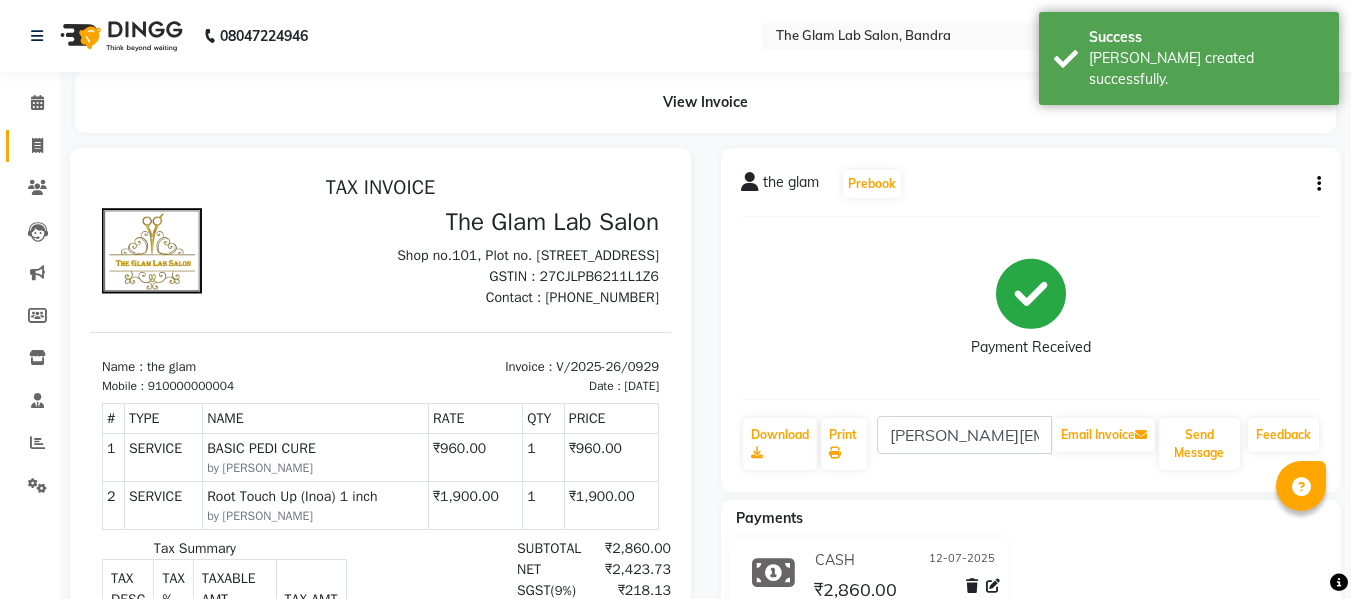 scroll, scrollTop: 0, scrollLeft: 0, axis: both 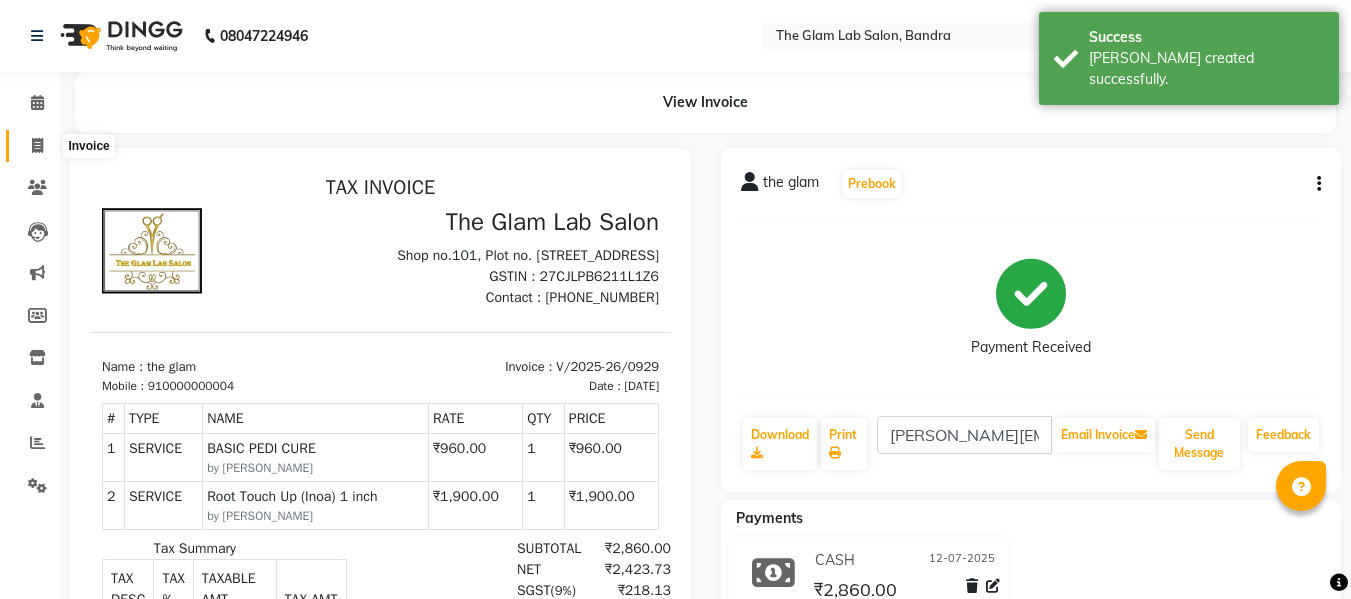 click 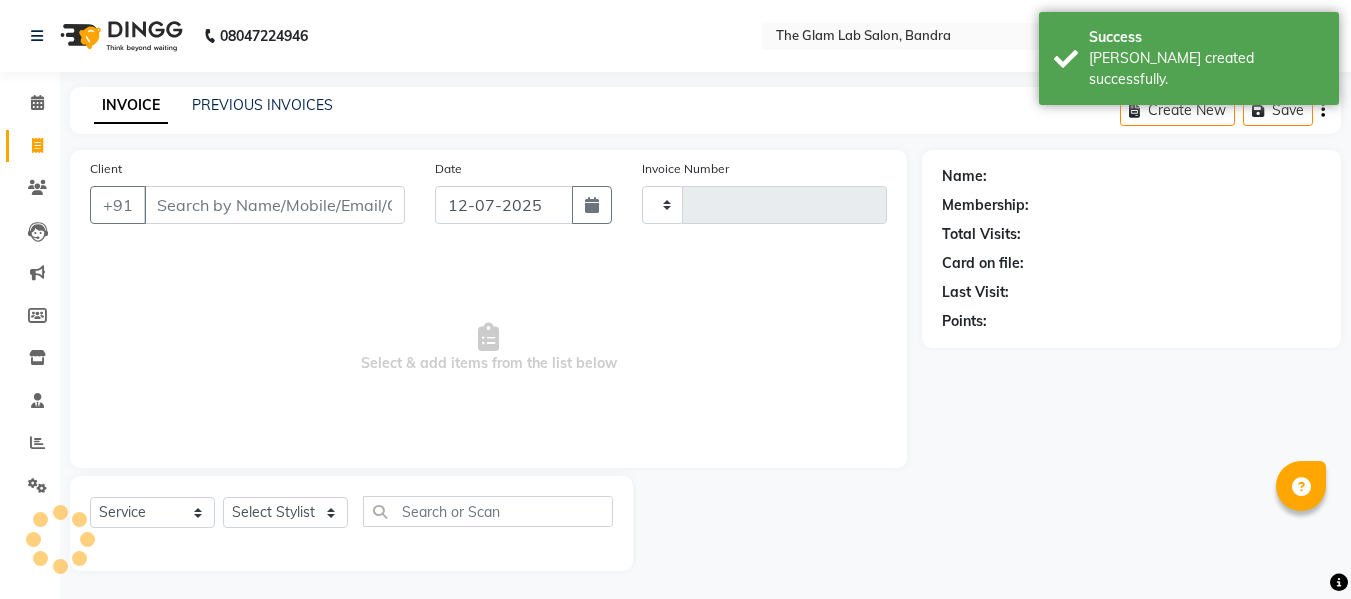 scroll, scrollTop: 2, scrollLeft: 0, axis: vertical 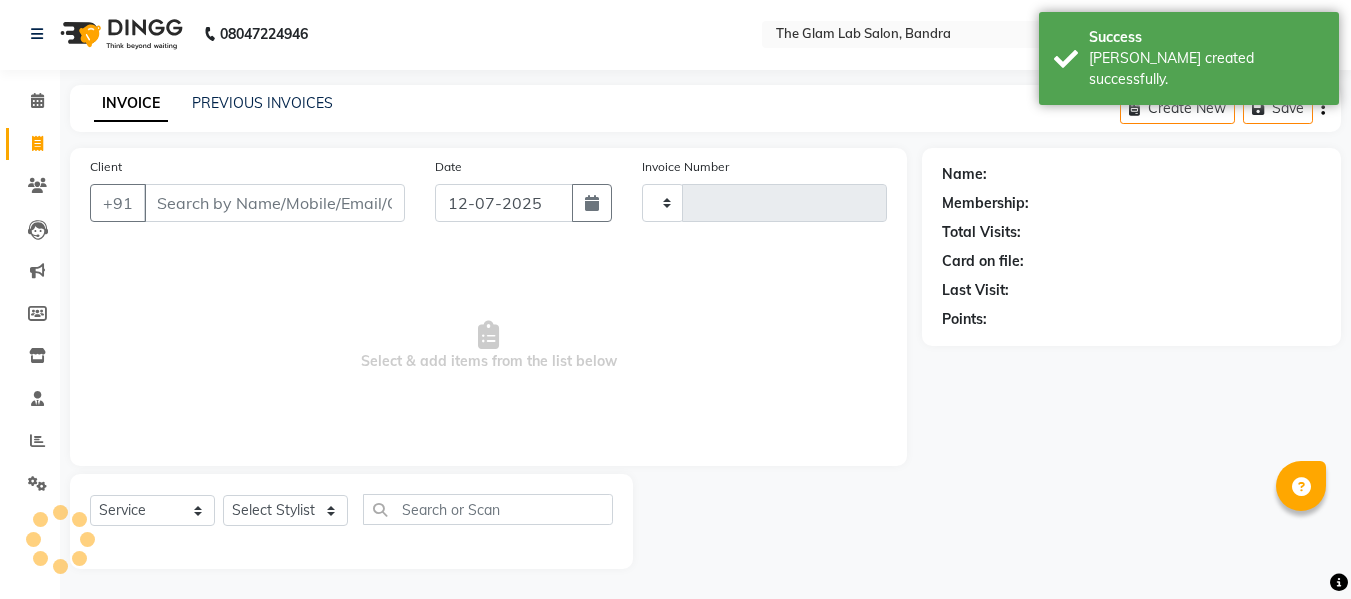 type on "0930" 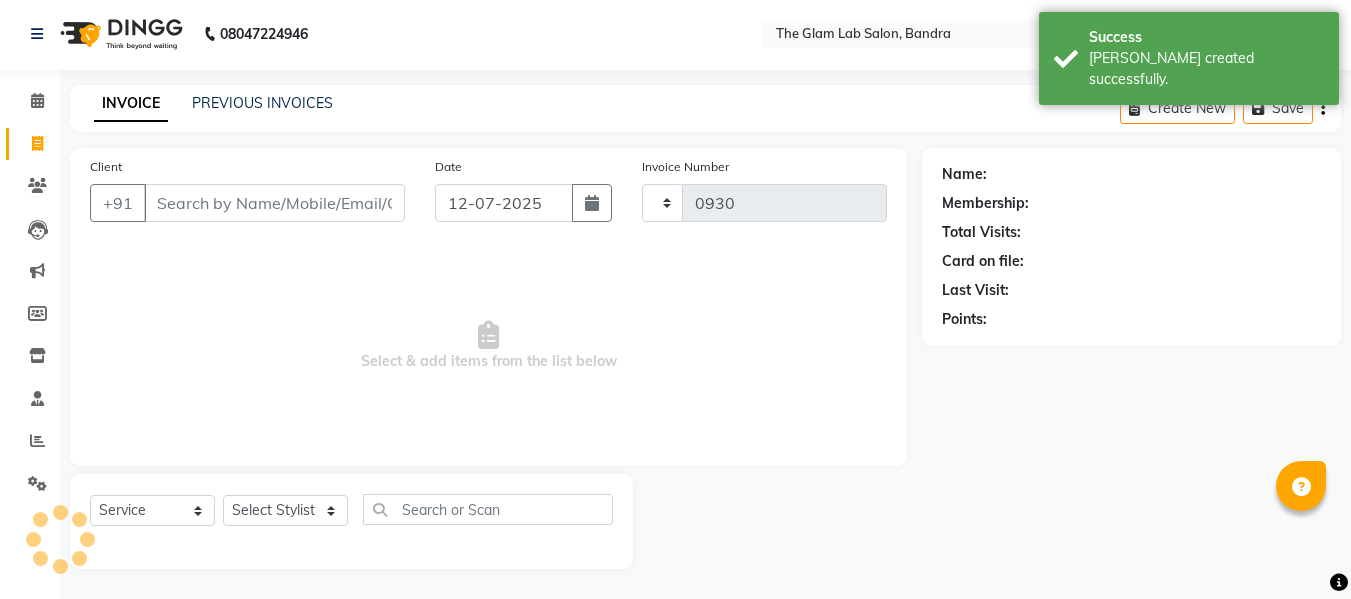 select on "734" 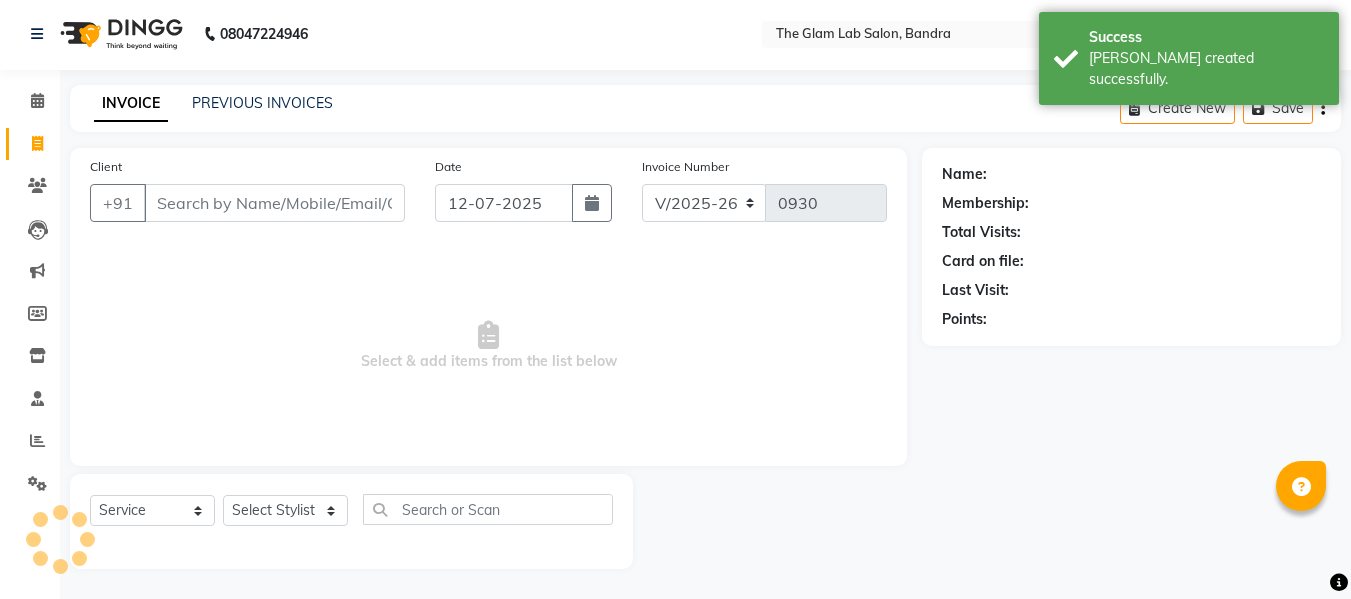 click on "Client" at bounding box center [274, 203] 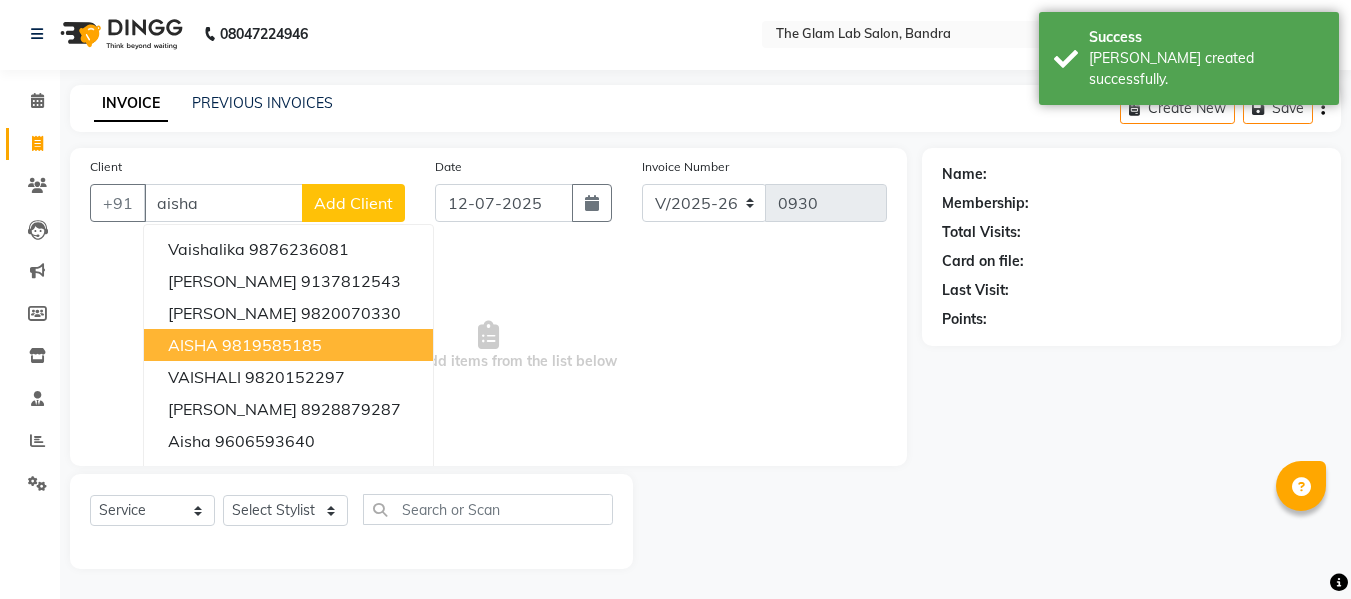 click on "9819585185" at bounding box center [272, 345] 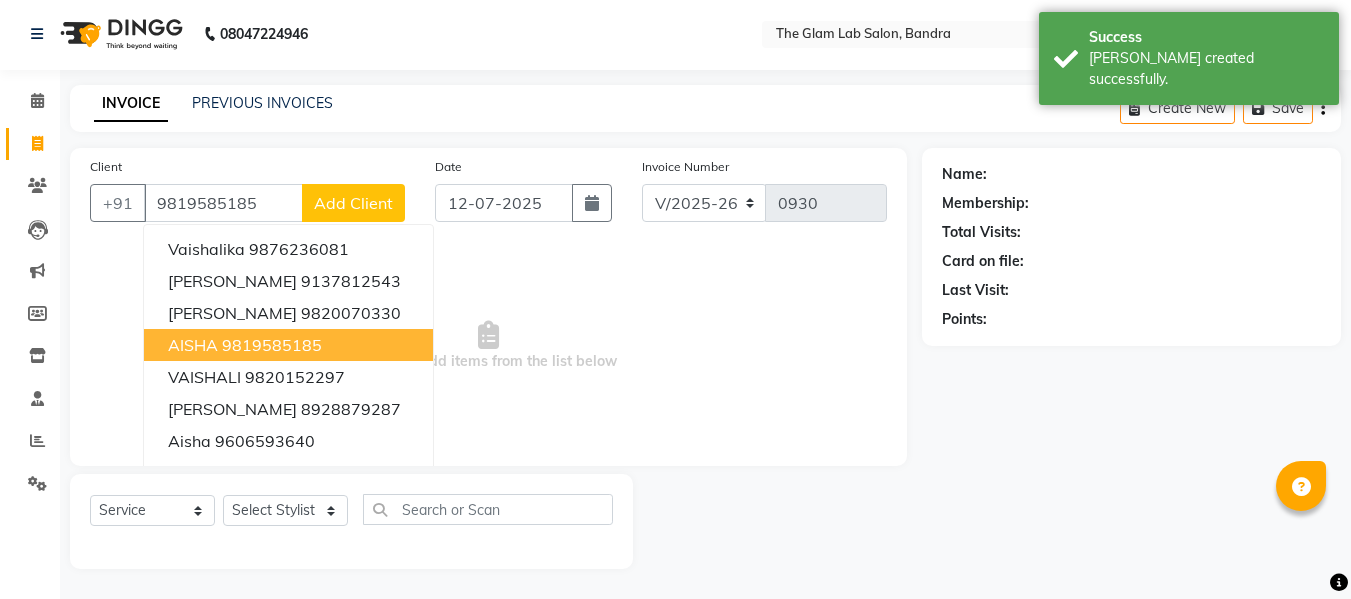 type on "9819585185" 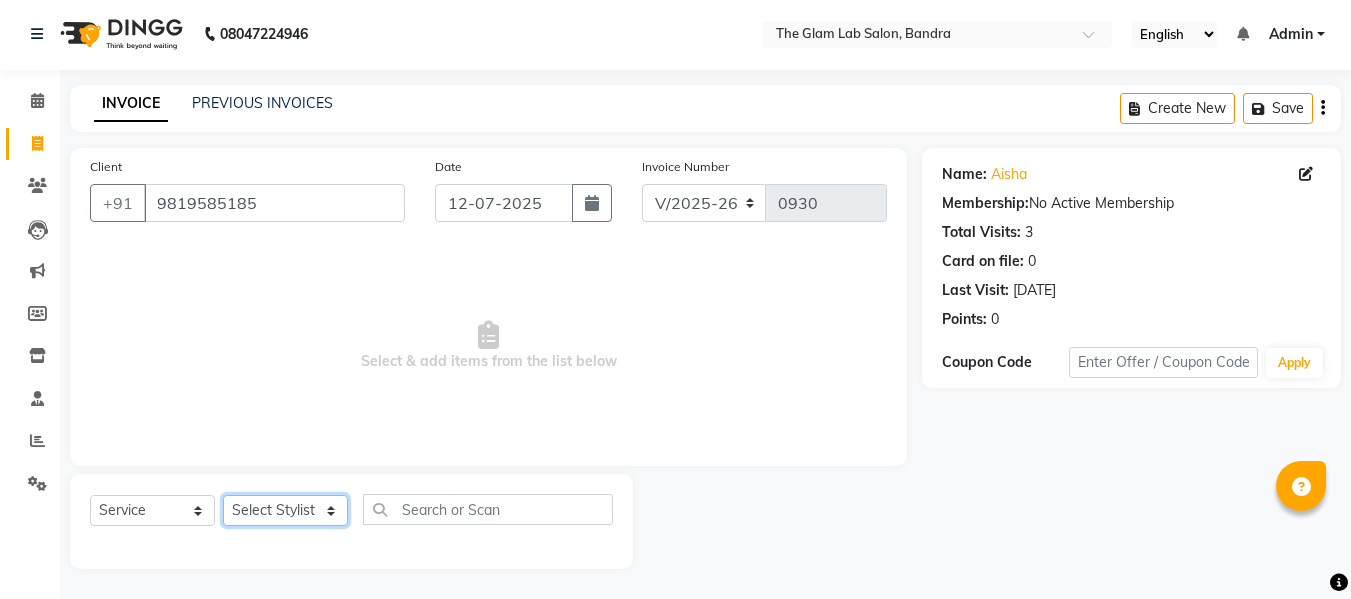 click on "Select Stylist [PERSON_NAME] [PERSON_NAME] [PERSON_NAME] [PERSON_NAME] BHGYASHREE [PERSON_NAME] [PERSON_NAME] [PERSON_NAME] [PERSON_NAME] [PERSON_NAME] [PERSON_NAME] [PERSON_NAME] [PERSON_NAME] ROHINI KALOKH [PERSON_NAME] rukshar SANTOSH [PERSON_NAME] [PERSON_NAME] [PERSON_NAME] WONCHUI [PERSON_NAME] [PERSON_NAME] ZAIN" 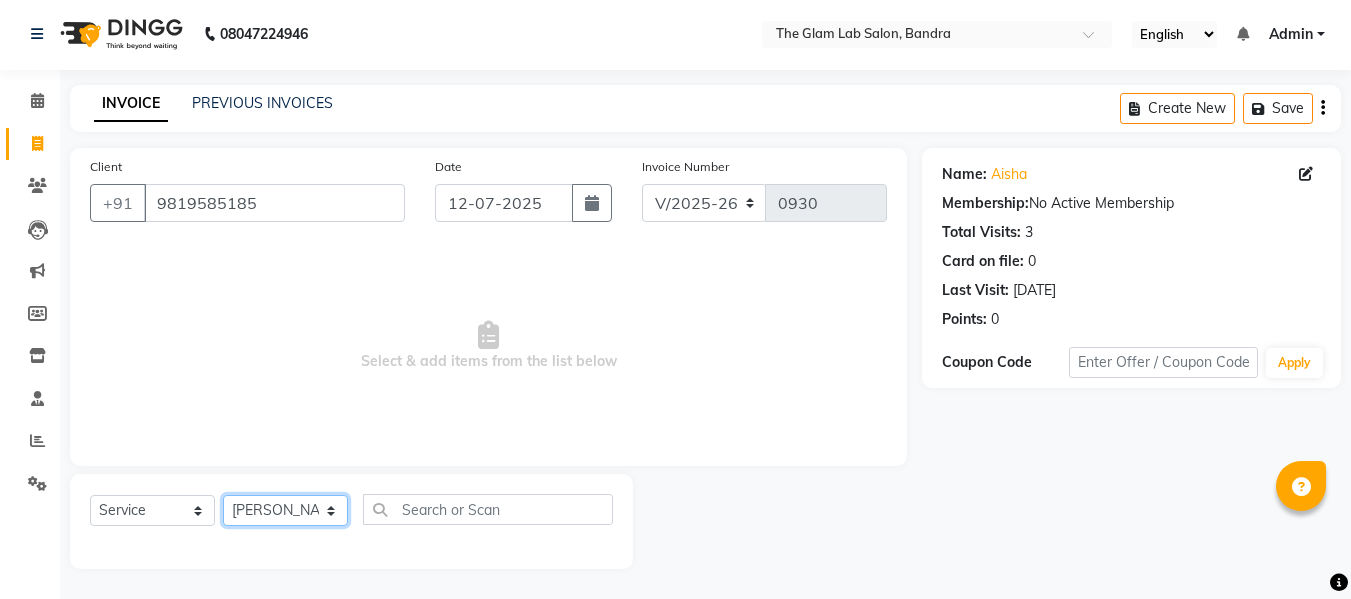 click on "Select Stylist [PERSON_NAME] [PERSON_NAME] [PERSON_NAME] [PERSON_NAME] BHGYASHREE [PERSON_NAME] [PERSON_NAME] [PERSON_NAME] [PERSON_NAME] [PERSON_NAME] [PERSON_NAME] [PERSON_NAME] [PERSON_NAME] ROHINI KALOKH [PERSON_NAME] rukshar SANTOSH [PERSON_NAME] [PERSON_NAME] [PERSON_NAME] WONCHUI [PERSON_NAME] [PERSON_NAME] ZAIN" 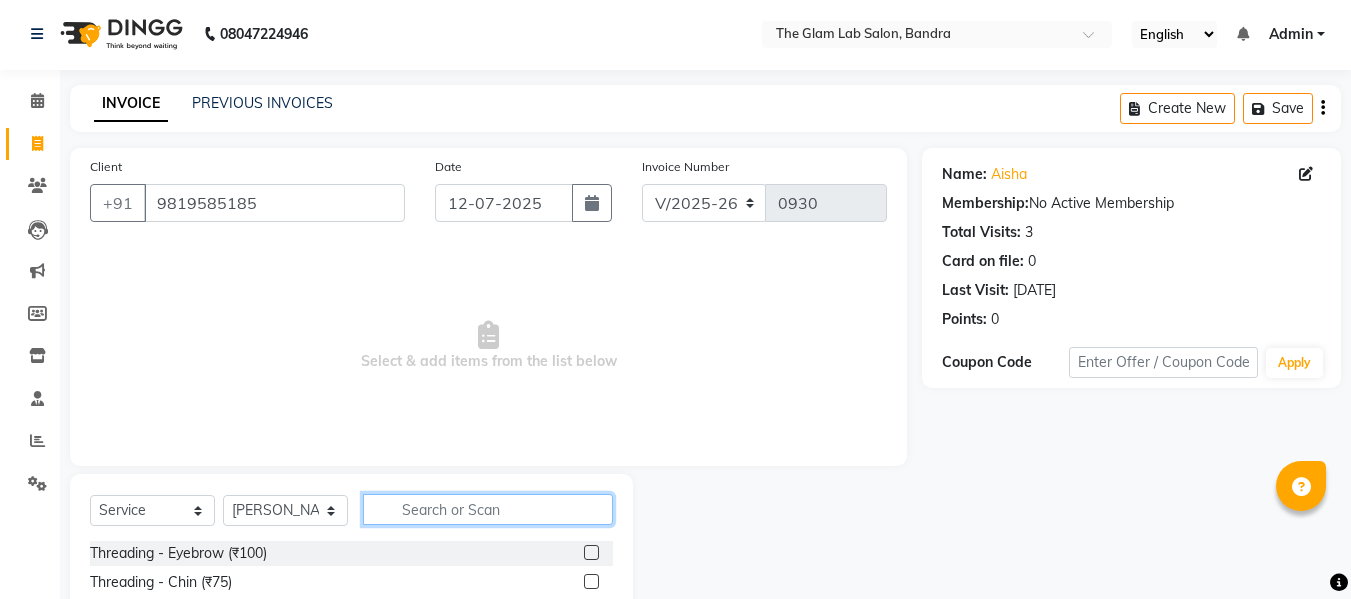 click 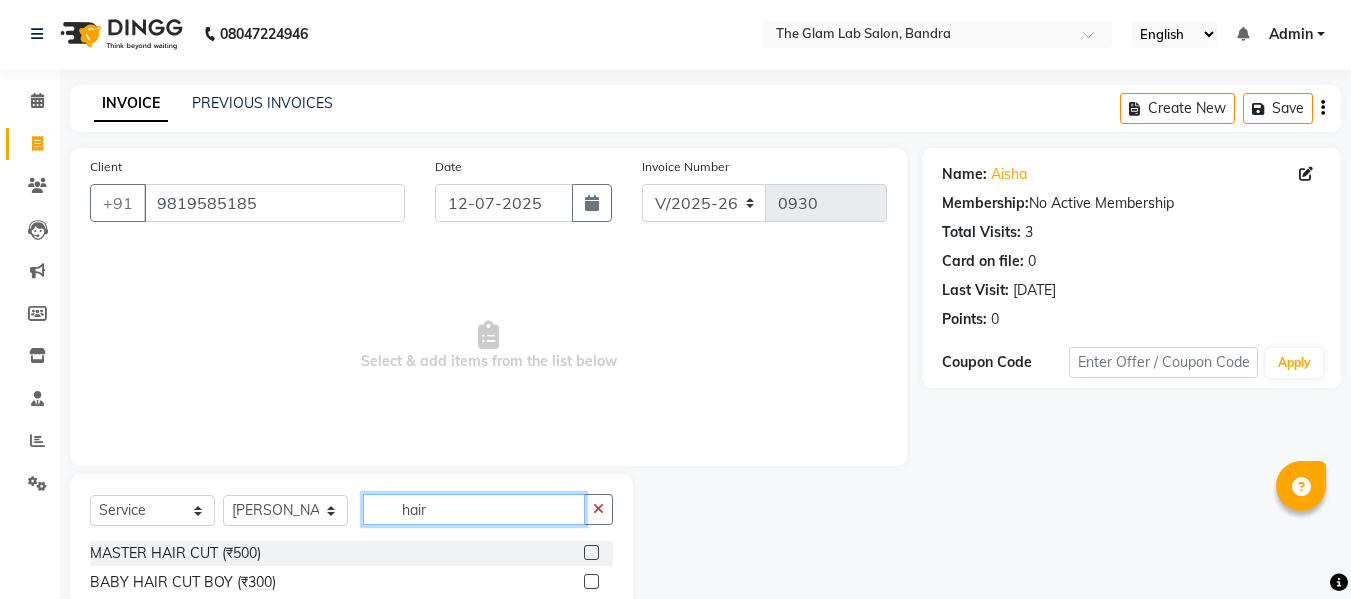 scroll, scrollTop: 140, scrollLeft: 0, axis: vertical 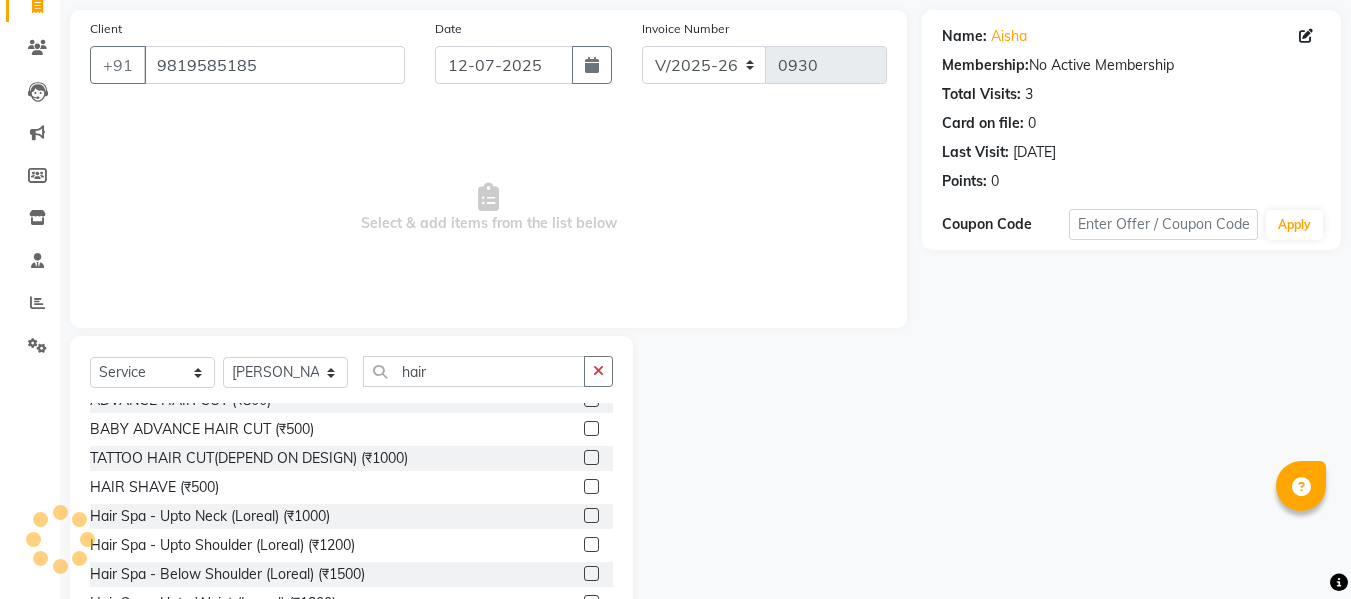 click on "Reports" 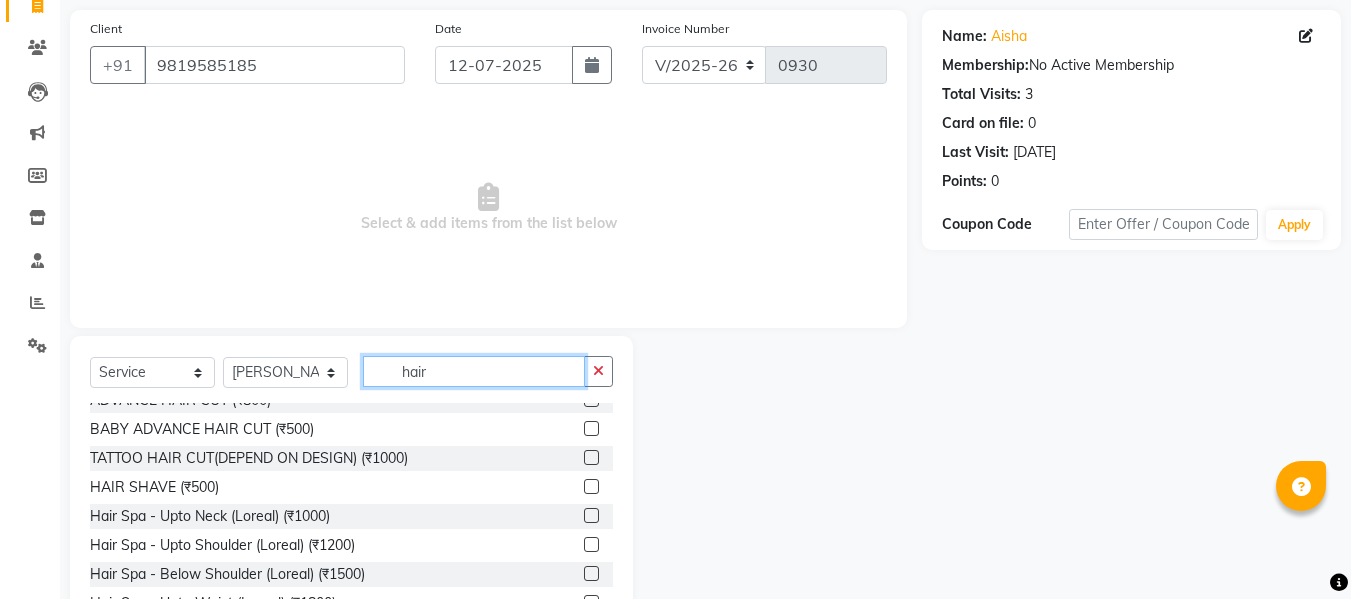 click on "hair" 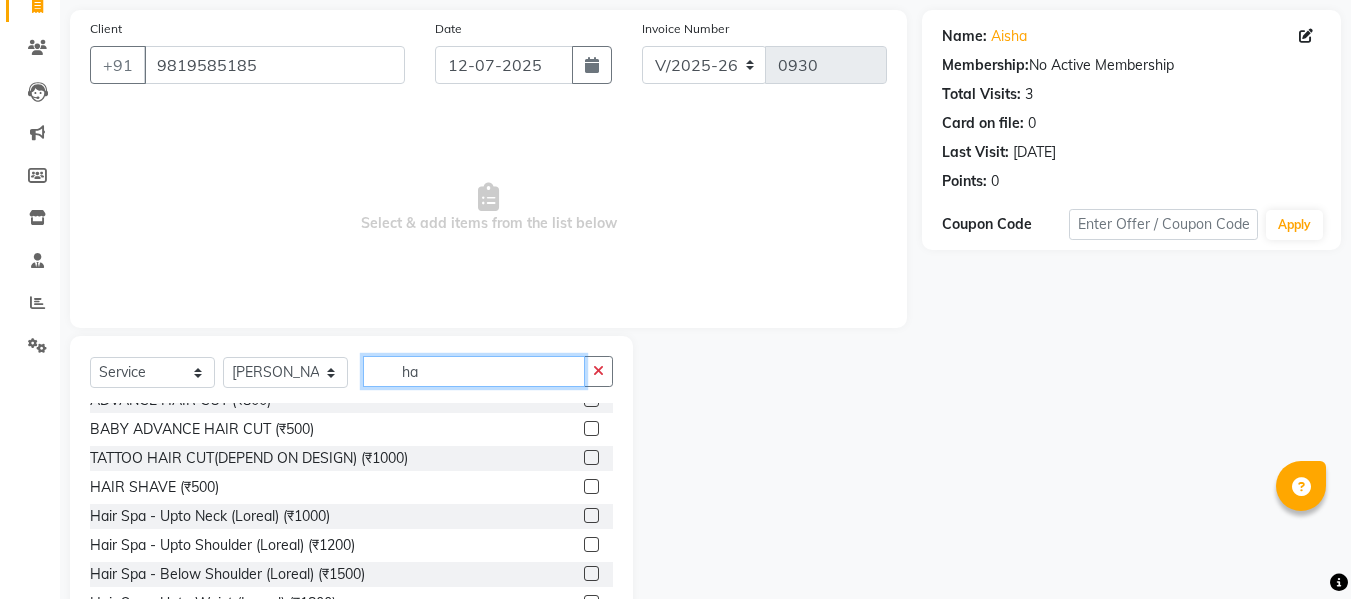 type on "h" 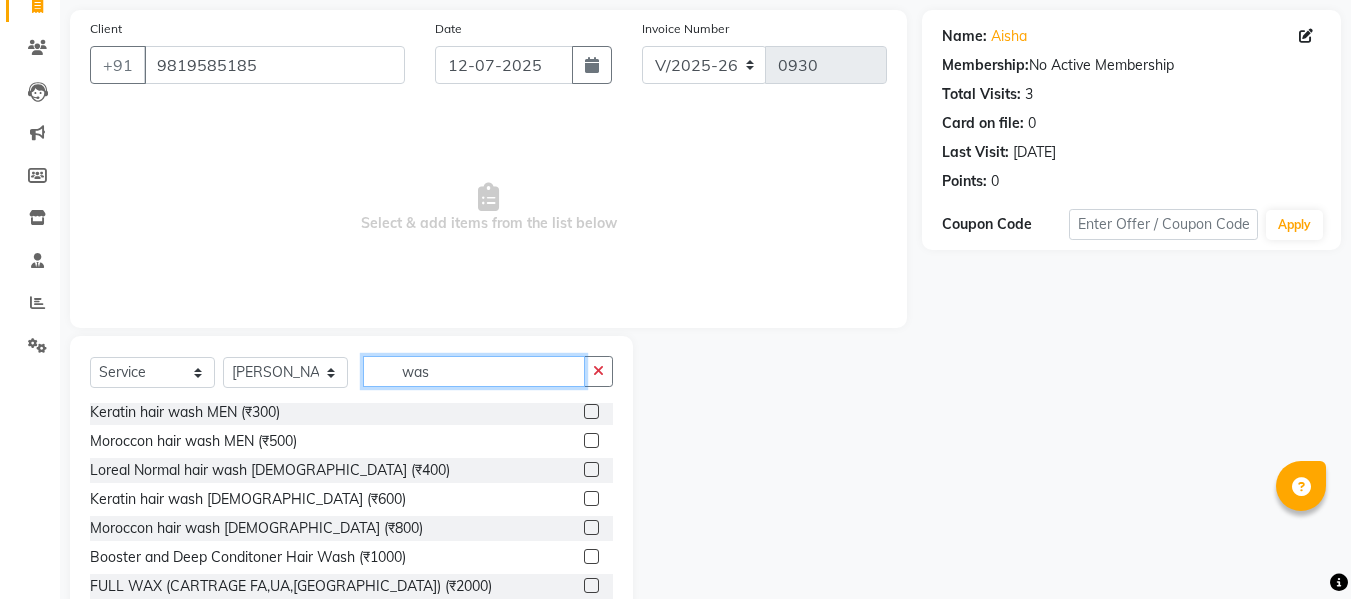 scroll, scrollTop: 3, scrollLeft: 0, axis: vertical 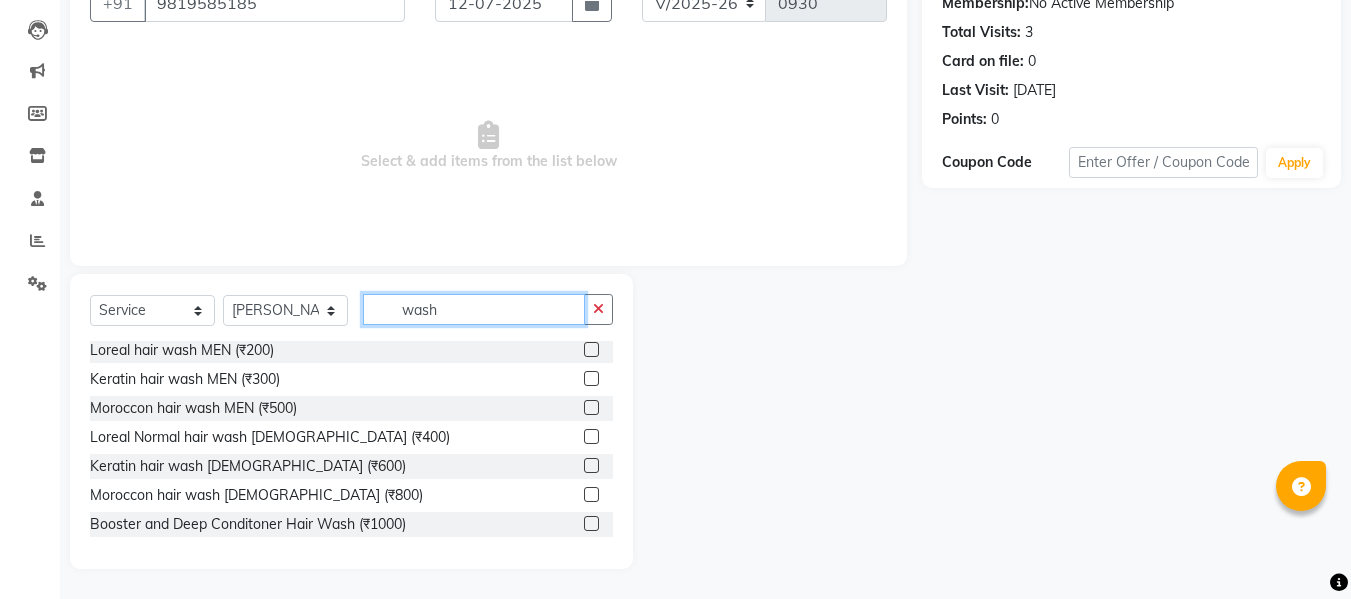 type on "wash" 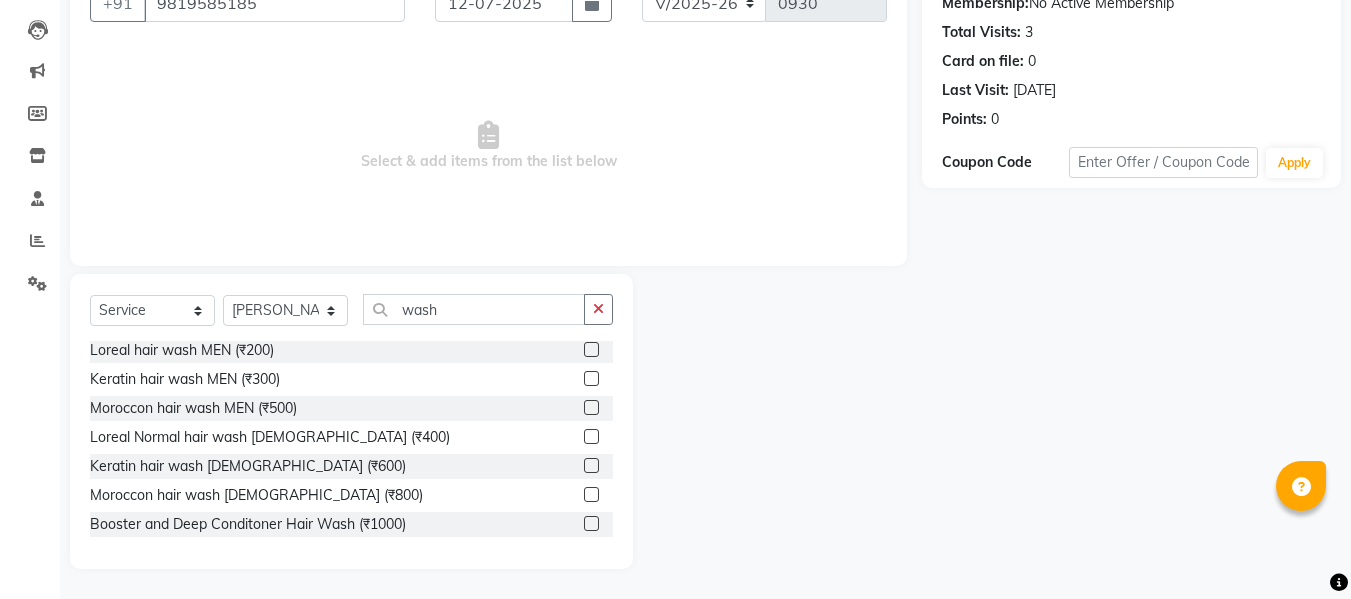 click 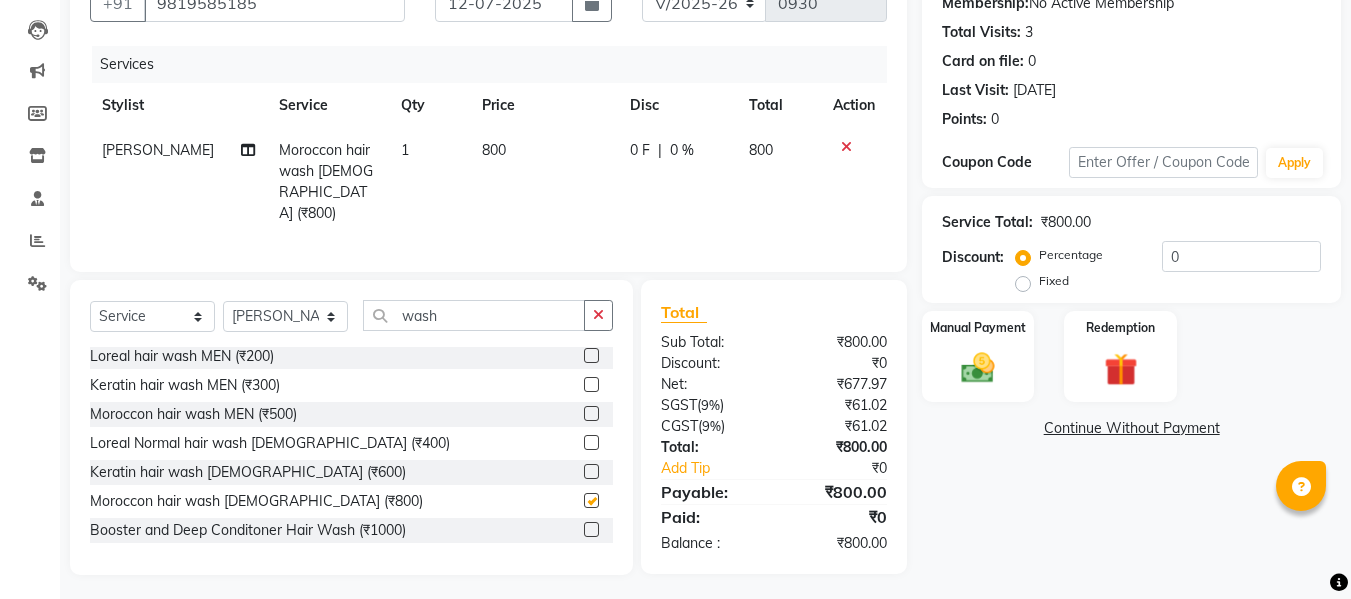 checkbox on "false" 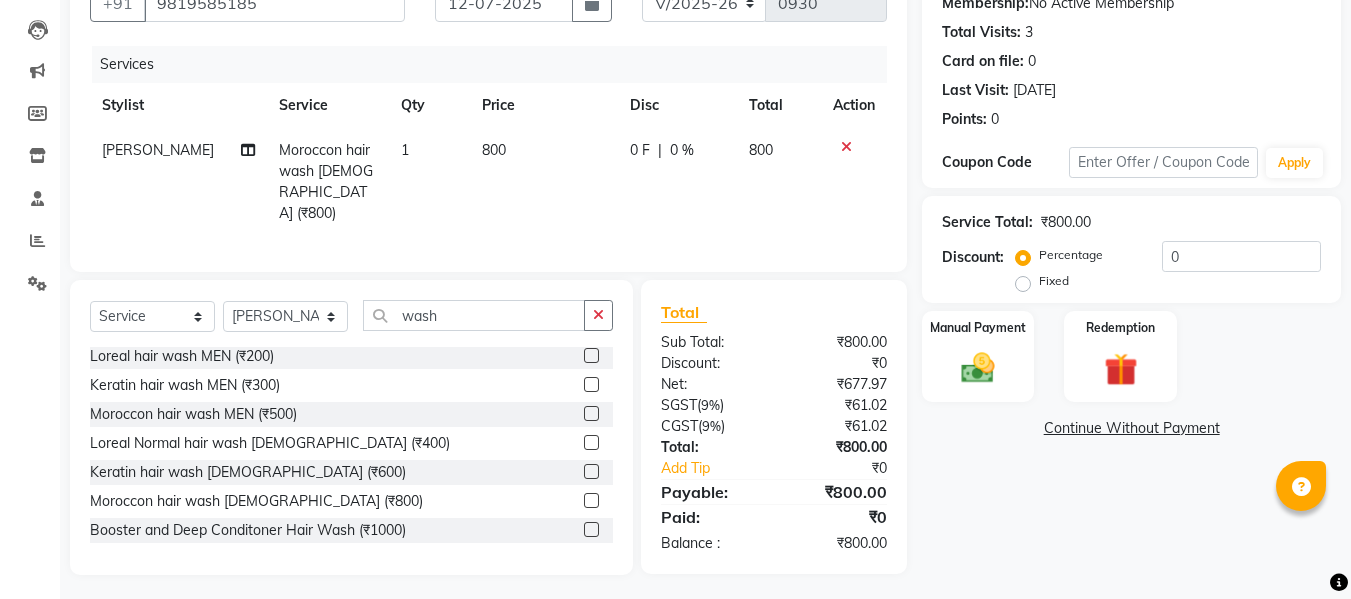 click on "800" 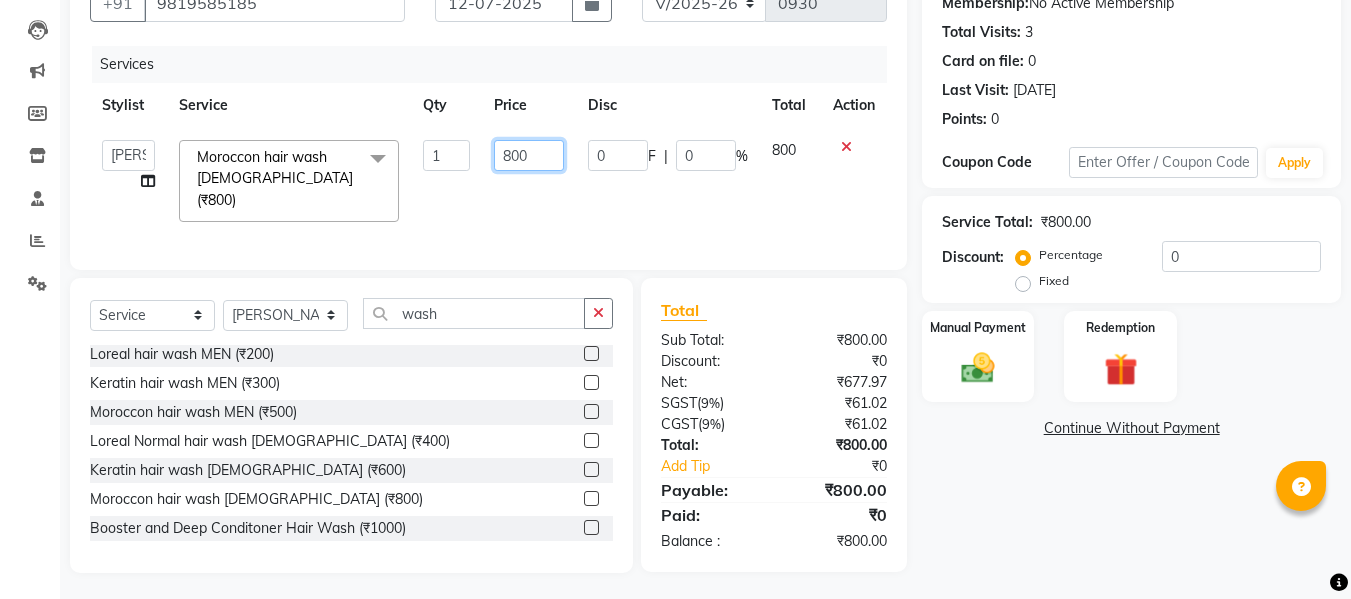 click on "800" 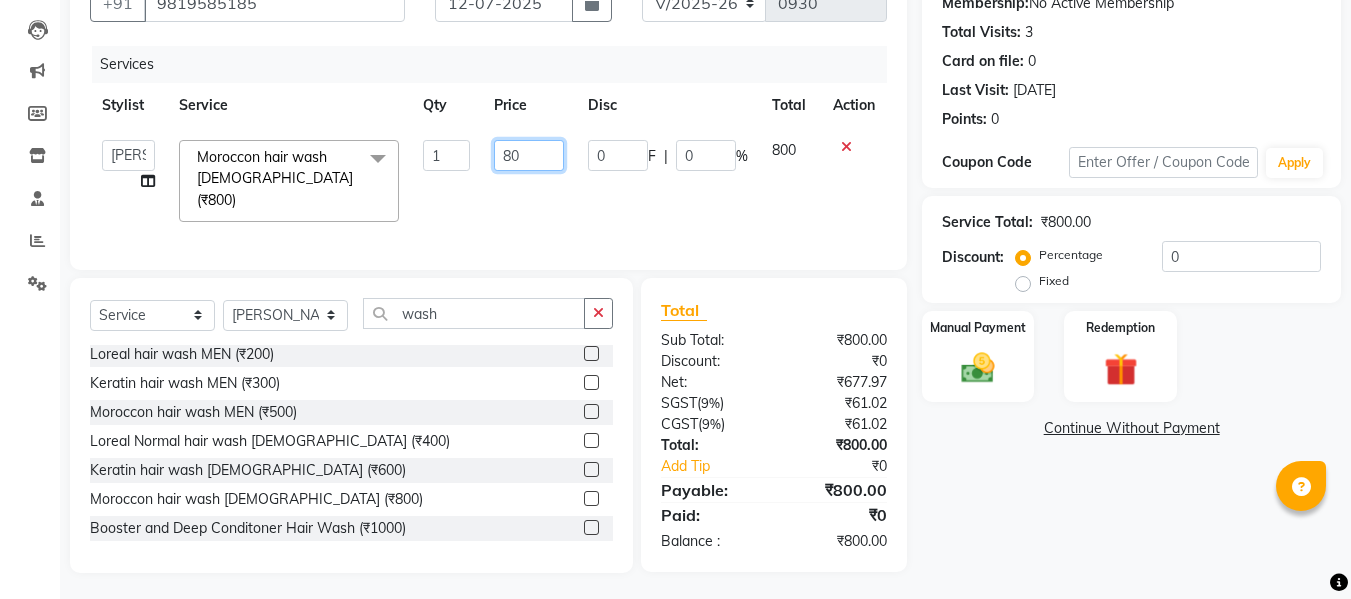 type on "8" 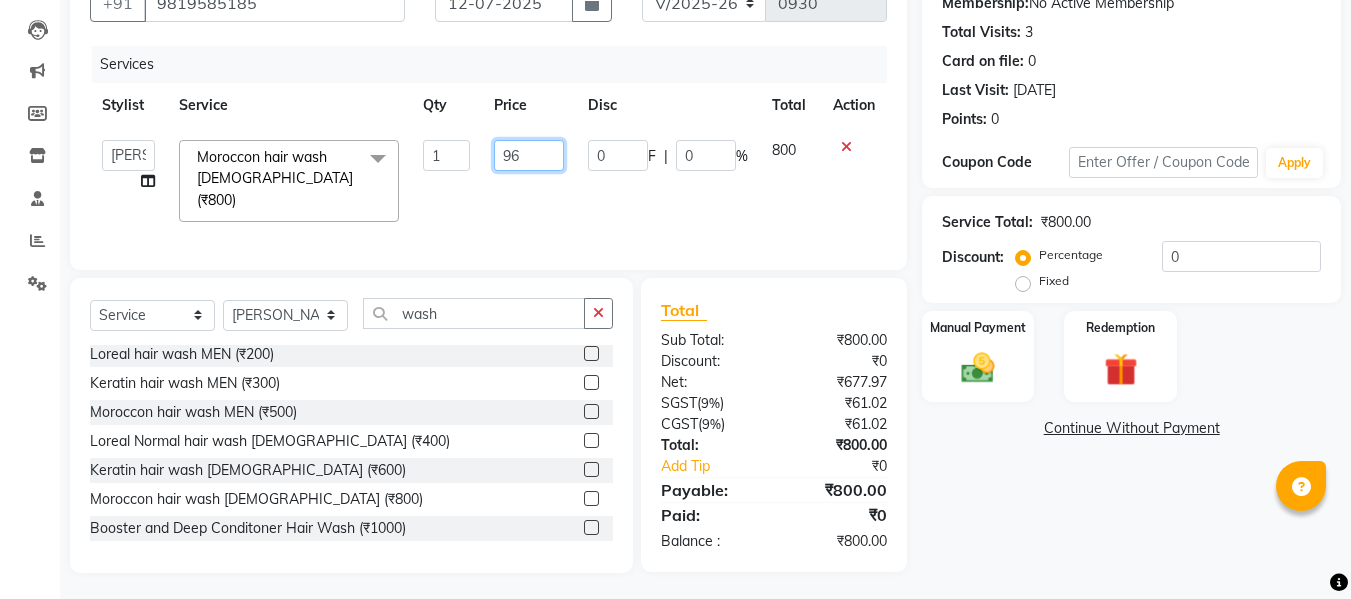 type on "960" 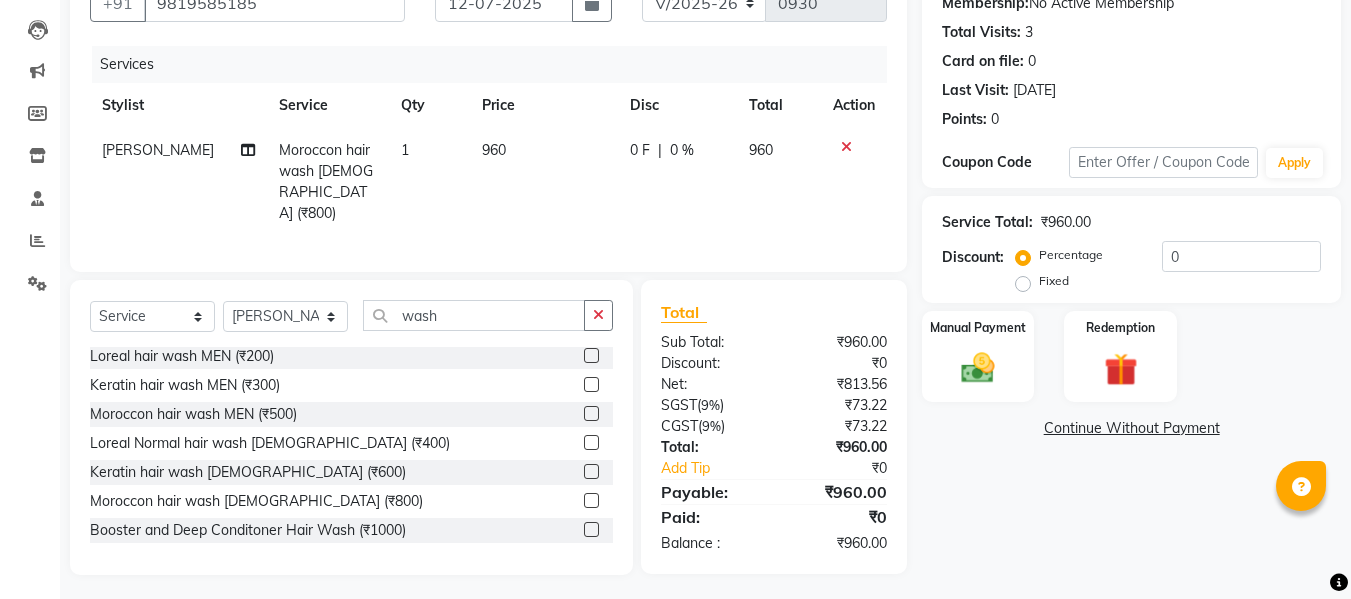 click on "960" 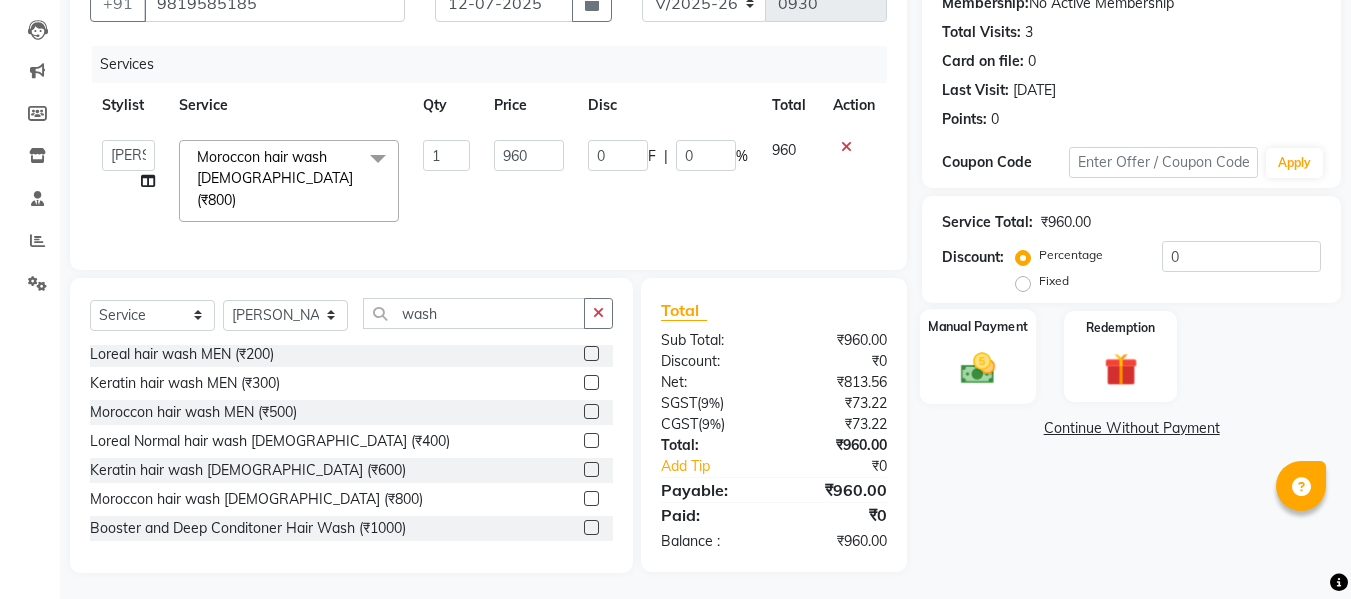 click on "Manual Payment" 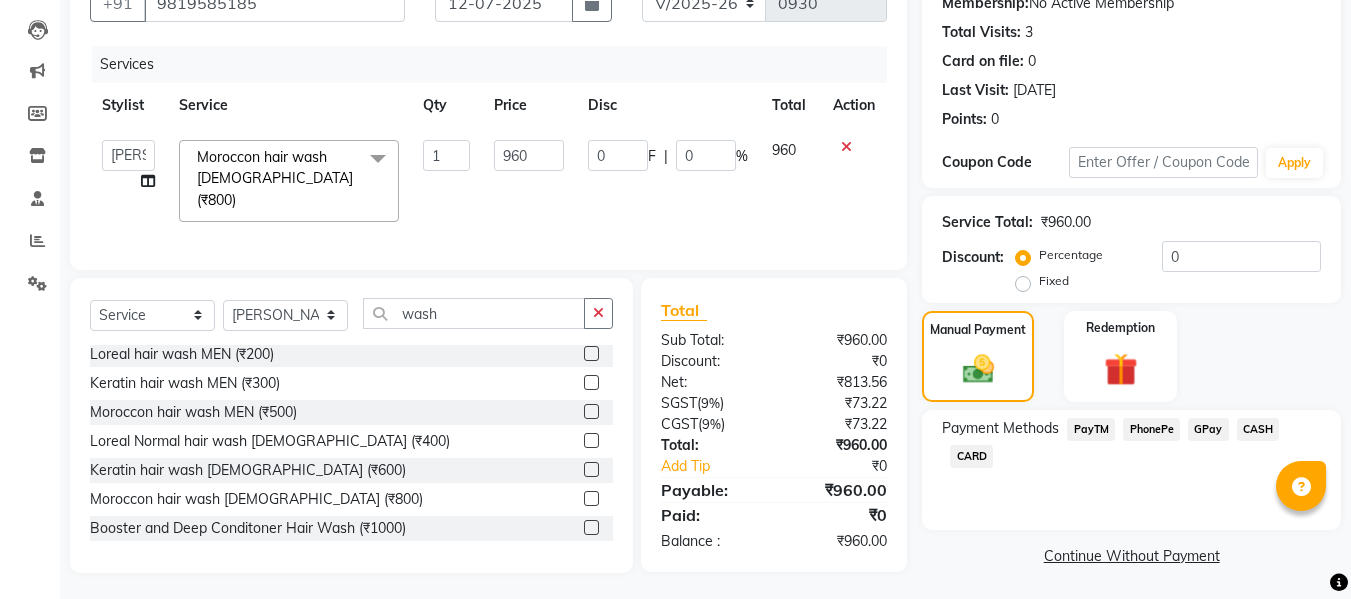 click on "CASH" 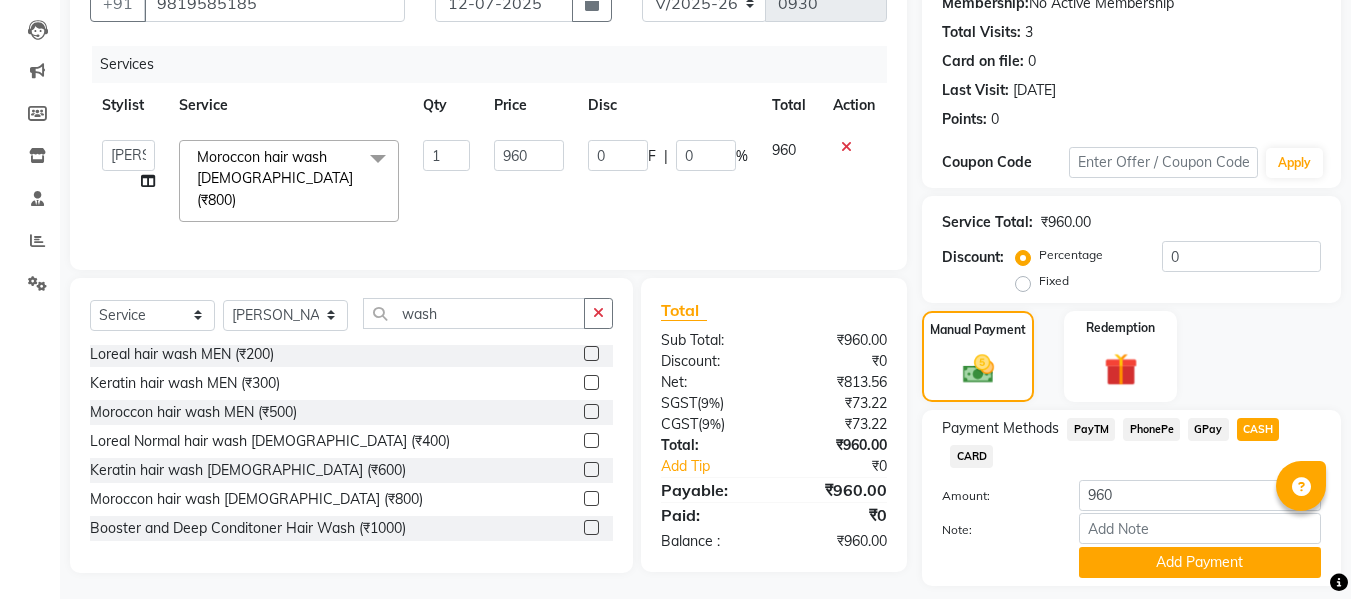scroll, scrollTop: 260, scrollLeft: 0, axis: vertical 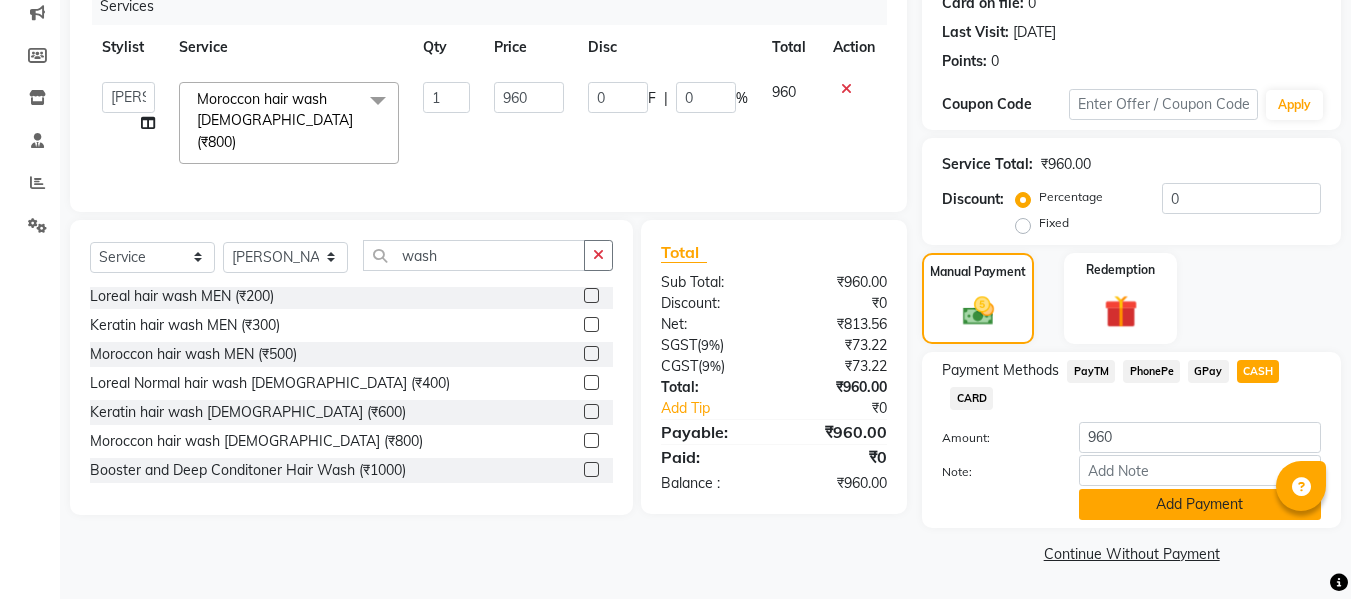 click on "Add Payment" 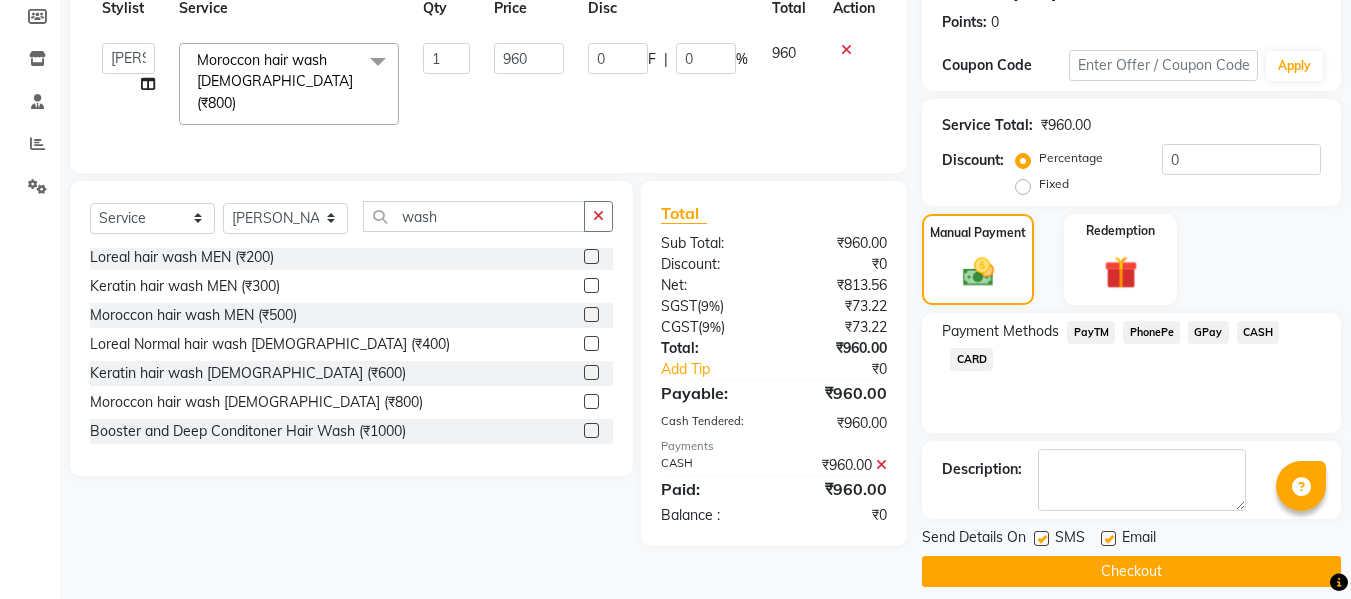 scroll, scrollTop: 317, scrollLeft: 0, axis: vertical 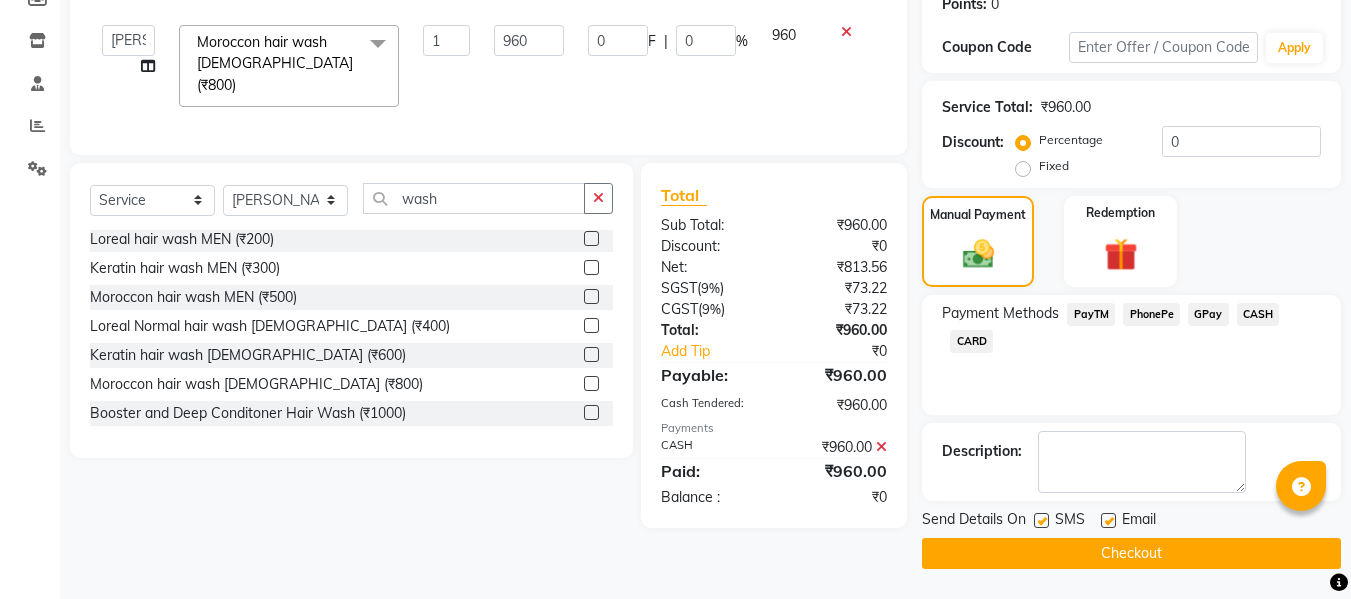 click 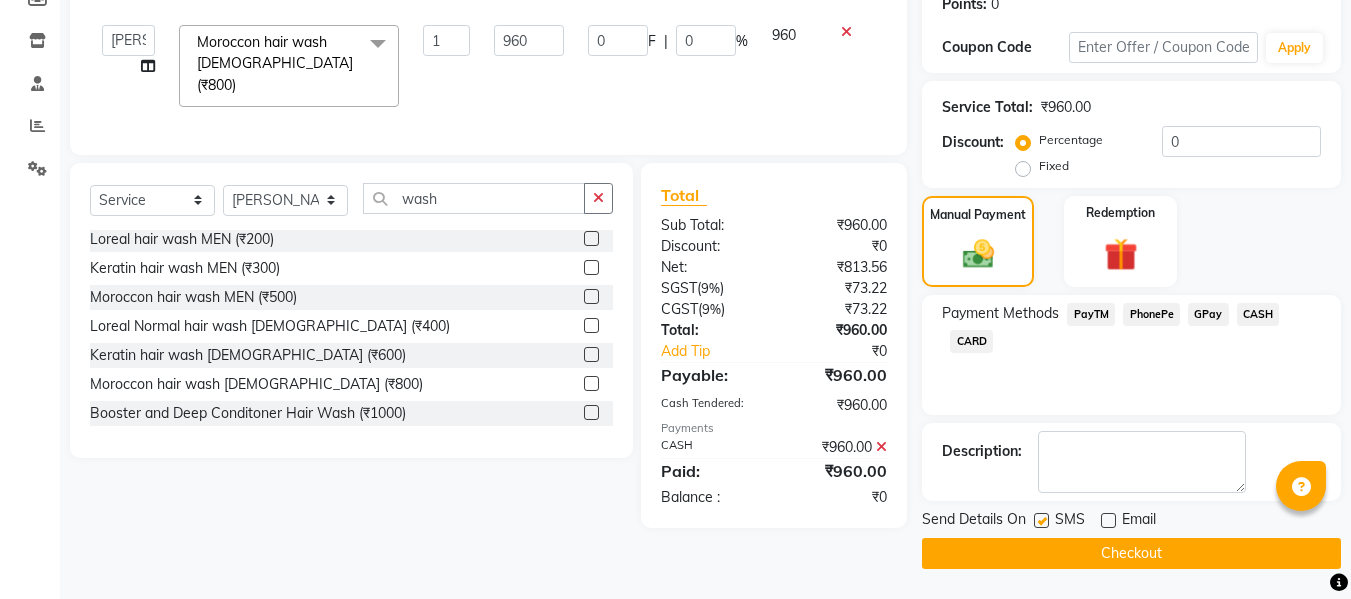 click 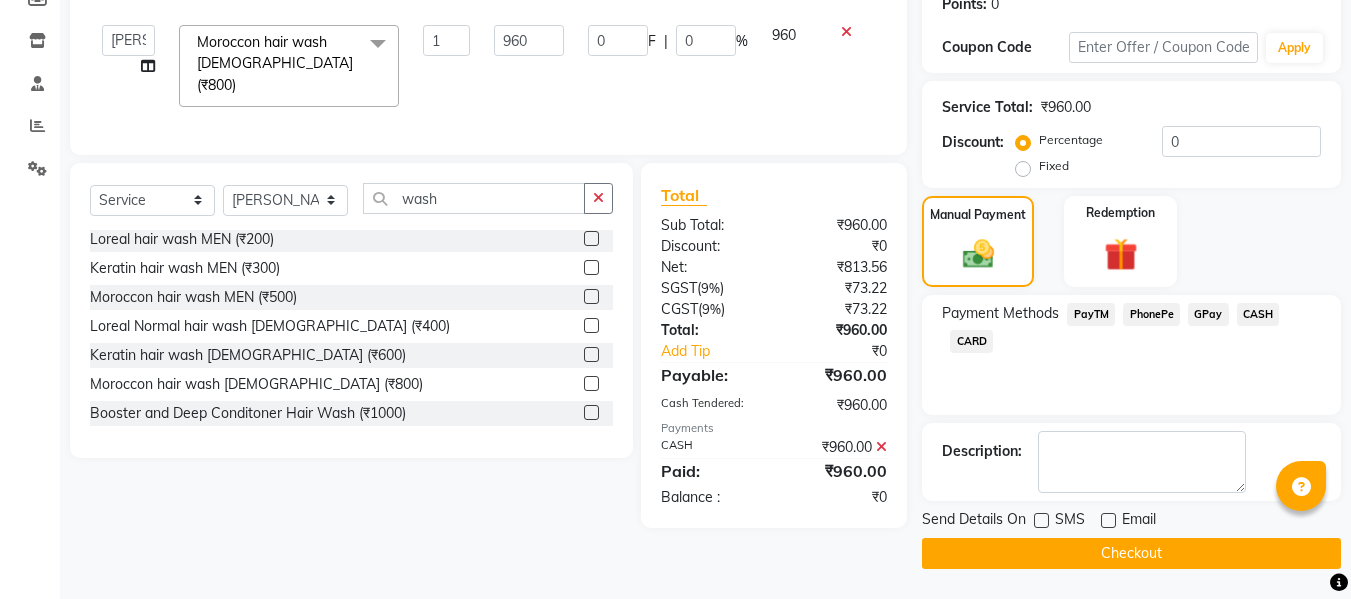 click on "Checkout" 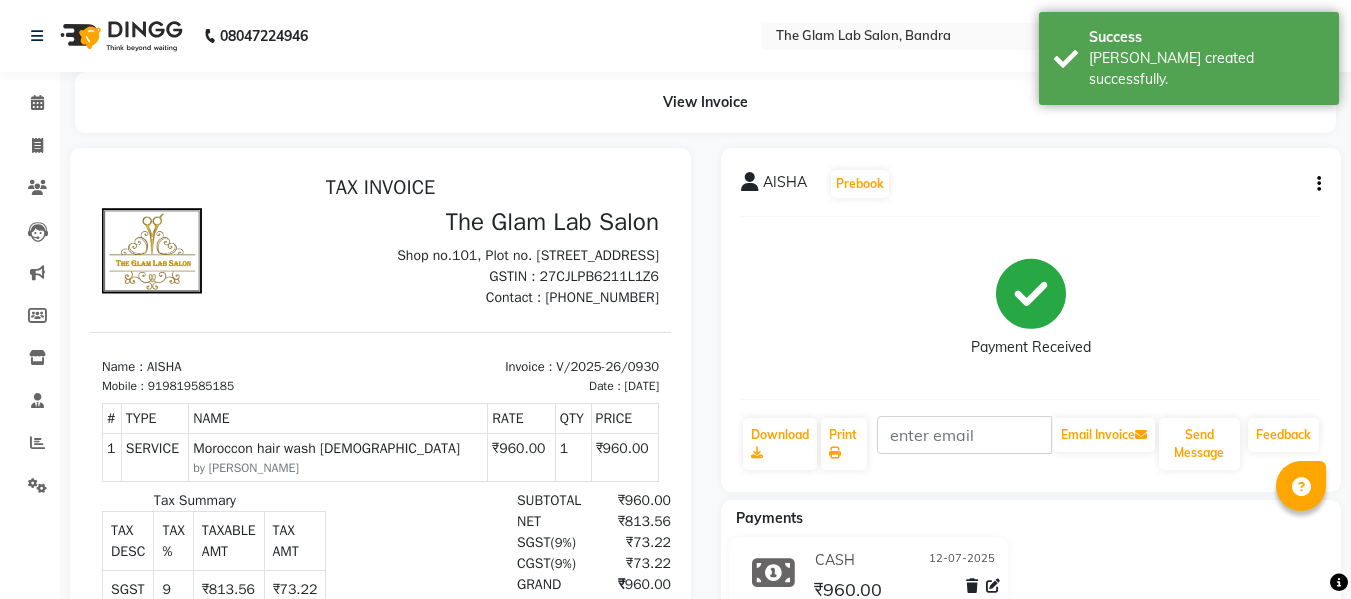 scroll, scrollTop: 0, scrollLeft: 0, axis: both 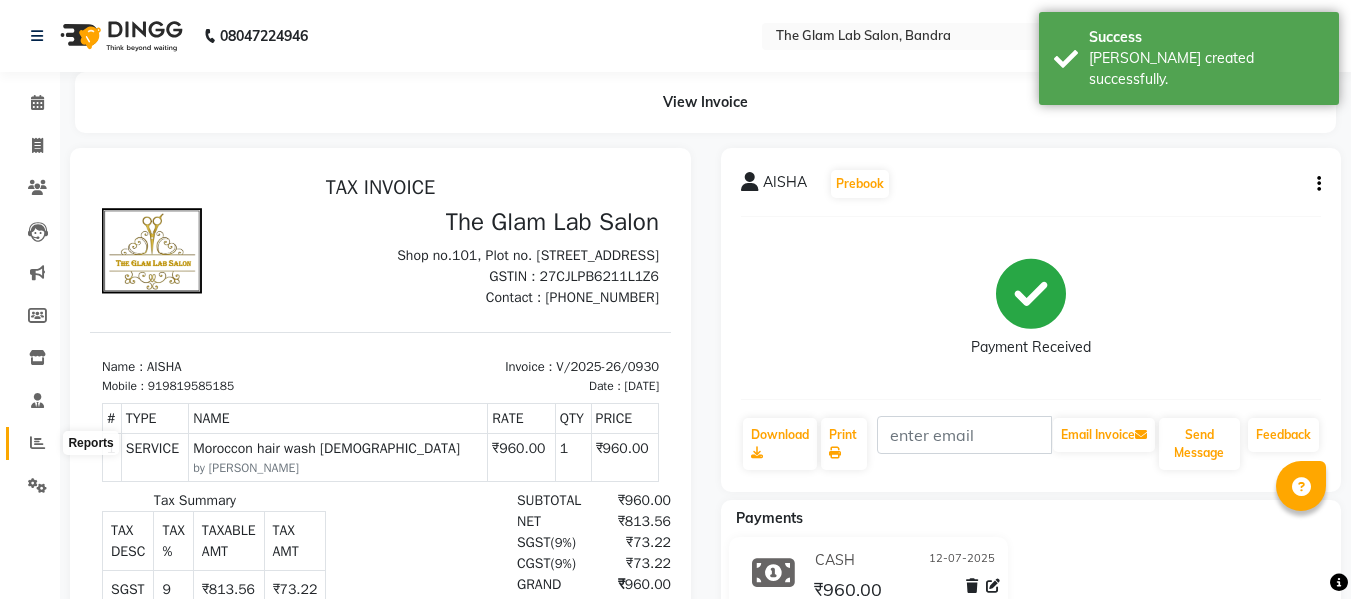 click 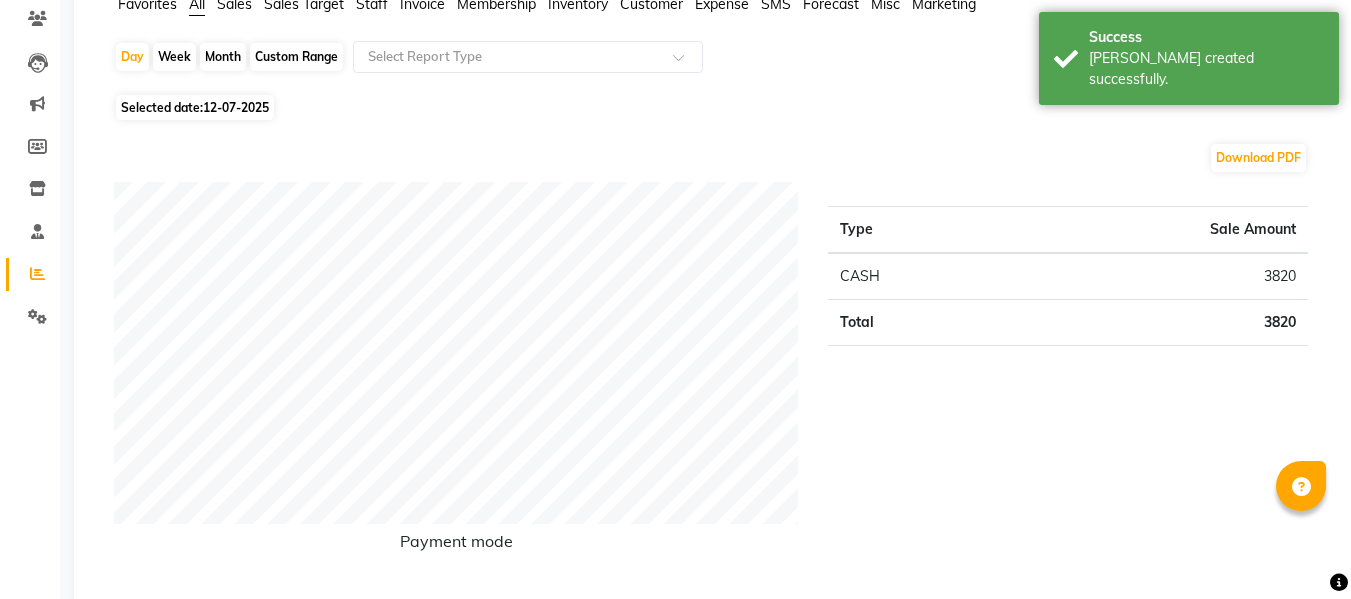 scroll, scrollTop: 154, scrollLeft: 0, axis: vertical 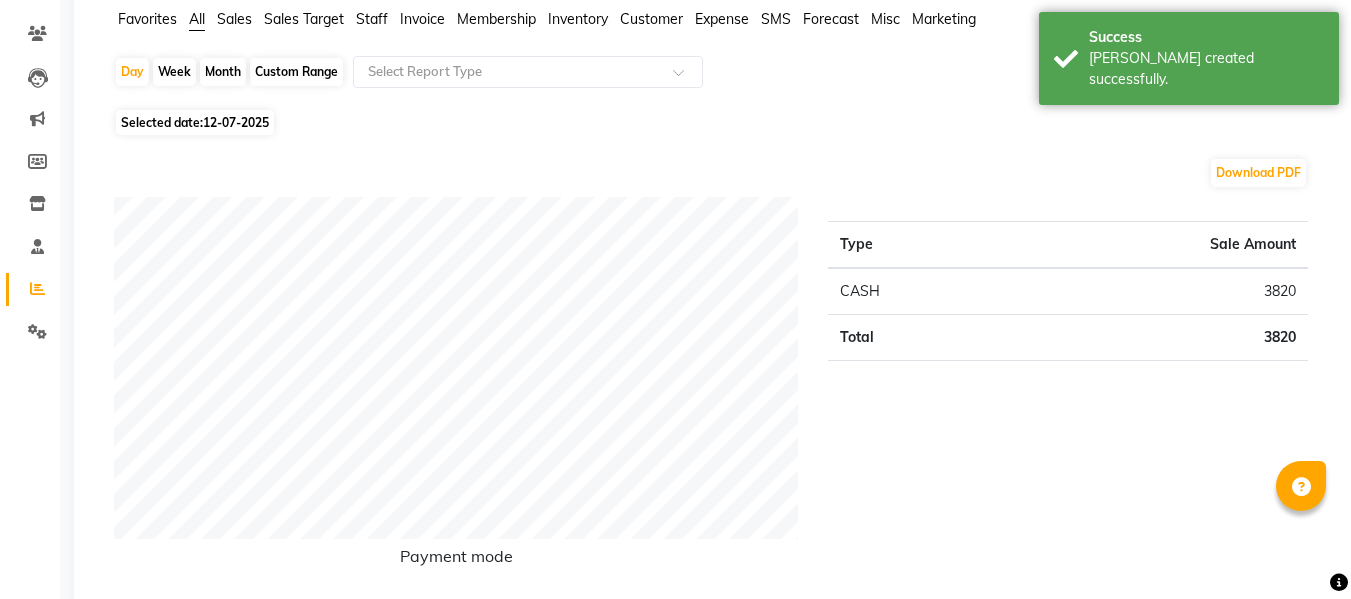 click on "Selected date:  [DATE]" 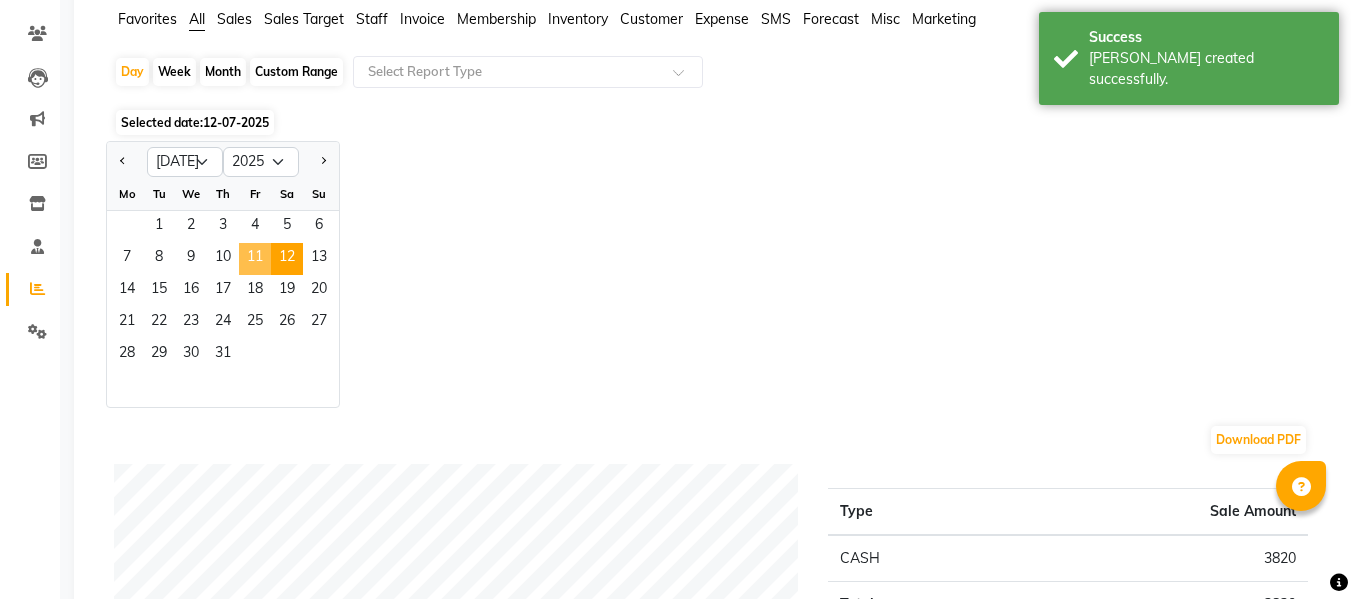 click on "11" 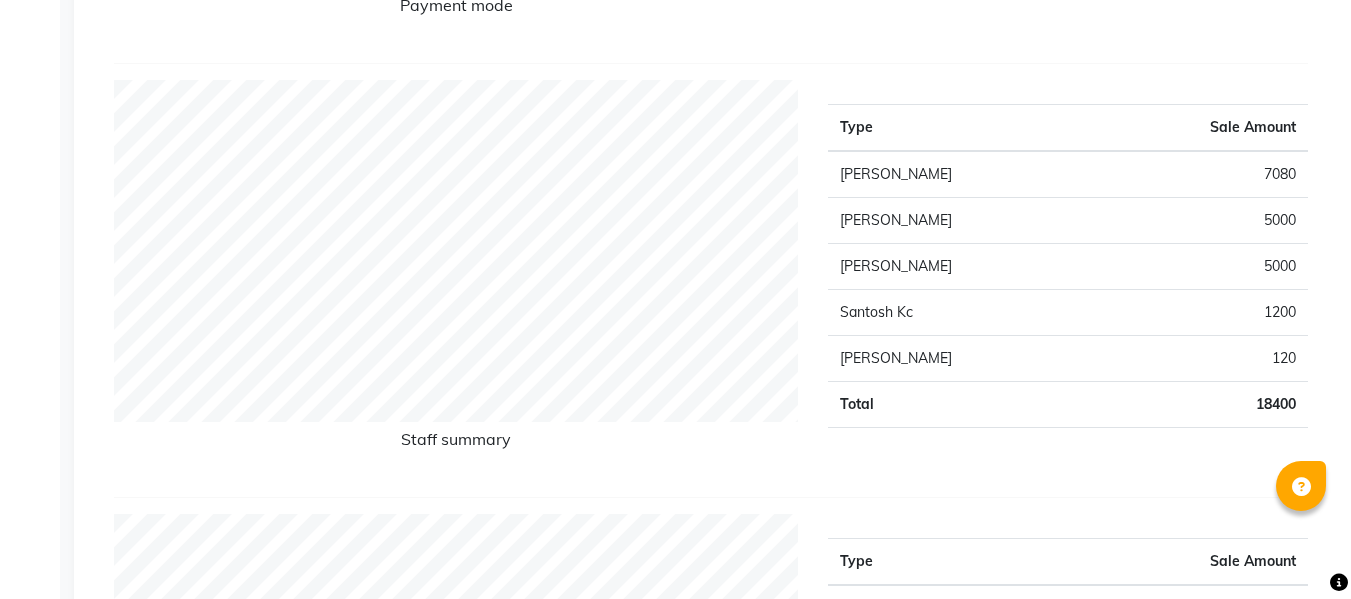 scroll, scrollTop: 0, scrollLeft: 0, axis: both 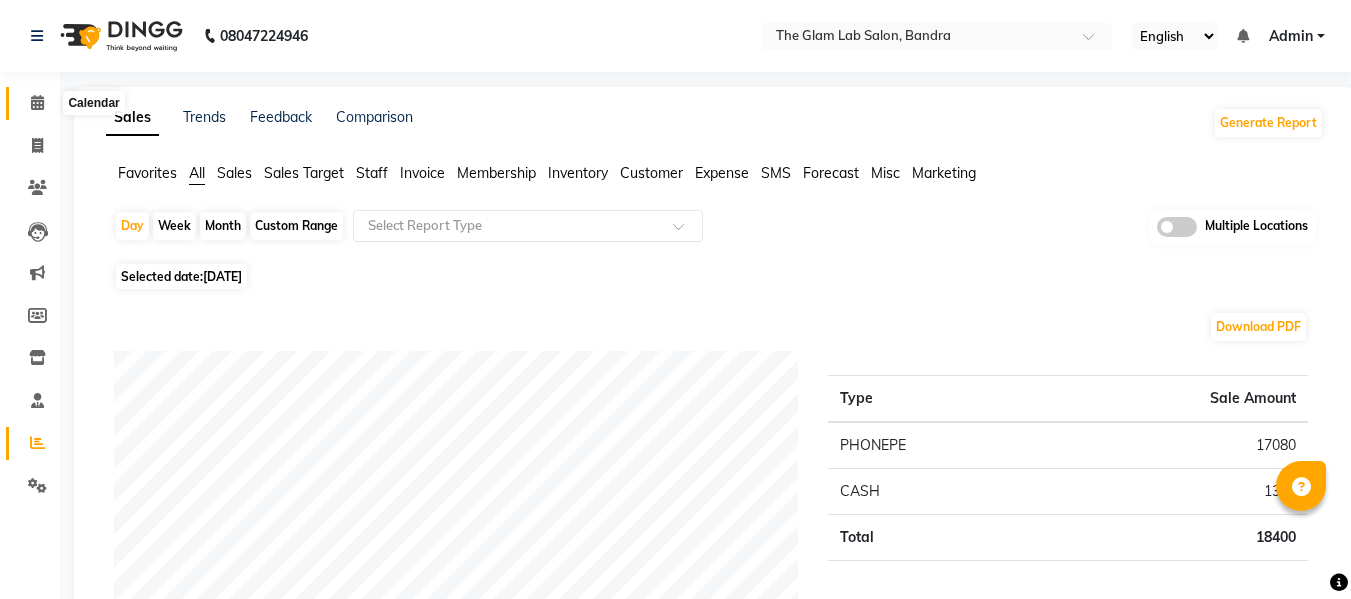 click 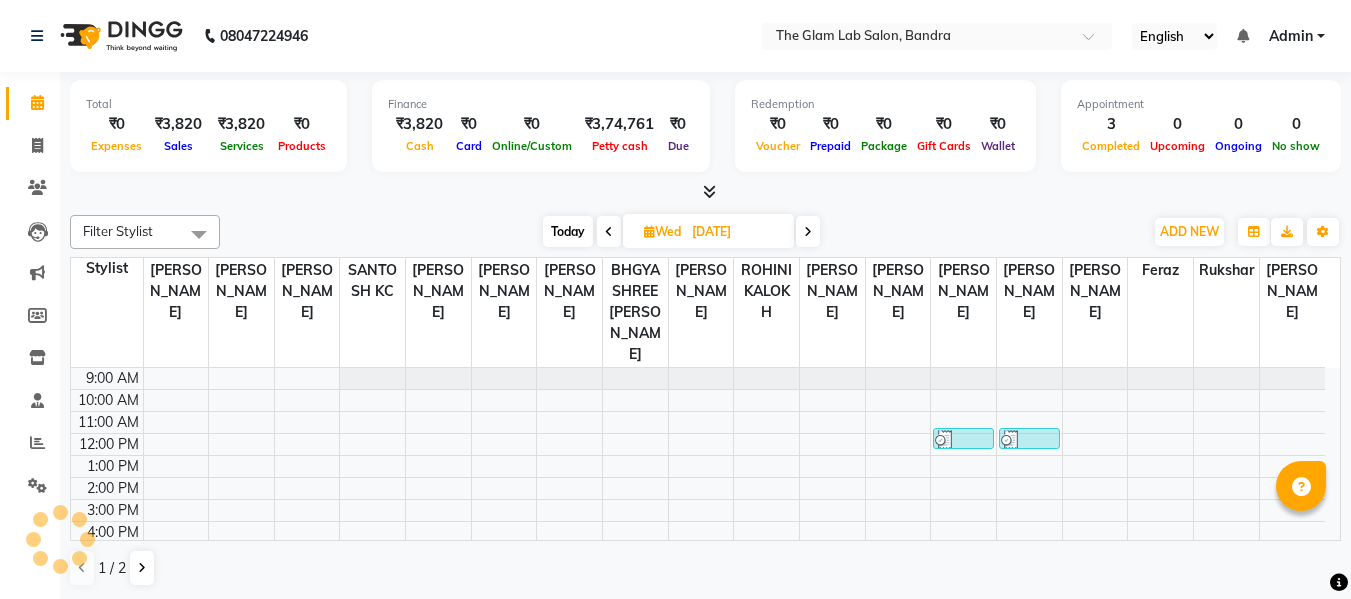 scroll, scrollTop: 133, scrollLeft: 0, axis: vertical 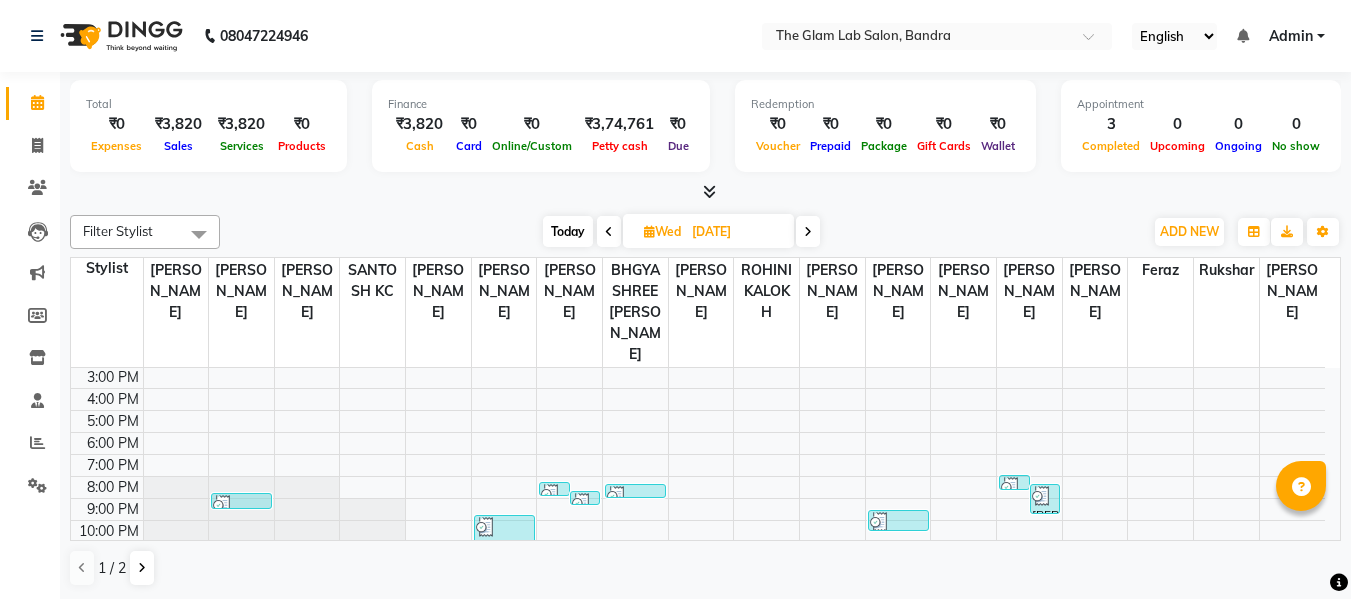 click at bounding box center (808, 232) 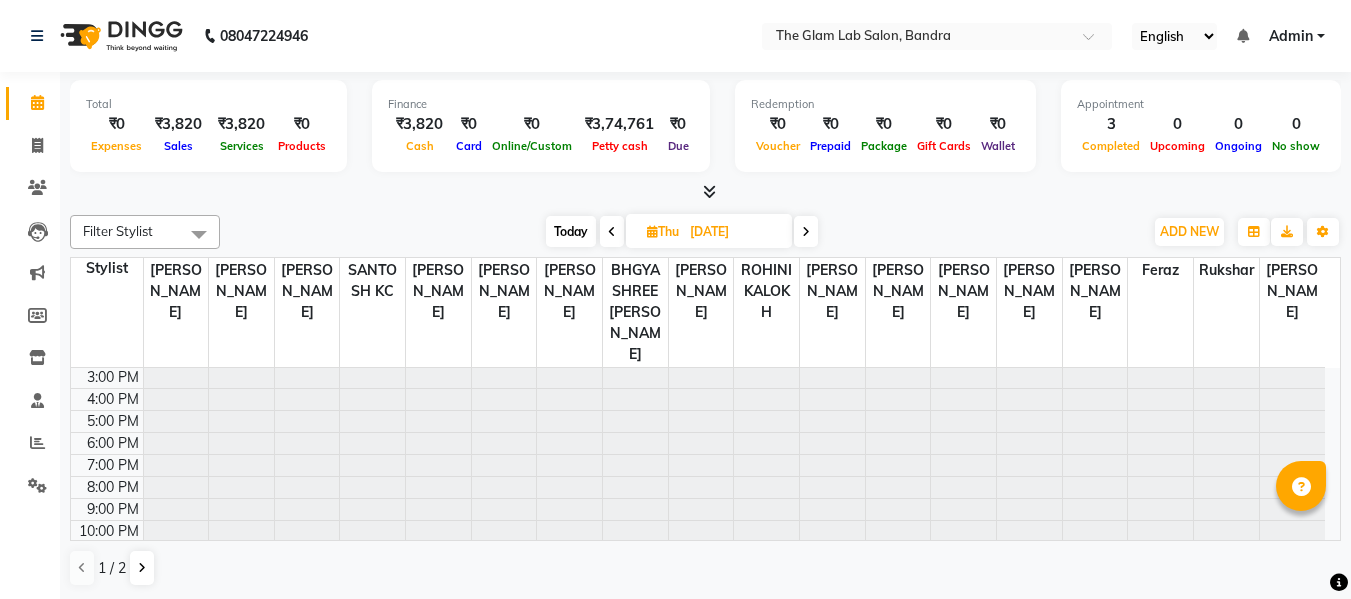 scroll, scrollTop: 0, scrollLeft: 0, axis: both 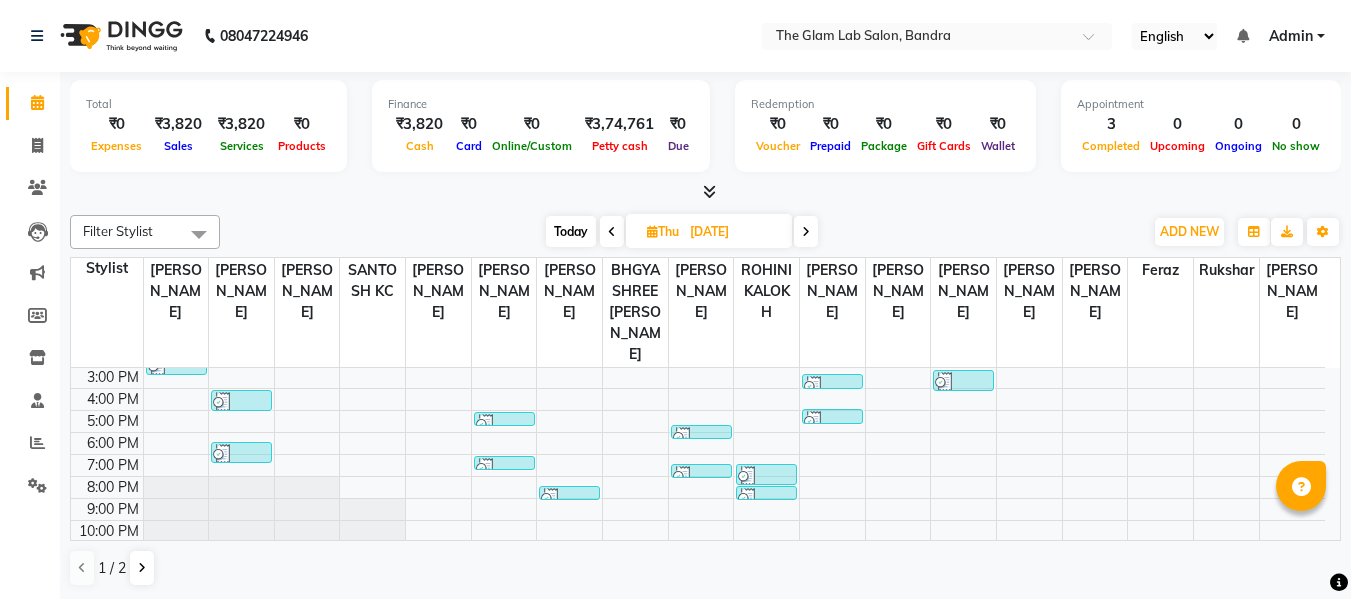 click at bounding box center [806, 232] 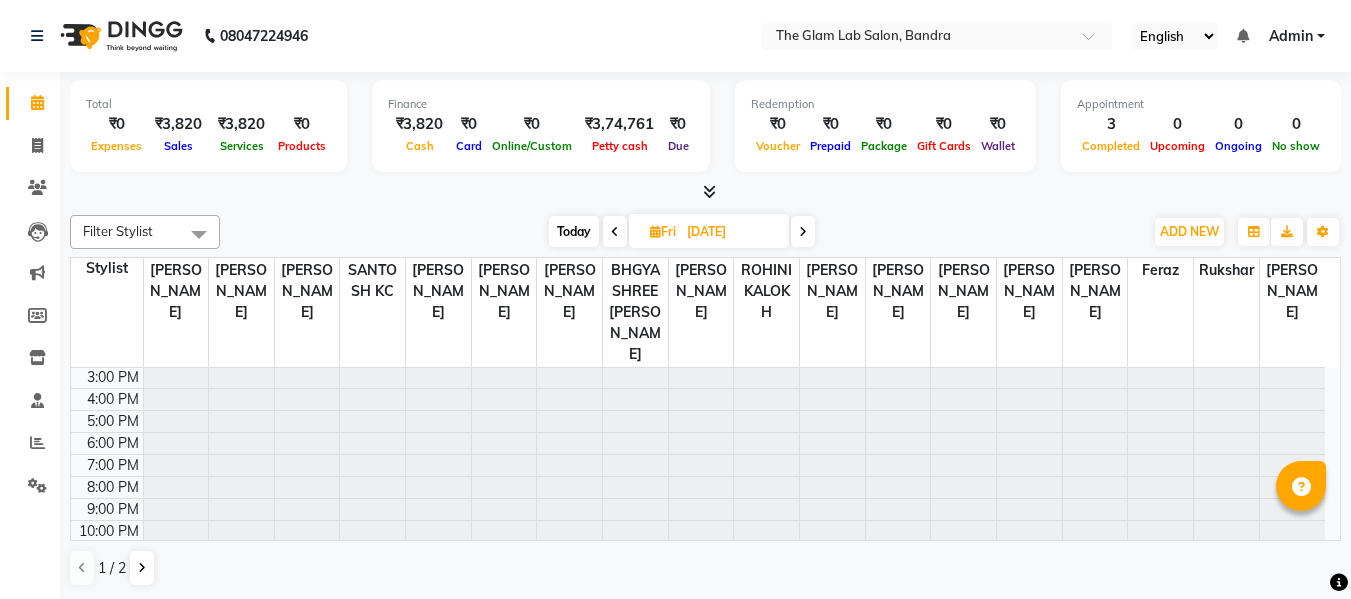 scroll, scrollTop: 133, scrollLeft: 0, axis: vertical 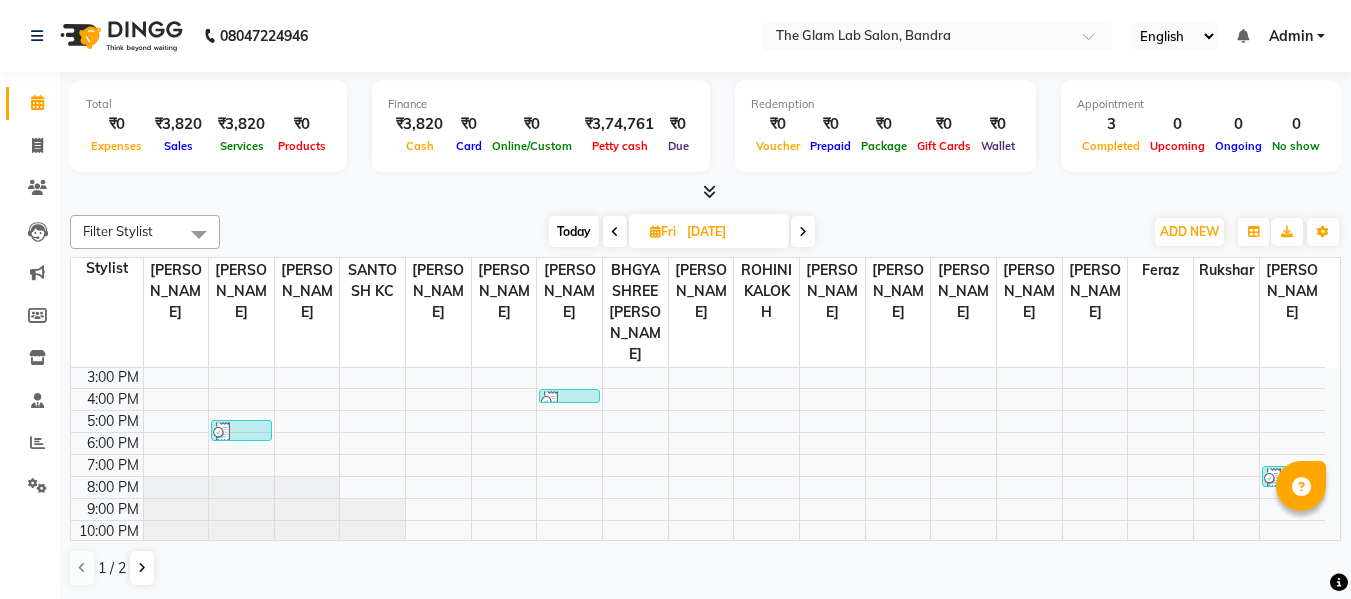 click at bounding box center [803, 231] 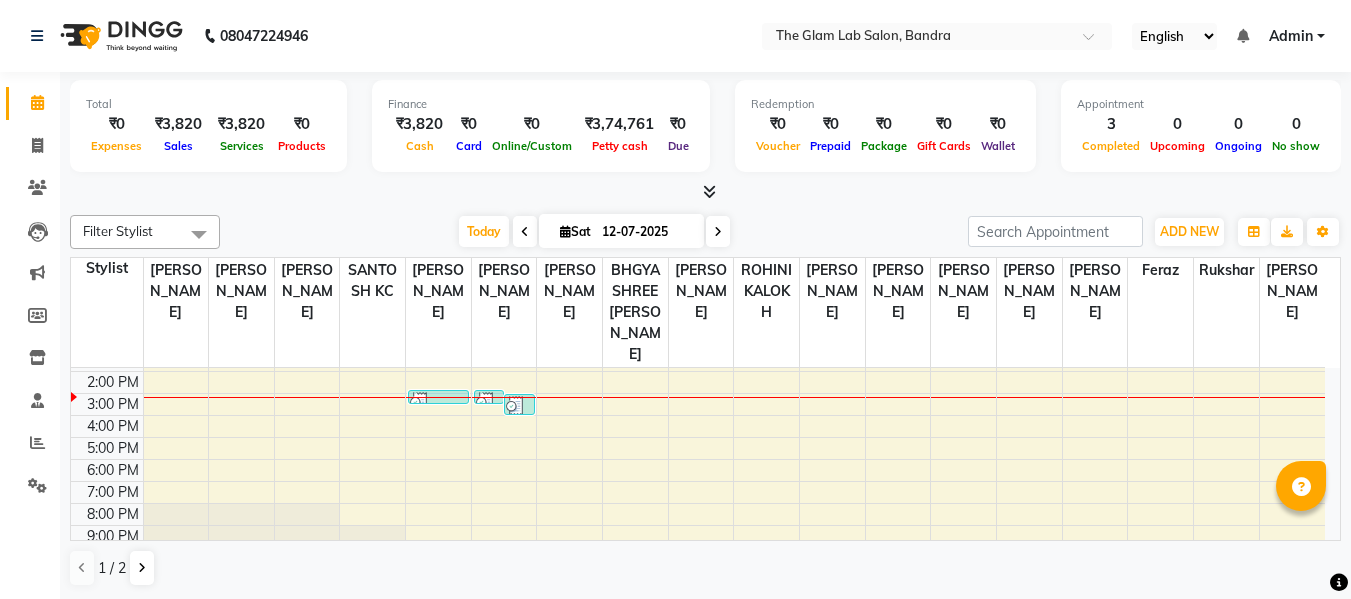 scroll, scrollTop: 105, scrollLeft: 0, axis: vertical 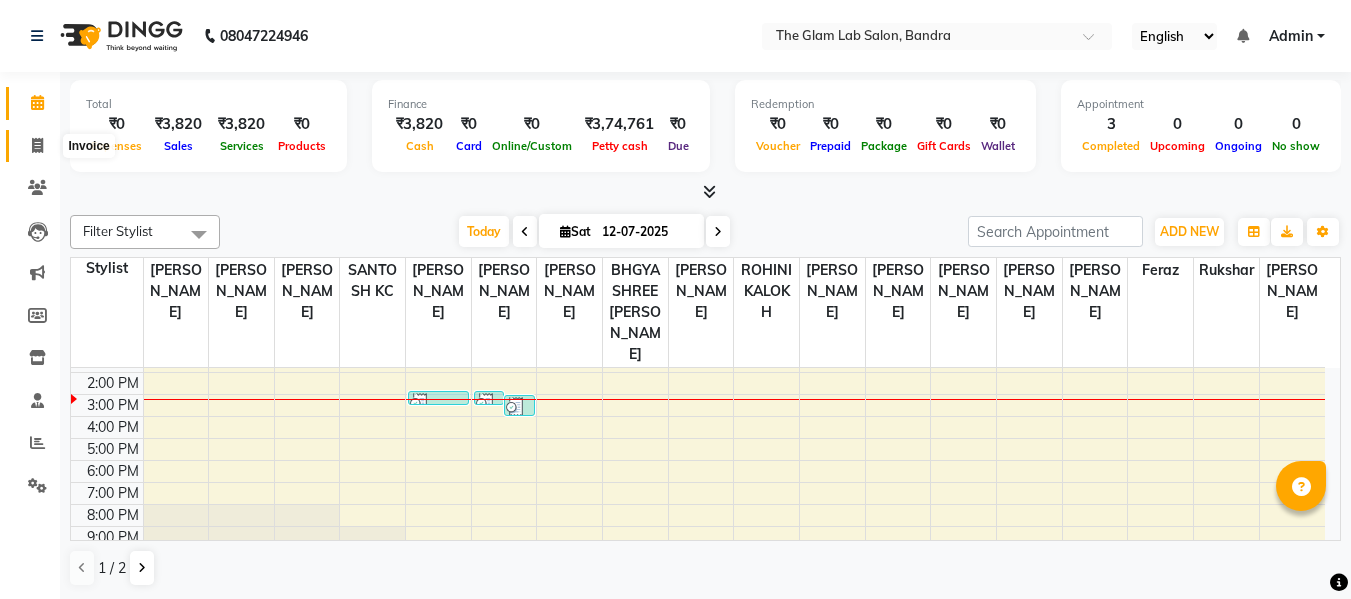 click 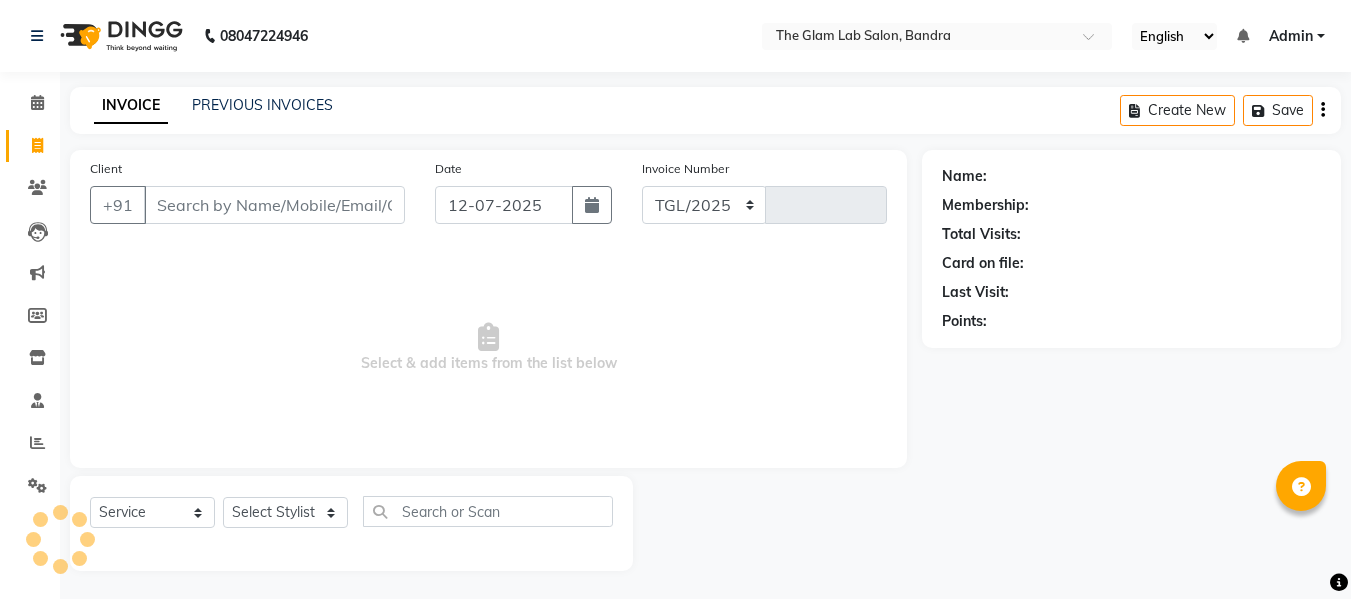 select on "734" 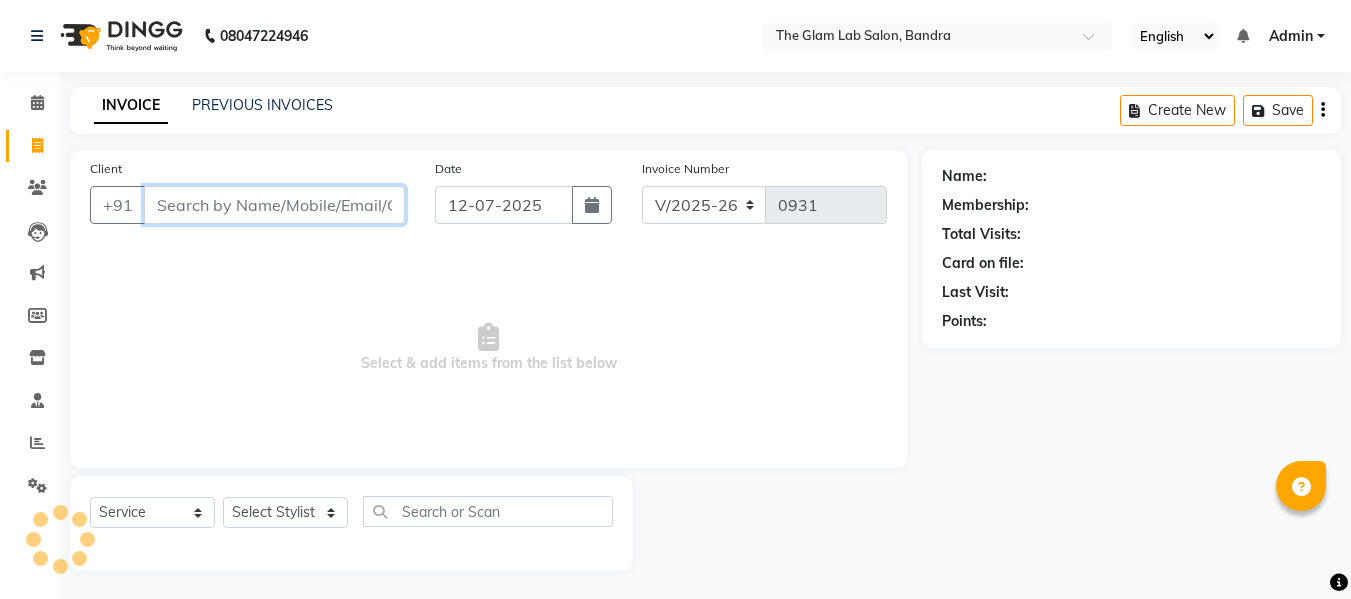 click on "Client" at bounding box center (274, 205) 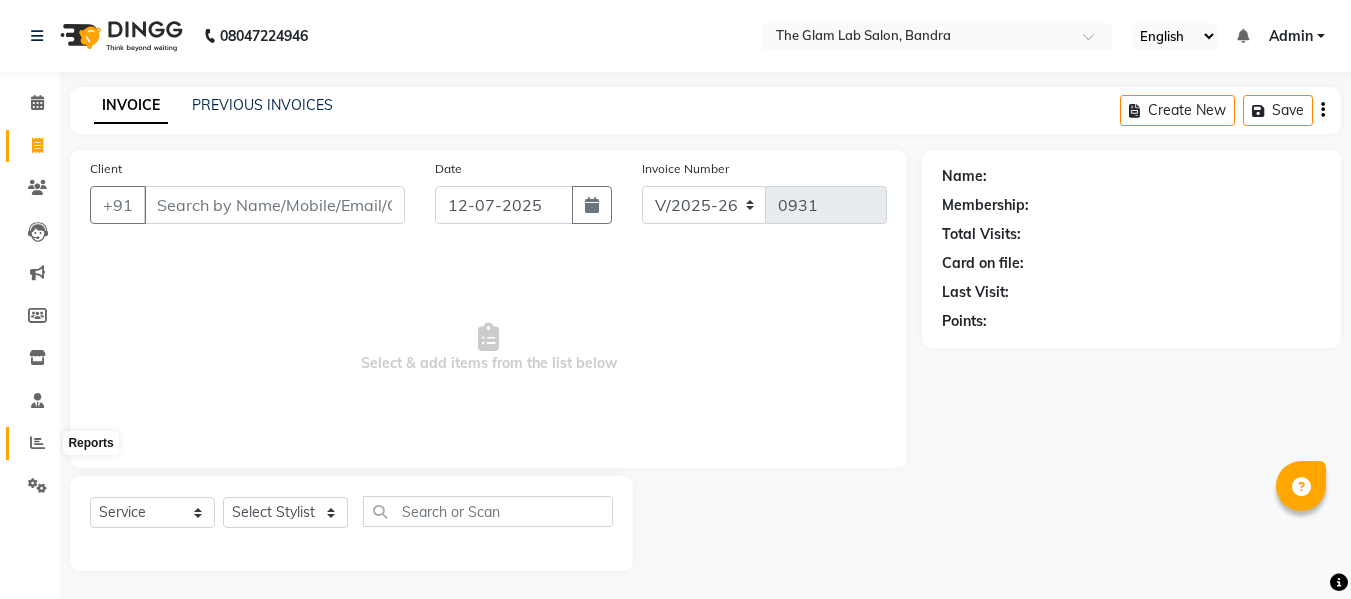 click 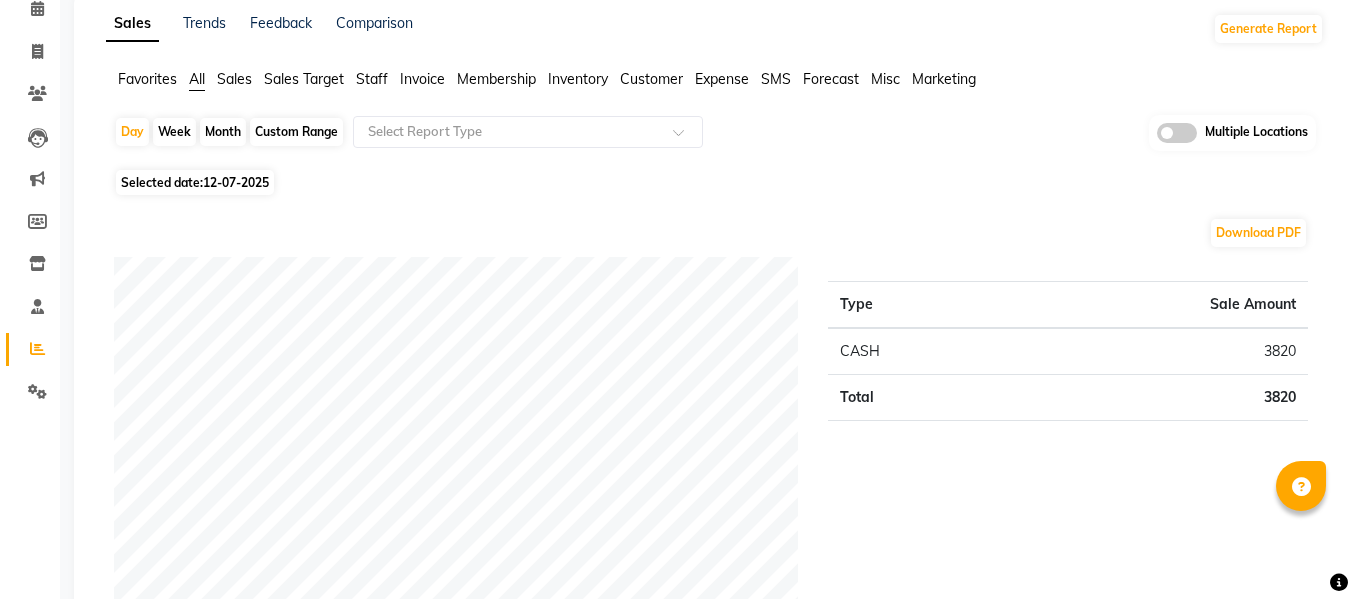 scroll, scrollTop: 44, scrollLeft: 0, axis: vertical 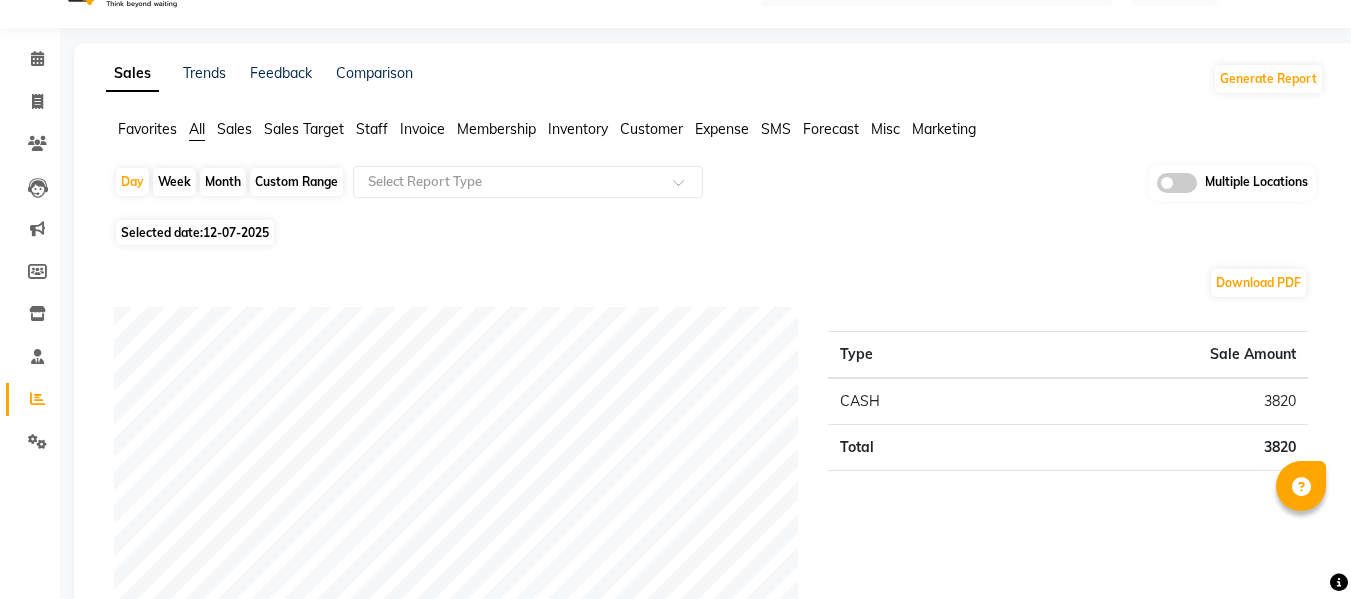 click on "12-07-2025" 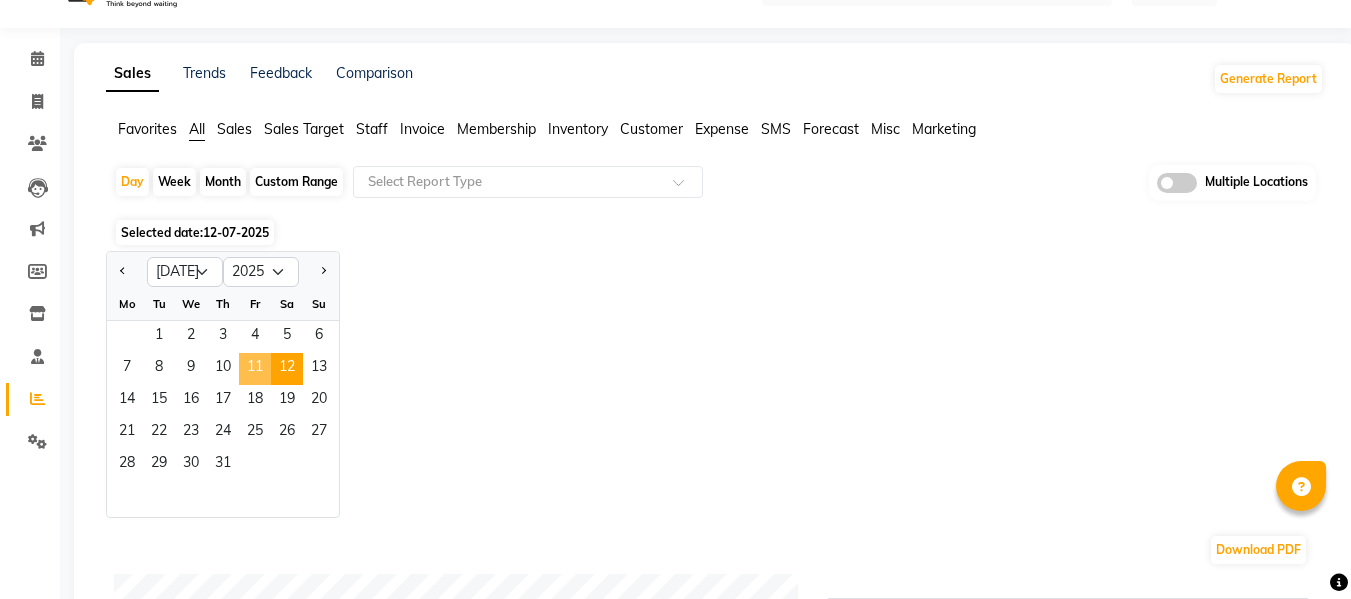 click on "11" 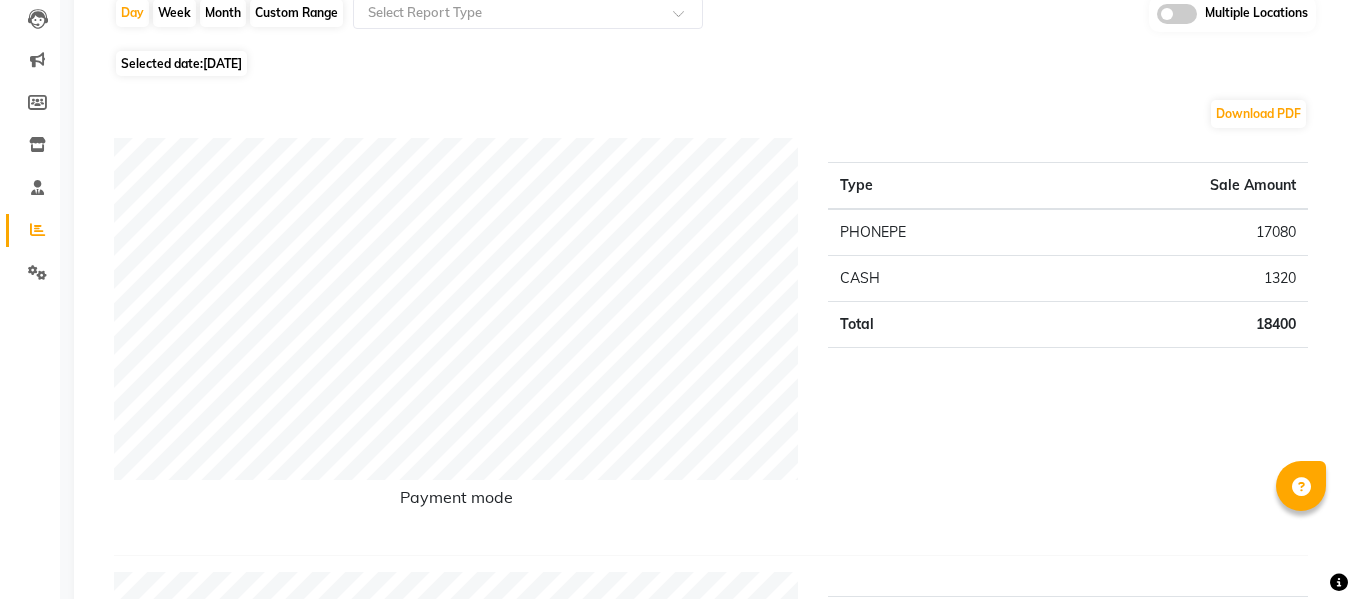 scroll, scrollTop: 0, scrollLeft: 0, axis: both 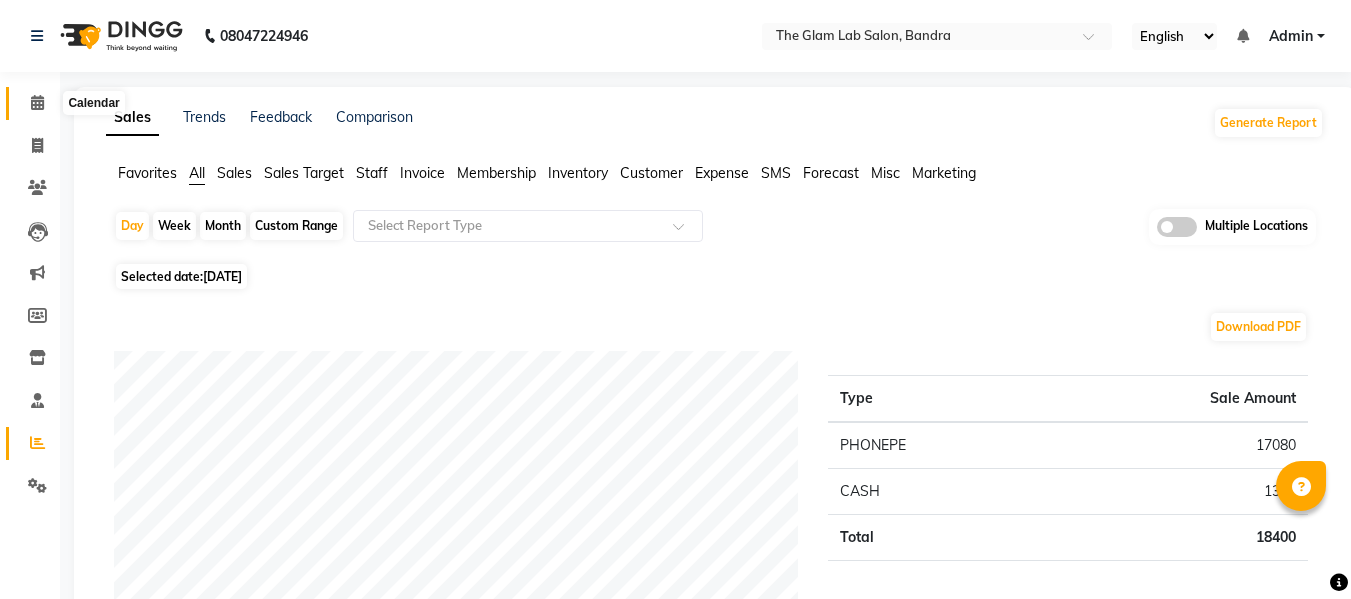 click 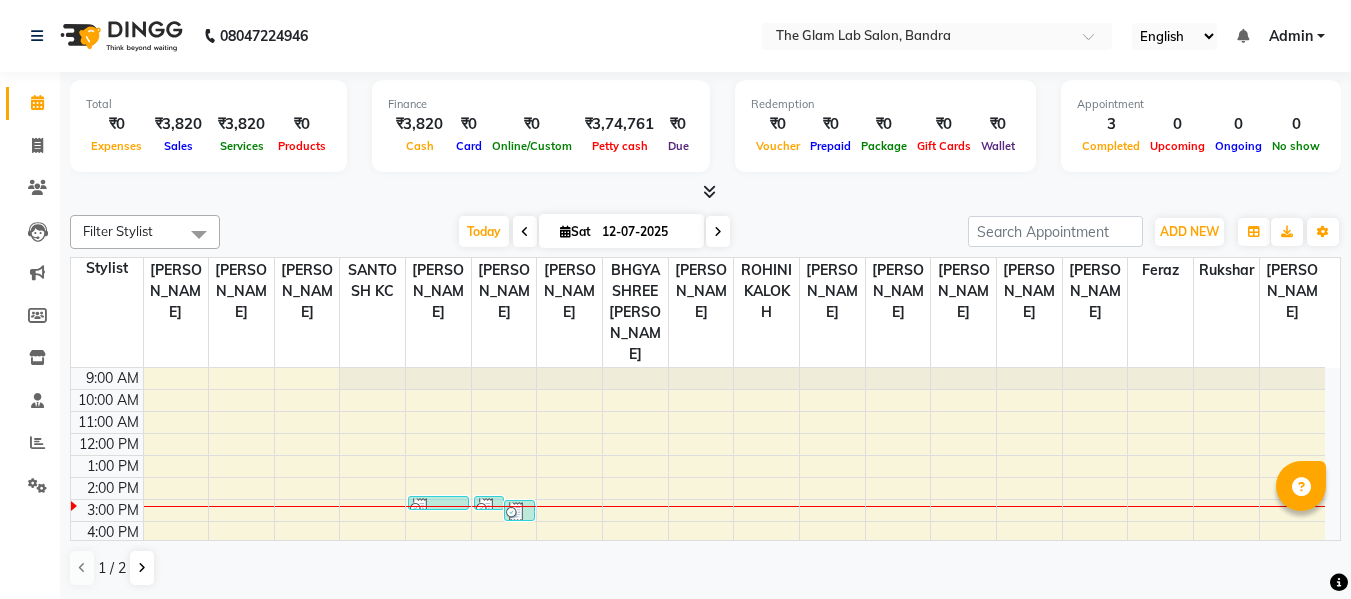scroll, scrollTop: 1, scrollLeft: 0, axis: vertical 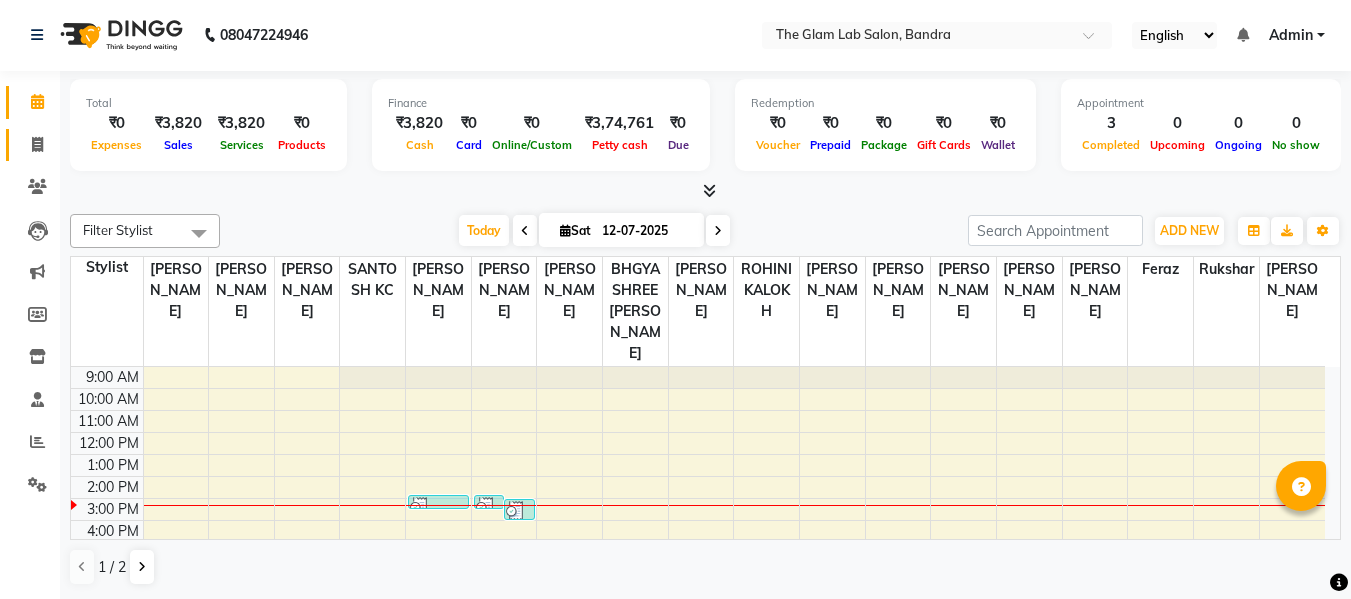 click on "Invoice" 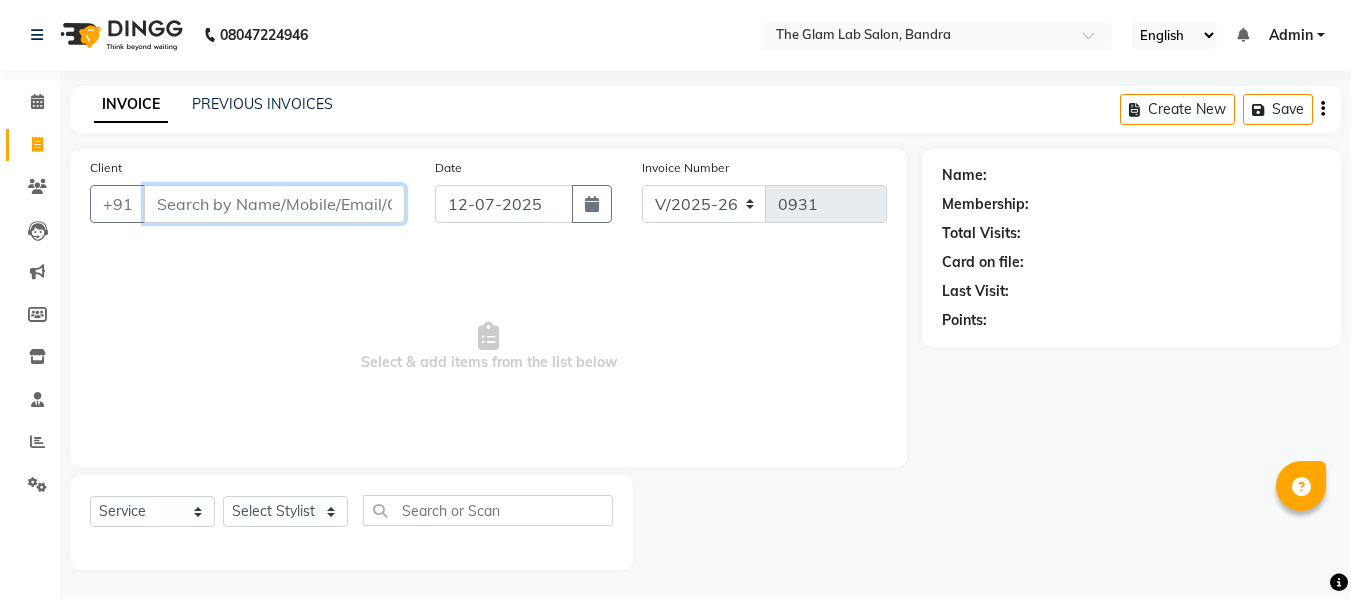 click on "Client" at bounding box center (274, 204) 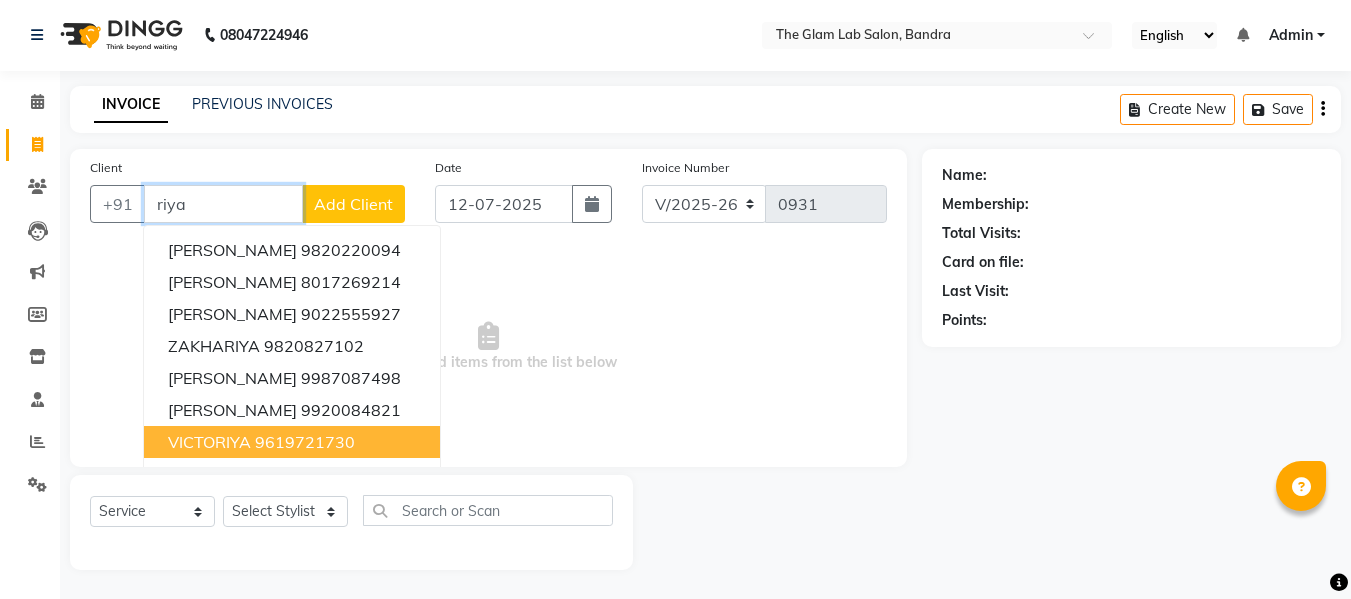 scroll, scrollTop: 2, scrollLeft: 0, axis: vertical 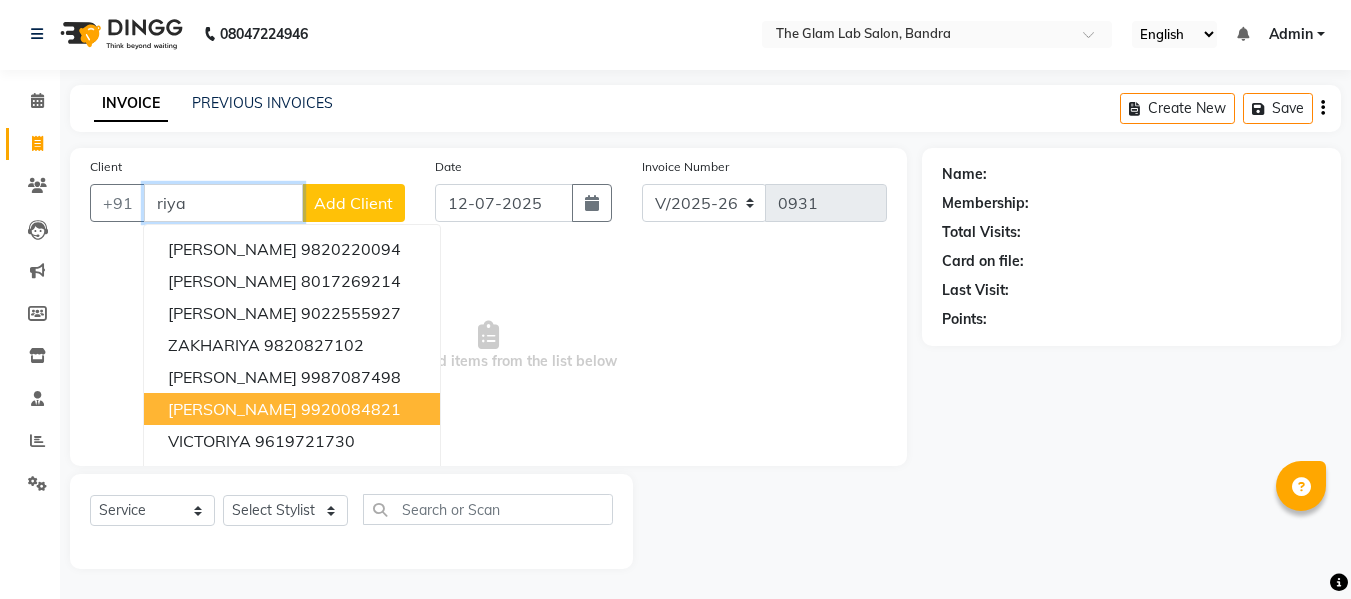 click on "9920084821" at bounding box center (351, 409) 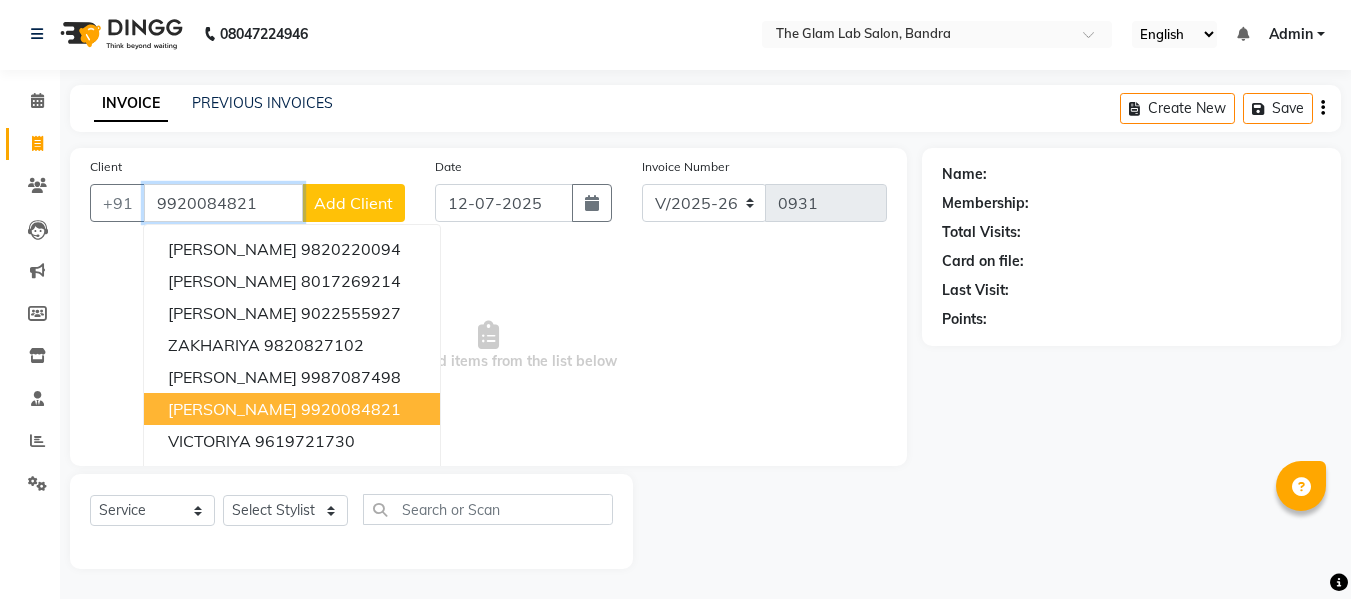 type on "9920084821" 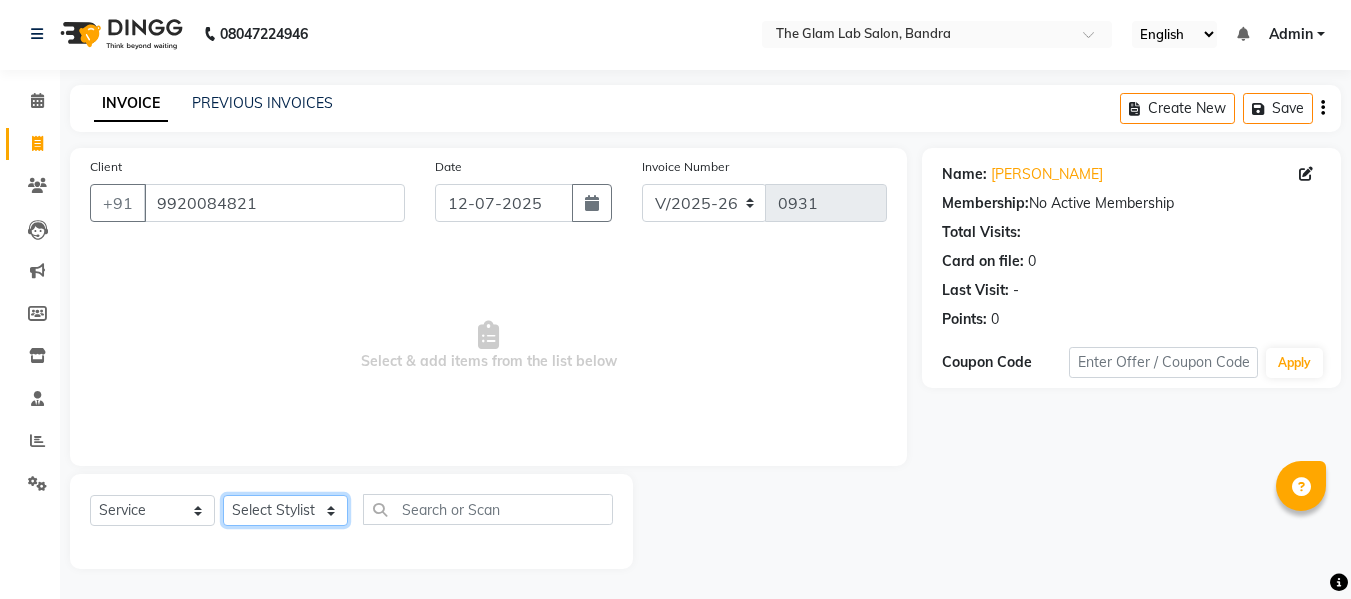 click on "Select Stylist [PERSON_NAME] [PERSON_NAME] [PERSON_NAME] [PERSON_NAME] BHGYASHREE [PERSON_NAME] [PERSON_NAME] [PERSON_NAME] [PERSON_NAME] [PERSON_NAME] [PERSON_NAME] [PERSON_NAME] [PERSON_NAME] ROHINI KALOKH [PERSON_NAME] rukshar SANTOSH [PERSON_NAME] [PERSON_NAME] [PERSON_NAME] WONCHUI [PERSON_NAME] [PERSON_NAME] ZAIN" 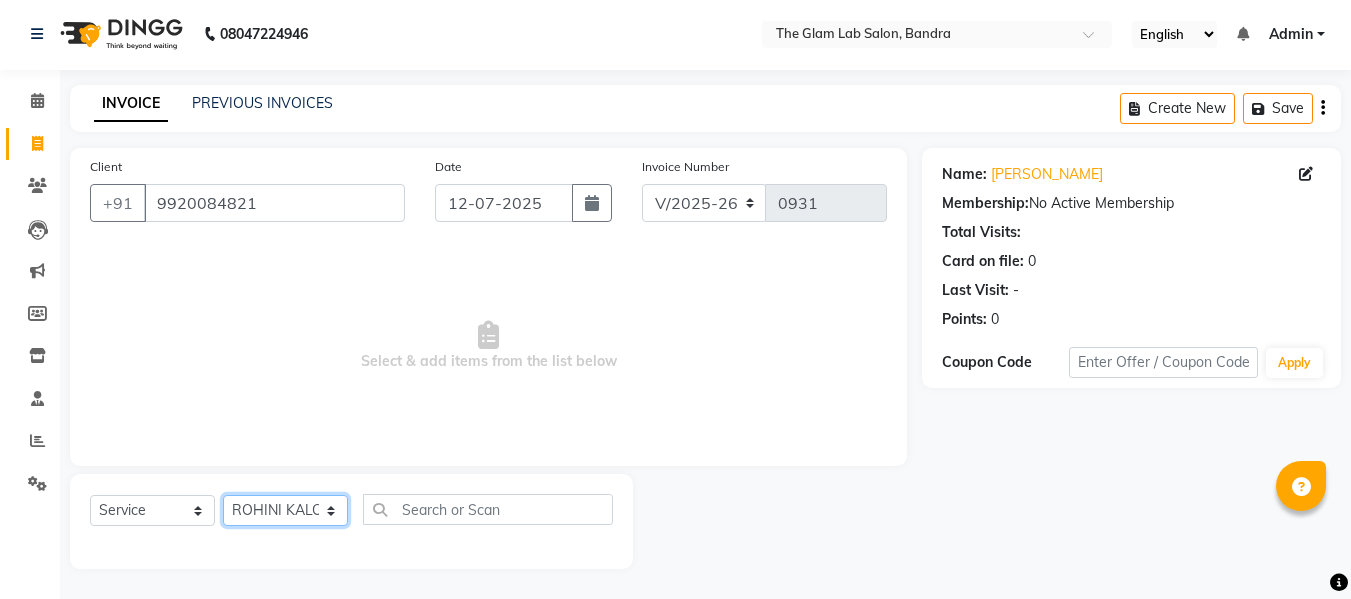 click on "Select Stylist [PERSON_NAME] [PERSON_NAME] [PERSON_NAME] [PERSON_NAME] BHGYASHREE [PERSON_NAME] [PERSON_NAME] [PERSON_NAME] [PERSON_NAME] [PERSON_NAME] [PERSON_NAME] [PERSON_NAME] [PERSON_NAME] ROHINI KALOKH [PERSON_NAME] rukshar SANTOSH [PERSON_NAME] [PERSON_NAME] [PERSON_NAME] WONCHUI [PERSON_NAME] [PERSON_NAME] ZAIN" 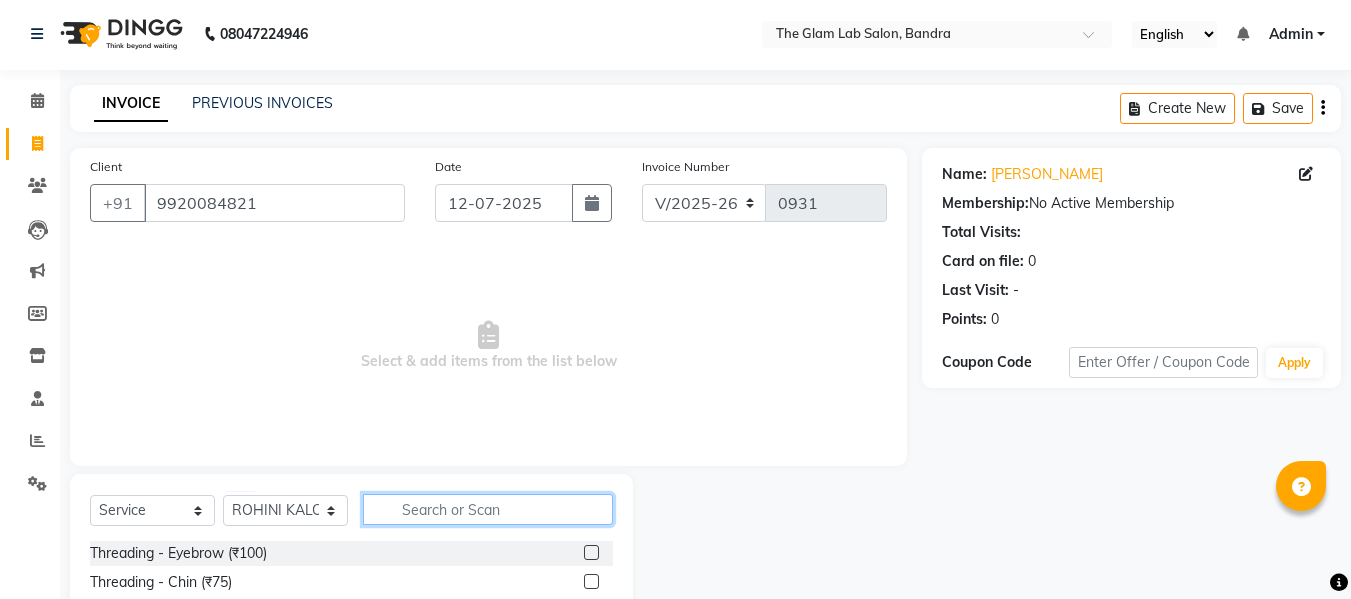 click 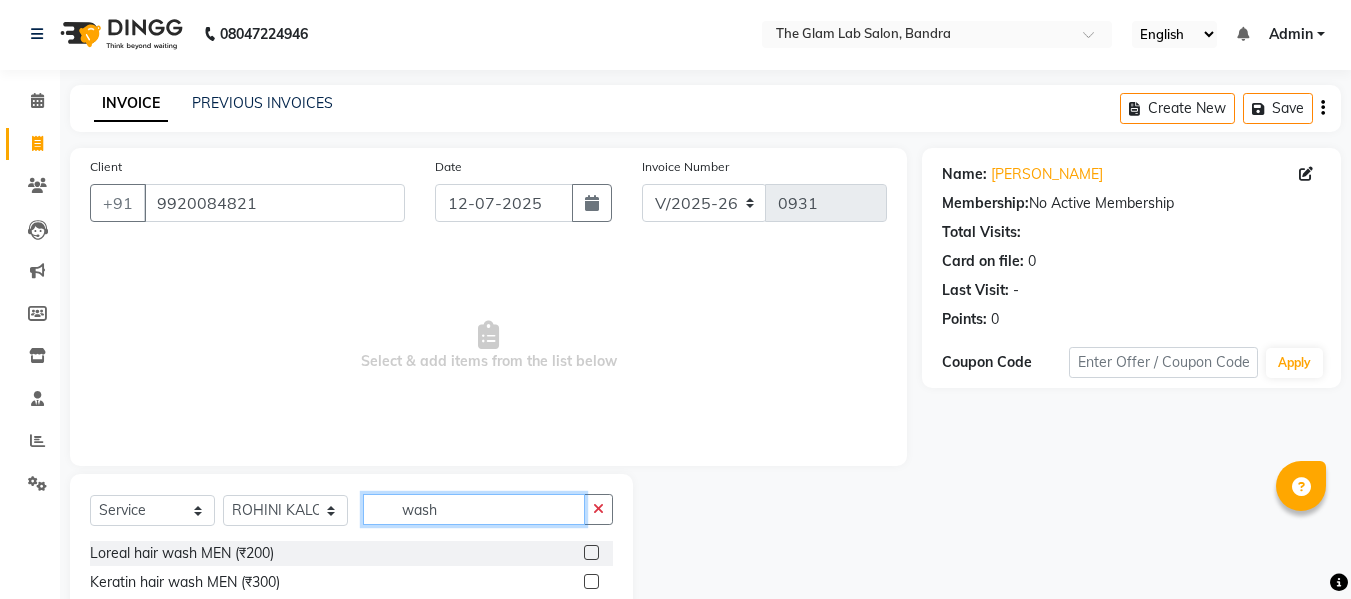 scroll, scrollTop: 132, scrollLeft: 0, axis: vertical 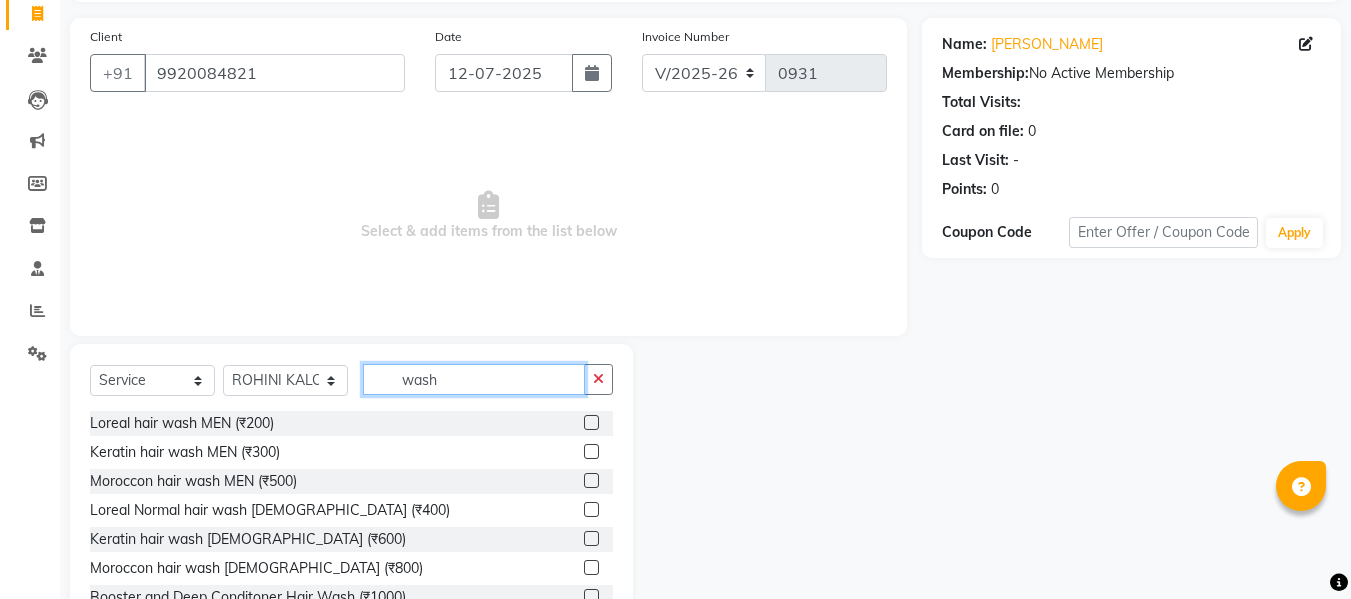 type on "wash" 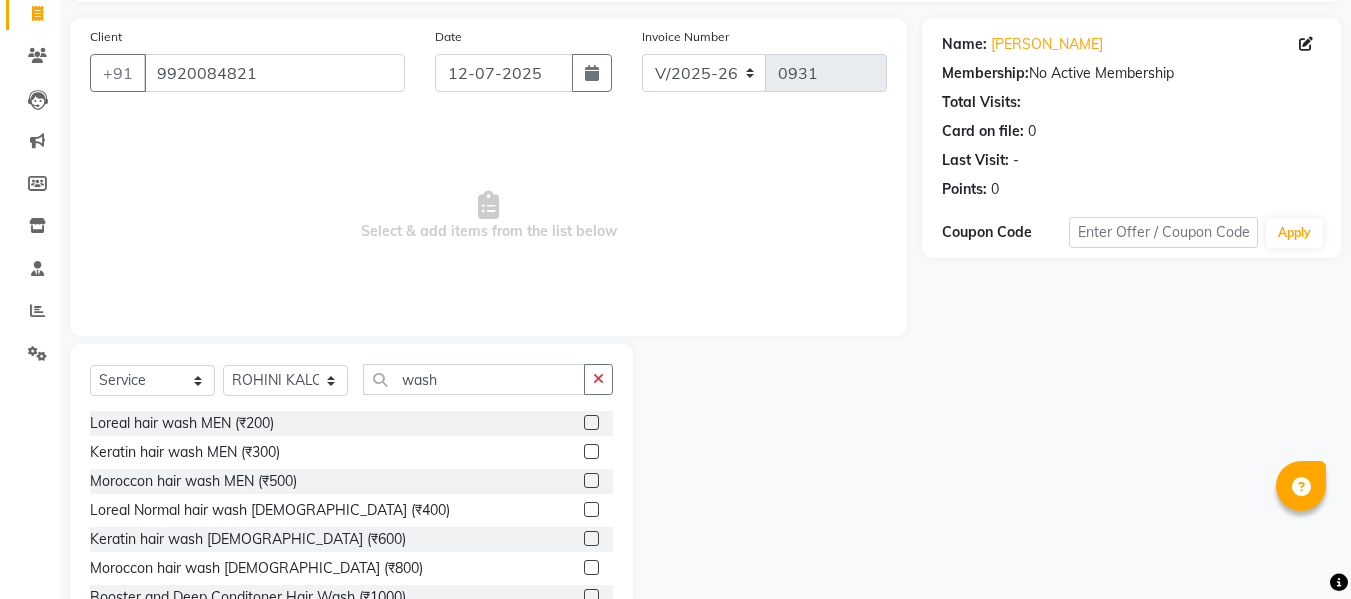 click 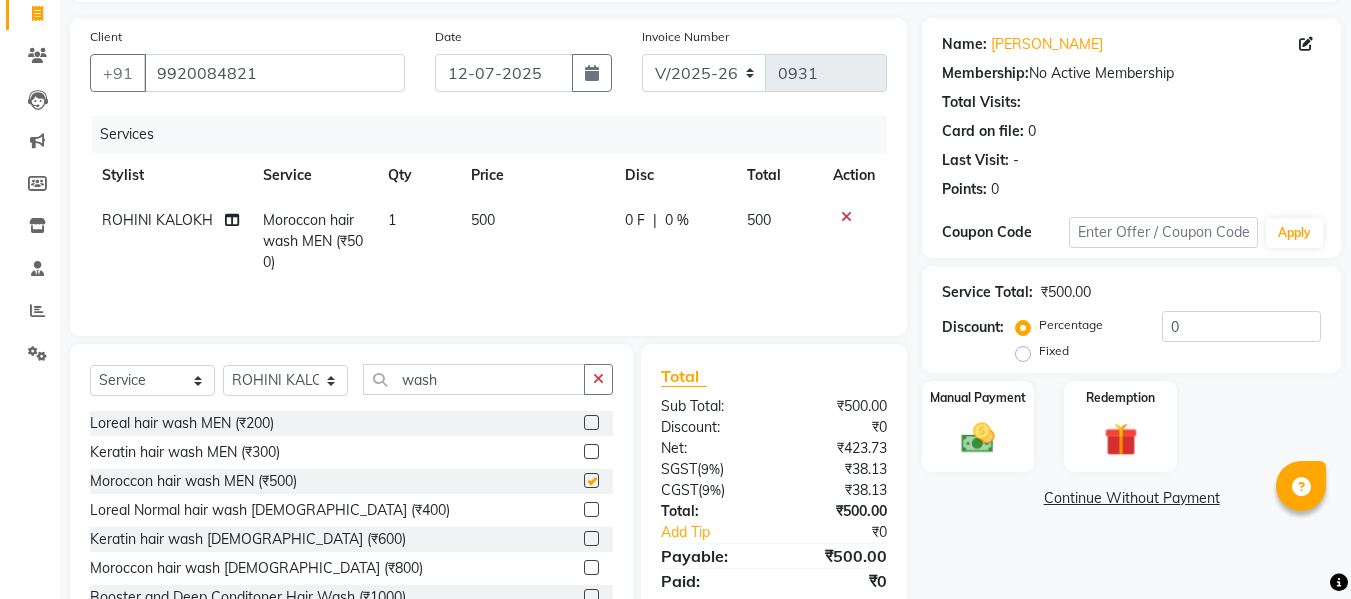 checkbox on "false" 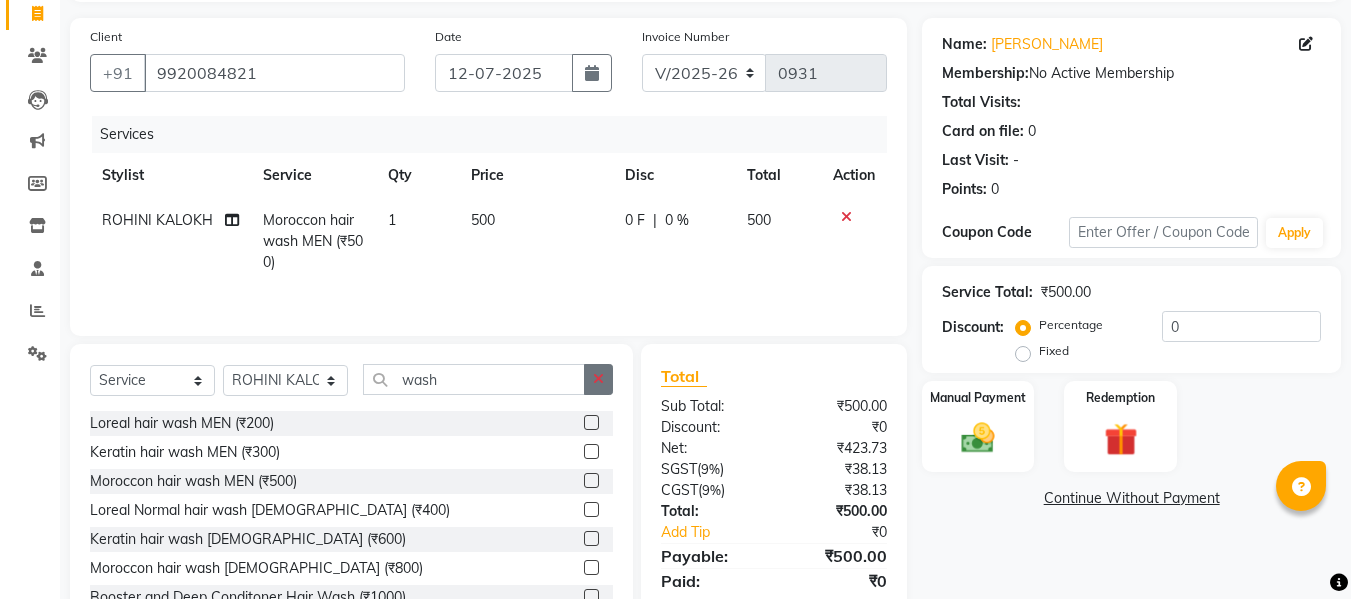 click 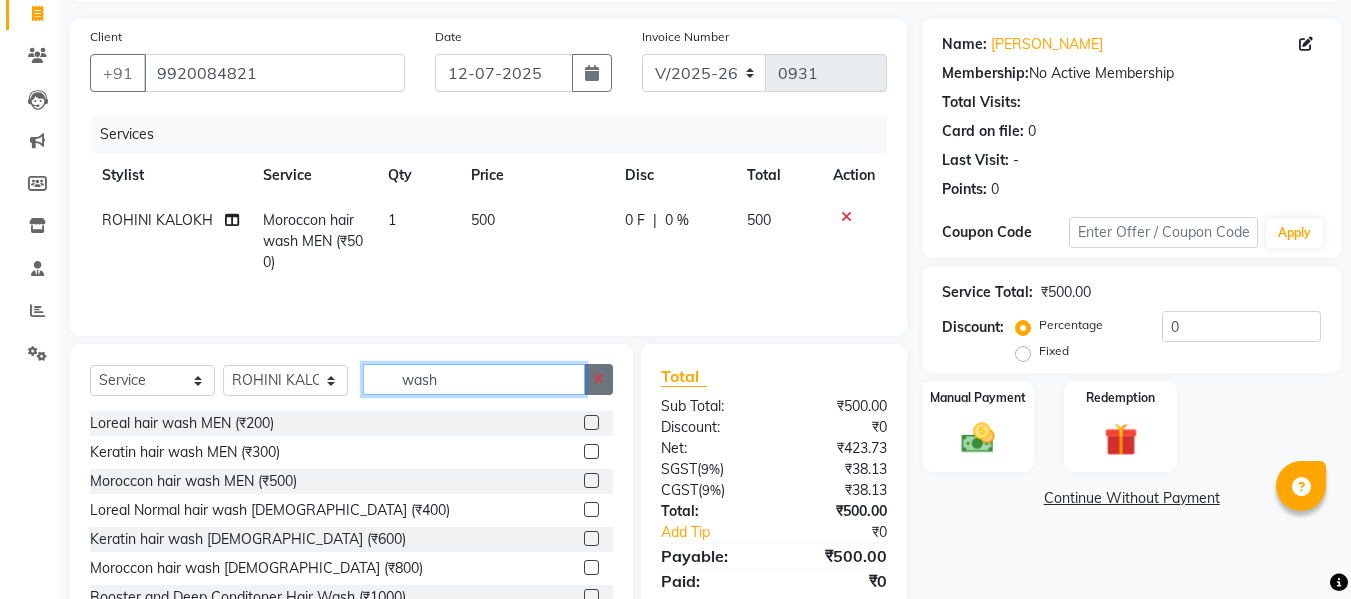 type 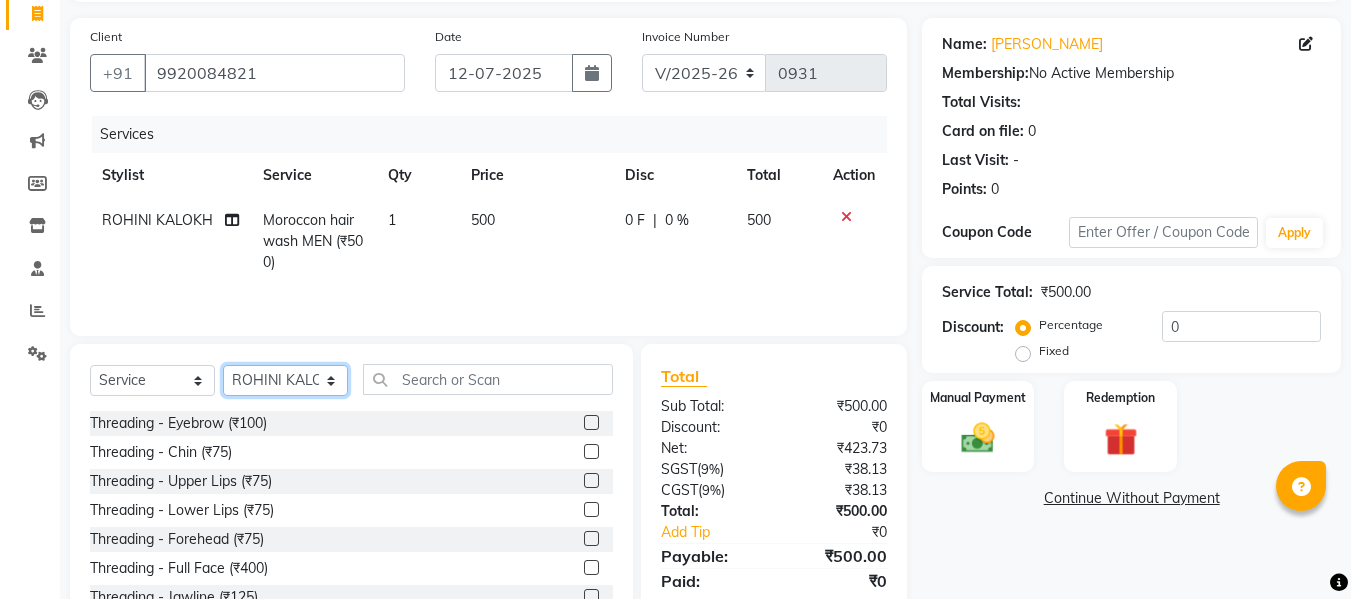 click on "Select Stylist [PERSON_NAME] [PERSON_NAME] [PERSON_NAME] [PERSON_NAME] BHGYASHREE [PERSON_NAME] [PERSON_NAME] [PERSON_NAME] [PERSON_NAME] [PERSON_NAME] [PERSON_NAME] [PERSON_NAME] [PERSON_NAME] ROHINI KALOKH [PERSON_NAME] rukshar SANTOSH [PERSON_NAME] [PERSON_NAME] [PERSON_NAME] WONCHUI [PERSON_NAME] [PERSON_NAME] ZAIN" 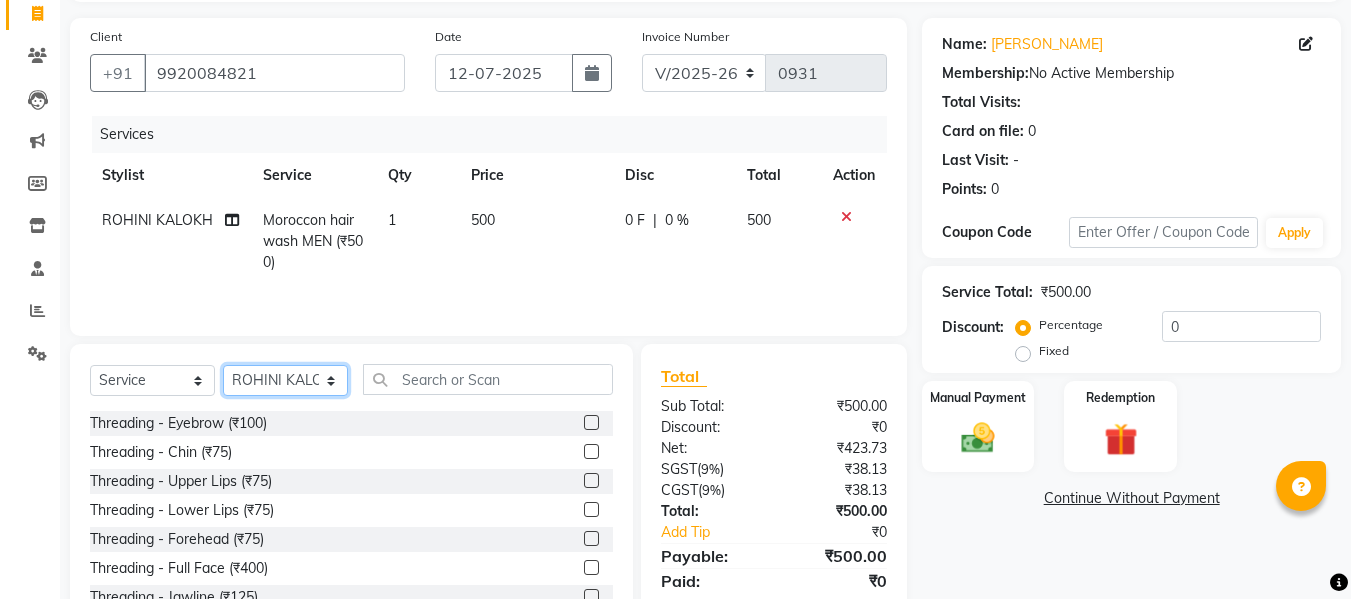 select on "63322" 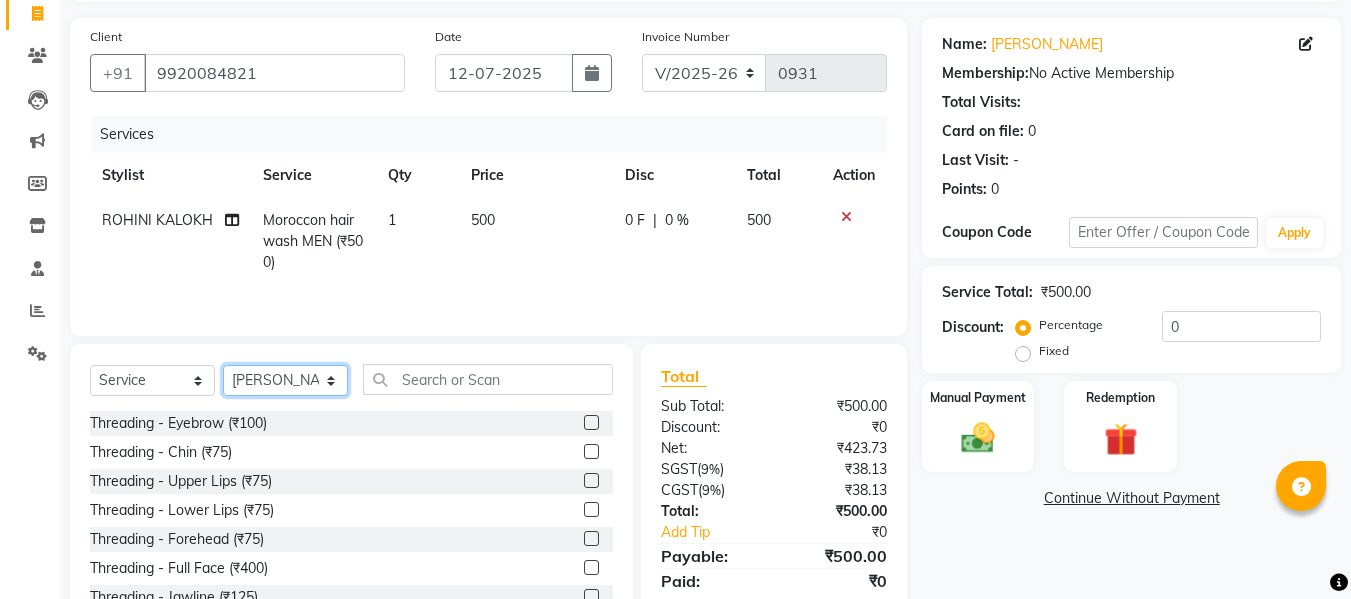 click on "Select Stylist [PERSON_NAME] [PERSON_NAME] [PERSON_NAME] [PERSON_NAME] BHGYASHREE [PERSON_NAME] [PERSON_NAME] [PERSON_NAME] [PERSON_NAME] [PERSON_NAME] [PERSON_NAME] [PERSON_NAME] [PERSON_NAME] ROHINI KALOKH [PERSON_NAME] rukshar SANTOSH [PERSON_NAME] [PERSON_NAME] [PERSON_NAME] WONCHUI [PERSON_NAME] [PERSON_NAME] ZAIN" 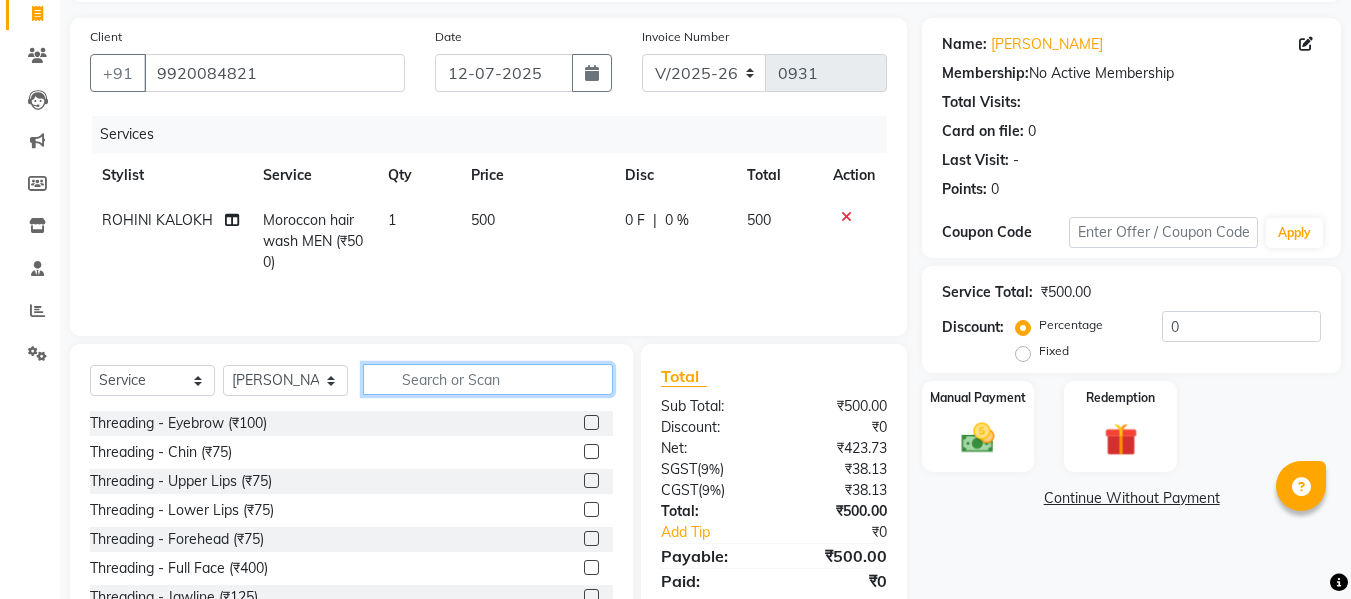 click 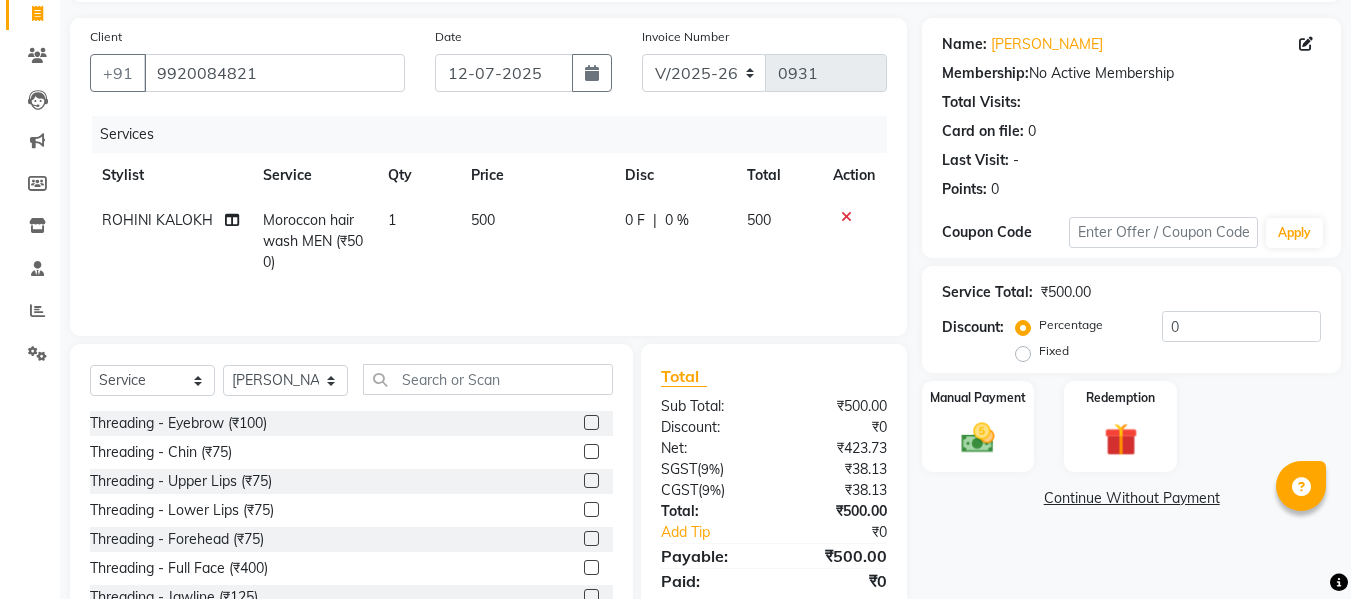 click 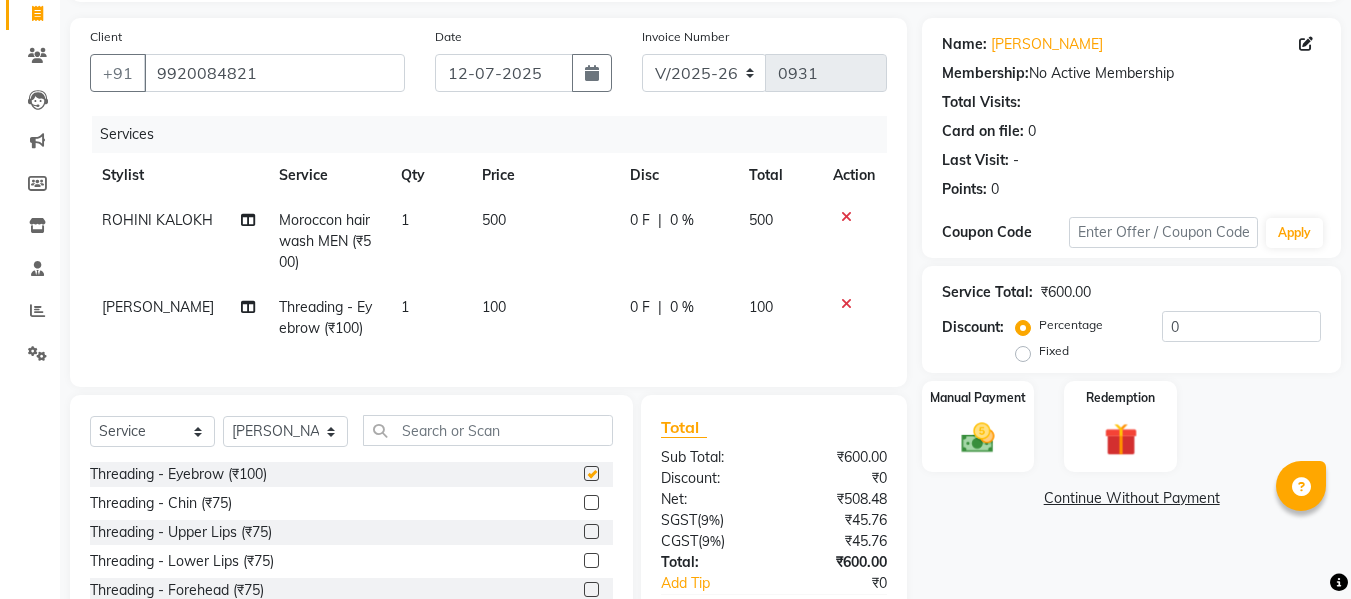 checkbox on "false" 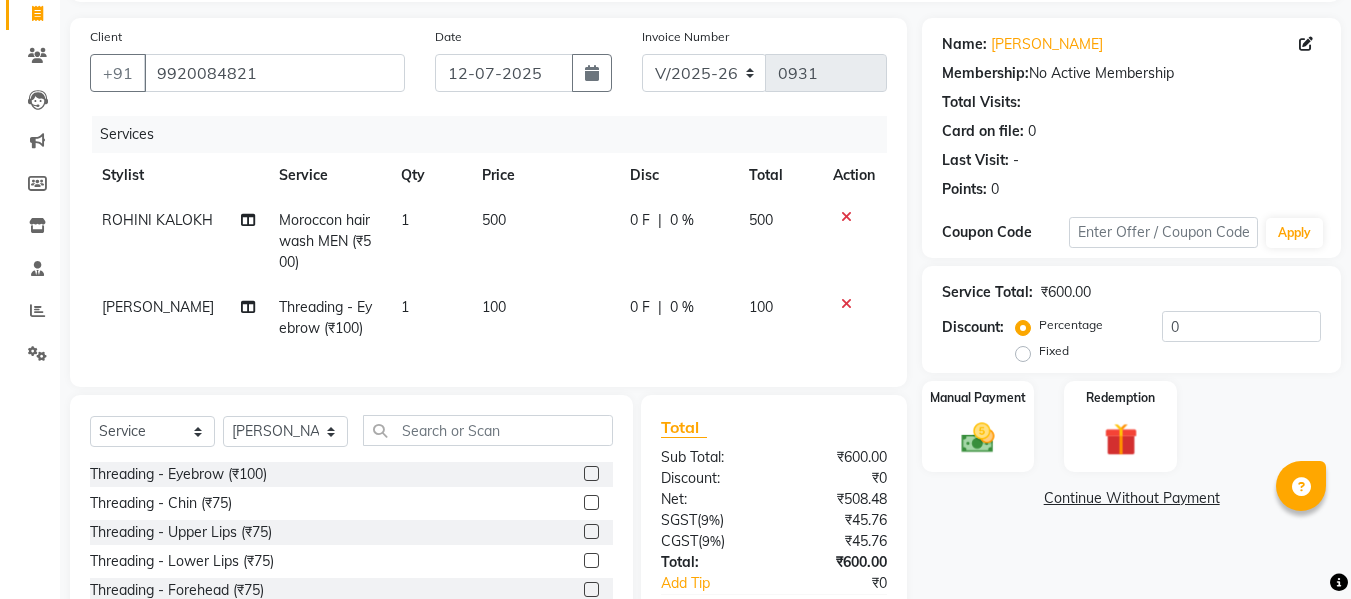 click on "100" 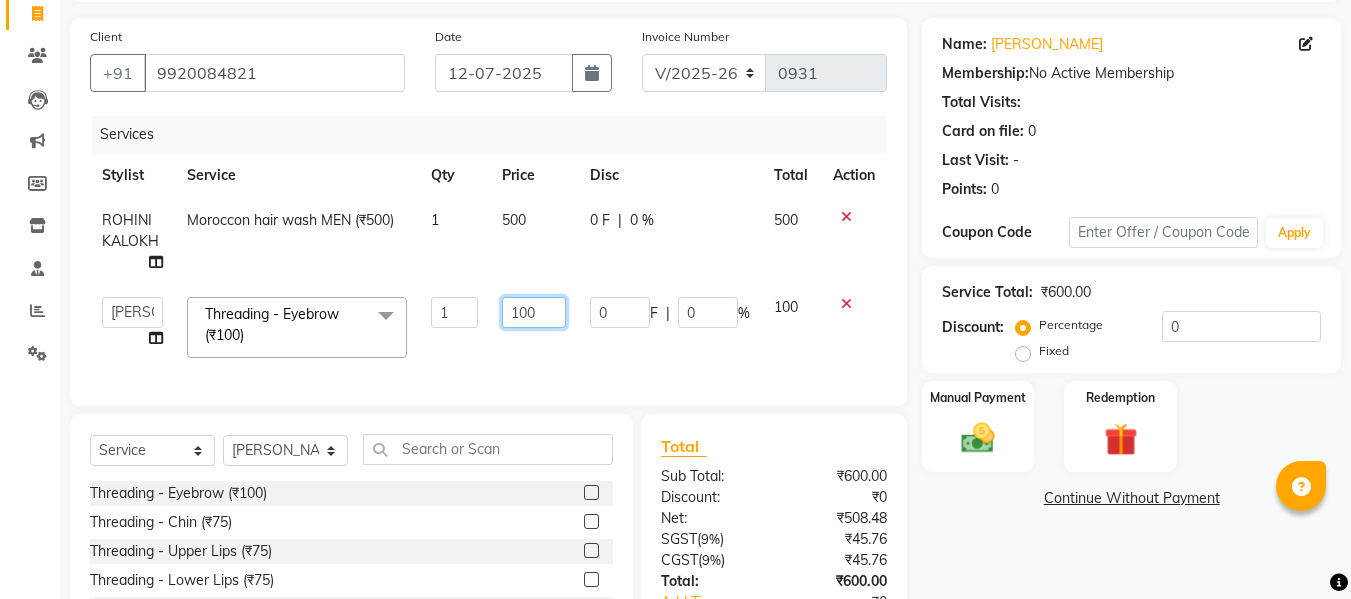 click on "100" 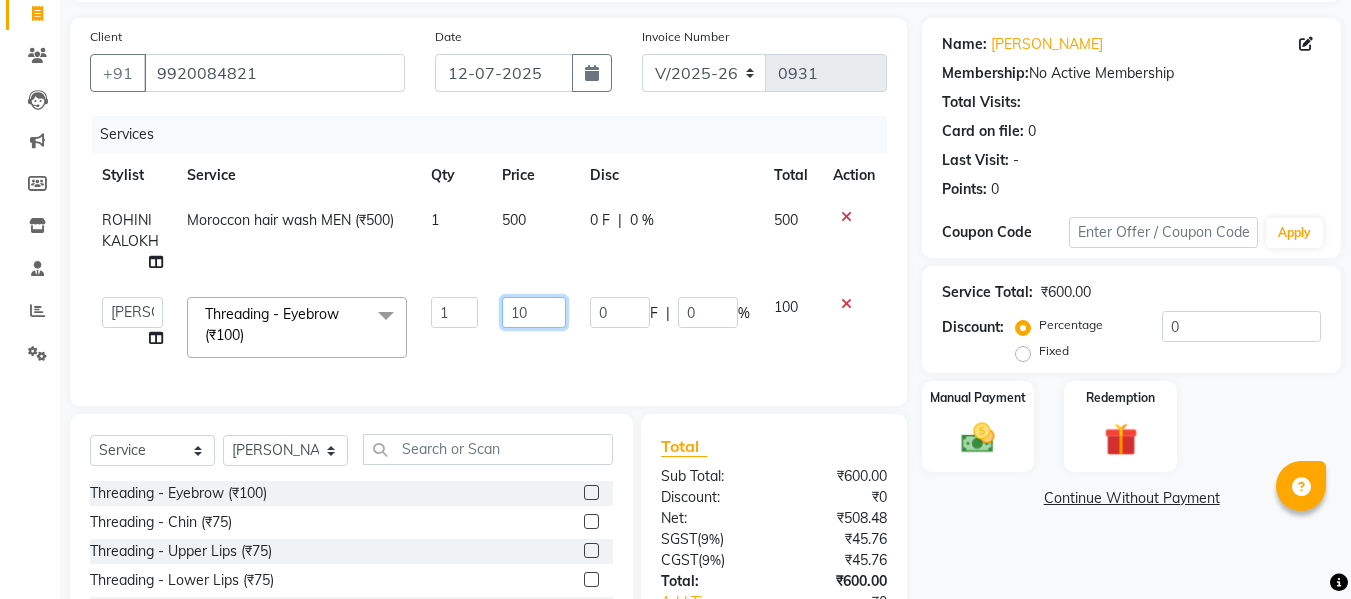 type on "1" 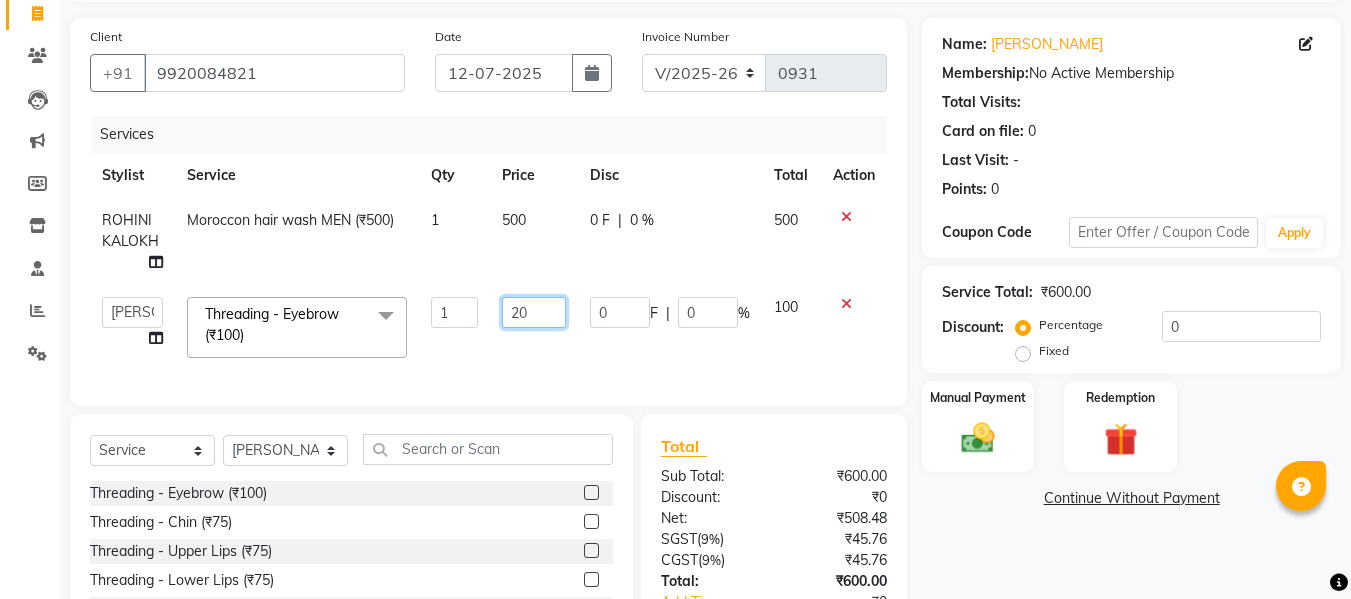 type on "200" 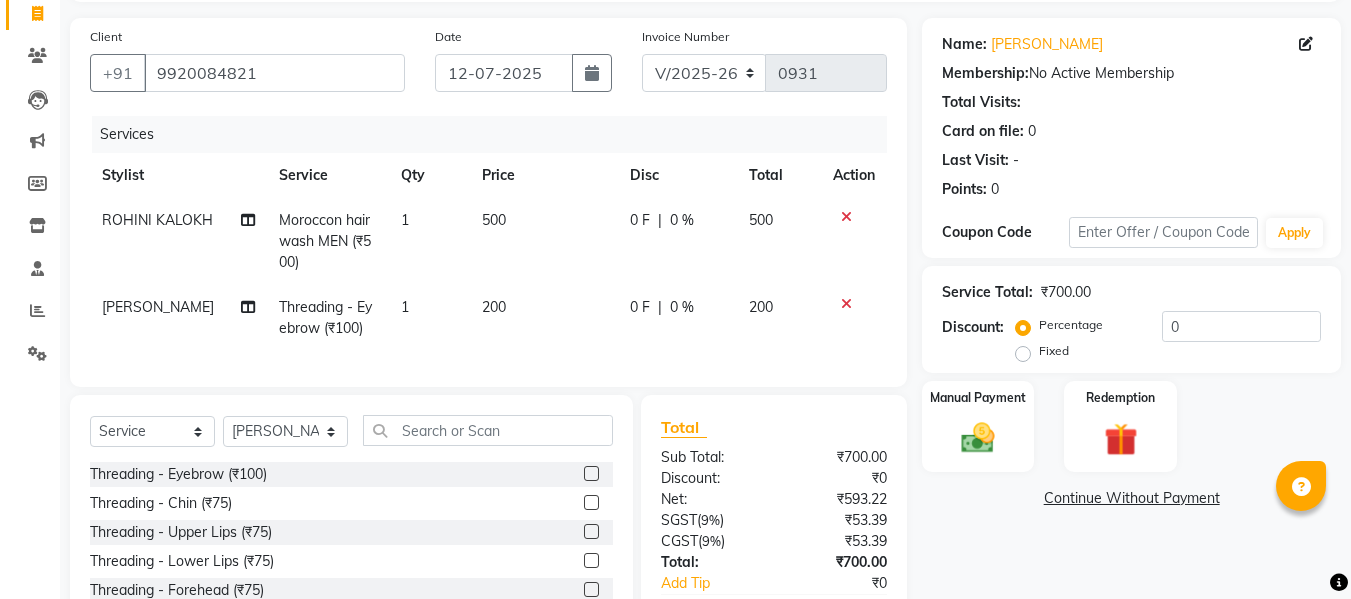 click on "Services Stylist Service Qty Price Disc Total Action ROHINI KALOKH Moroccon hair wash MEN (₹500) 1 500 0 F | 0 % 500 NEHA PAULKAR Threading - Eyebrow (₹100) 1 200 0 F | 0 % 200" 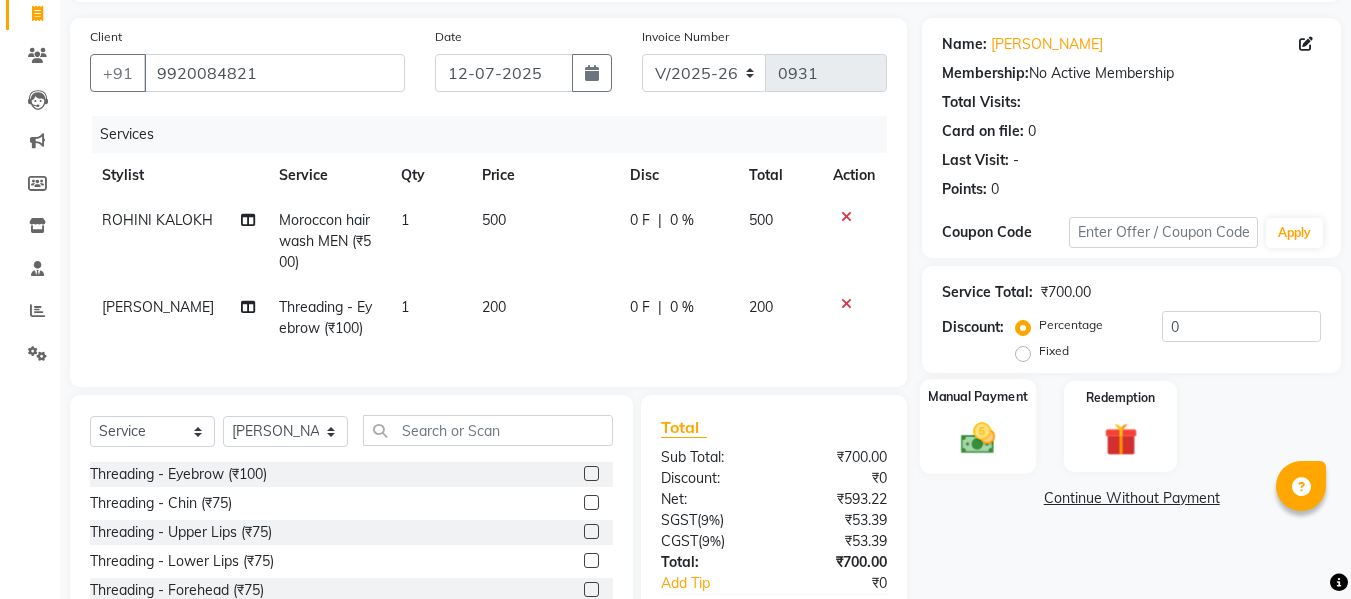 click on "Manual Payment" 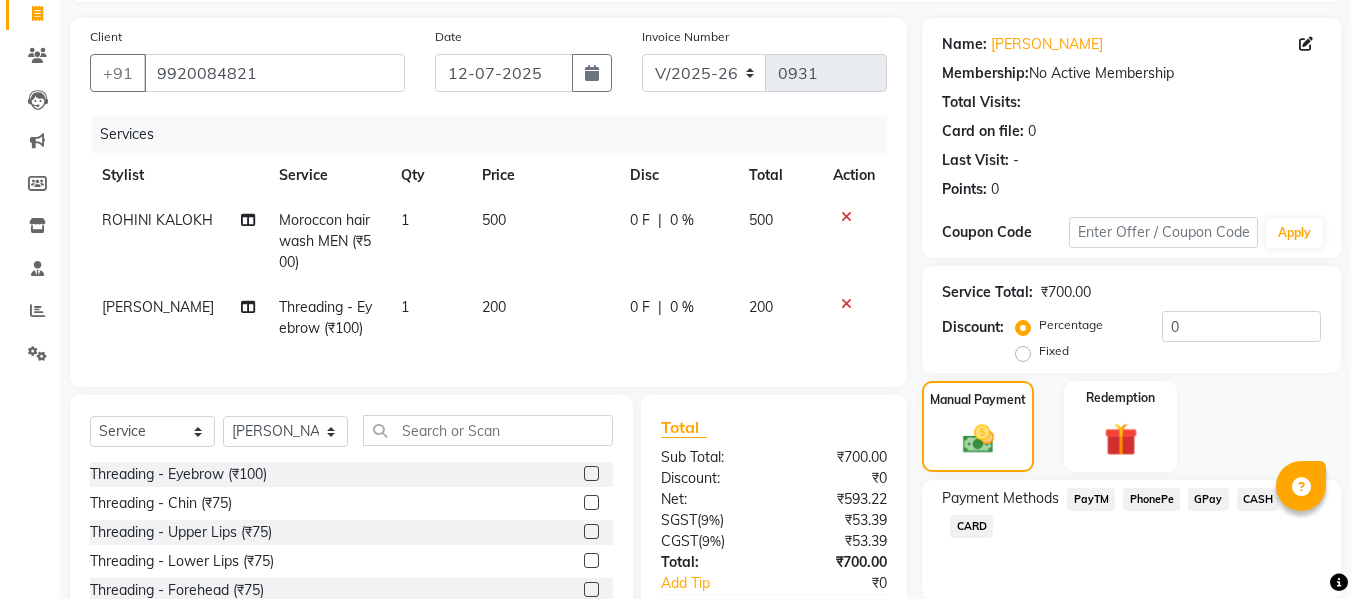 click on "PhonePe" 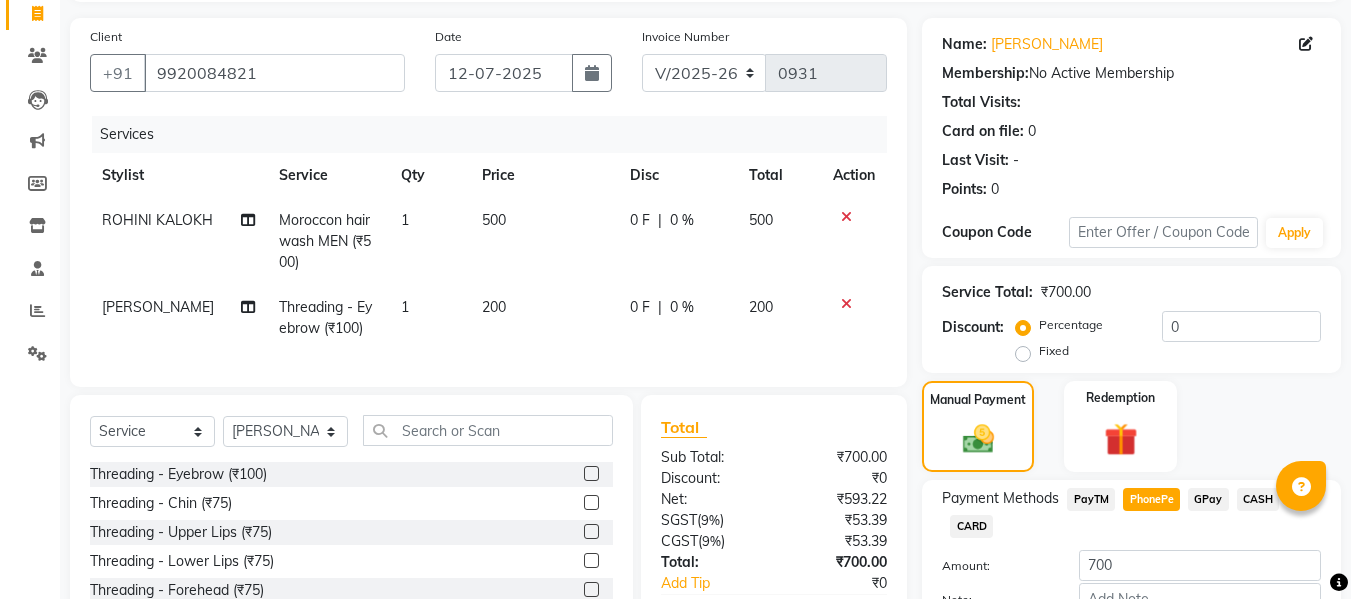 click on "500" 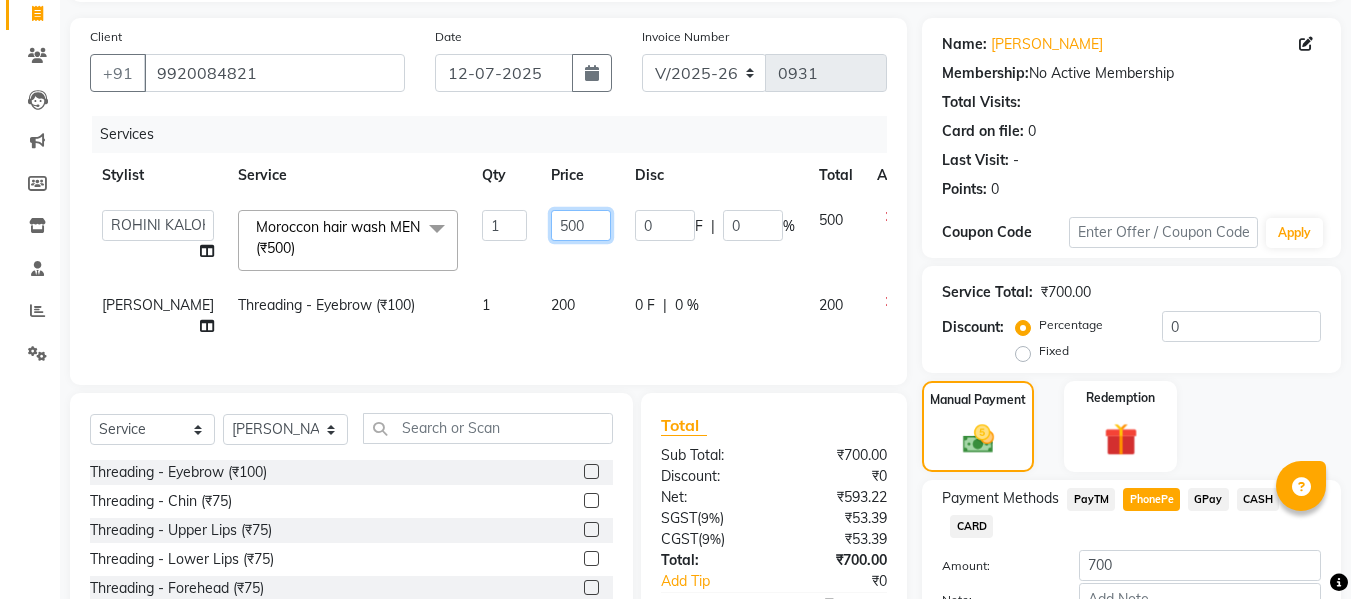 click on "500" 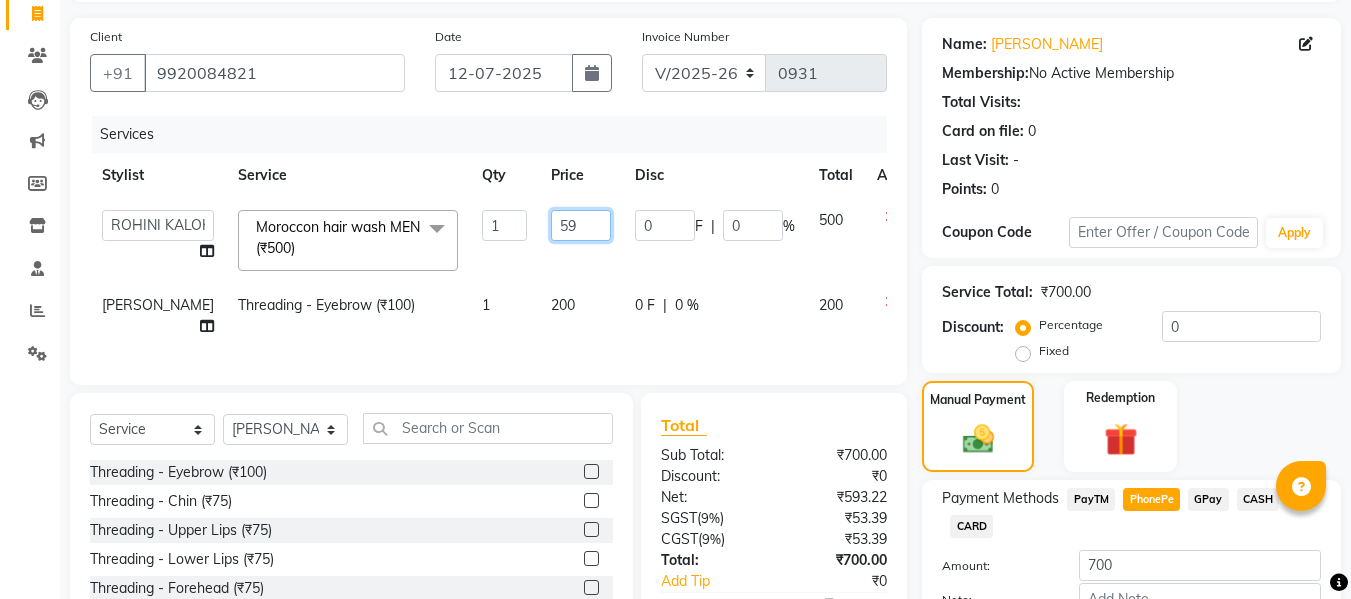 type on "590" 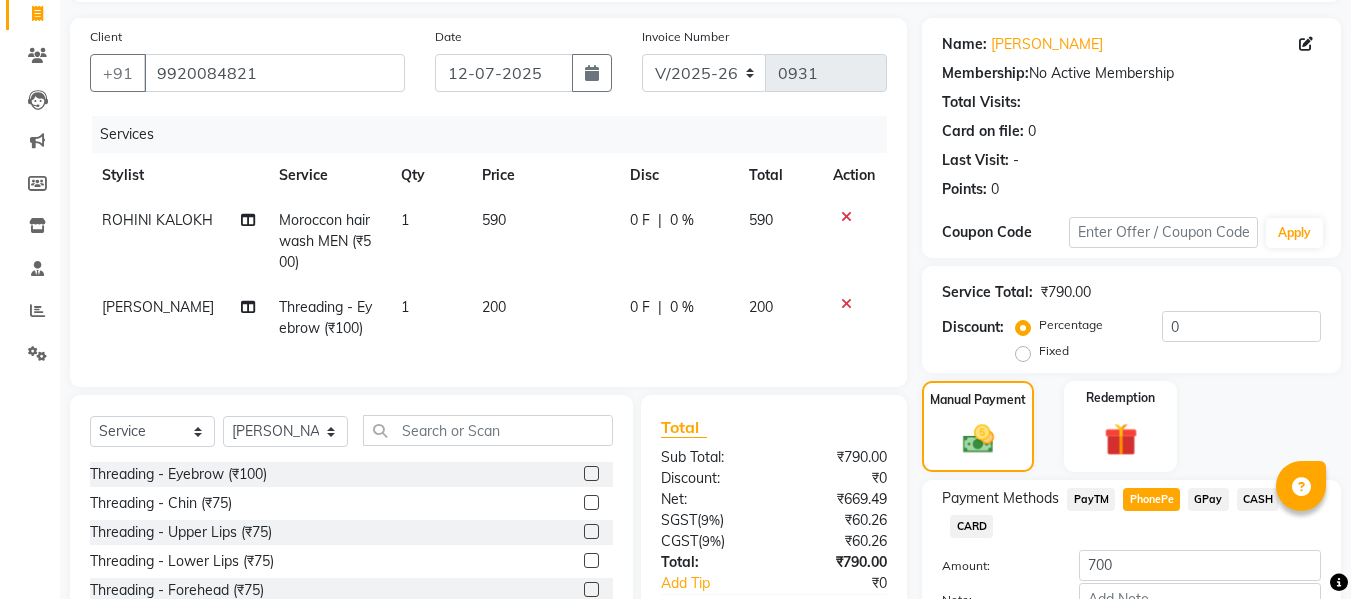click on "200" 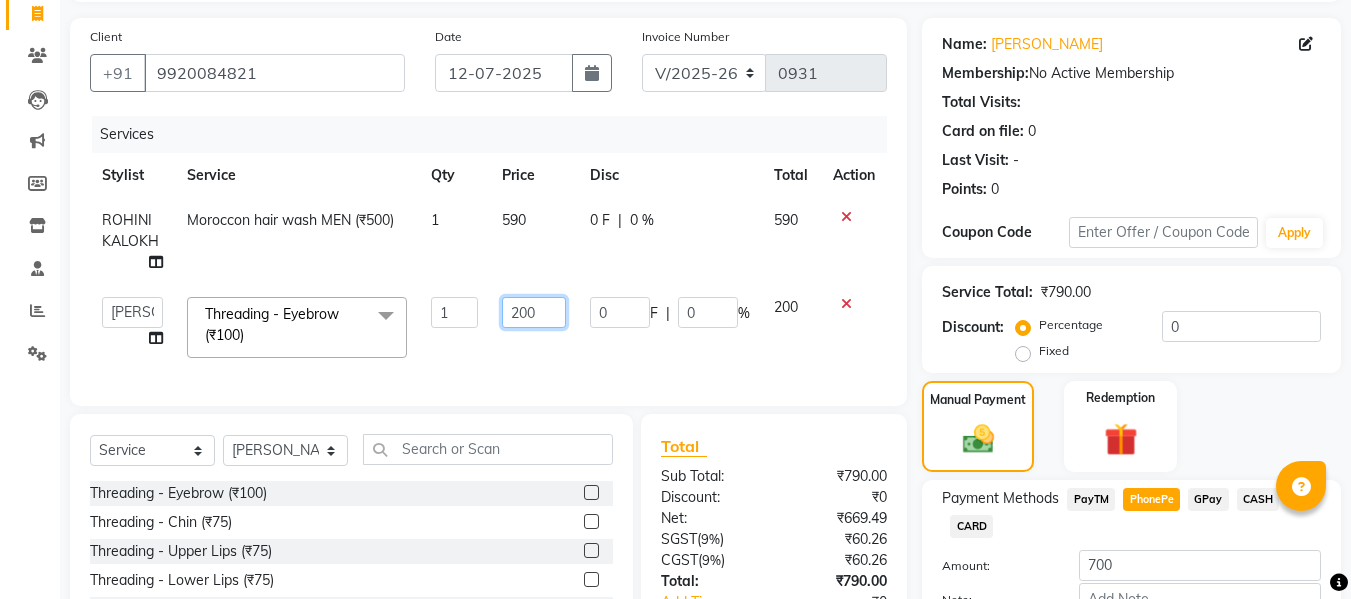 click on "200" 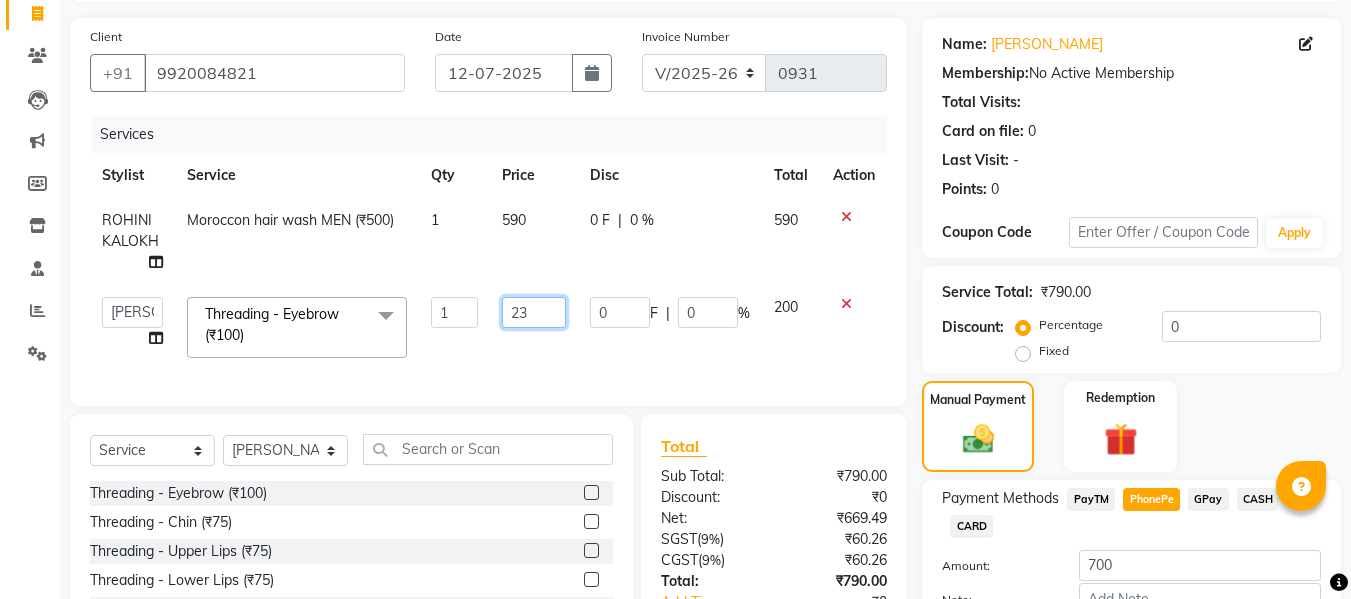 type on "236" 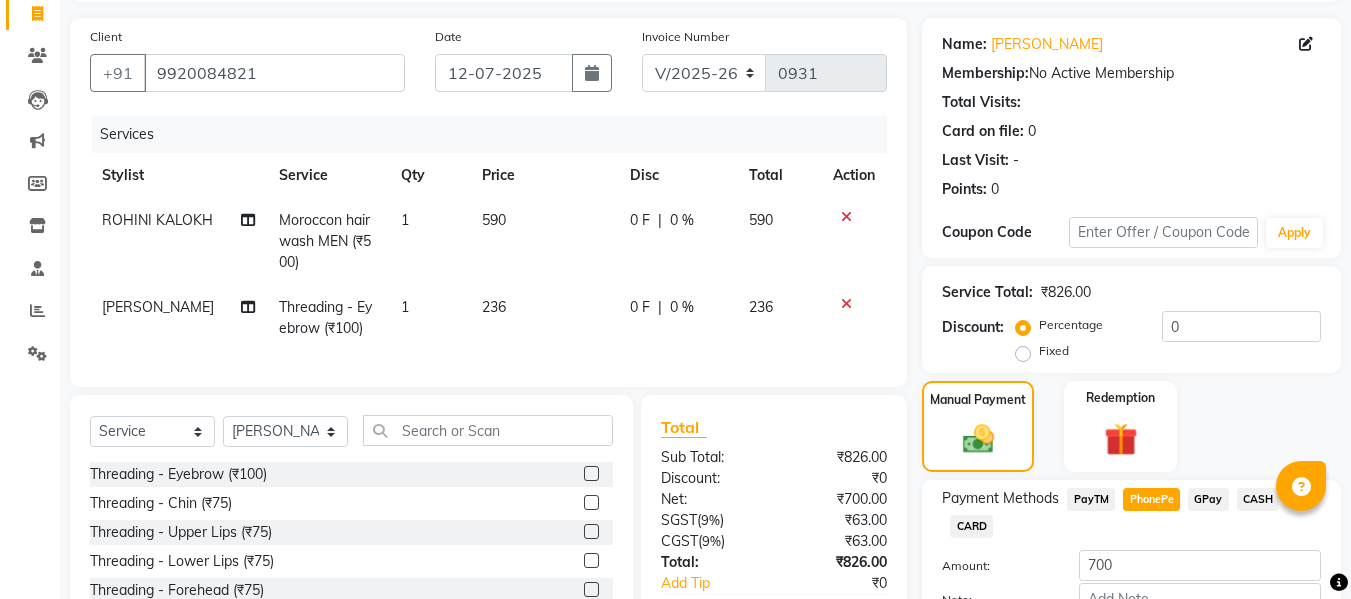 click on "Services Stylist Service Qty Price Disc Total Action ROHINI KALOKH Moroccon hair wash MEN (₹500) 1 590 0 F | 0 % 590 NEHA PAULKAR Threading - Eyebrow (₹100) 1 236 0 F | 0 % 236" 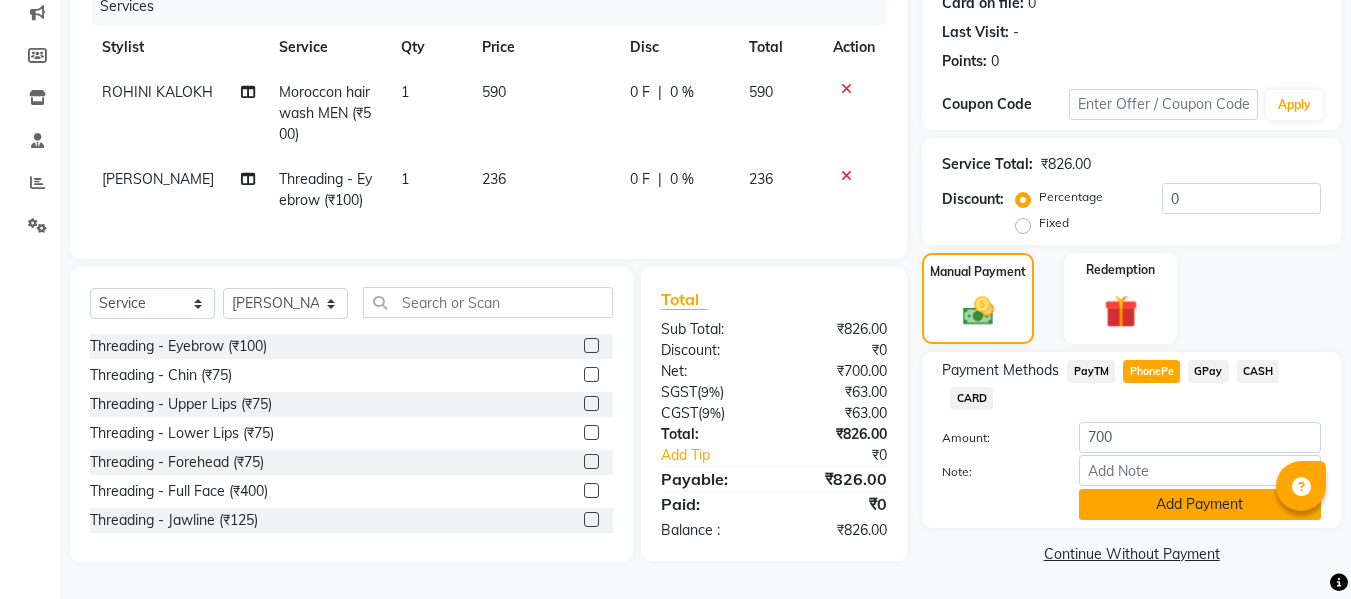 click on "Add Payment" 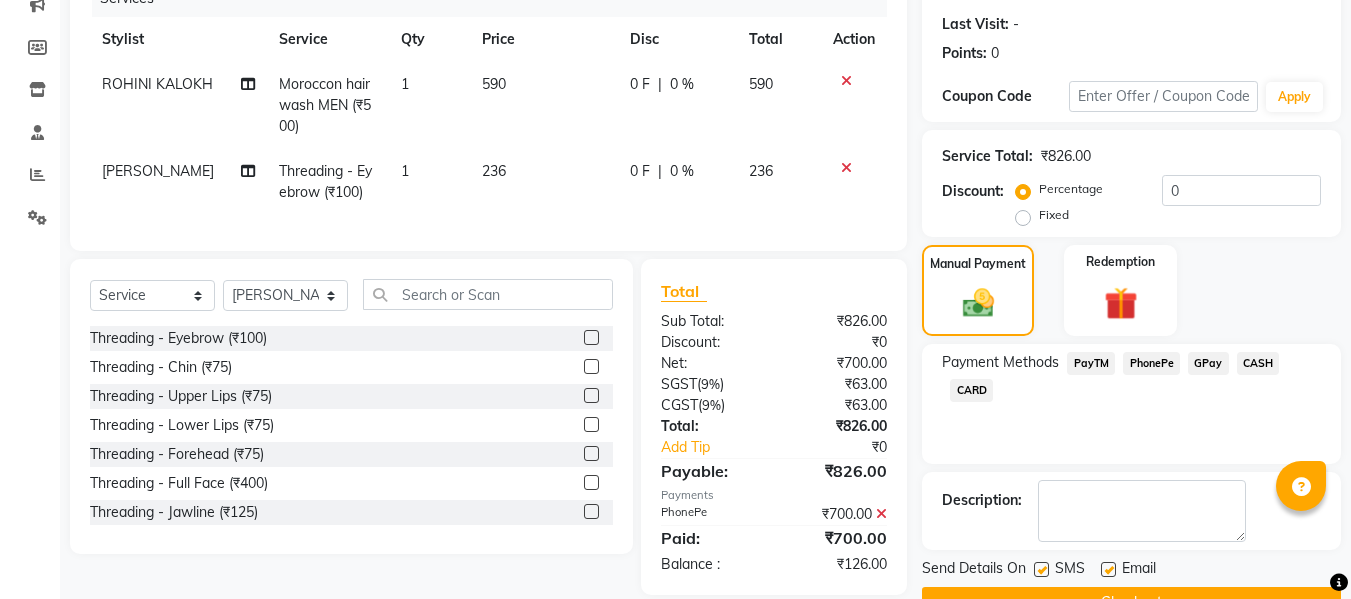scroll, scrollTop: 317, scrollLeft: 0, axis: vertical 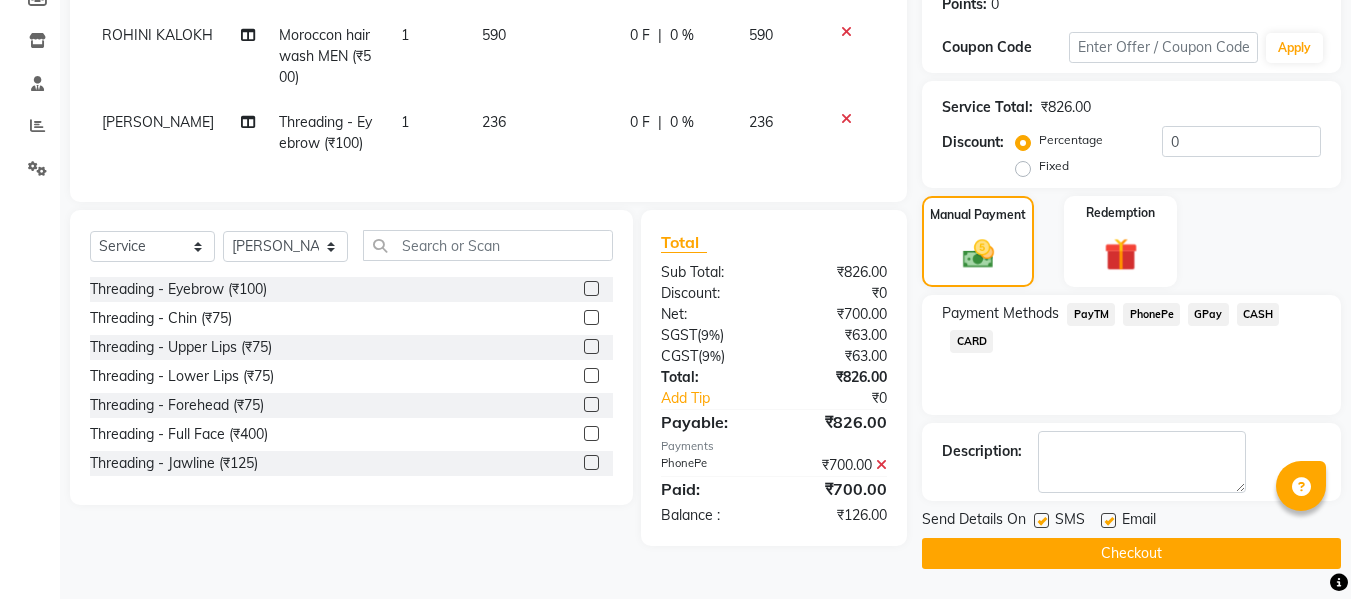 click 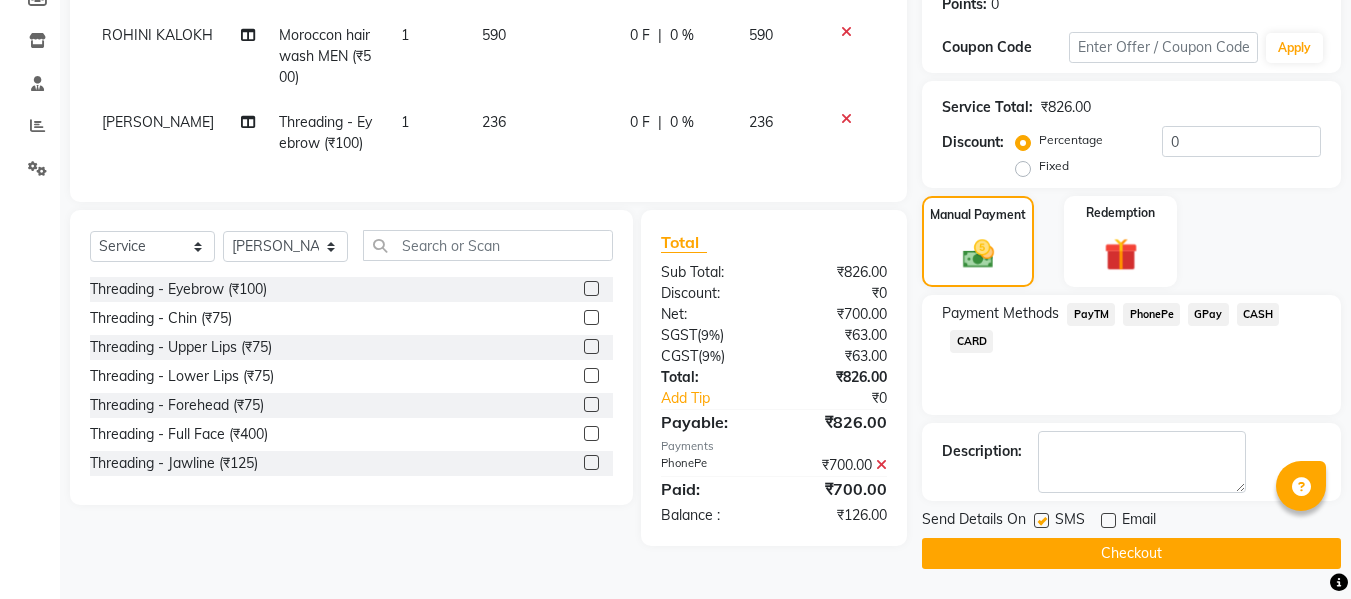 click 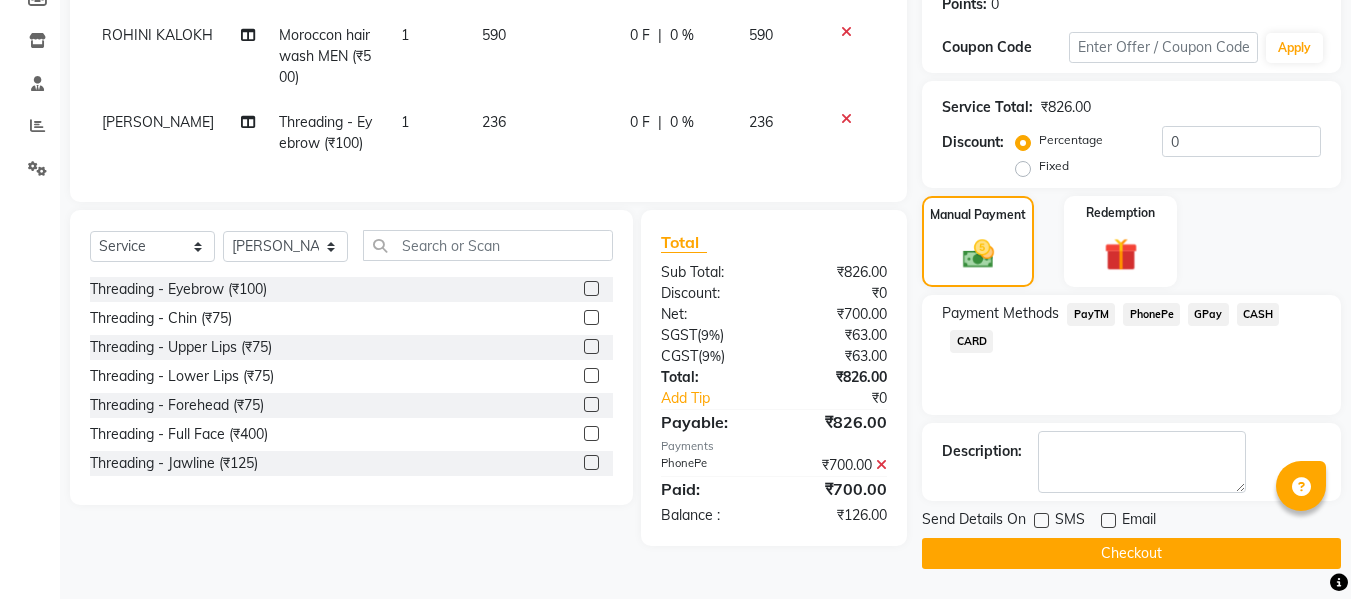 click on "Checkout" 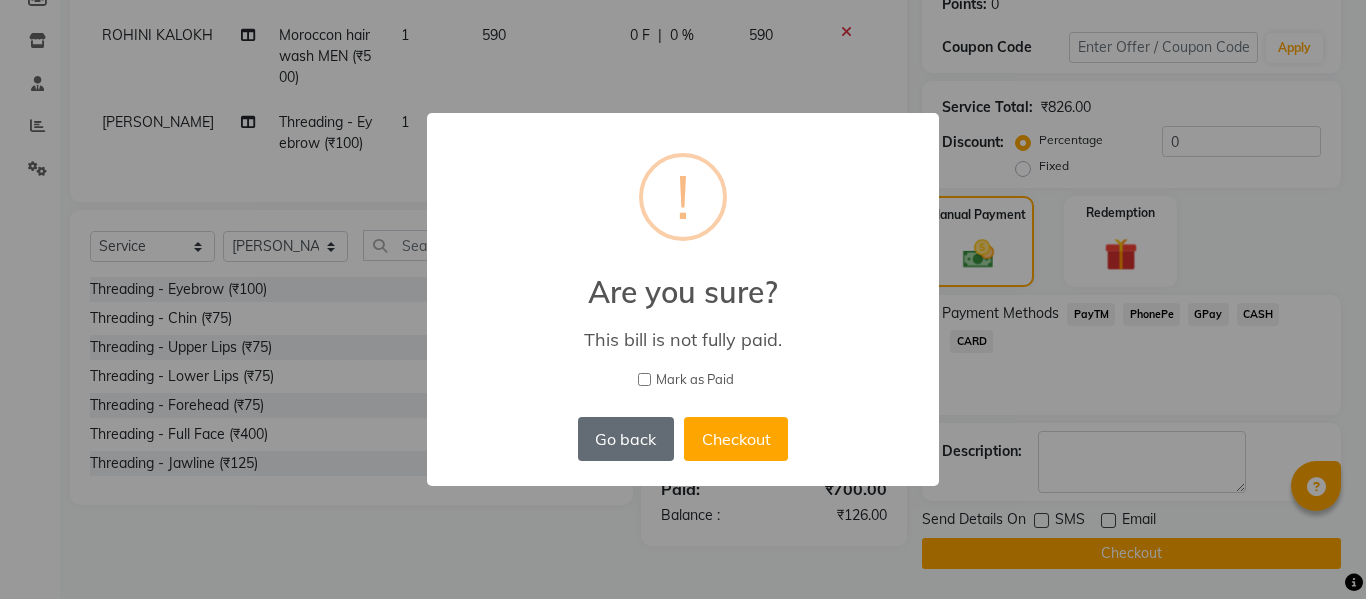 click on "Go back" at bounding box center [626, 439] 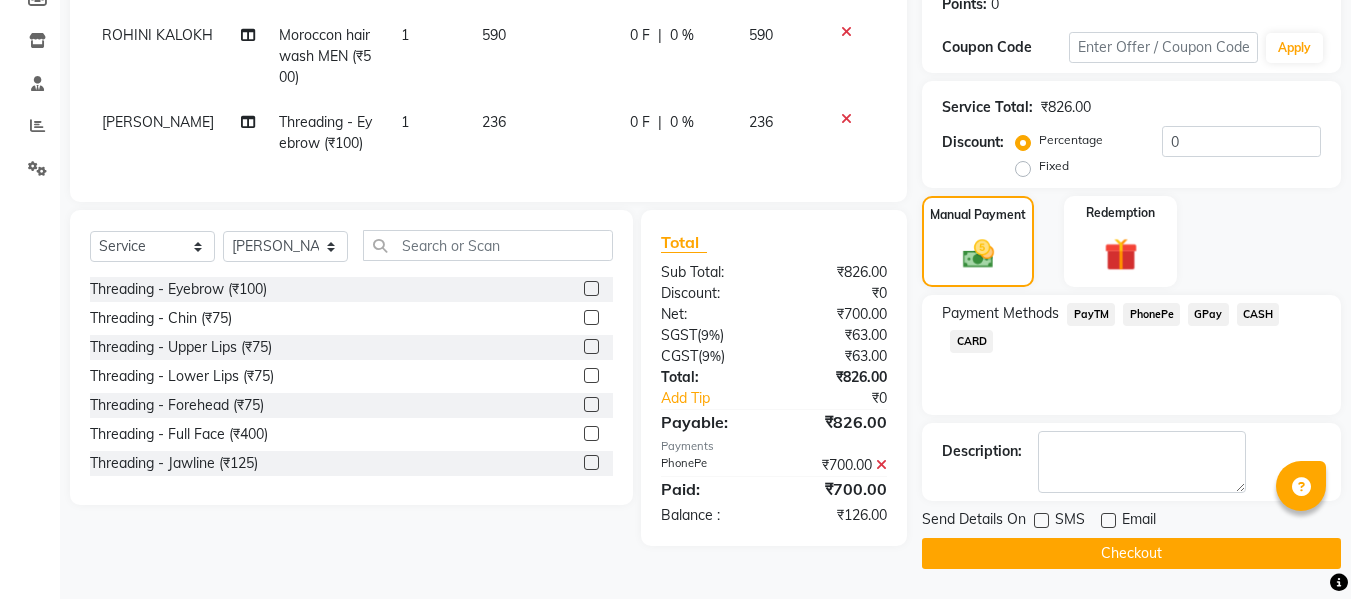 scroll, scrollTop: 0, scrollLeft: 0, axis: both 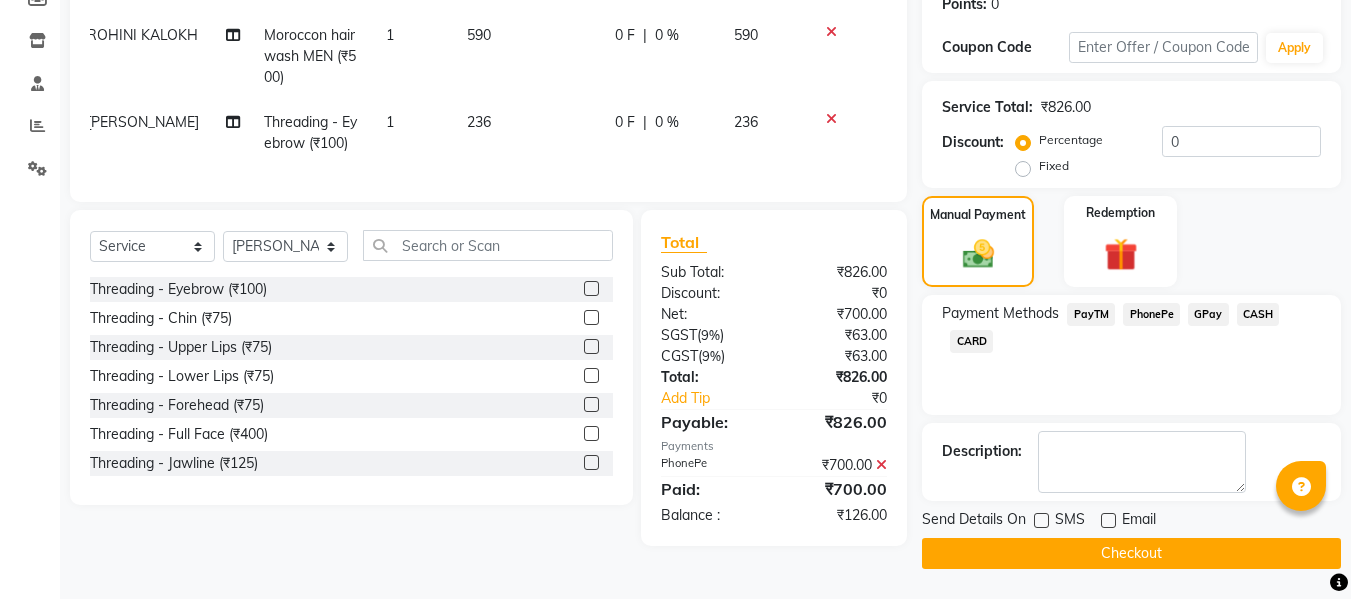 click on "Checkout" 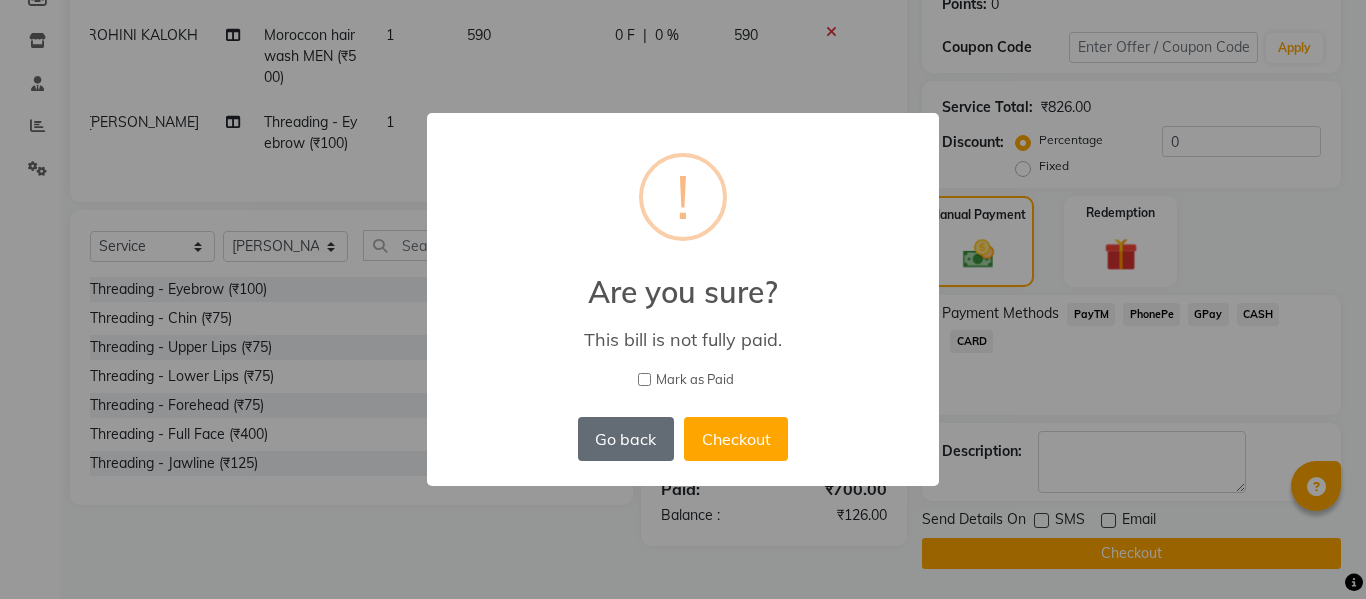 click on "Go back" at bounding box center [626, 439] 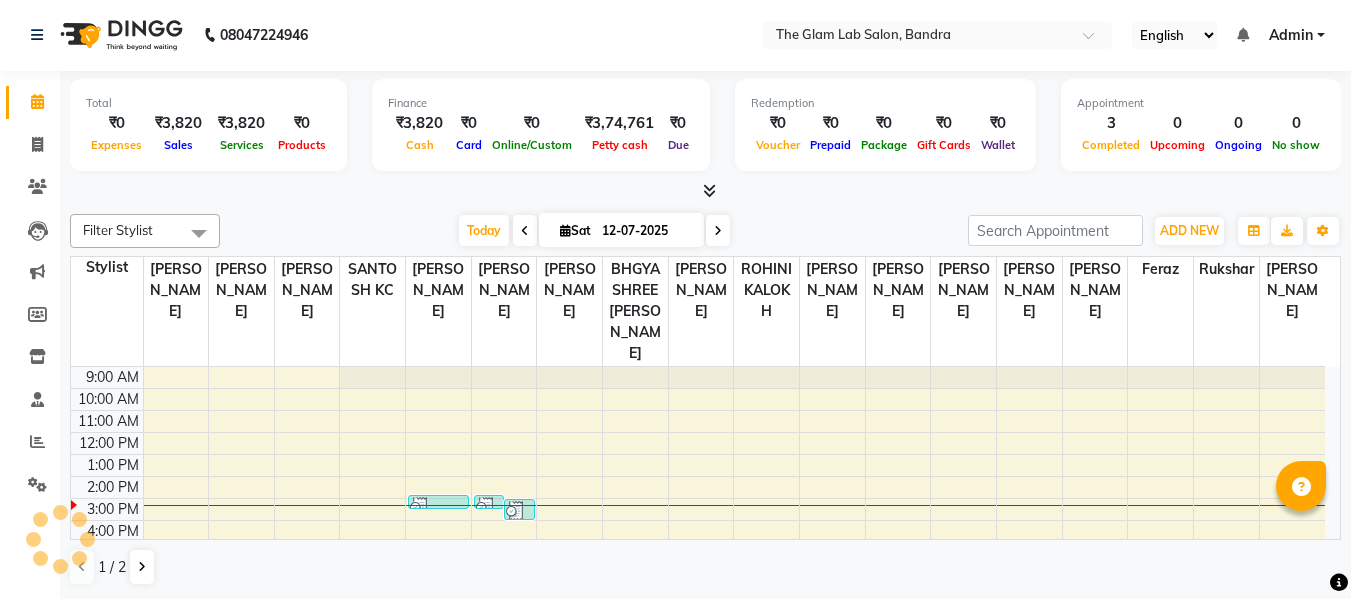 scroll, scrollTop: 0, scrollLeft: 0, axis: both 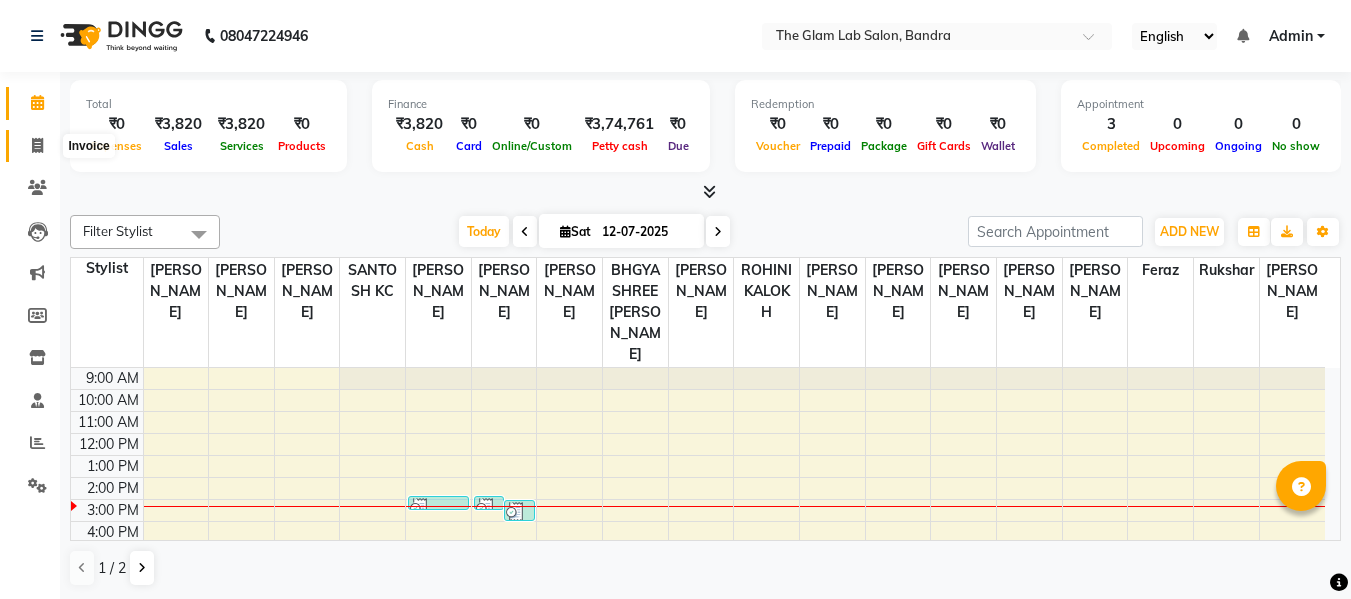 click 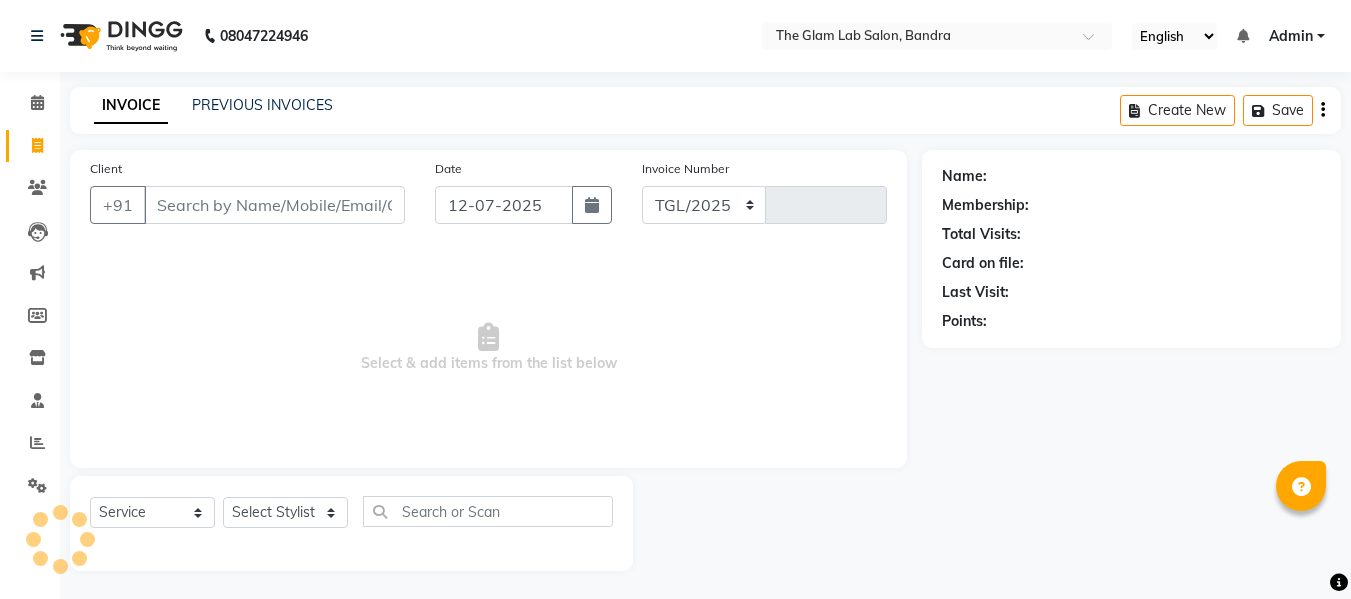 select on "734" 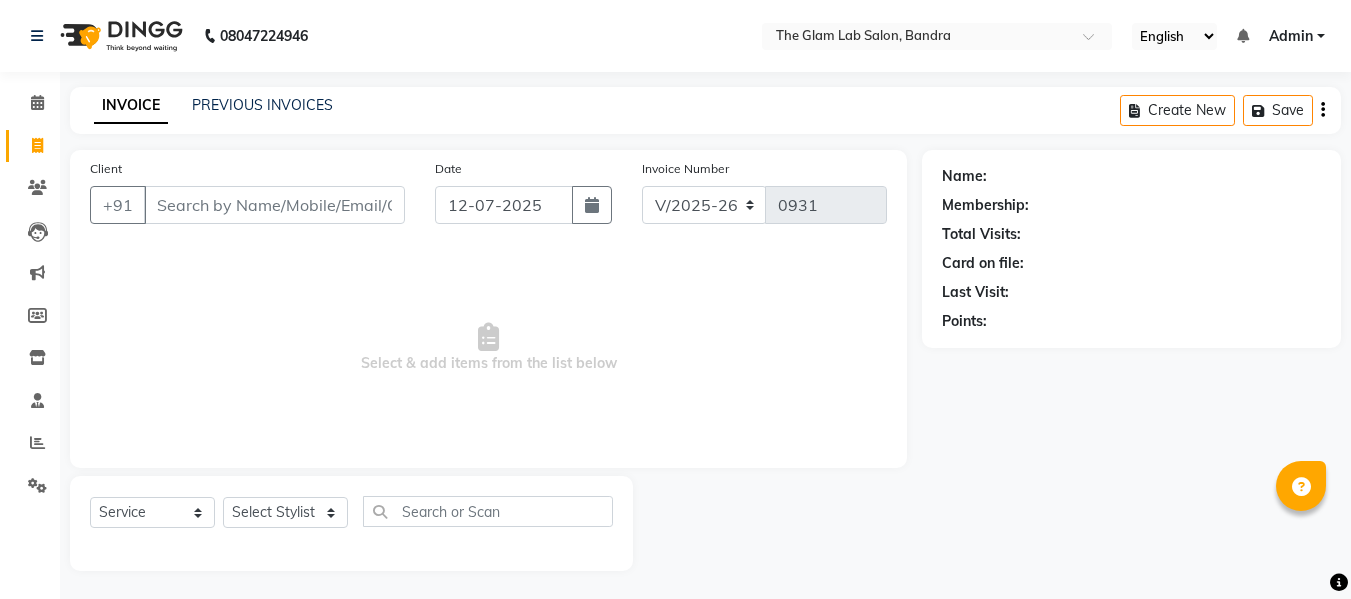 click on "Client" at bounding box center (274, 205) 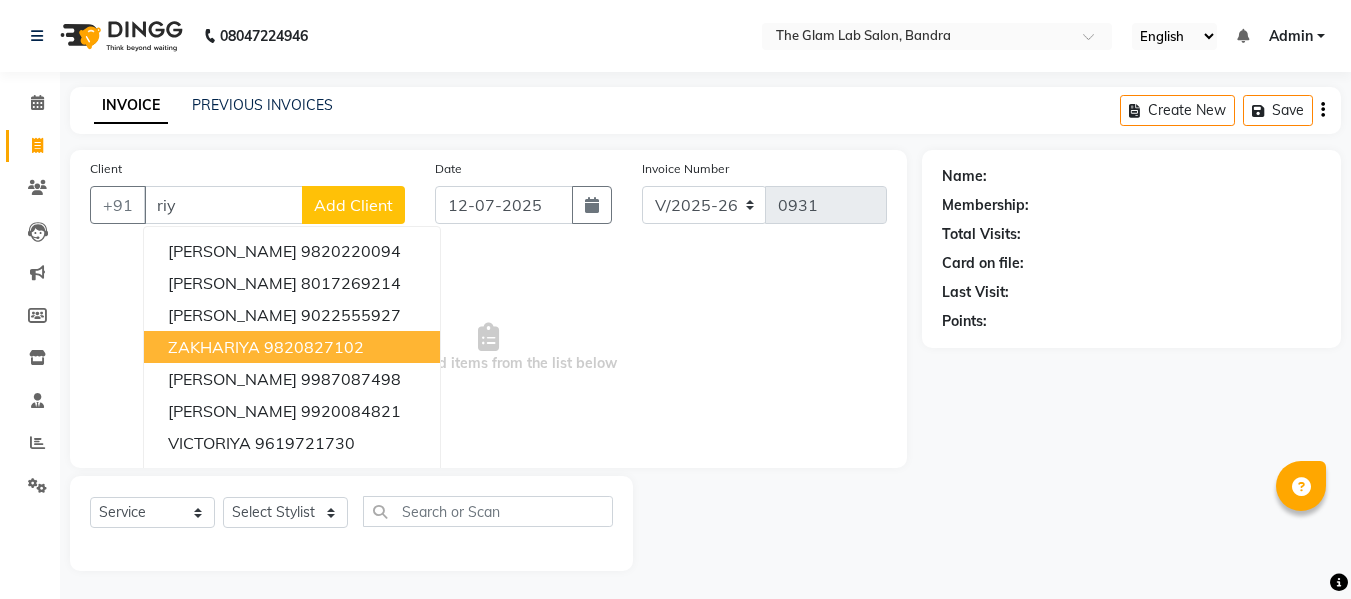 scroll, scrollTop: 2, scrollLeft: 0, axis: vertical 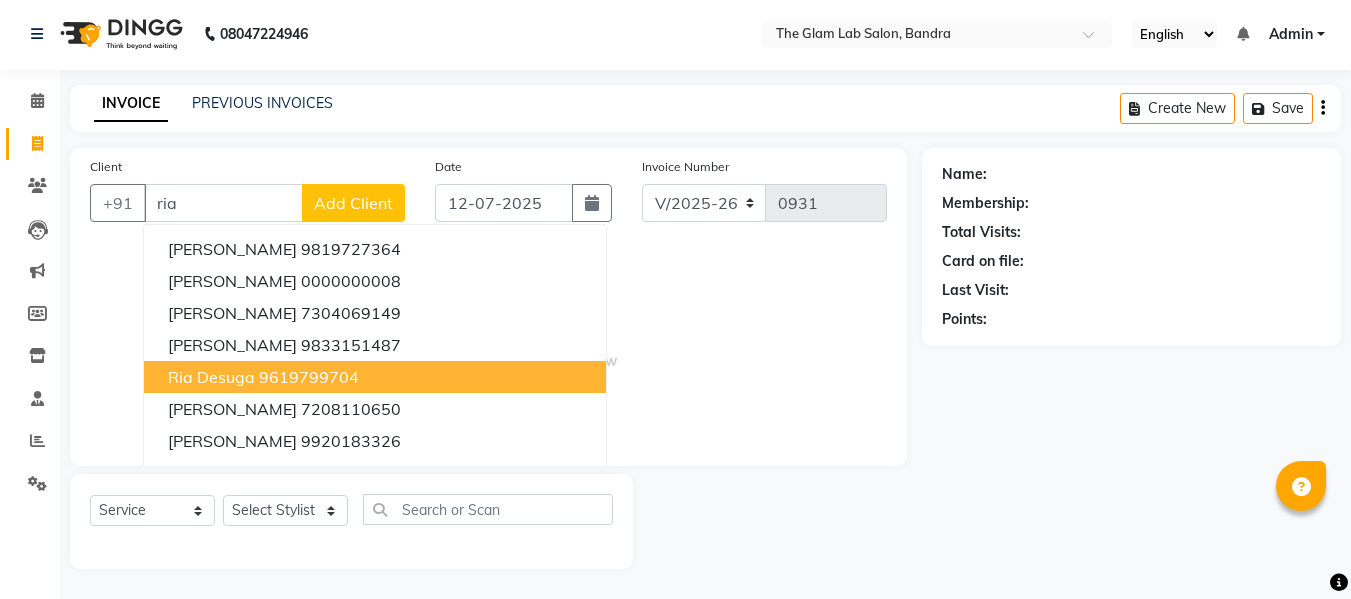 click on "9619799704" at bounding box center [309, 377] 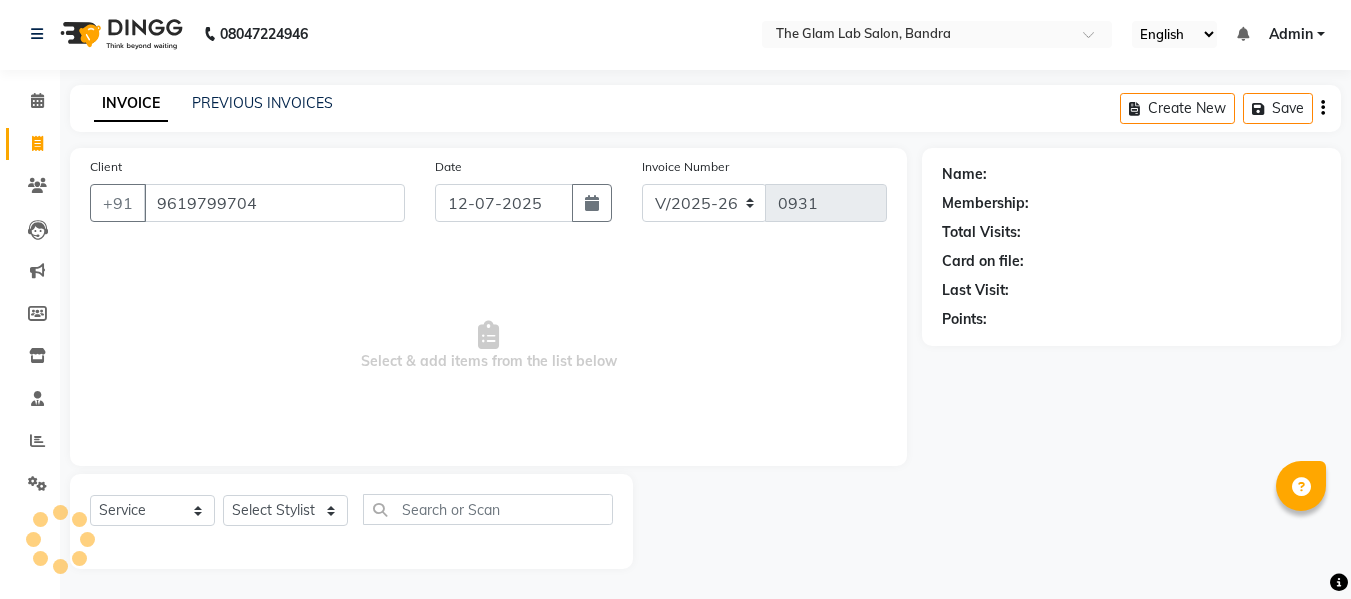 type on "9619799704" 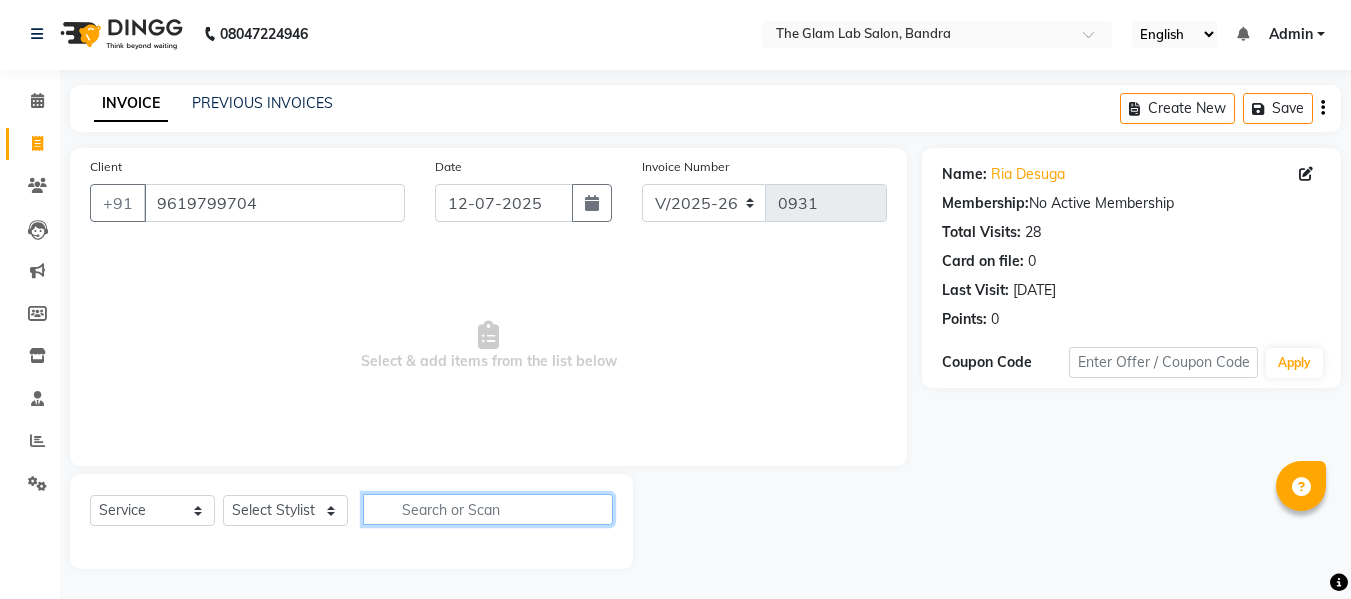 click 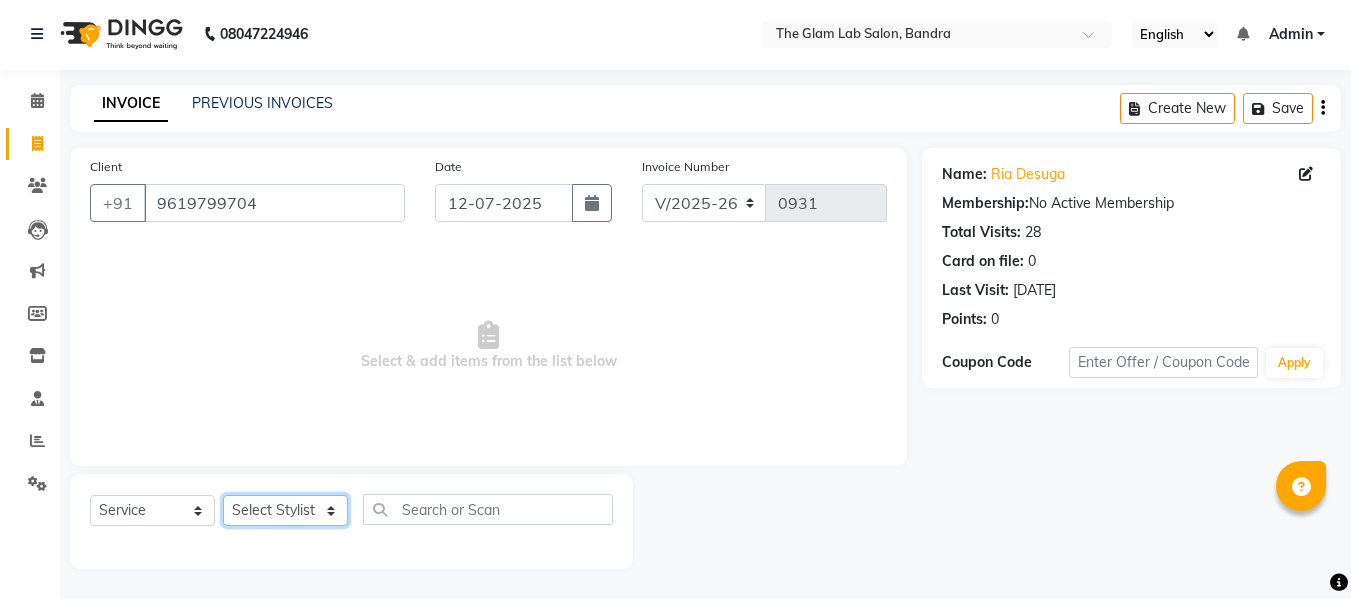 click on "Select Stylist [PERSON_NAME] [PERSON_NAME] [PERSON_NAME] [PERSON_NAME] BHGYASHREE [PERSON_NAME] [PERSON_NAME] [PERSON_NAME] [PERSON_NAME] [PERSON_NAME] [PERSON_NAME] [PERSON_NAME] [PERSON_NAME] ROHINI KALOKH [PERSON_NAME] rukshar SANTOSH [PERSON_NAME] [PERSON_NAME] [PERSON_NAME] WONCHUI [PERSON_NAME] [PERSON_NAME] ZAIN" 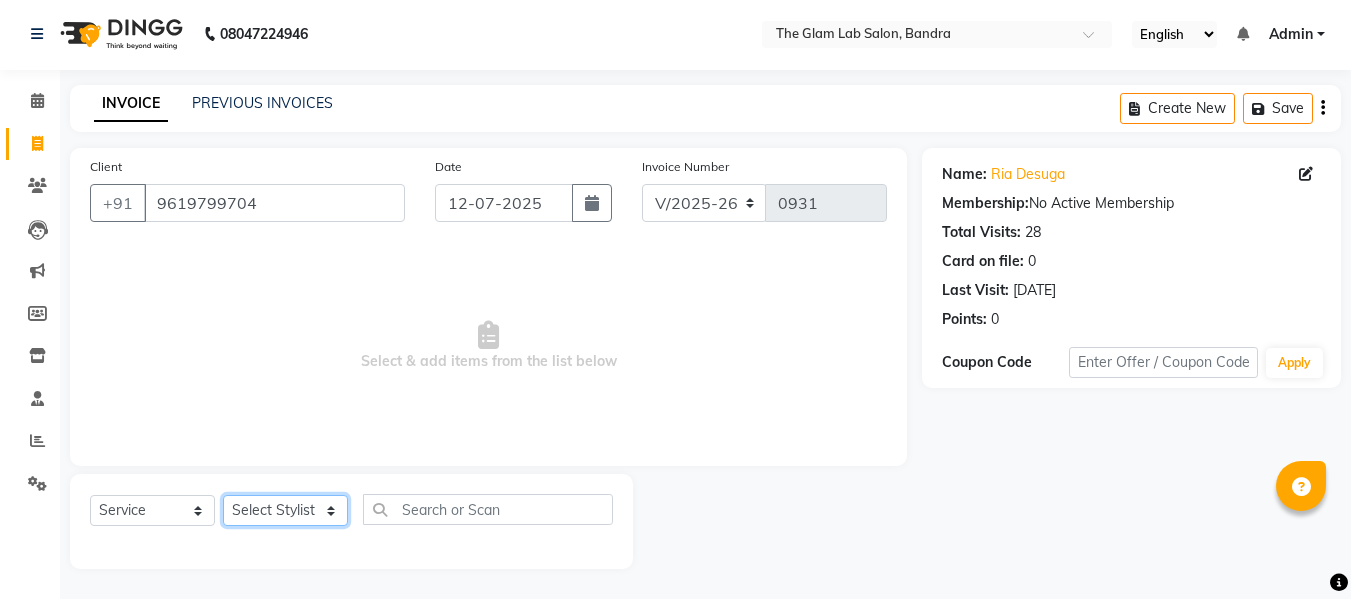 select on "68420" 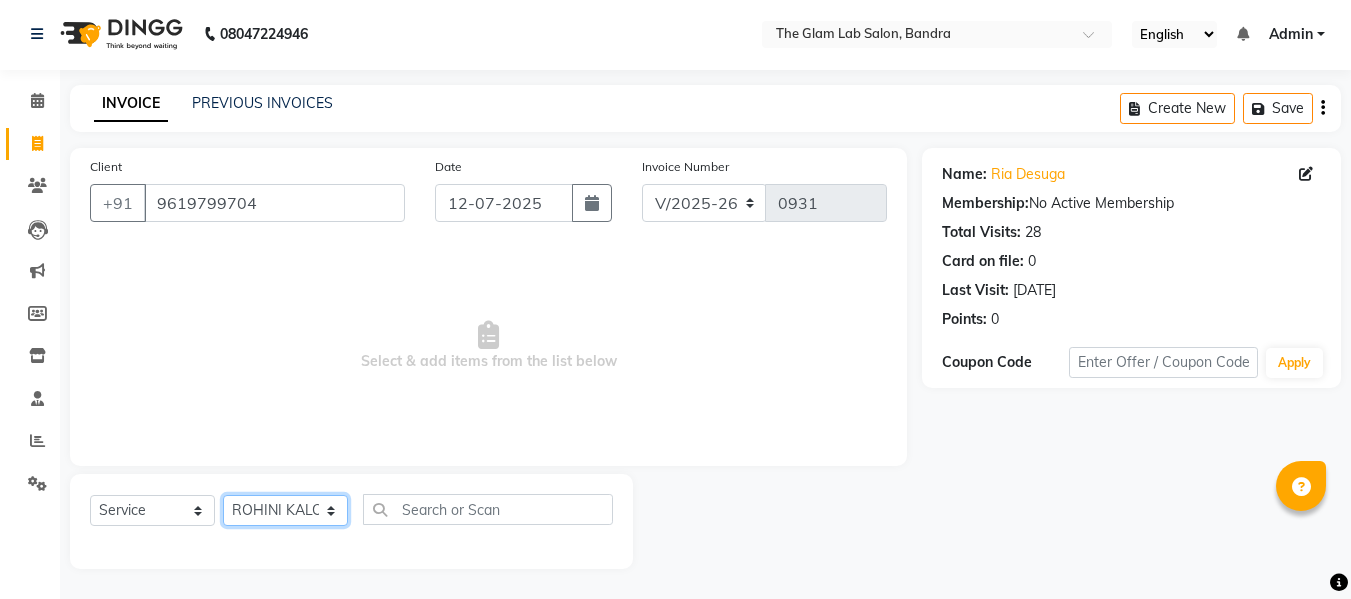 click on "Select Stylist [PERSON_NAME] [PERSON_NAME] [PERSON_NAME] [PERSON_NAME] BHGYASHREE [PERSON_NAME] [PERSON_NAME] [PERSON_NAME] [PERSON_NAME] [PERSON_NAME] [PERSON_NAME] [PERSON_NAME] [PERSON_NAME] ROHINI KALOKH [PERSON_NAME] rukshar SANTOSH [PERSON_NAME] [PERSON_NAME] [PERSON_NAME] WONCHUI [PERSON_NAME] [PERSON_NAME] ZAIN" 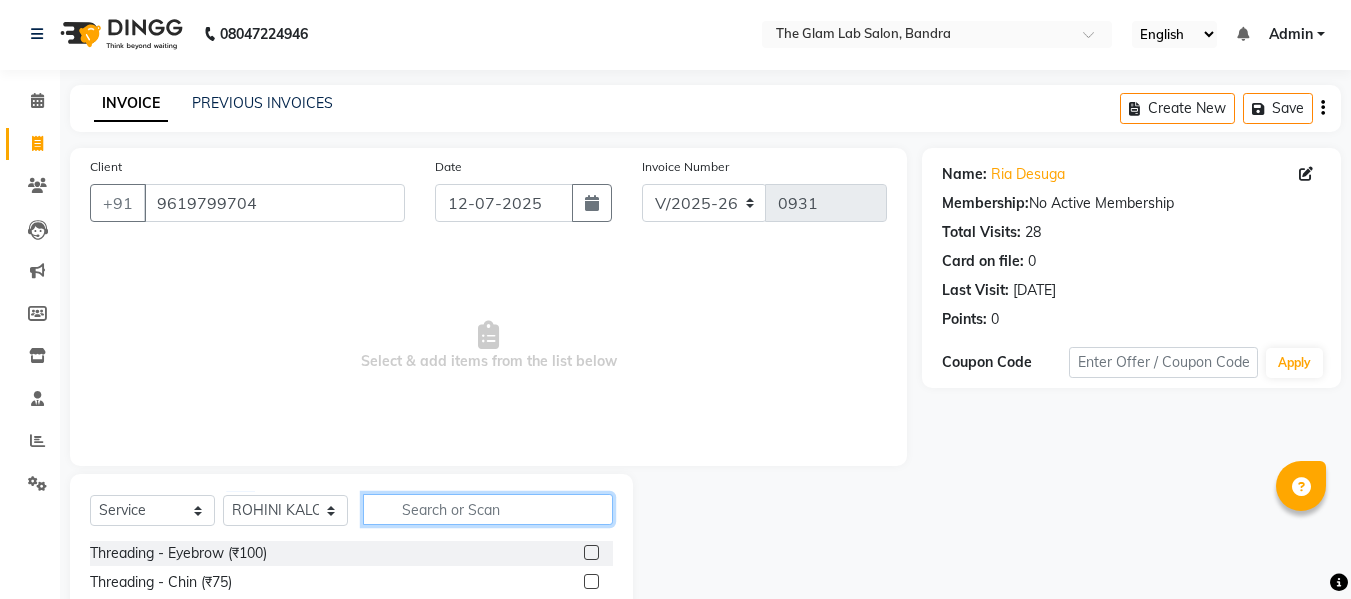 click 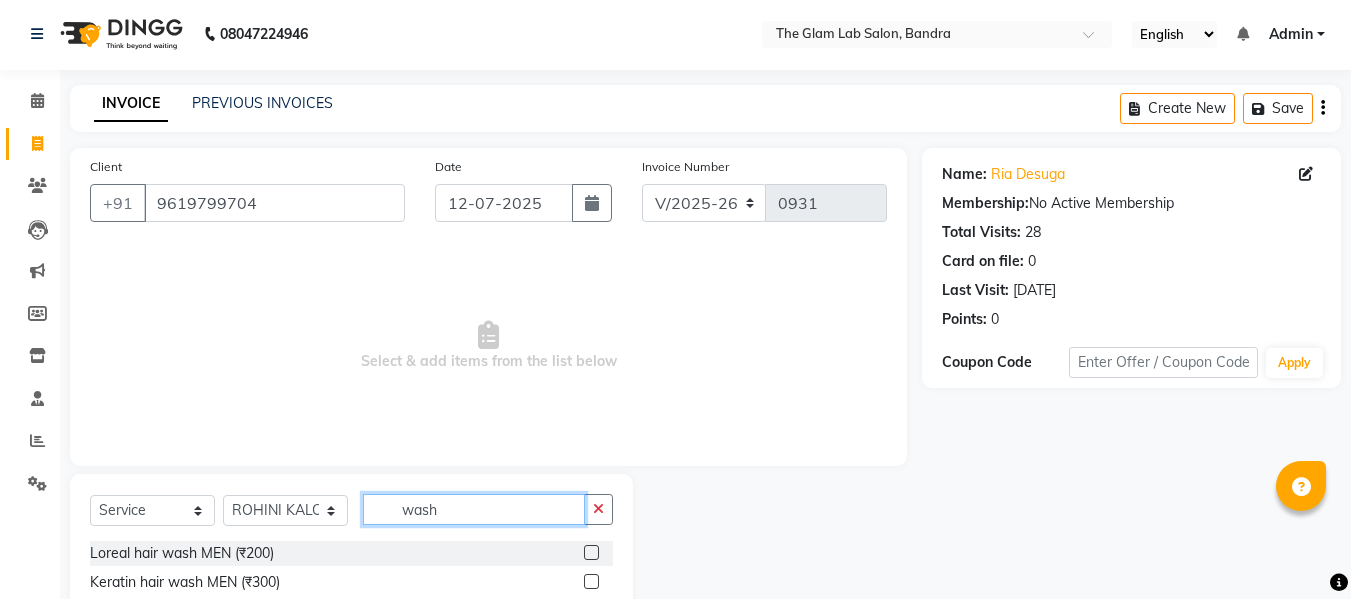 scroll, scrollTop: 3, scrollLeft: 0, axis: vertical 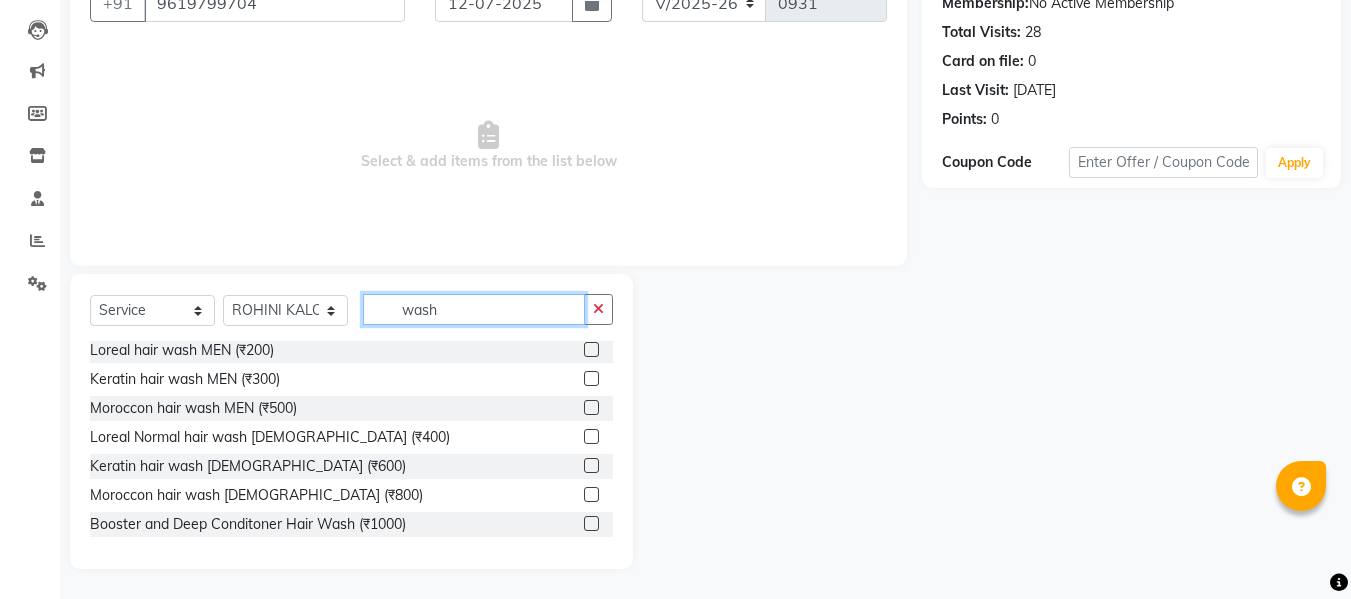 type on "wash" 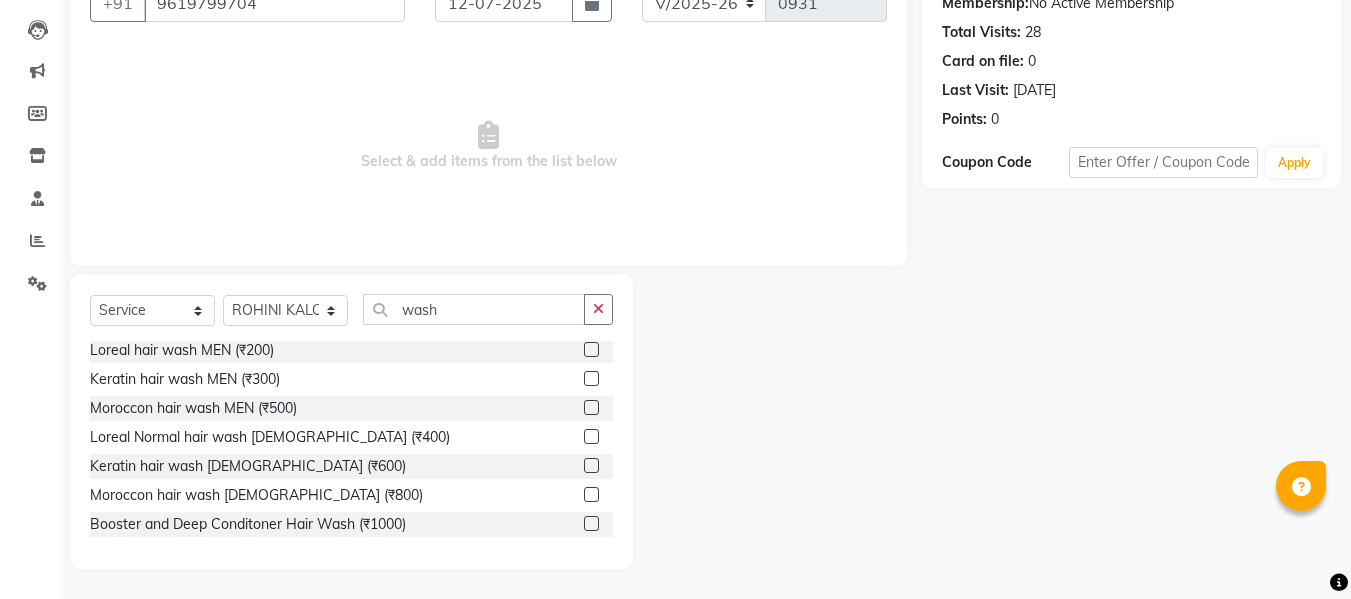 click 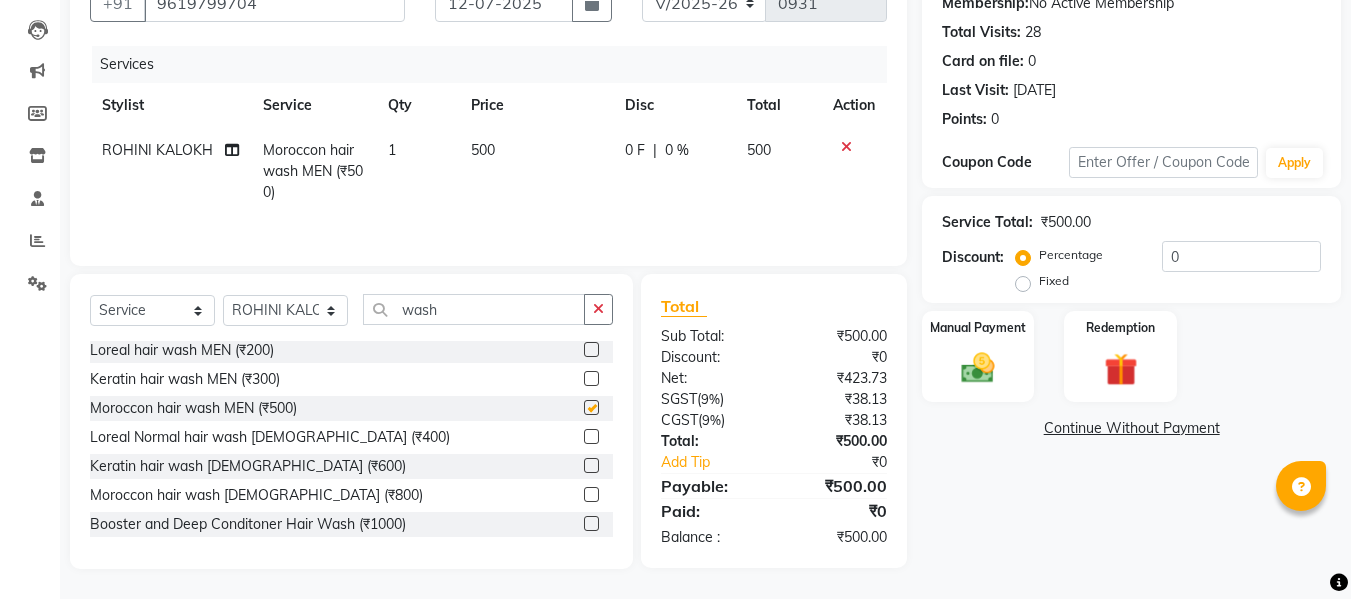 checkbox on "false" 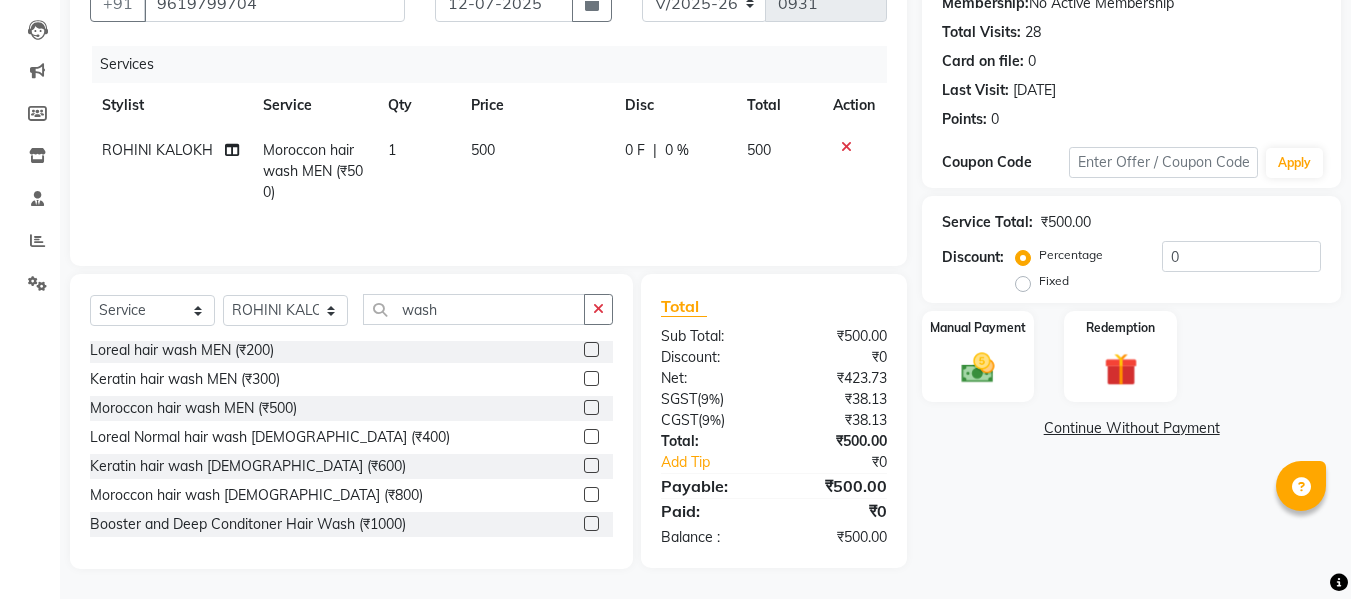 click on "500" 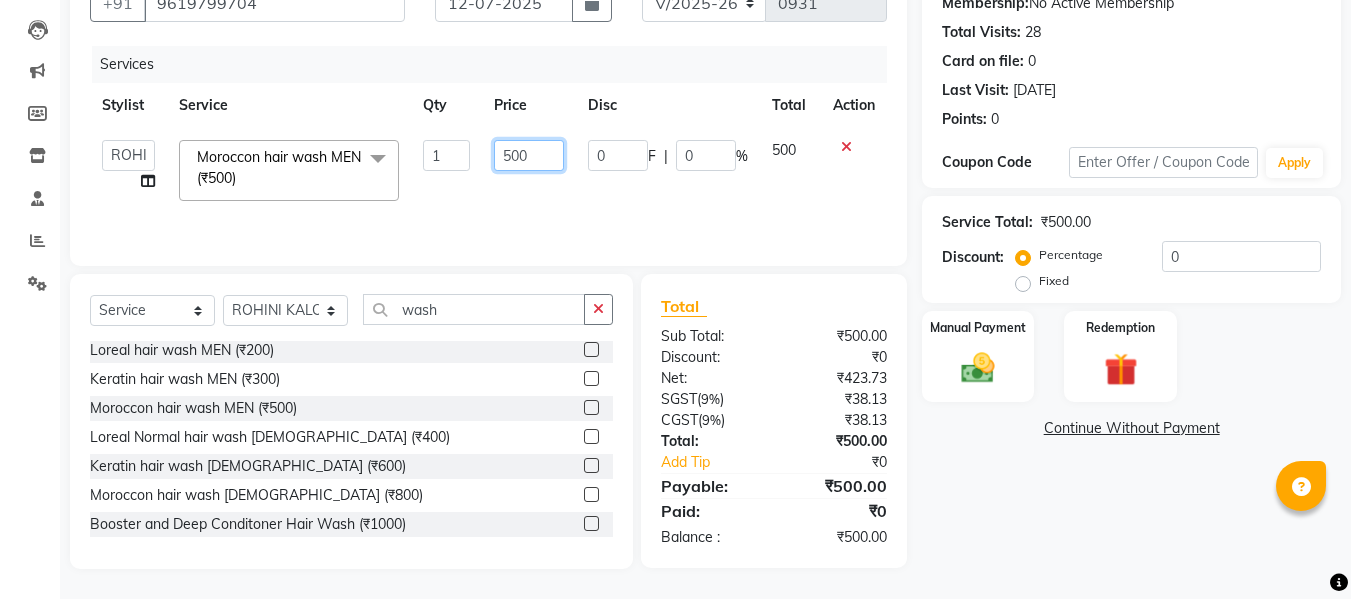 click on "500" 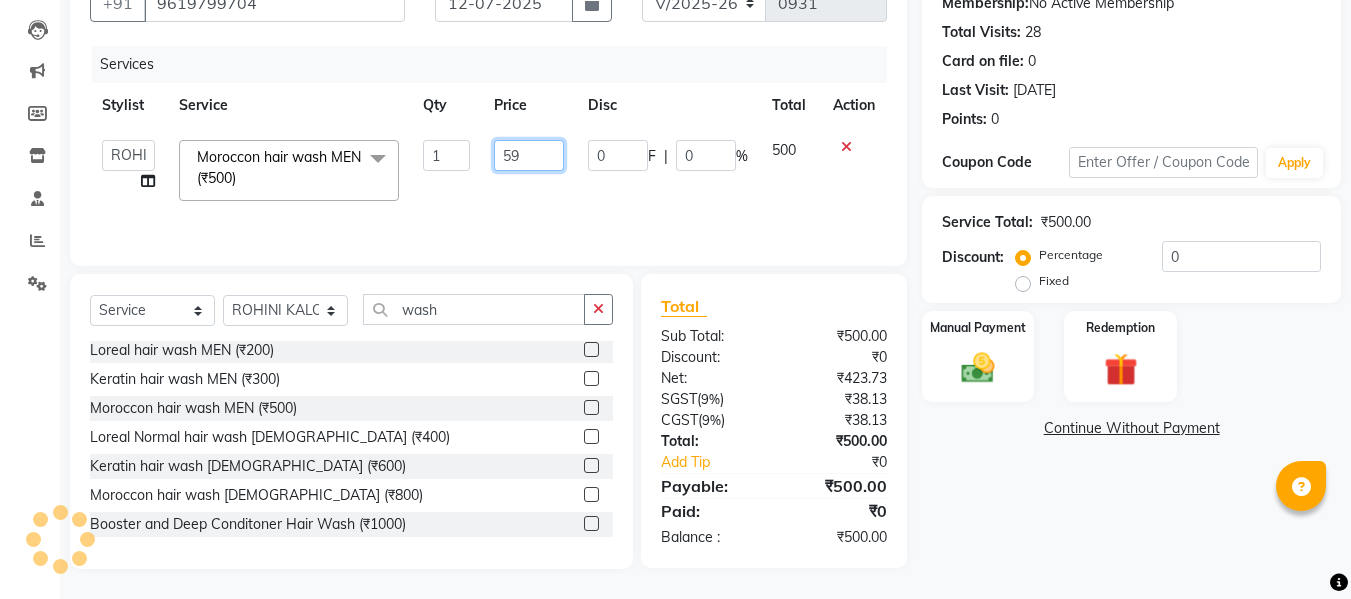 type on "590" 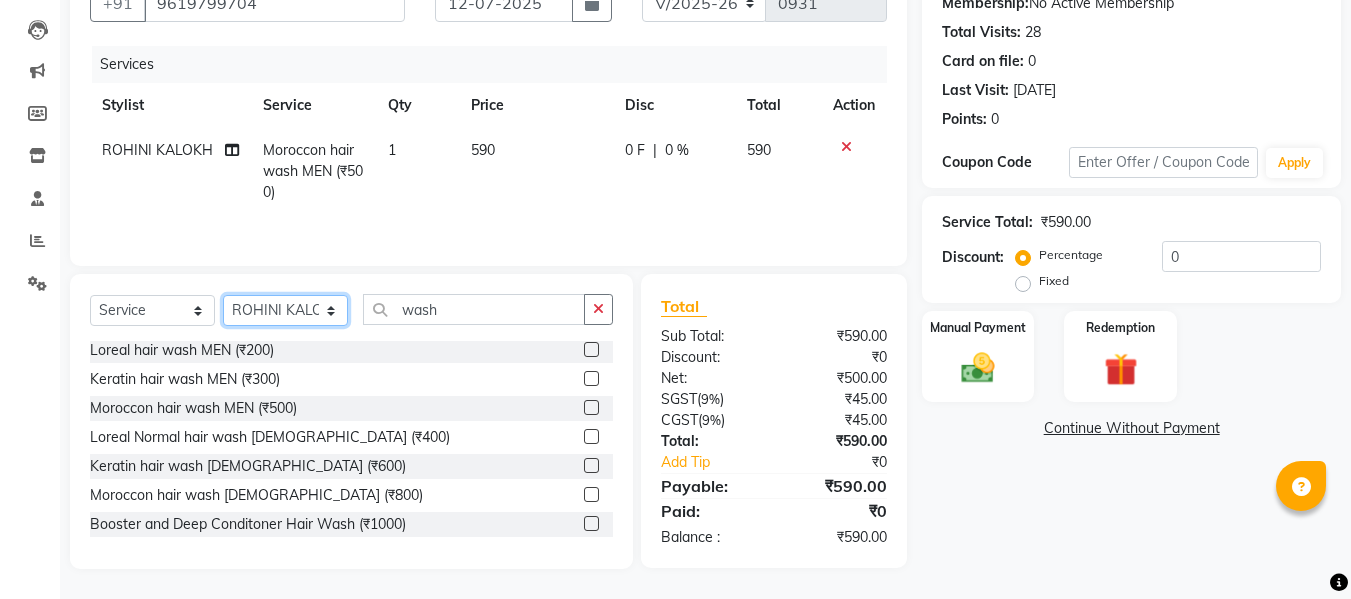 click on "Select Stylist [PERSON_NAME] [PERSON_NAME] [PERSON_NAME] [PERSON_NAME] BHGYASHREE [PERSON_NAME] [PERSON_NAME] [PERSON_NAME] [PERSON_NAME] [PERSON_NAME] [PERSON_NAME] [PERSON_NAME] [PERSON_NAME] ROHINI KALOKH [PERSON_NAME] rukshar SANTOSH [PERSON_NAME] [PERSON_NAME] [PERSON_NAME] WONCHUI [PERSON_NAME] [PERSON_NAME] ZAIN" 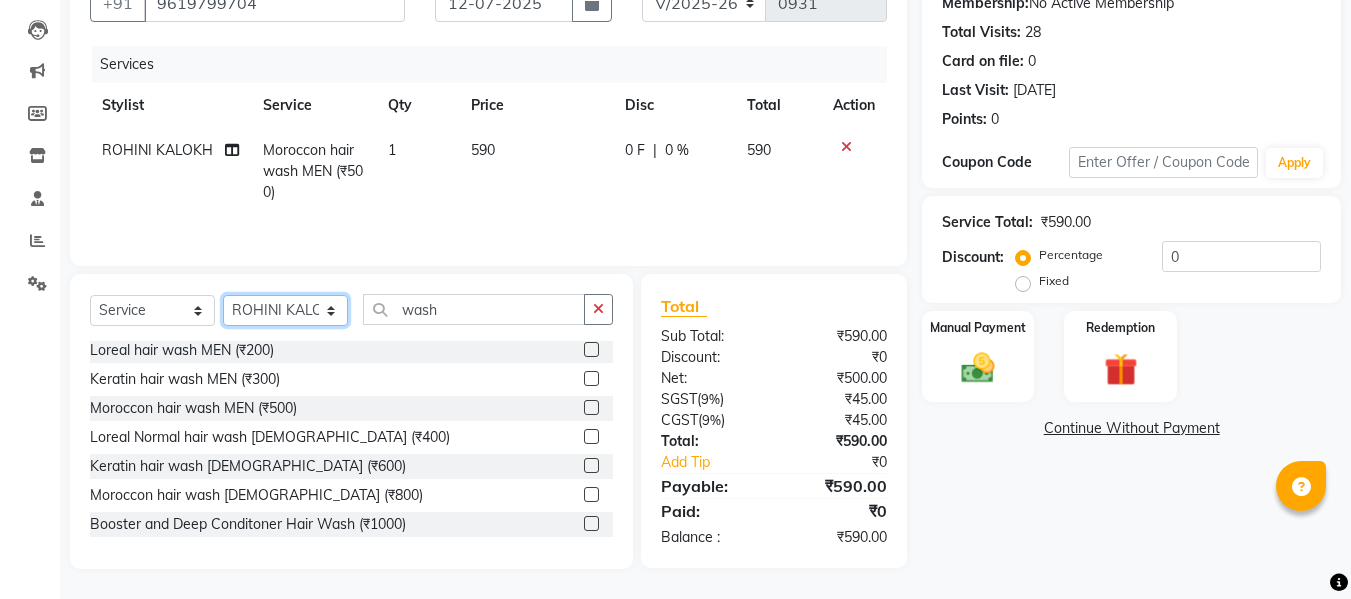 select on "63322" 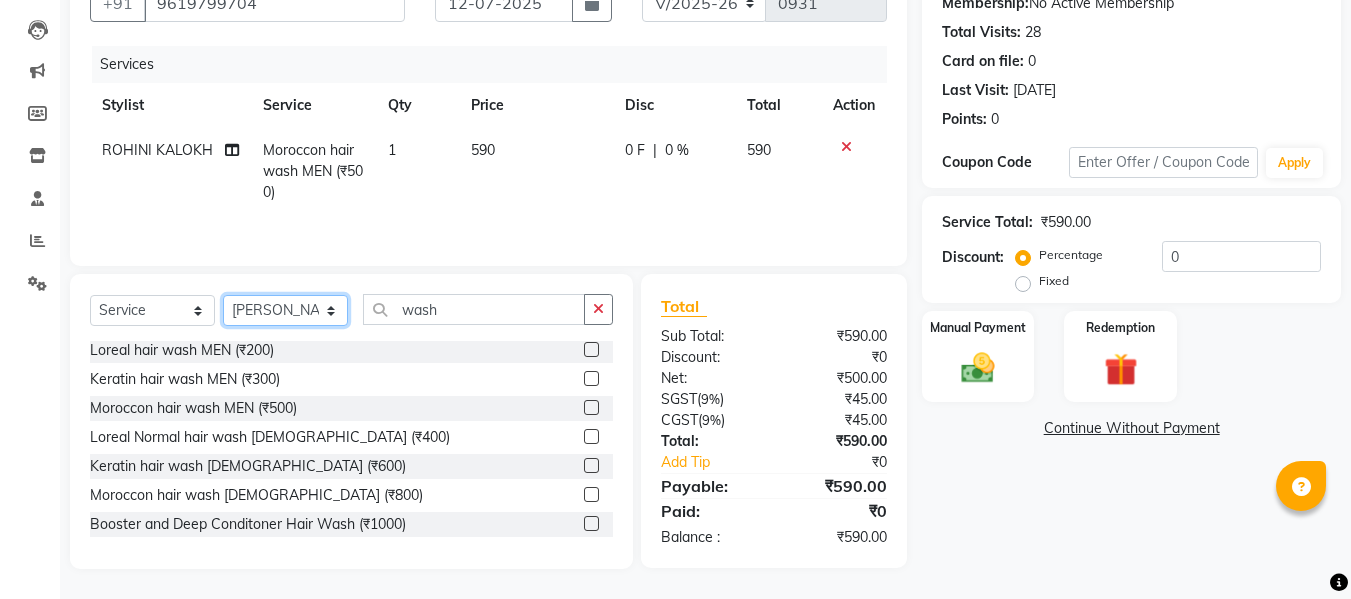 click on "Select Stylist [PERSON_NAME] [PERSON_NAME] [PERSON_NAME] [PERSON_NAME] BHGYASHREE [PERSON_NAME] [PERSON_NAME] [PERSON_NAME] [PERSON_NAME] [PERSON_NAME] [PERSON_NAME] [PERSON_NAME] [PERSON_NAME] ROHINI KALOKH [PERSON_NAME] rukshar SANTOSH [PERSON_NAME] [PERSON_NAME] [PERSON_NAME] WONCHUI [PERSON_NAME] [PERSON_NAME] ZAIN" 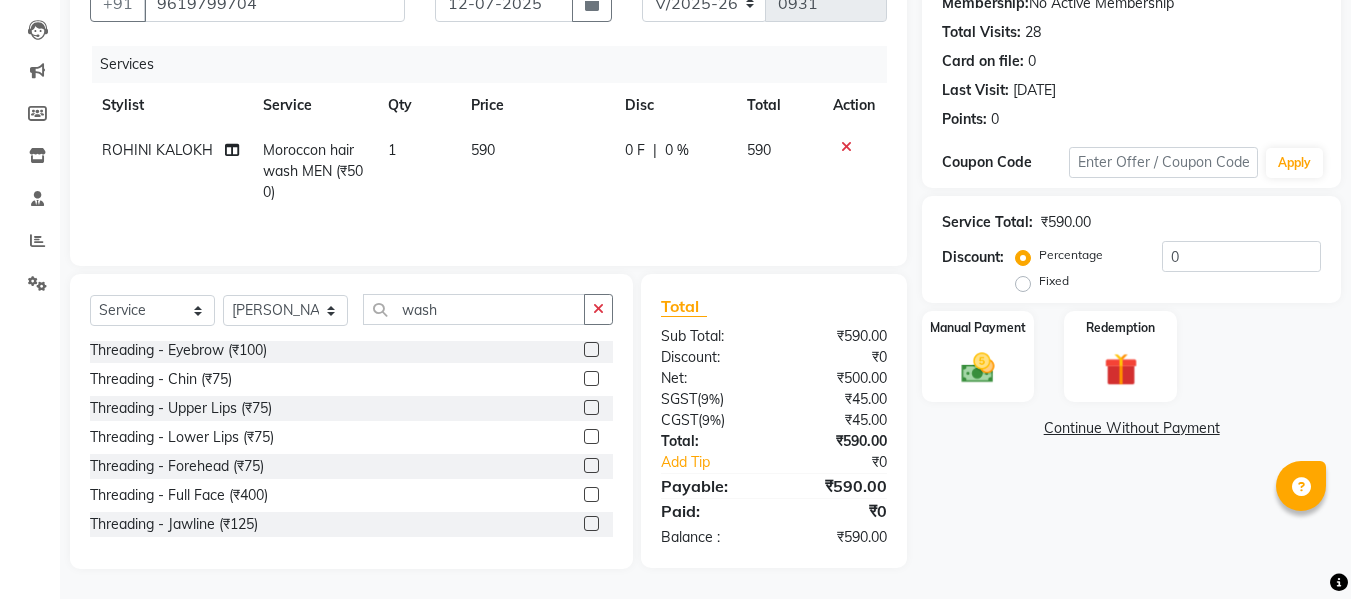 click 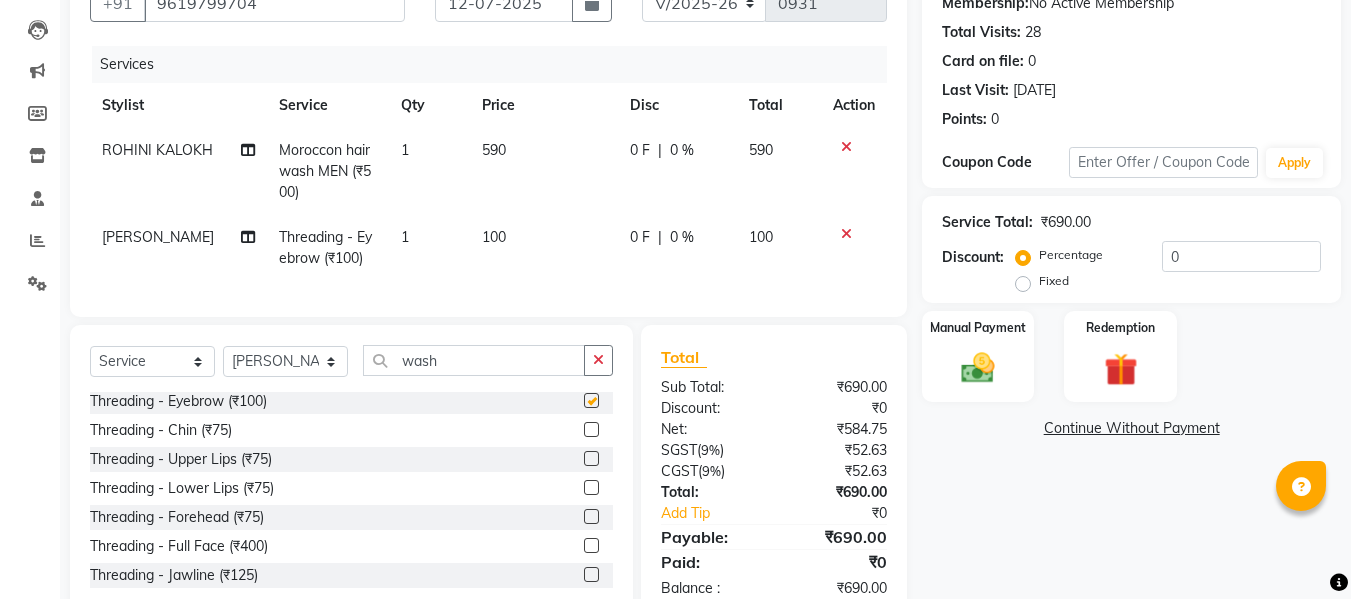 checkbox on "false" 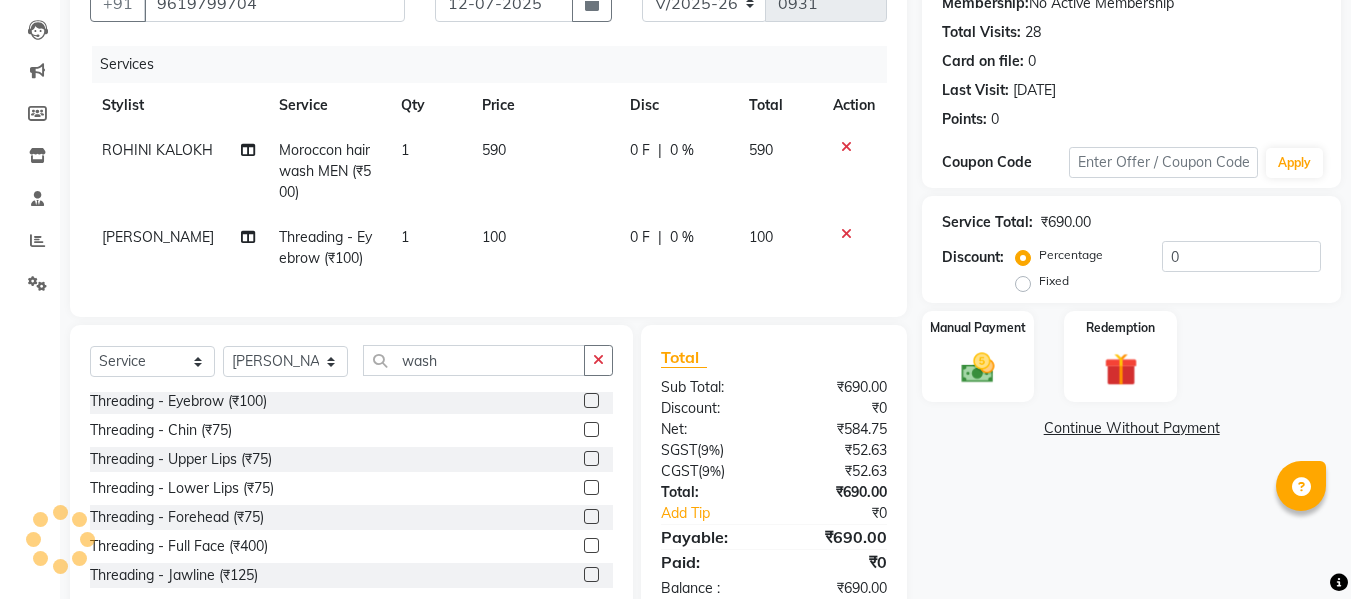 click on "100" 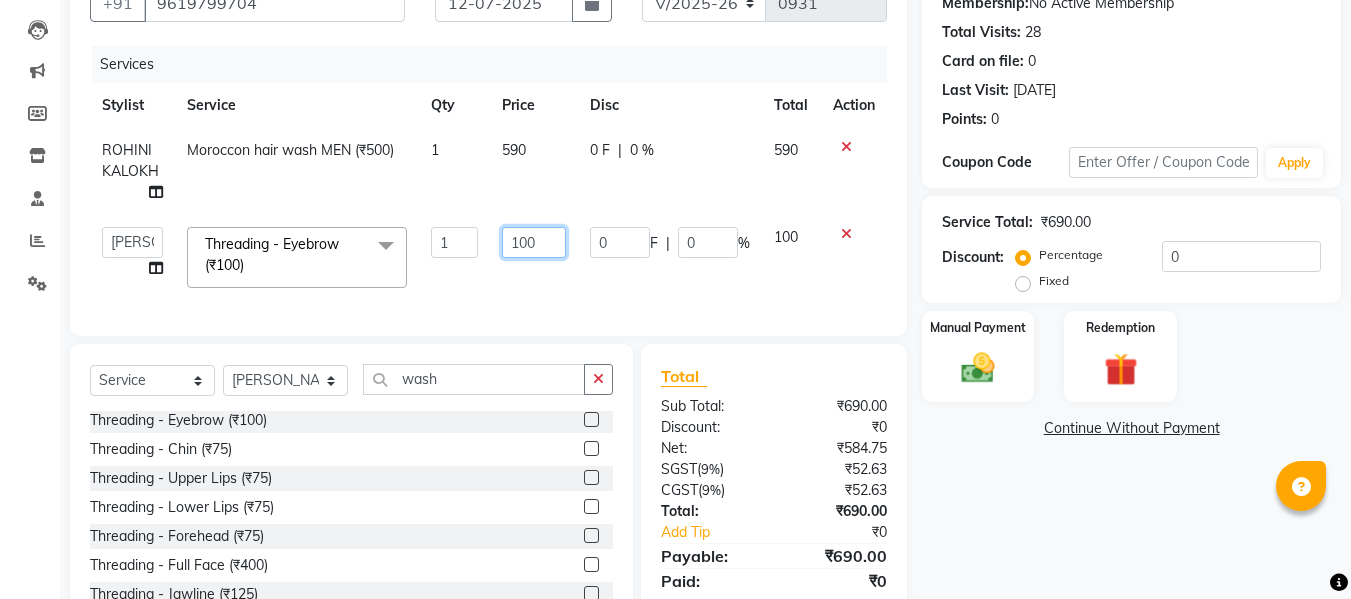 click on "100" 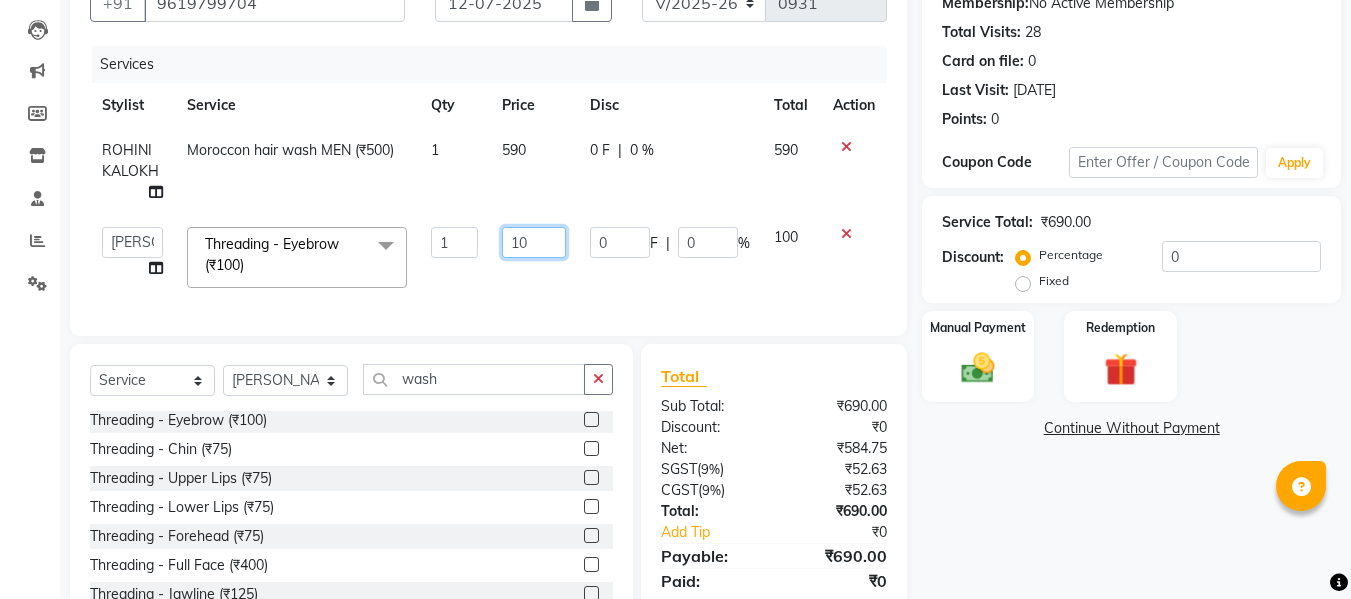 type on "1" 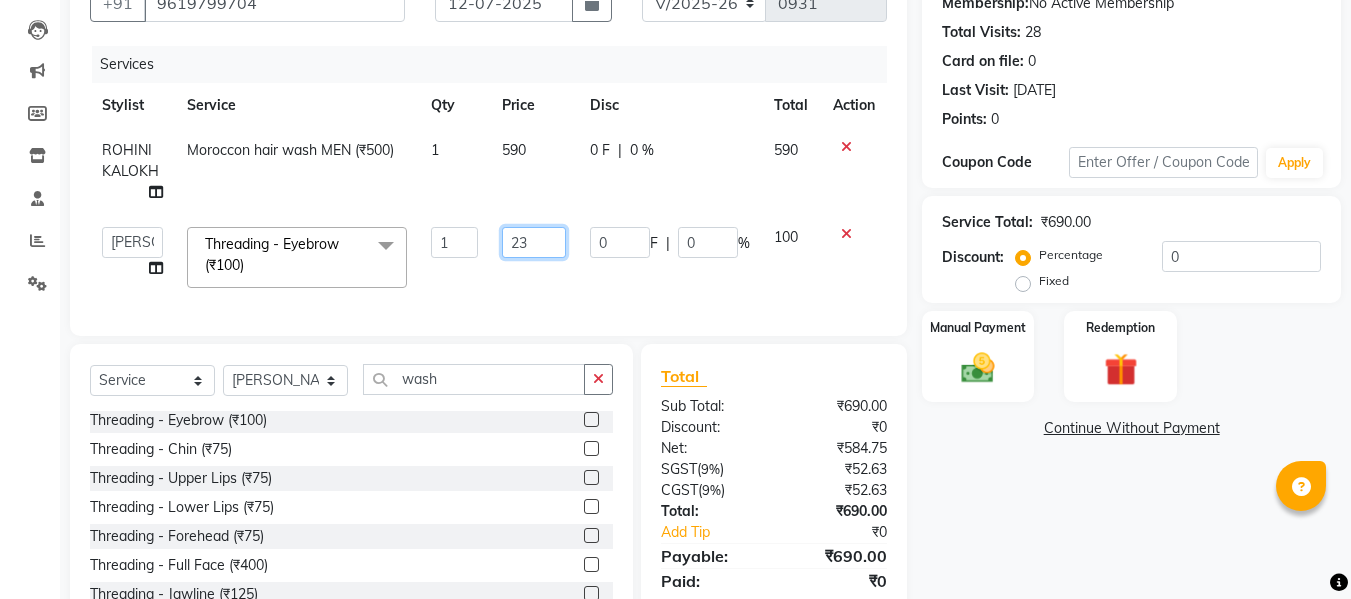 type on "236" 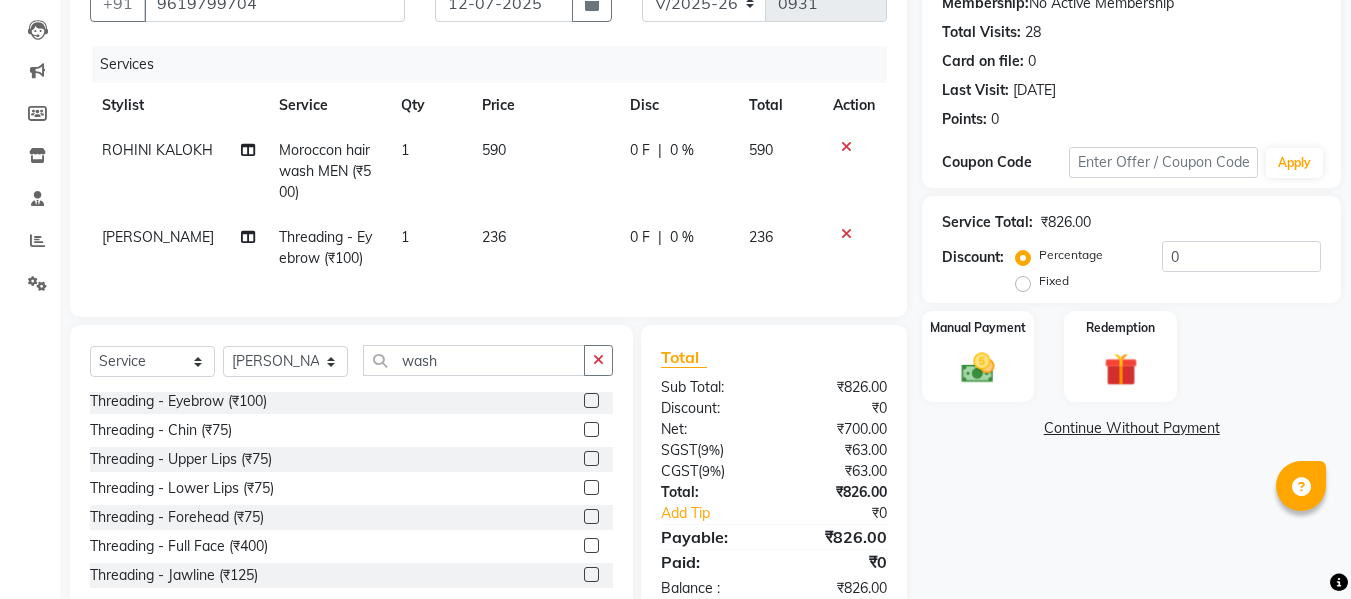 click on "Services Stylist Service Qty Price Disc Total Action ROHINI KALOKH Moroccon hair wash MEN (₹500) 1 590 0 F | 0 % 590 NEHA PAULKAR Threading - Eyebrow (₹100) 1 236 0 F | 0 % 236" 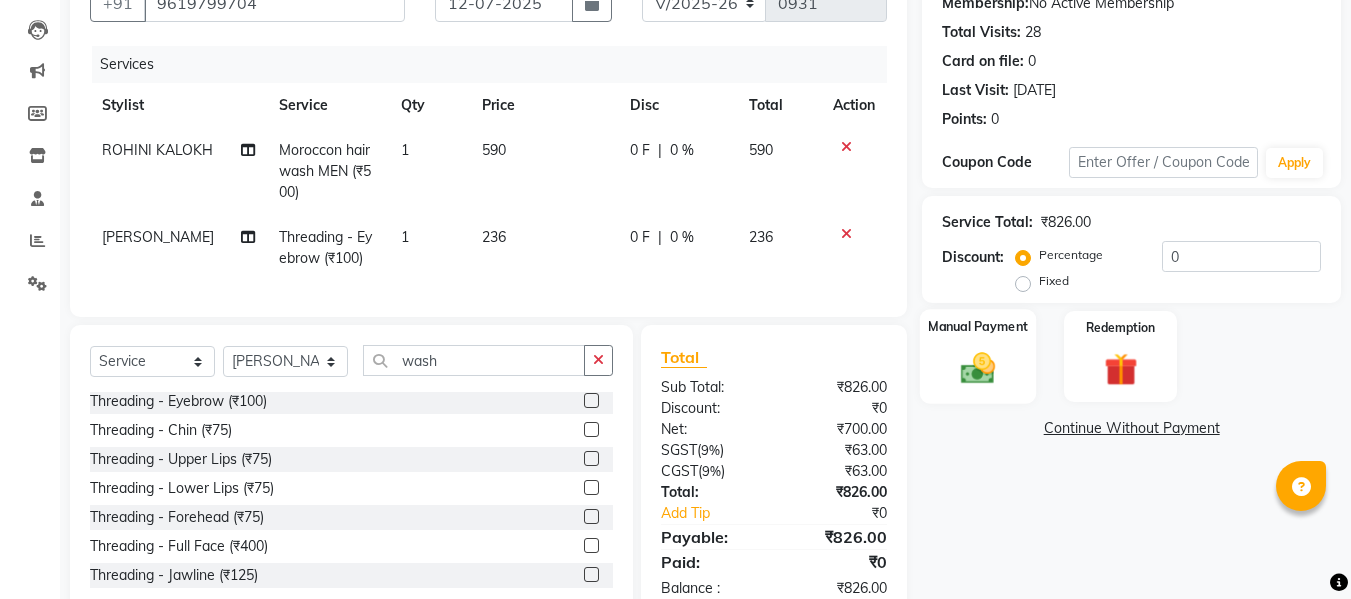 scroll, scrollTop: 268, scrollLeft: 0, axis: vertical 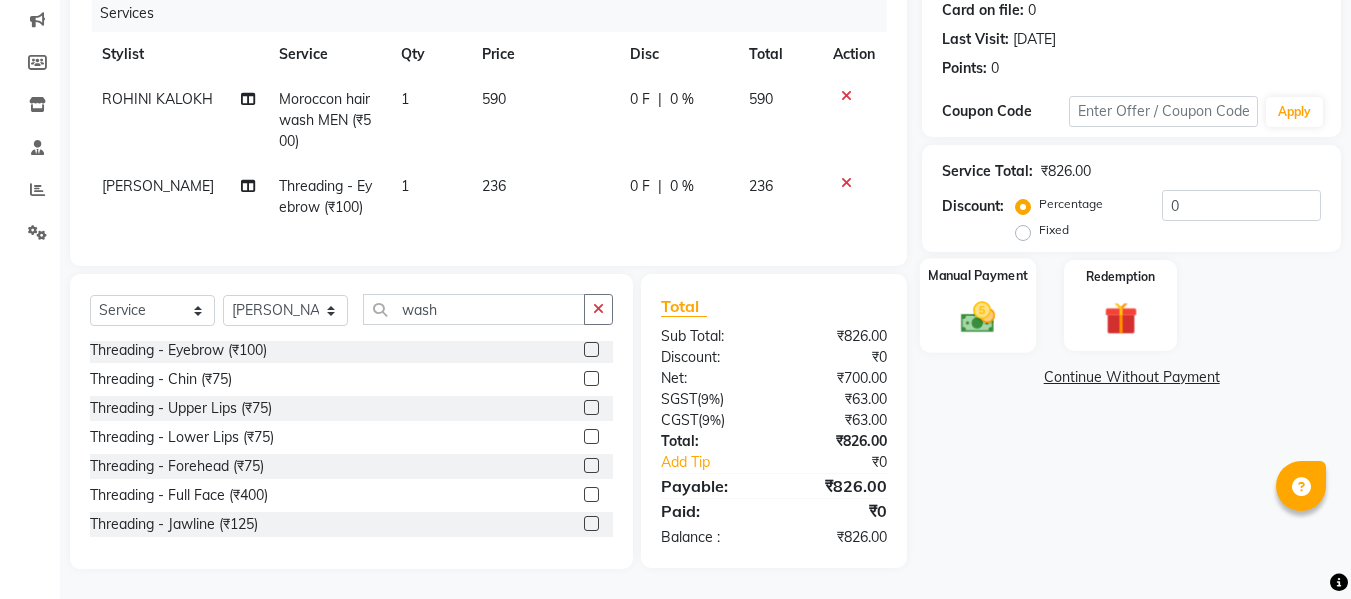 click 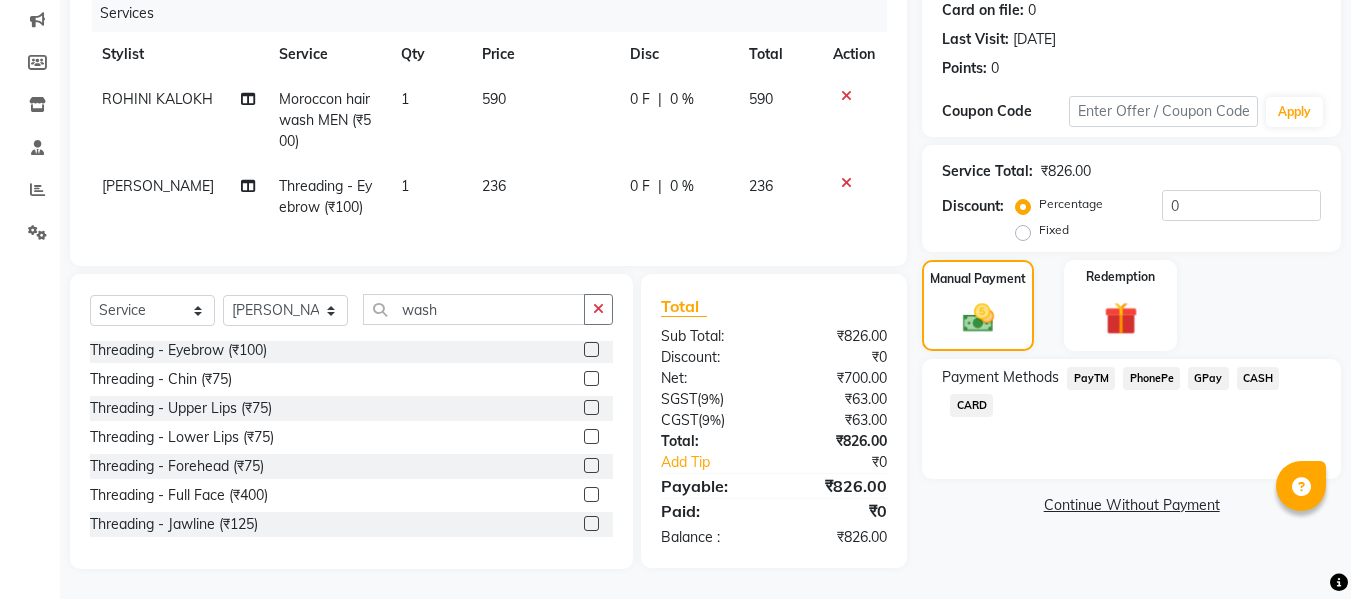 click on "PhonePe" 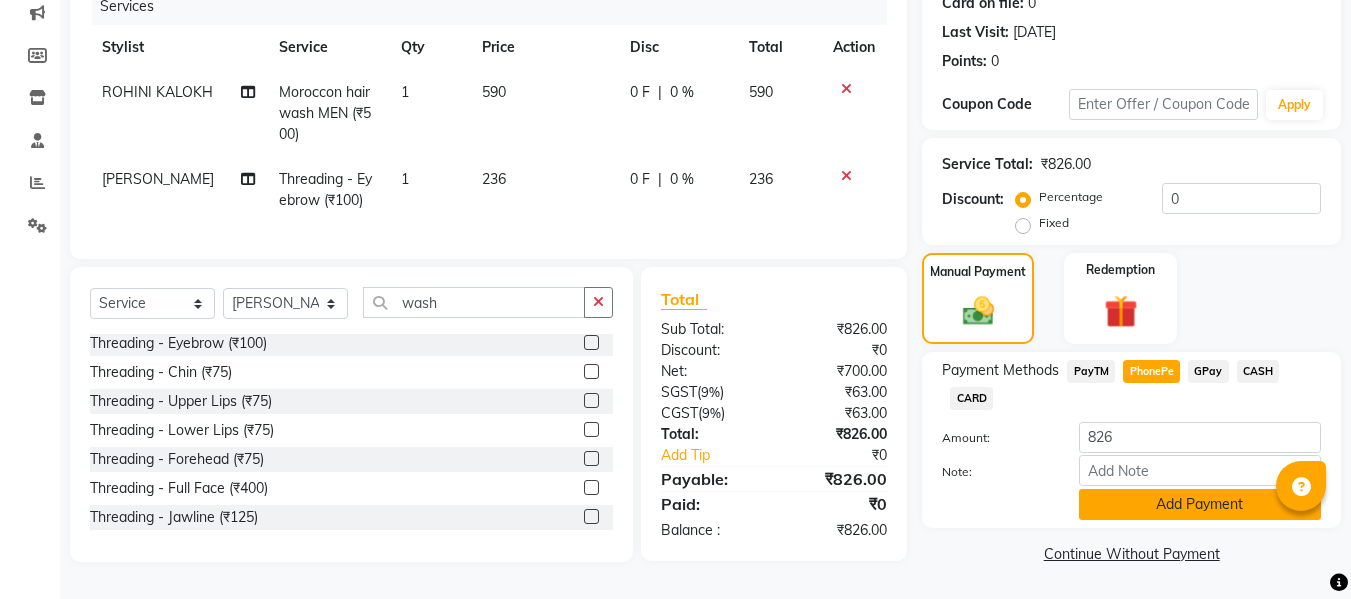 click on "Add Payment" 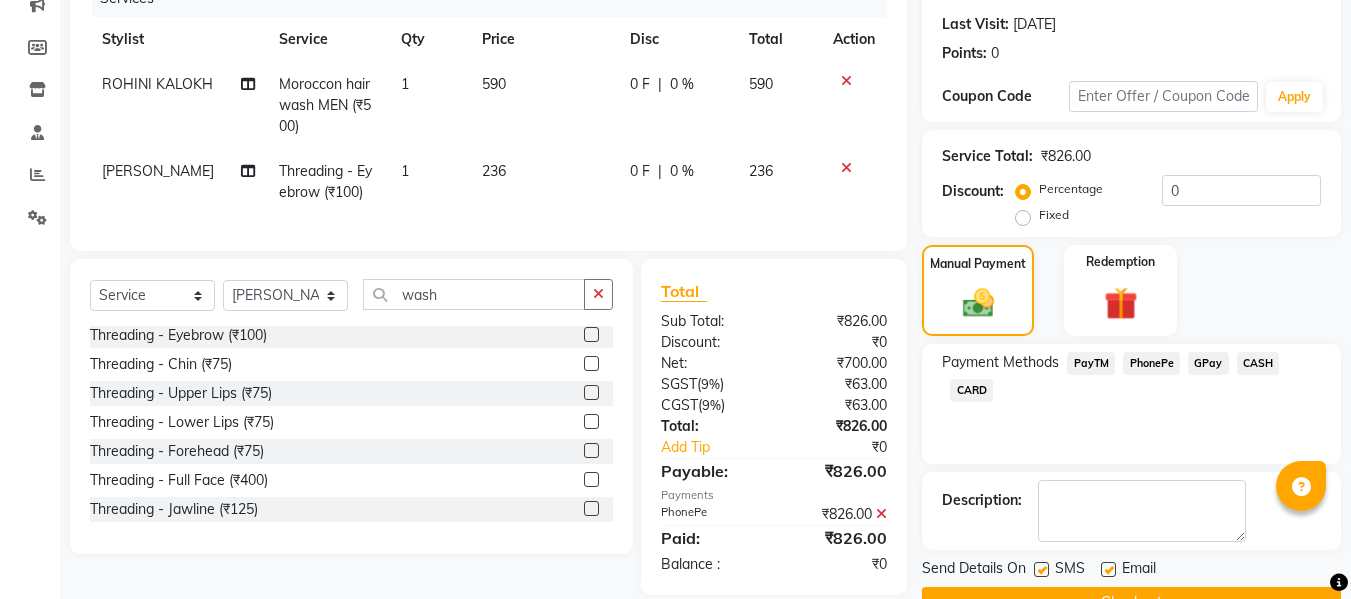 scroll, scrollTop: 317, scrollLeft: 0, axis: vertical 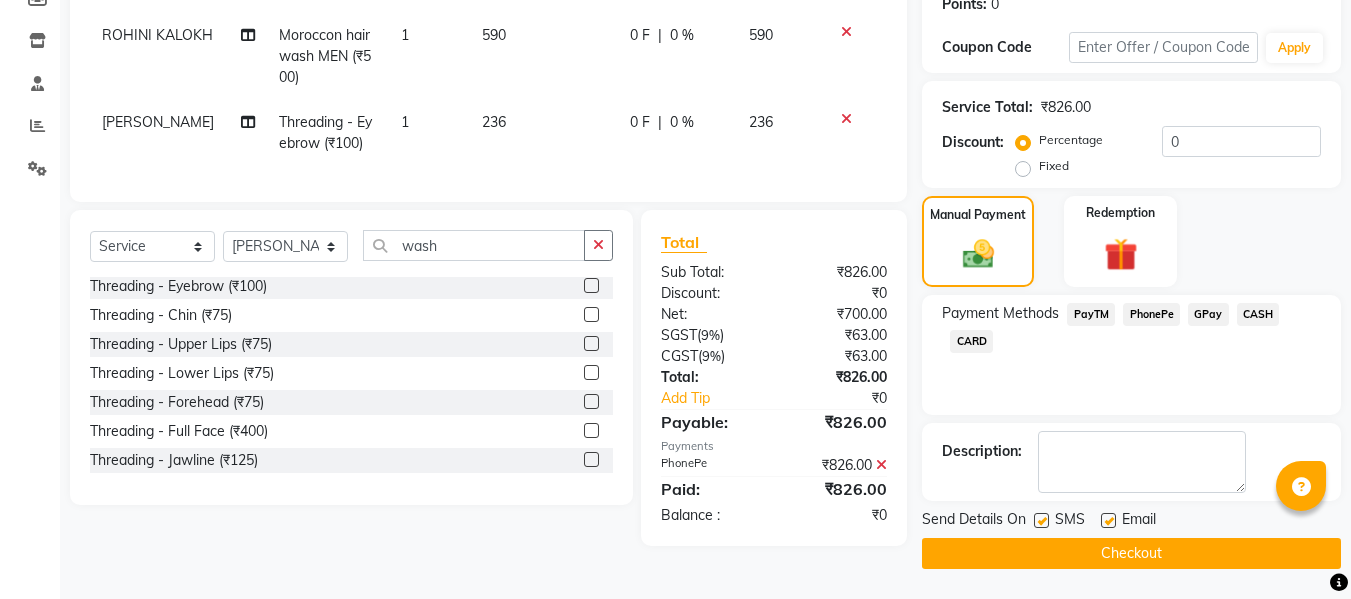 click 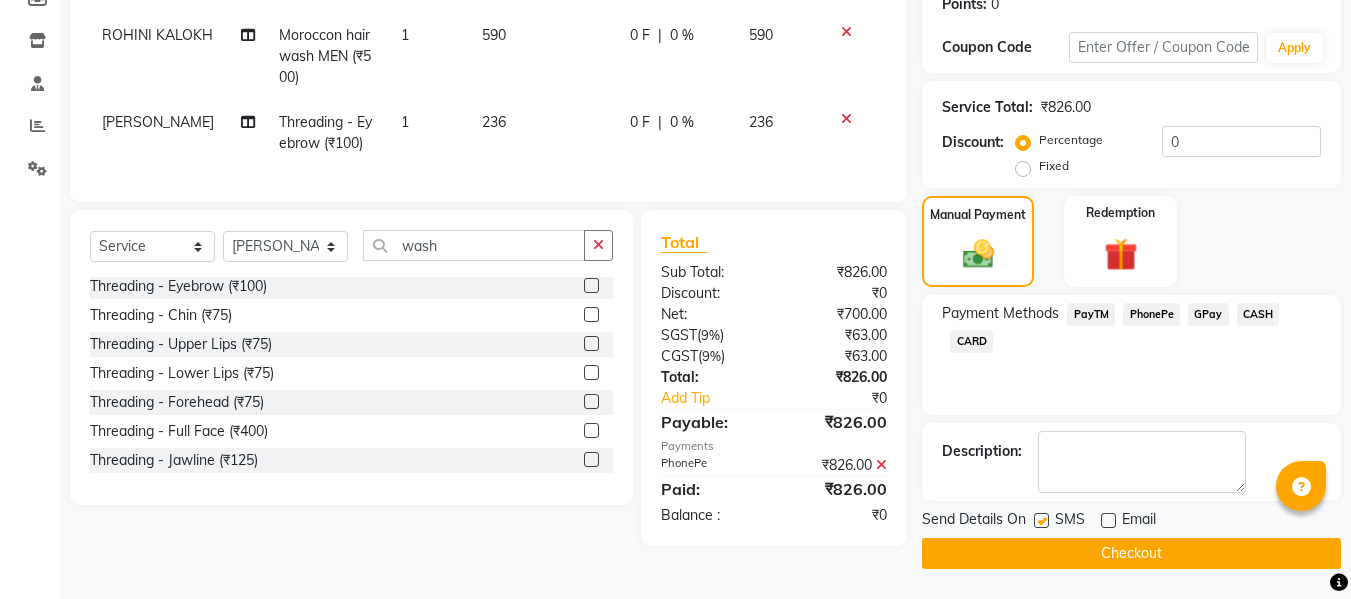 click on "Send Details On SMS Email" 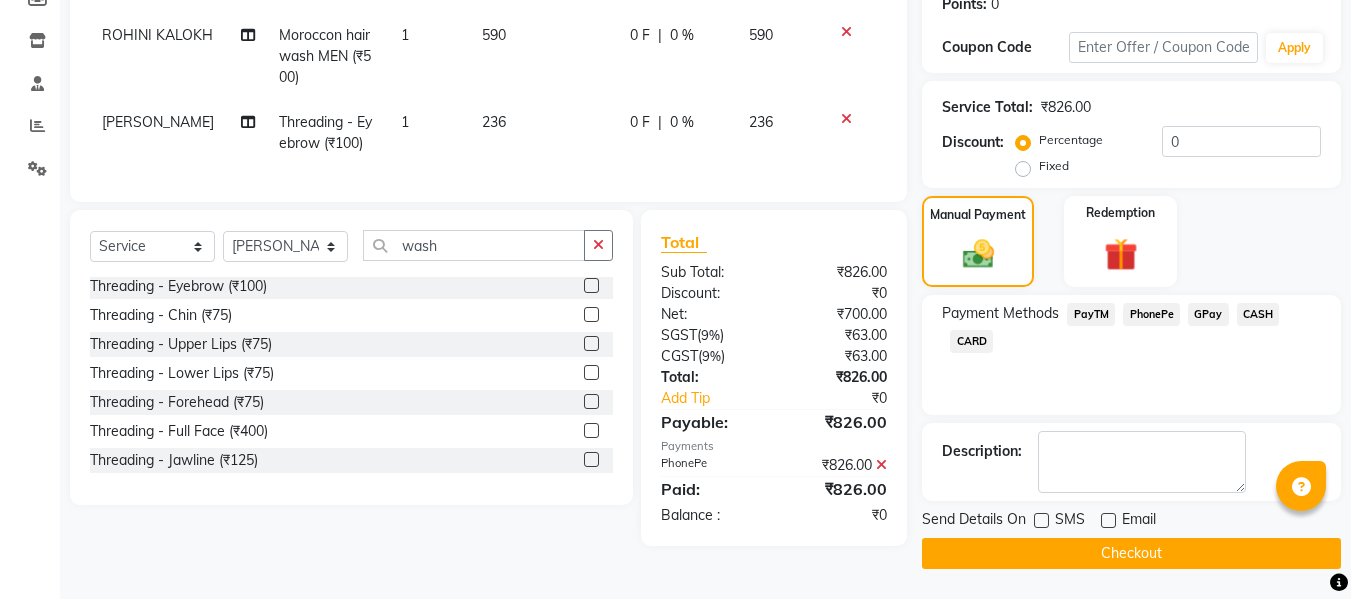 click on "Checkout" 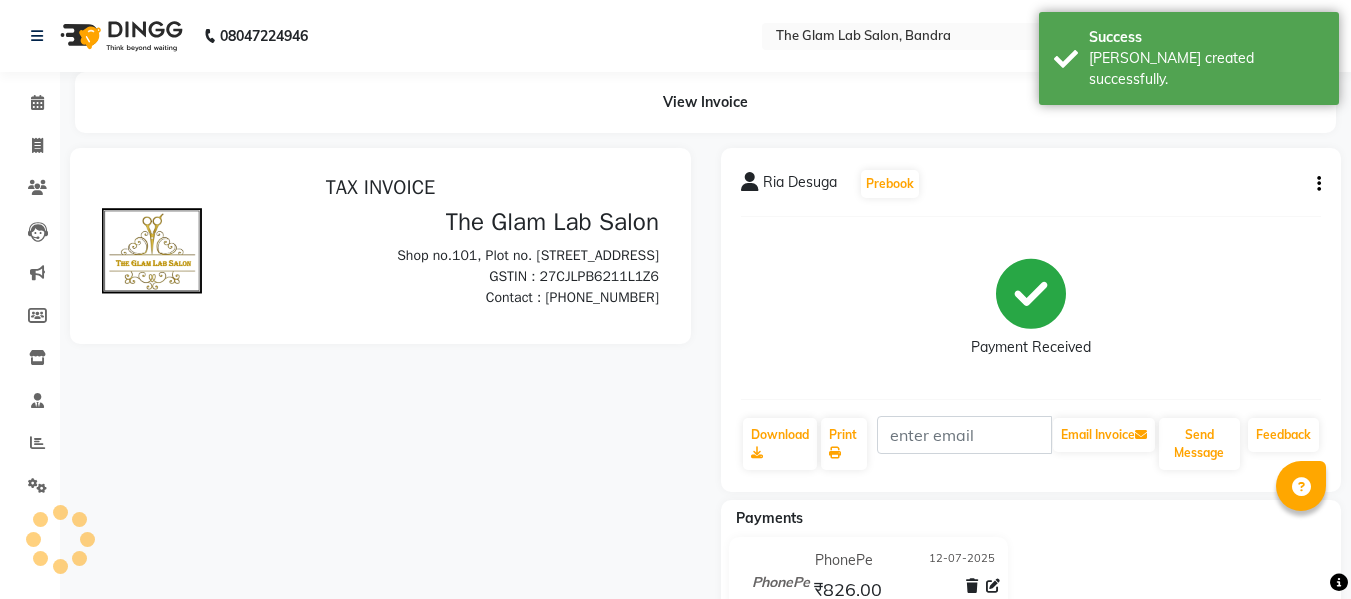 scroll, scrollTop: 0, scrollLeft: 0, axis: both 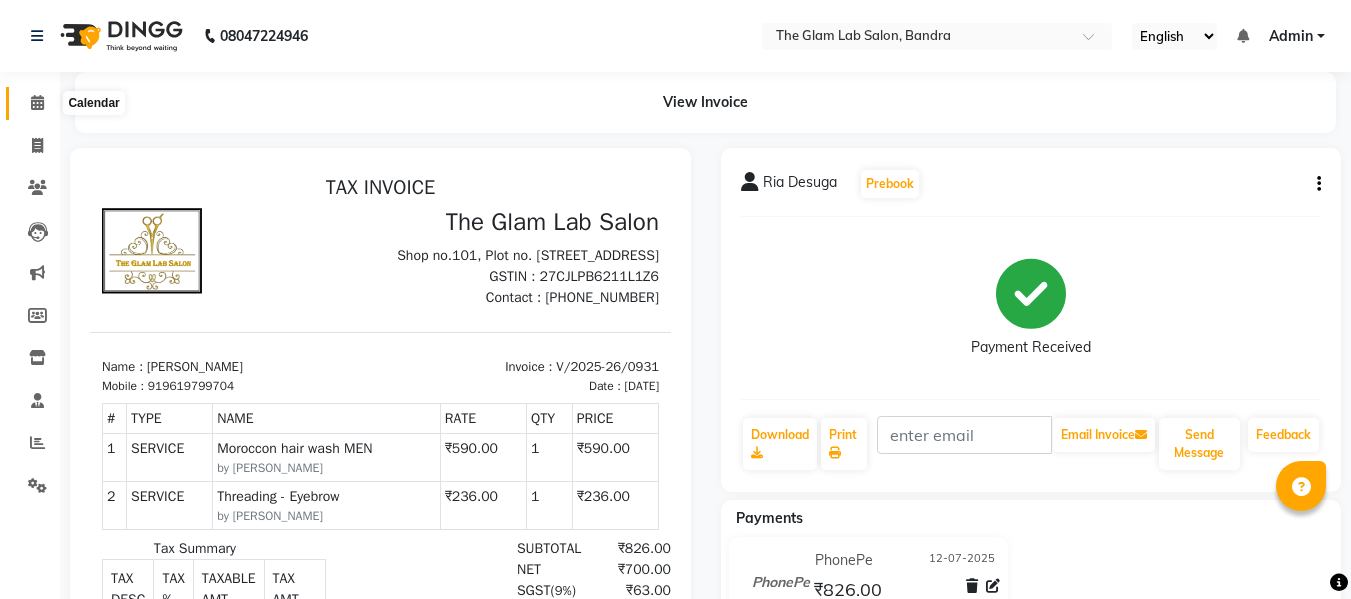 click 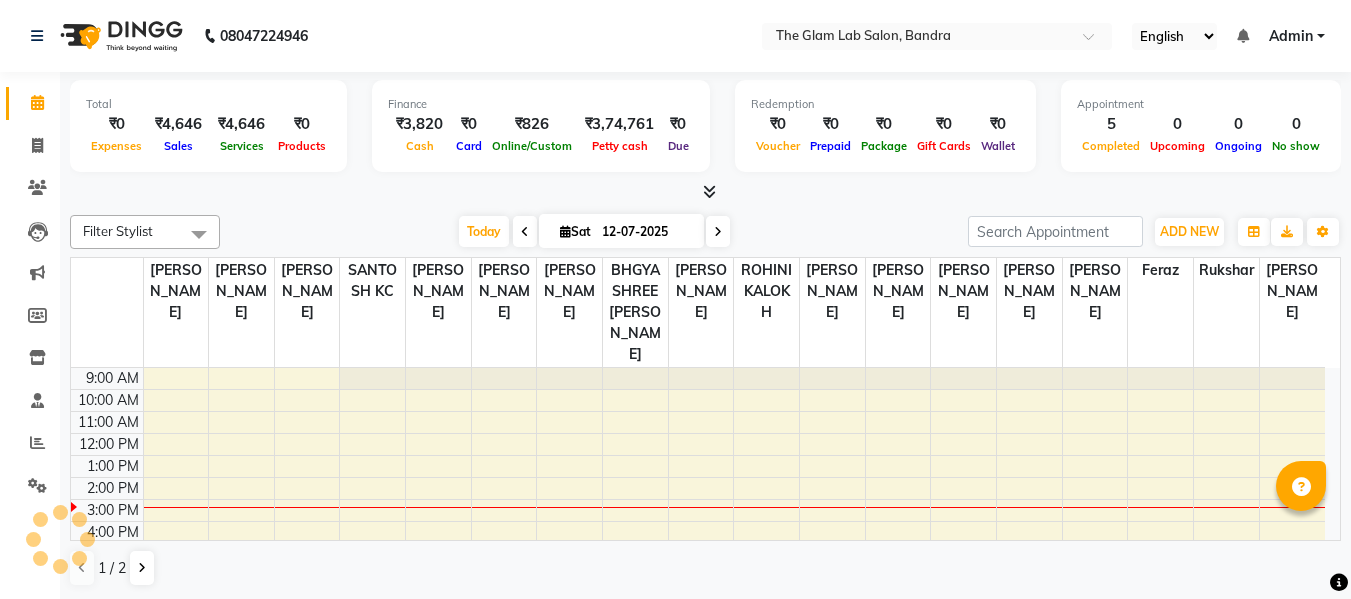 scroll, scrollTop: 1, scrollLeft: 0, axis: vertical 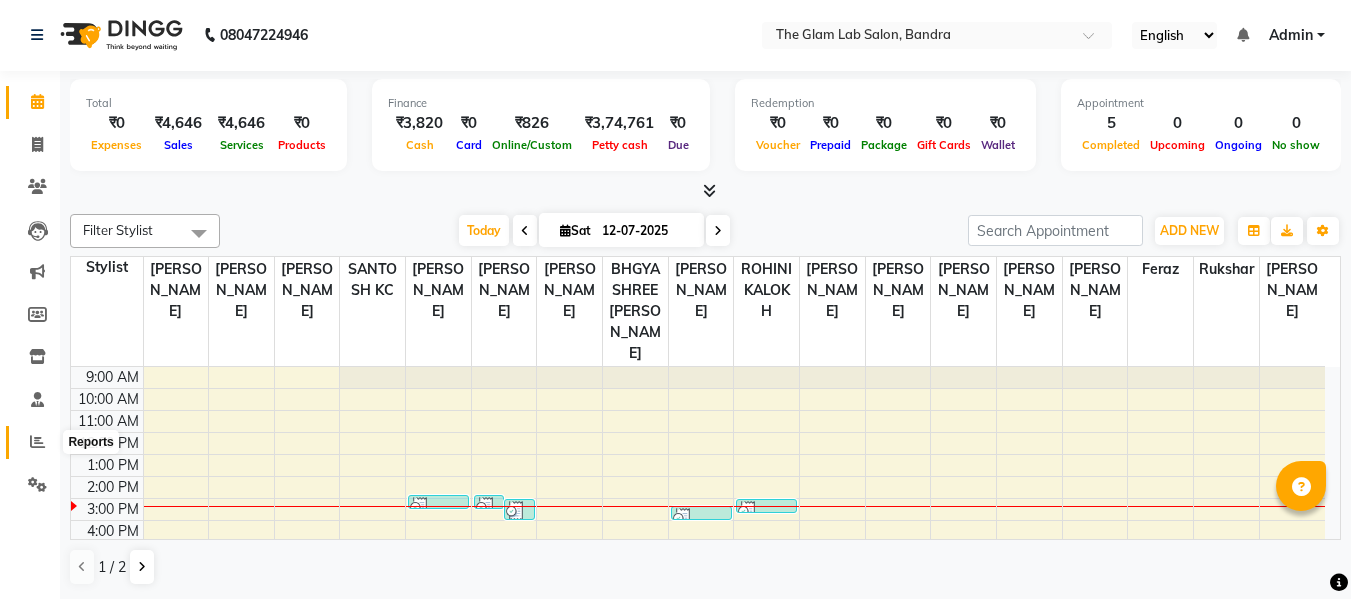 click 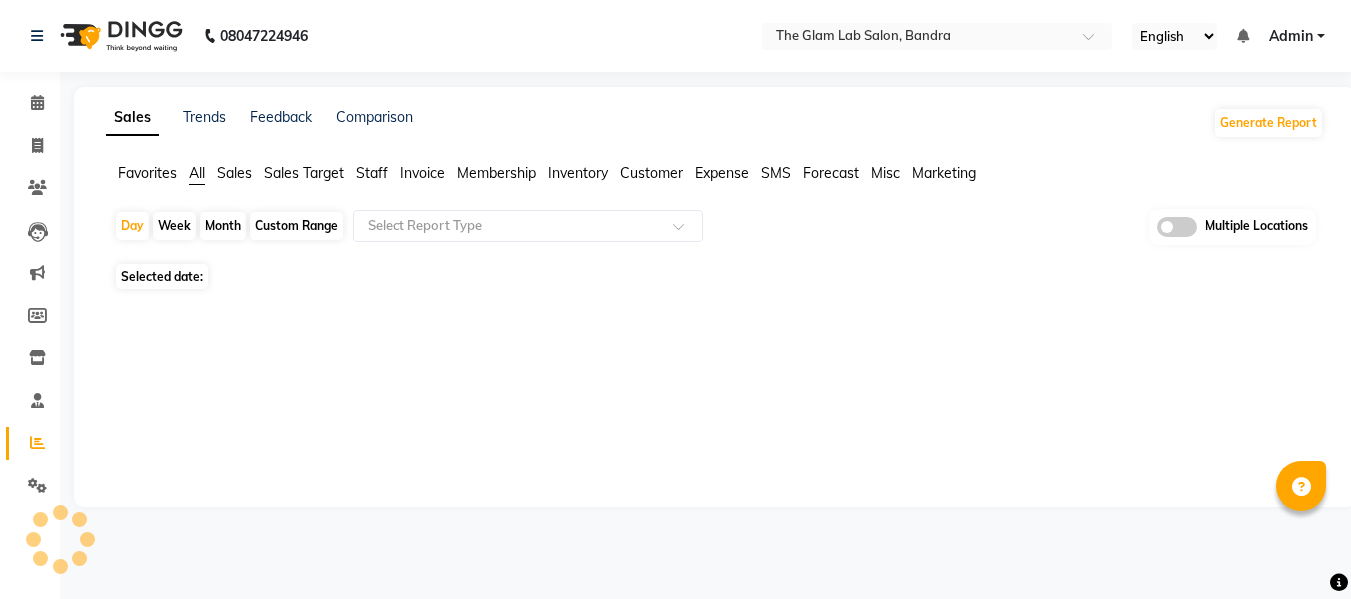 scroll, scrollTop: 0, scrollLeft: 0, axis: both 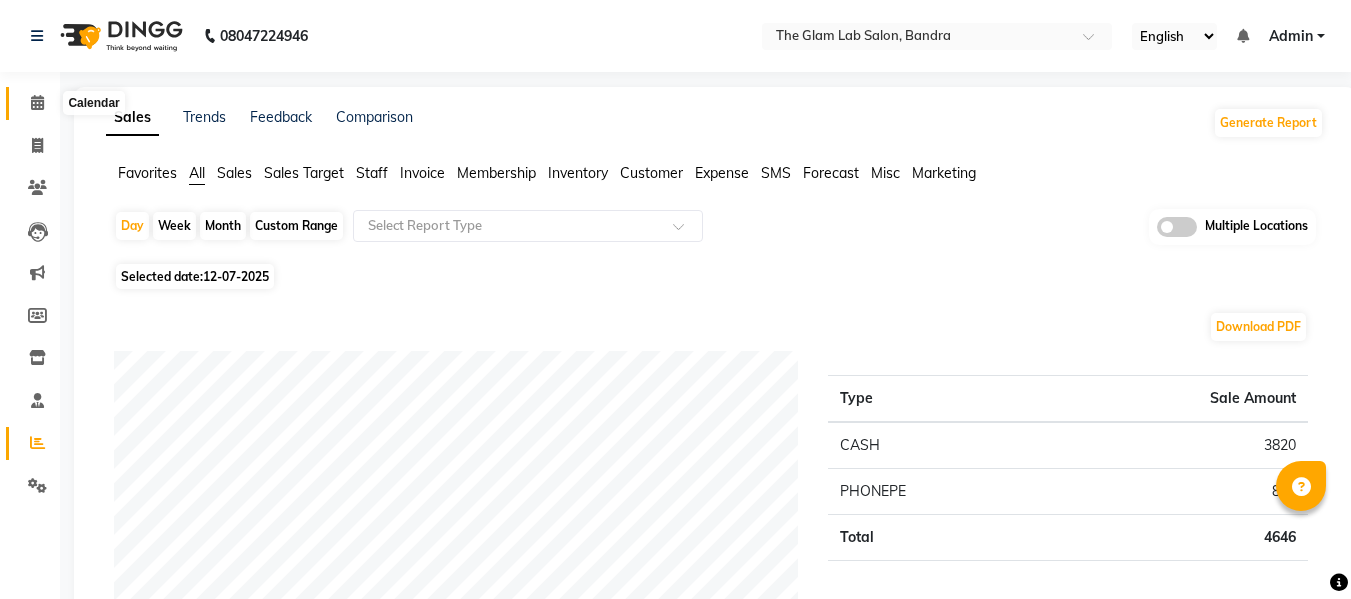 click 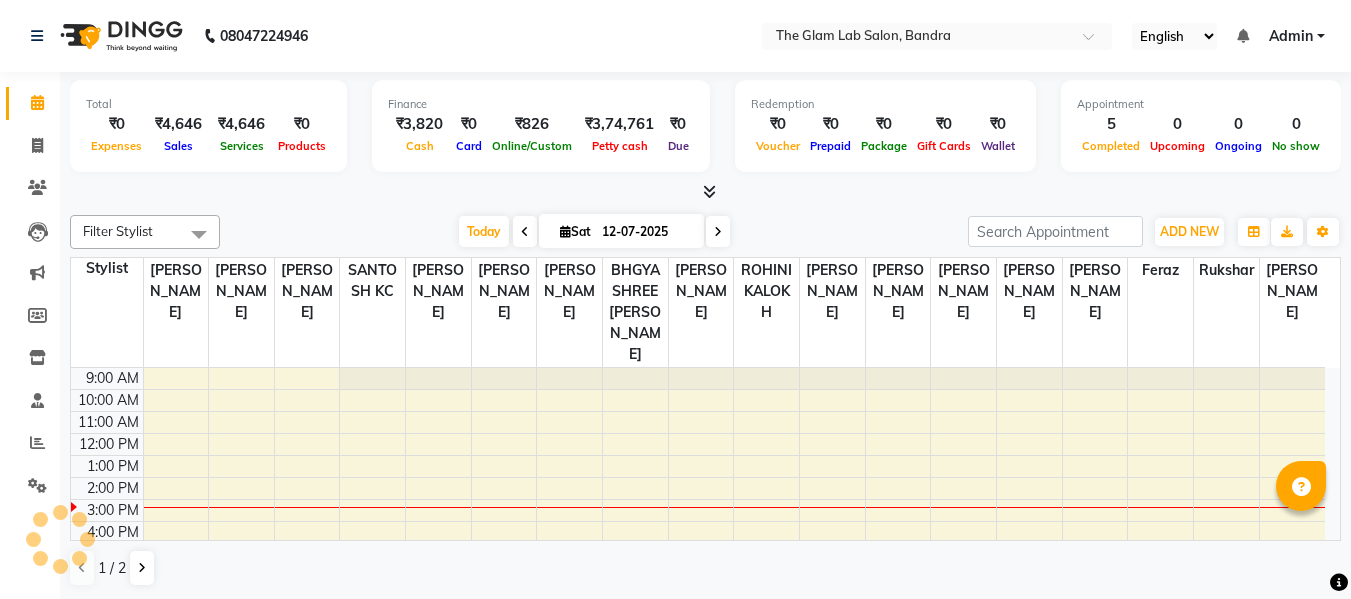 scroll, scrollTop: 0, scrollLeft: 0, axis: both 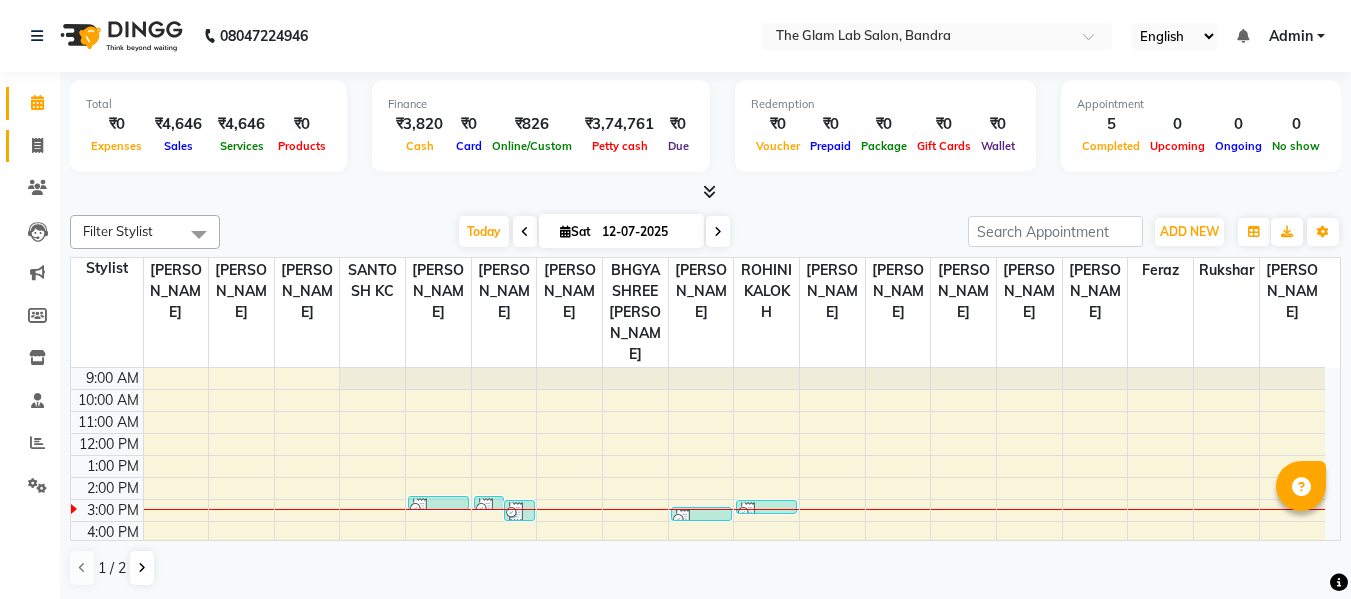 click on "Invoice" 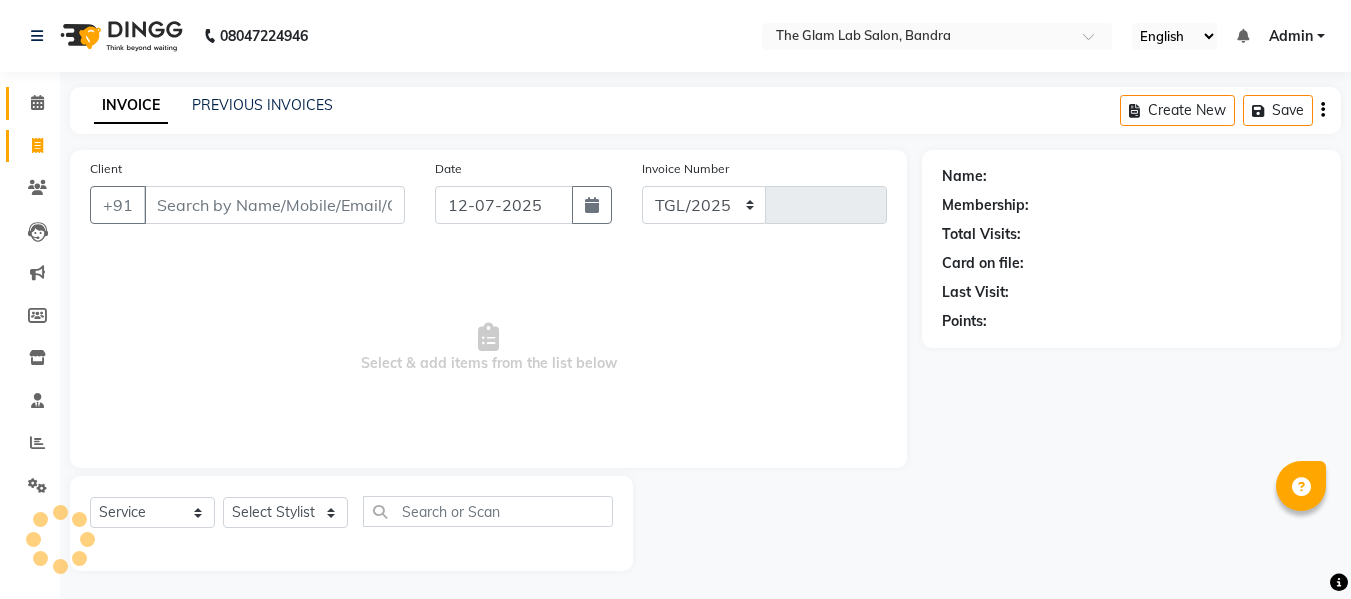 select on "734" 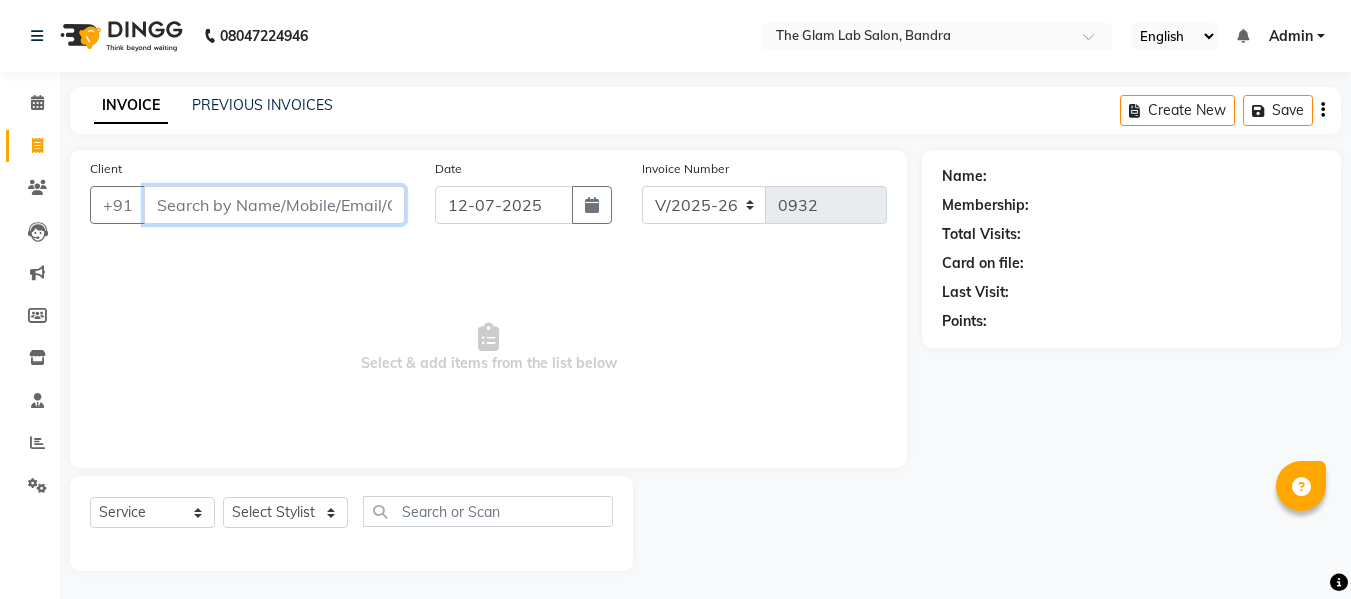 click on "Client" at bounding box center [274, 205] 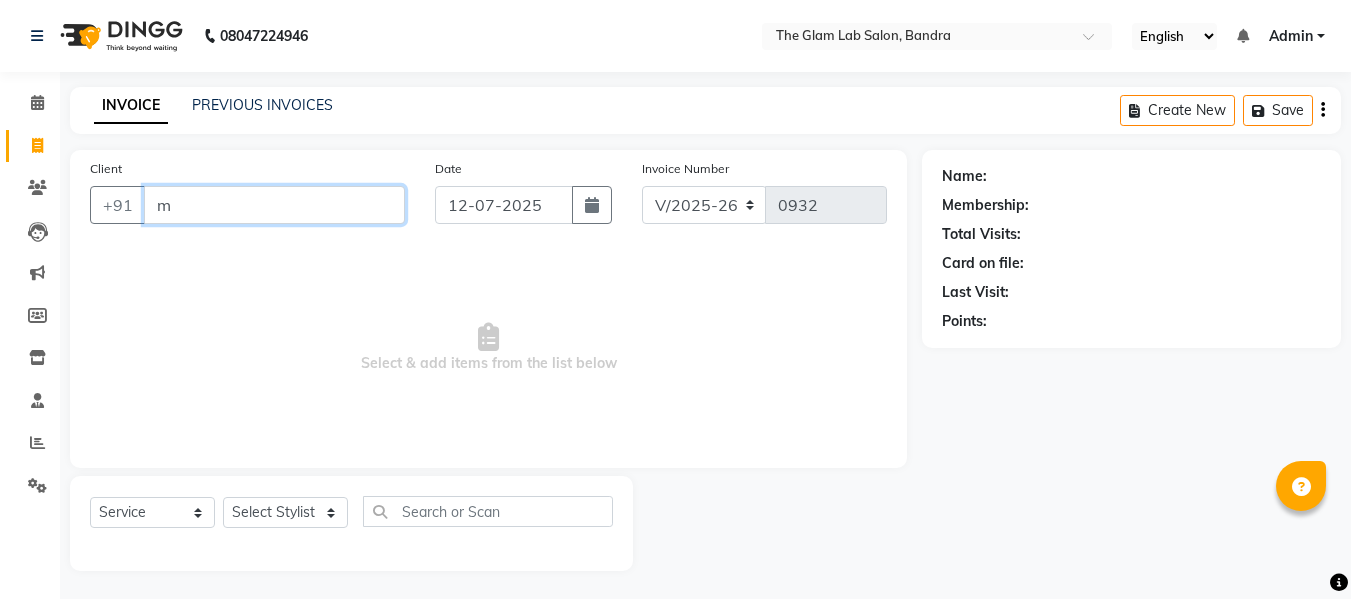 click on "m" at bounding box center [274, 205] 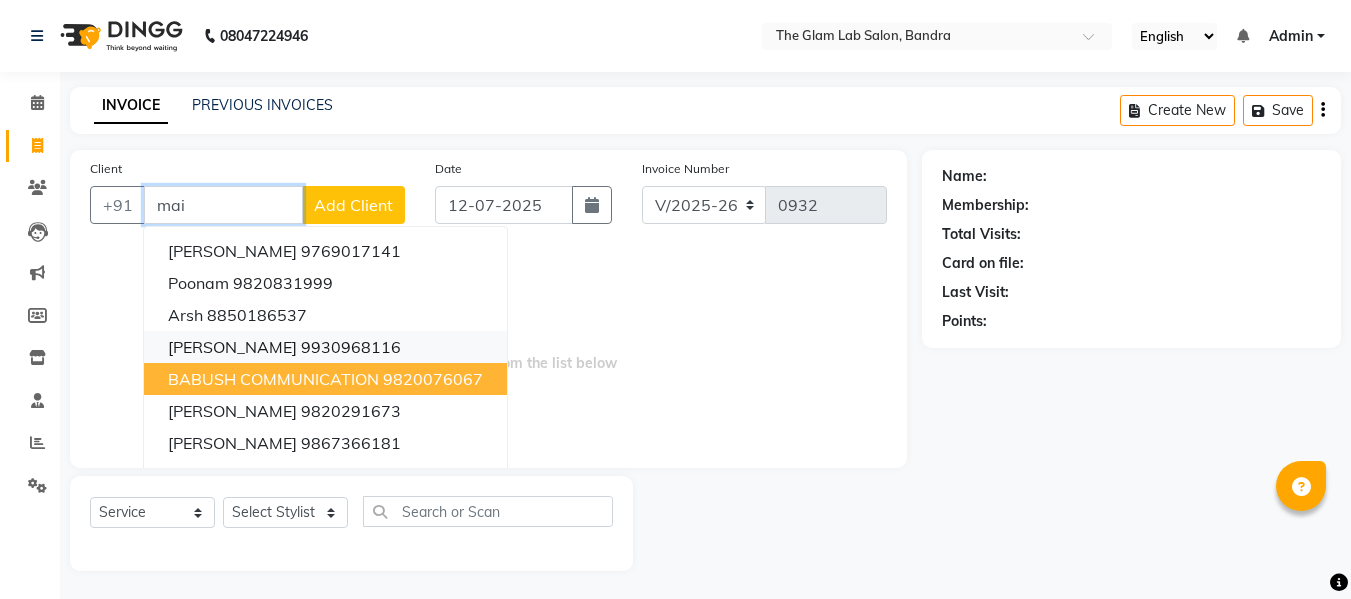 scroll, scrollTop: 2, scrollLeft: 0, axis: vertical 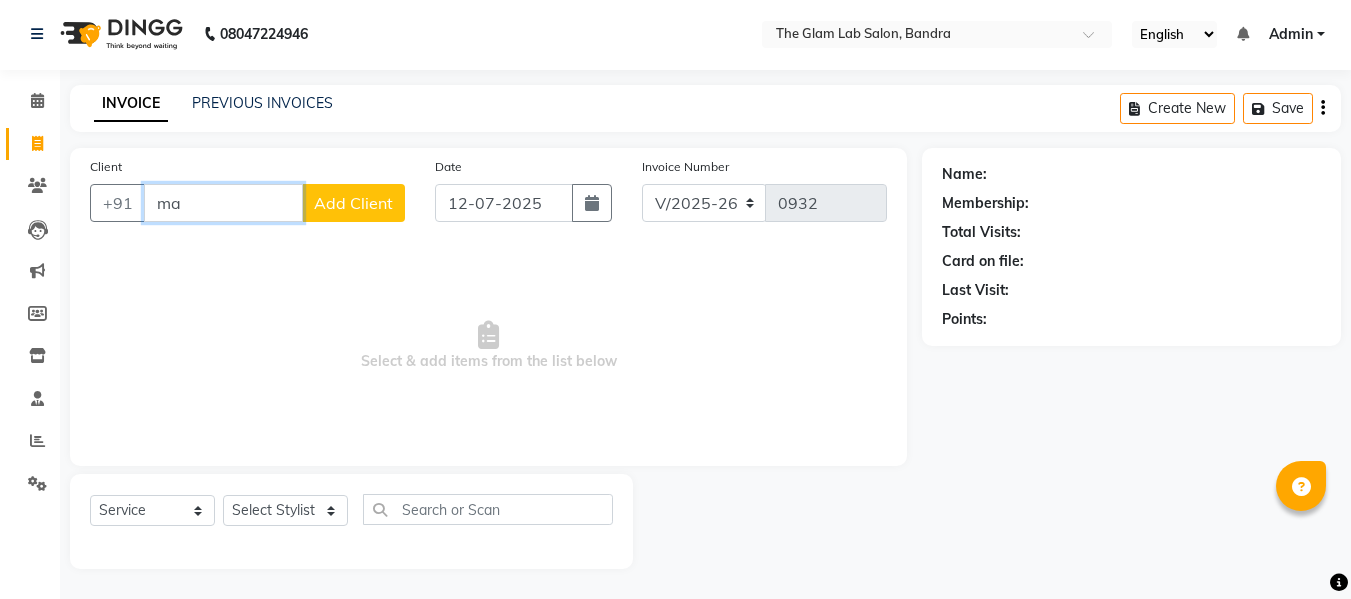 type on "m" 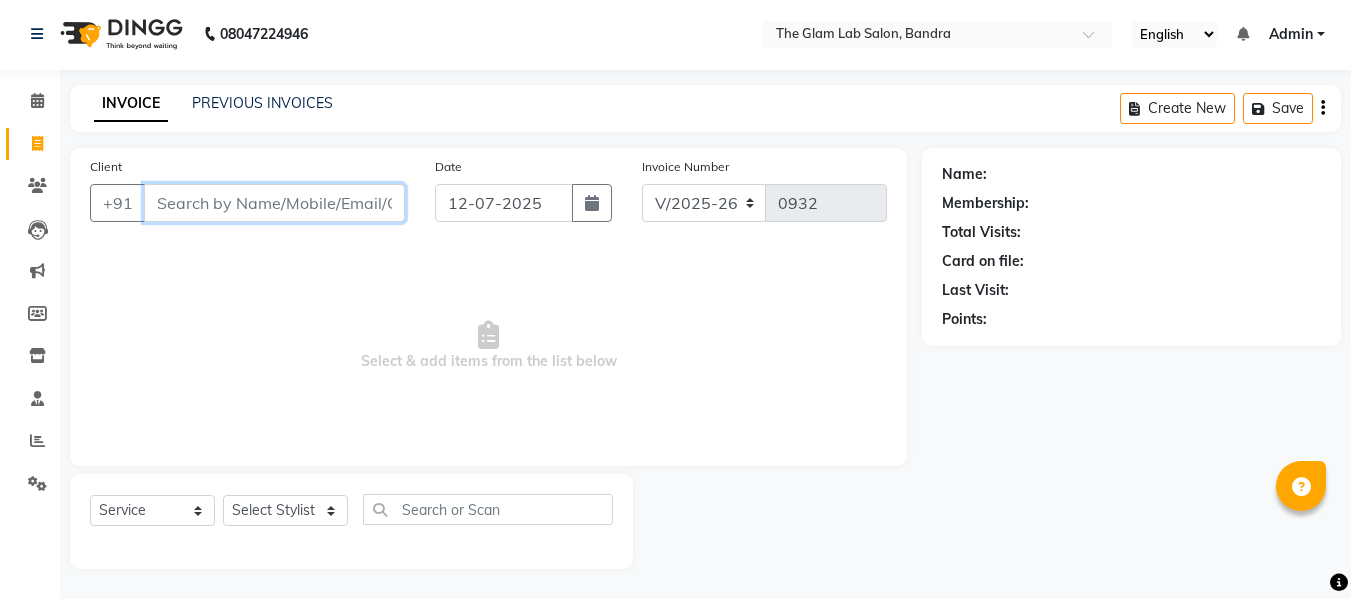 type on "m" 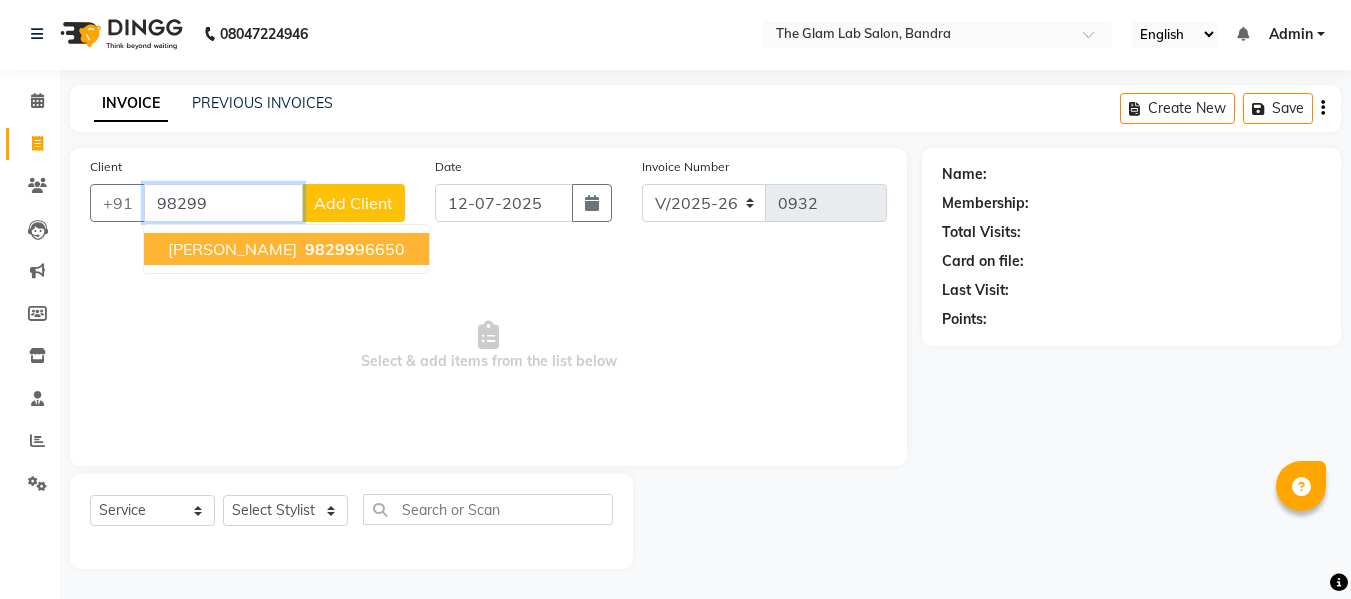 click on "[PERSON_NAME]" at bounding box center [232, 249] 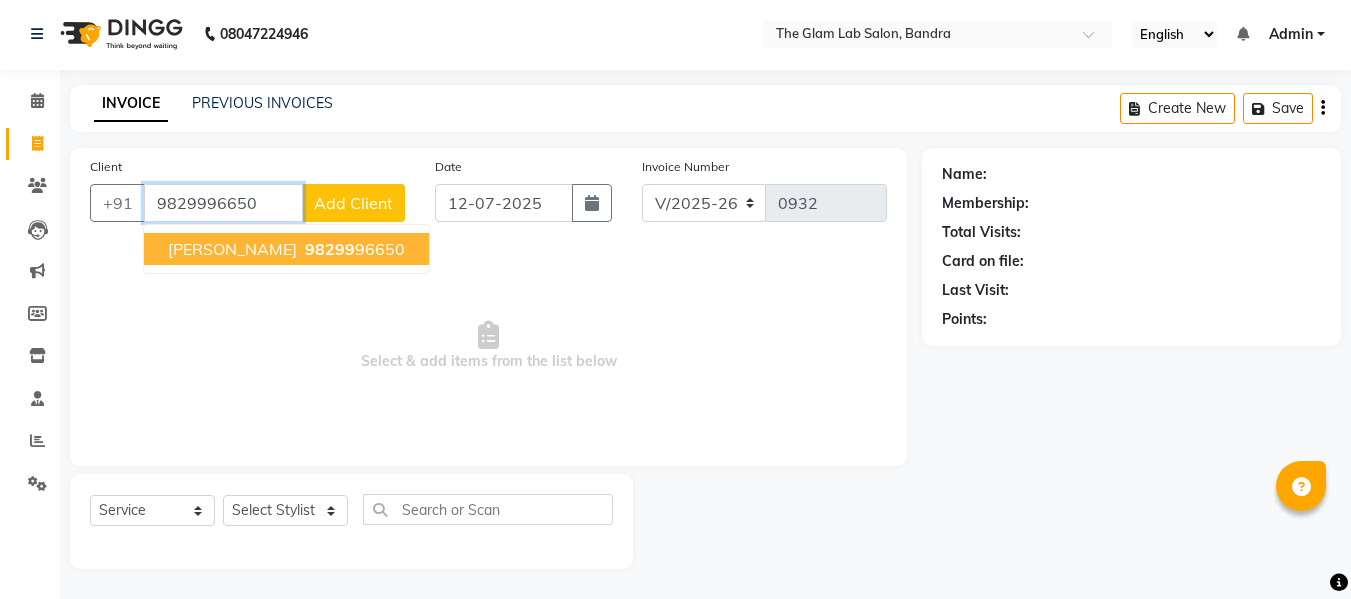 type on "9829996650" 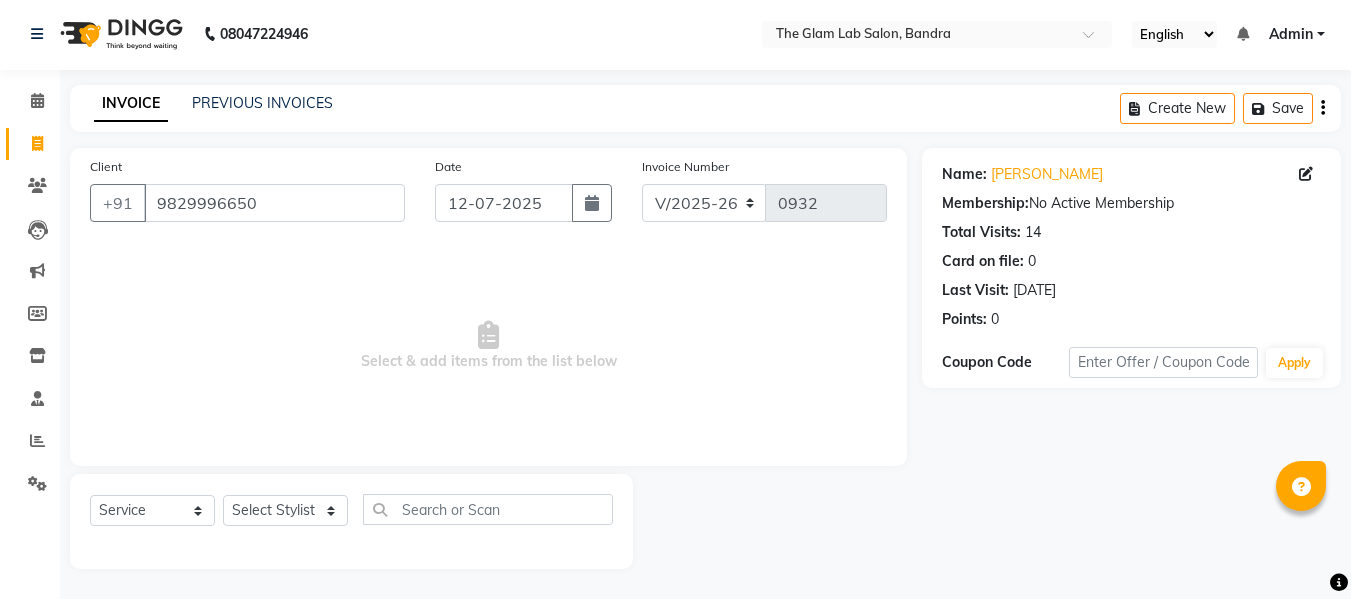 click on "Client [PHONE_NUMBER] Date [DATE] Invoice Number TGL/2025 V/2025 V/[PHONE_NUMBER]  Select & add items from the list below" 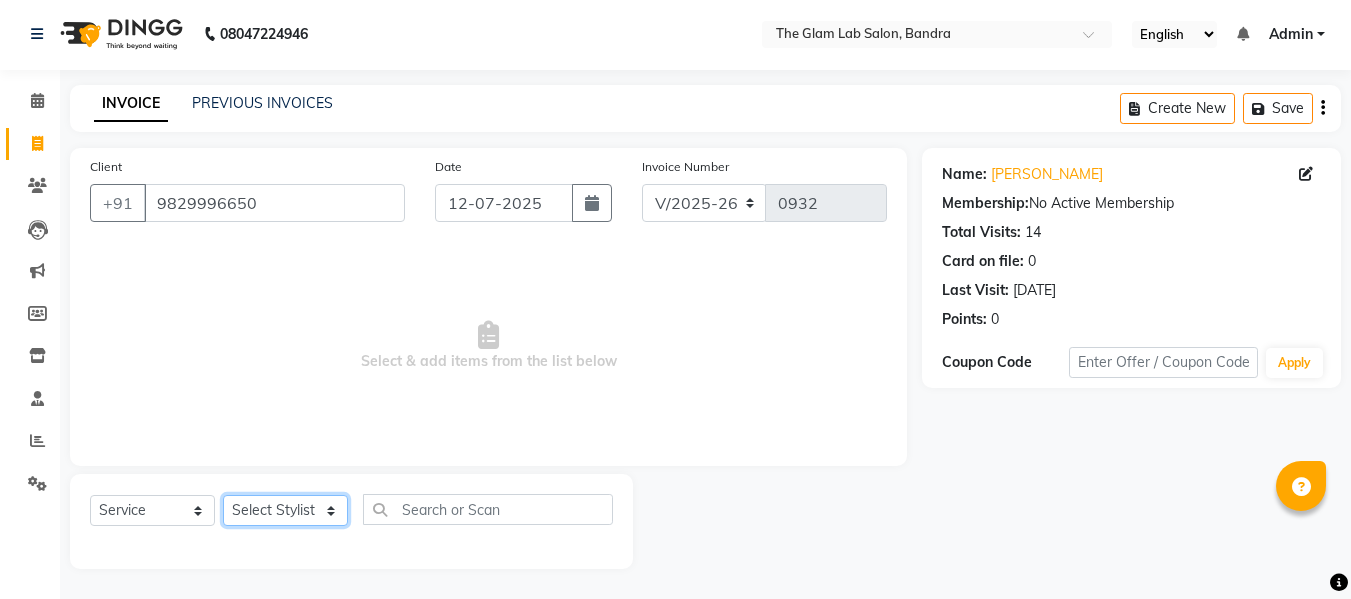 click on "Select Stylist [PERSON_NAME] [PERSON_NAME] [PERSON_NAME] [PERSON_NAME] BHGYASHREE [PERSON_NAME] [PERSON_NAME] [PERSON_NAME] [PERSON_NAME] [PERSON_NAME] [PERSON_NAME] [PERSON_NAME] [PERSON_NAME] ROHINI KALOKH [PERSON_NAME] rukshar SANTOSH [PERSON_NAME] [PERSON_NAME] [PERSON_NAME] WONCHUI [PERSON_NAME] [PERSON_NAME] ZAIN" 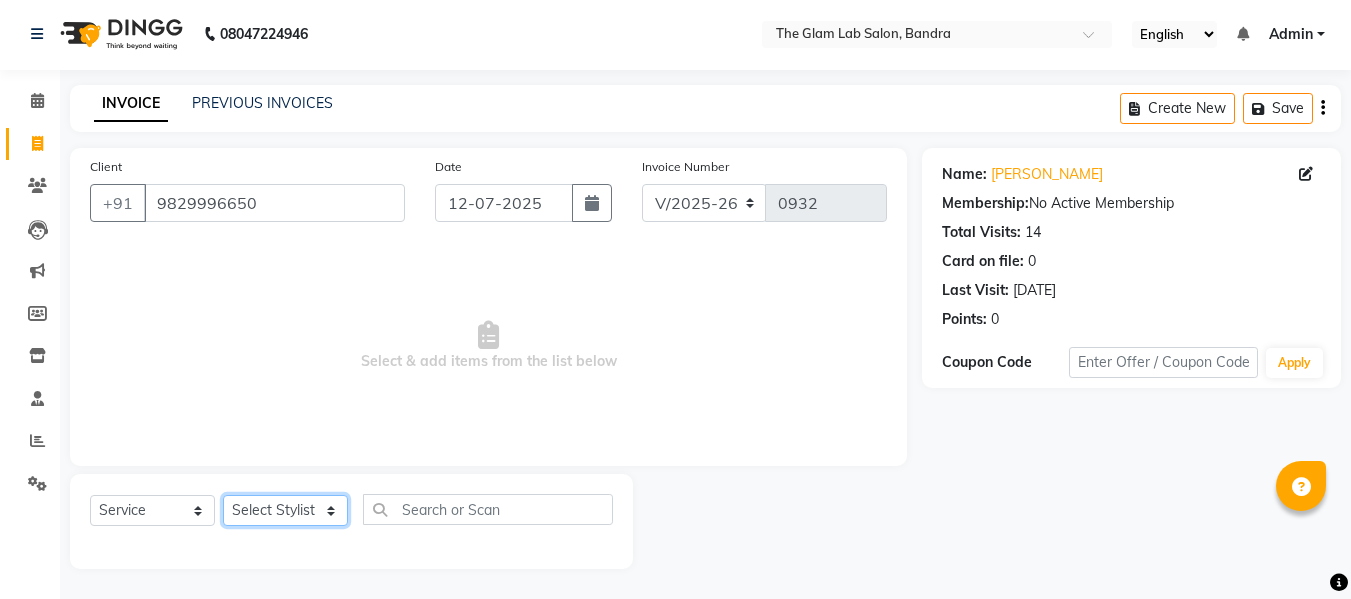 select on "61591" 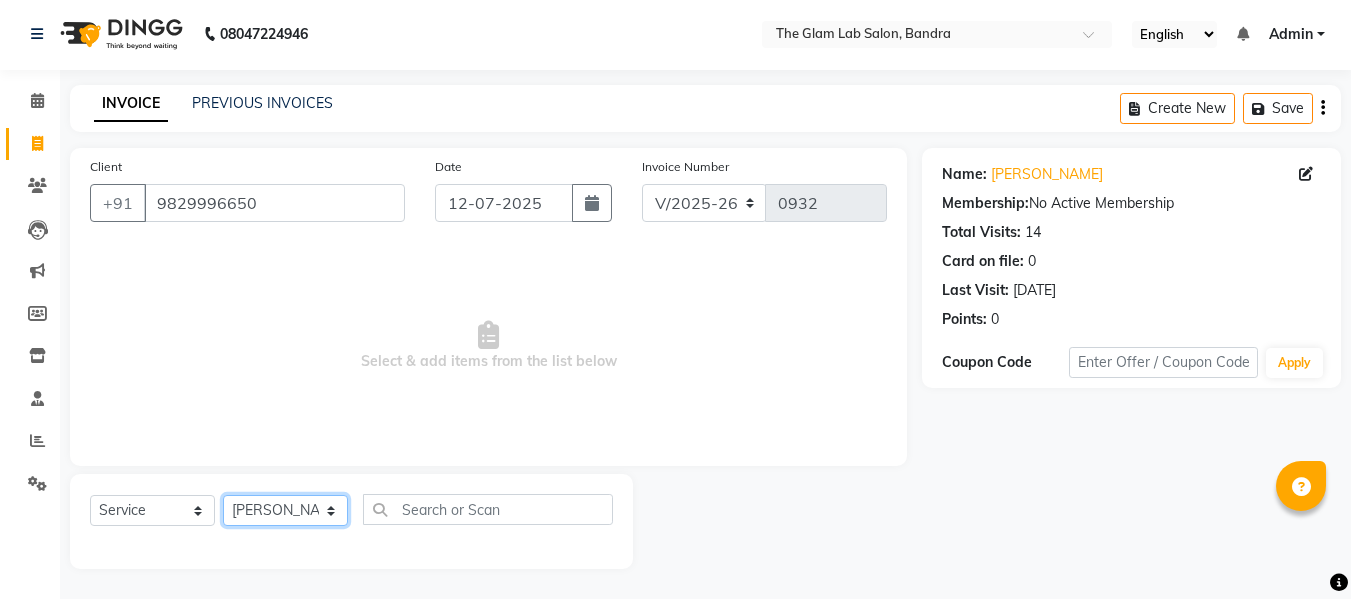 click on "Select Stylist [PERSON_NAME] [PERSON_NAME] [PERSON_NAME] [PERSON_NAME] BHGYASHREE [PERSON_NAME] [PERSON_NAME] [PERSON_NAME] [PERSON_NAME] [PERSON_NAME] [PERSON_NAME] [PERSON_NAME] [PERSON_NAME] ROHINI KALOKH [PERSON_NAME] rukshar SANTOSH [PERSON_NAME] [PERSON_NAME] [PERSON_NAME] WONCHUI [PERSON_NAME] [PERSON_NAME] ZAIN" 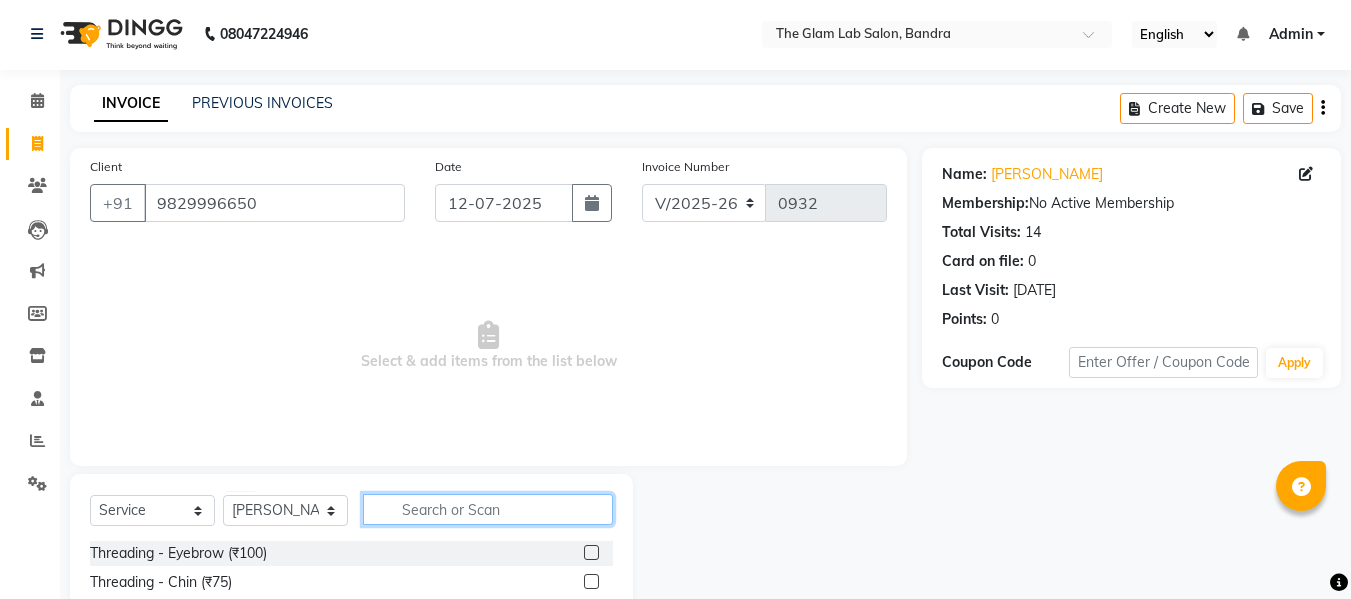 click 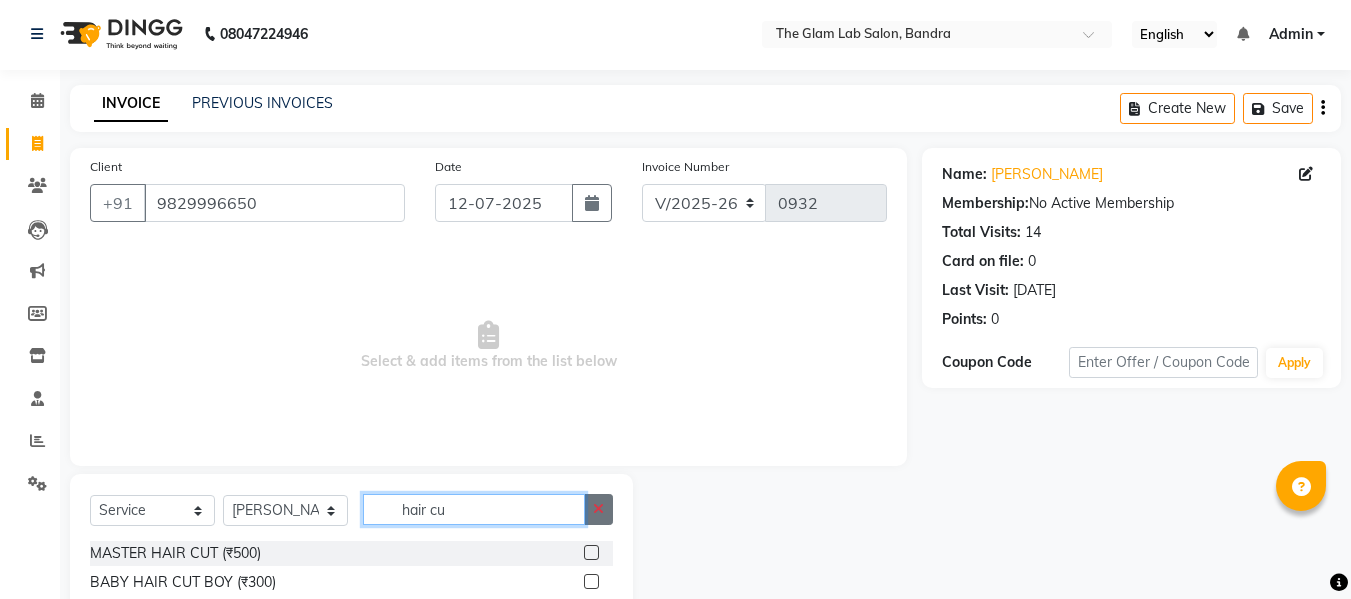 scroll, scrollTop: 142, scrollLeft: 0, axis: vertical 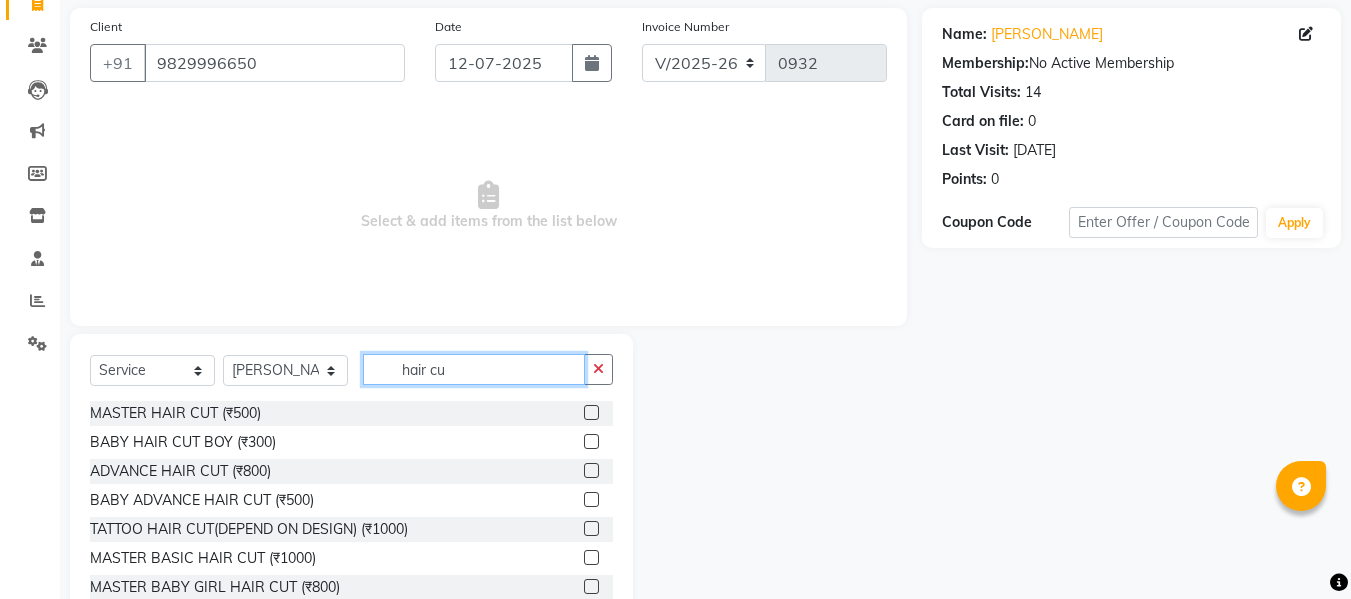 type on "hair cu" 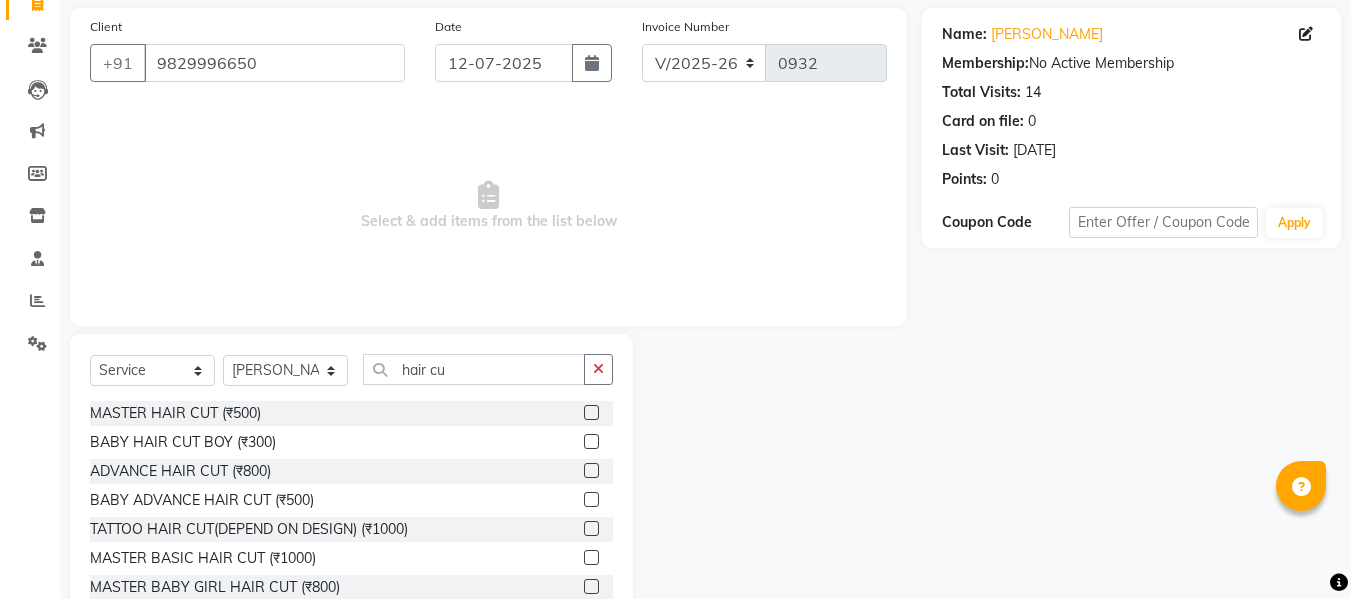 click 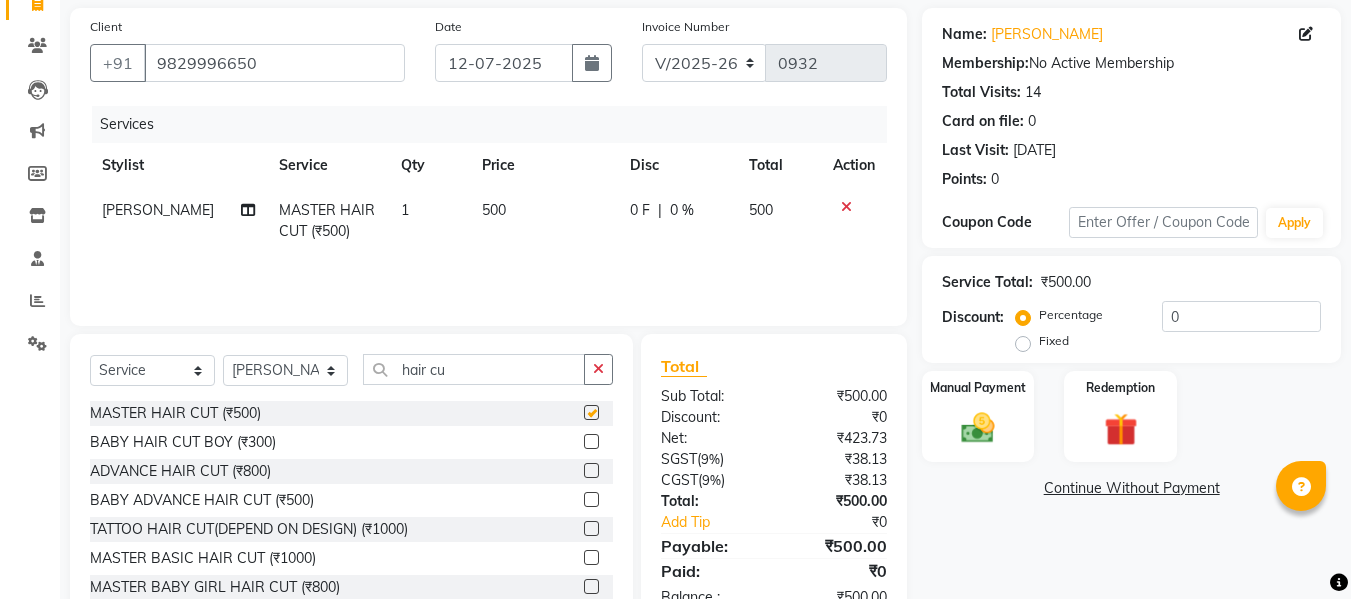 checkbox on "false" 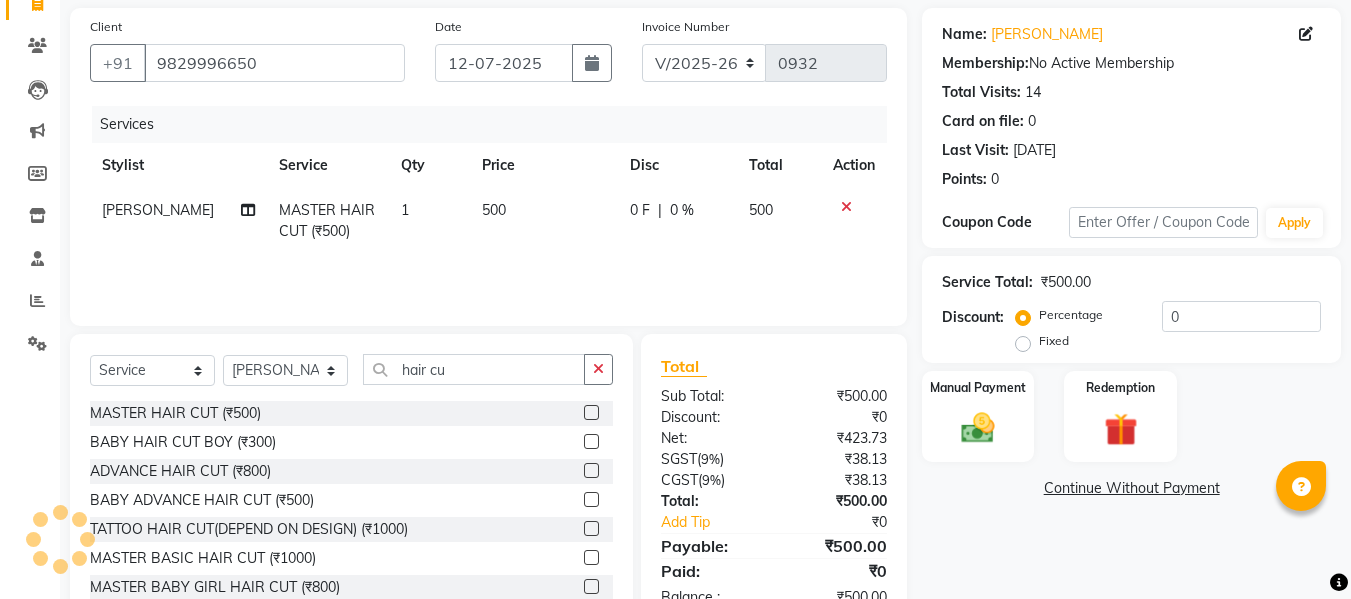 click on "500" 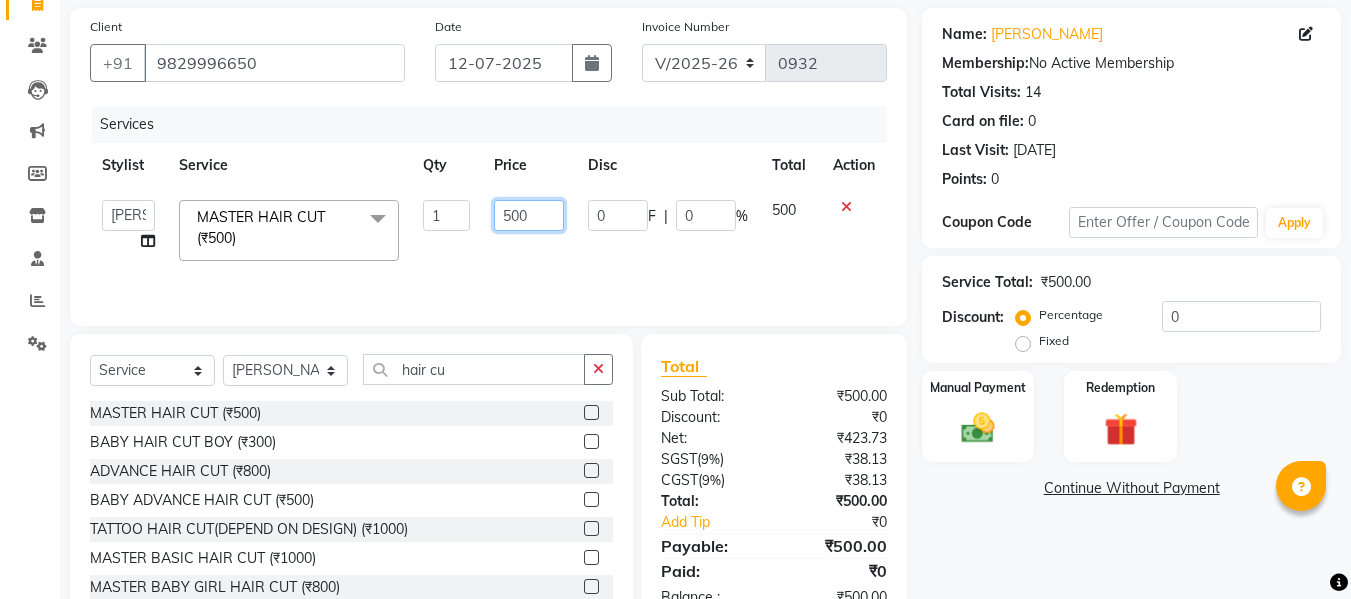 click on "500" 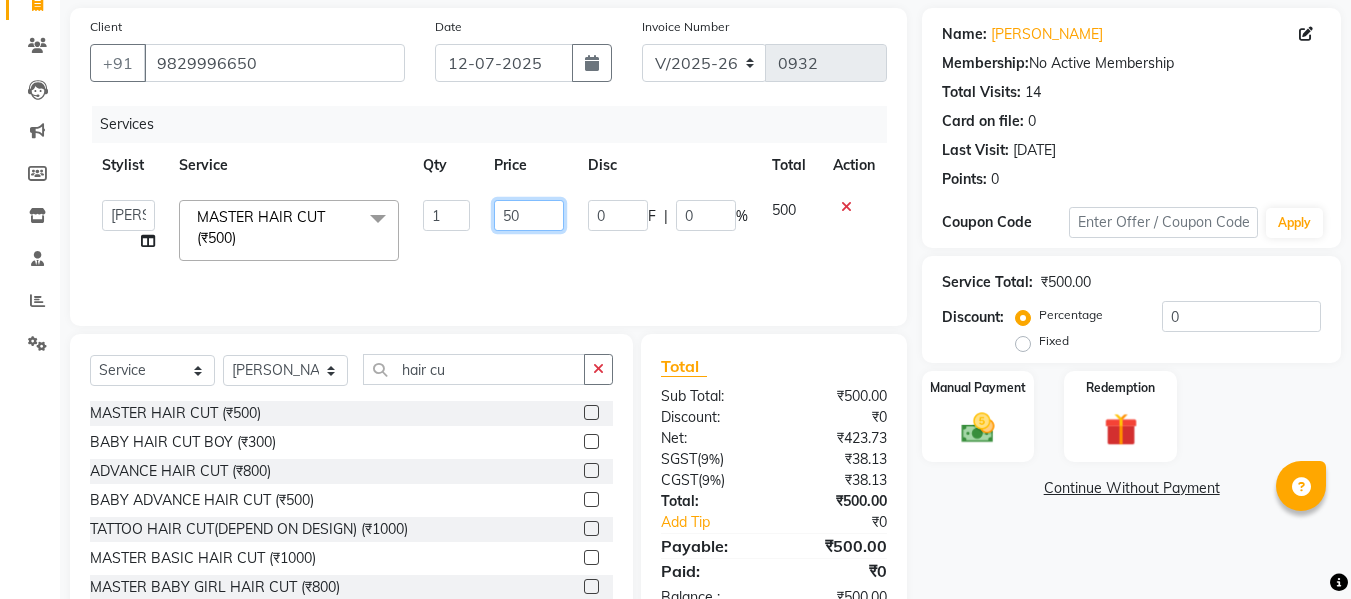 type on "5" 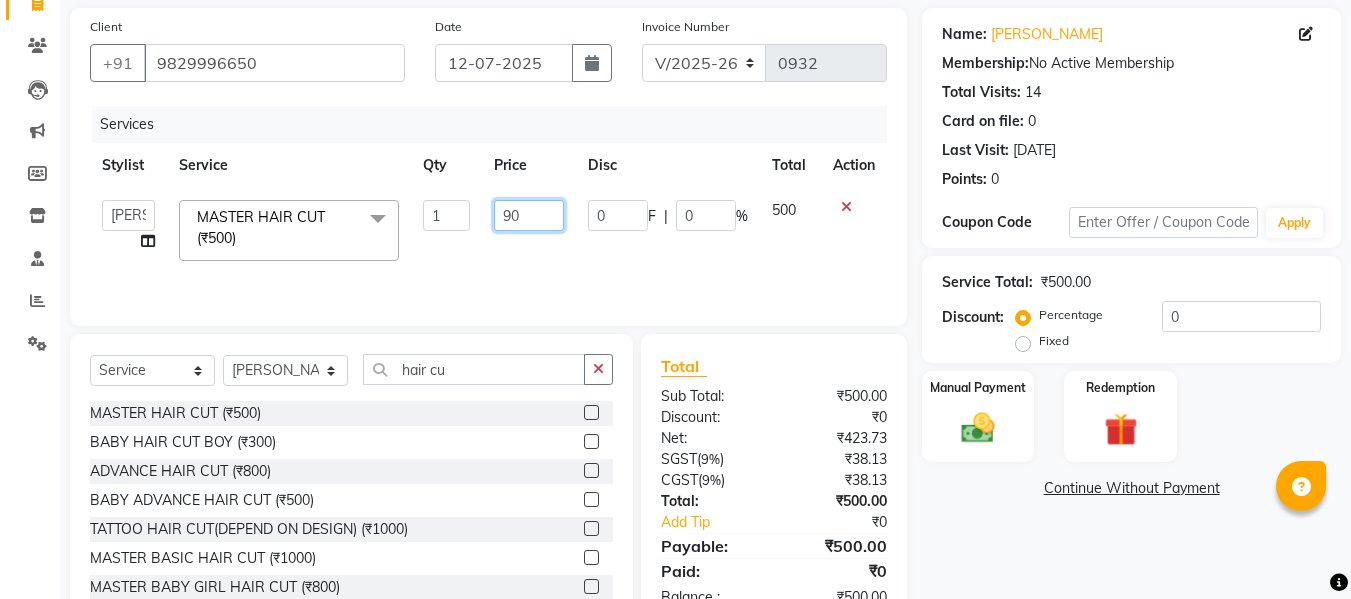 type on "900" 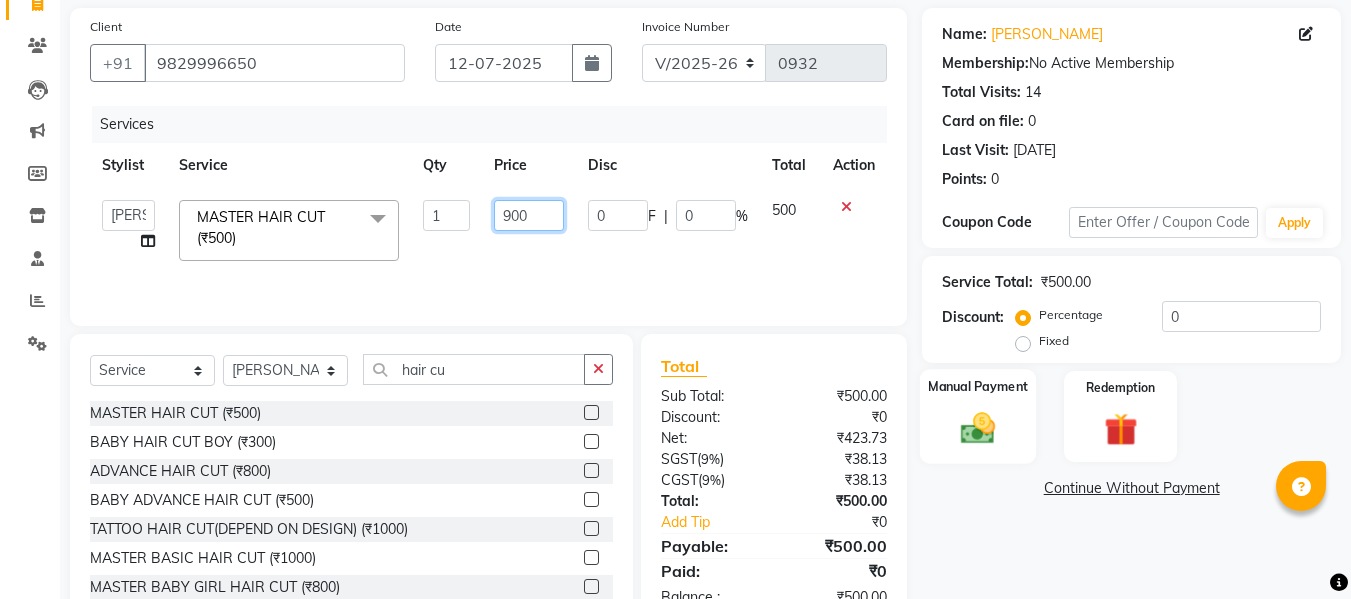 scroll, scrollTop: 202, scrollLeft: 0, axis: vertical 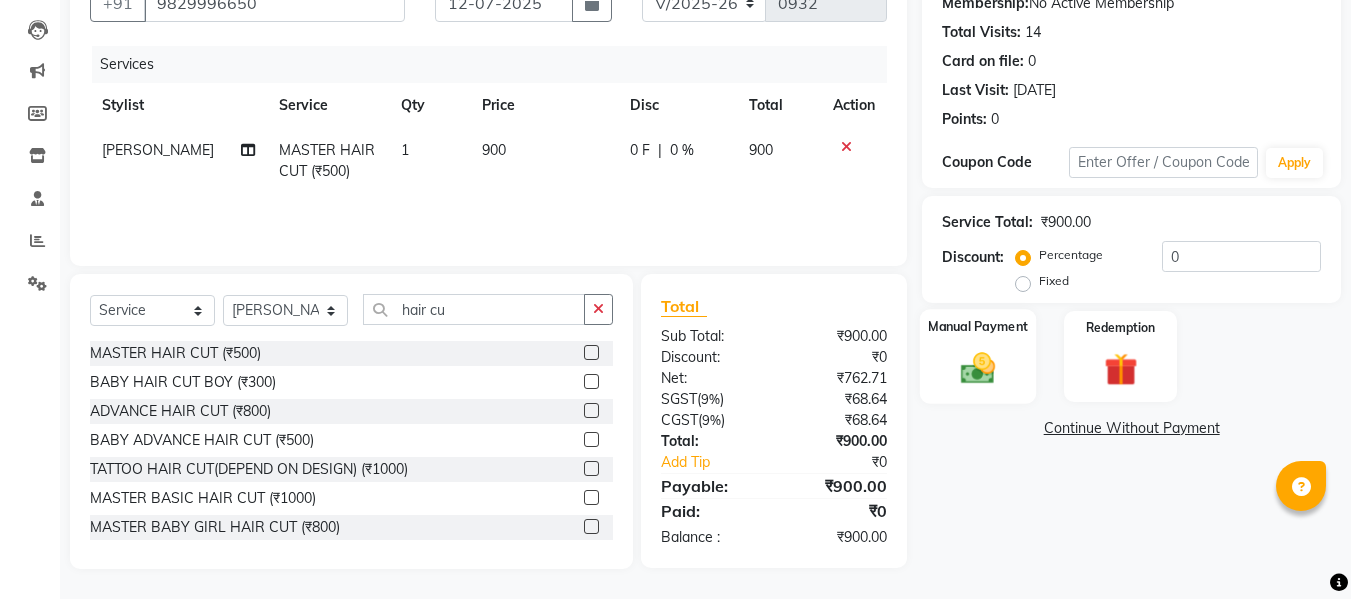 click 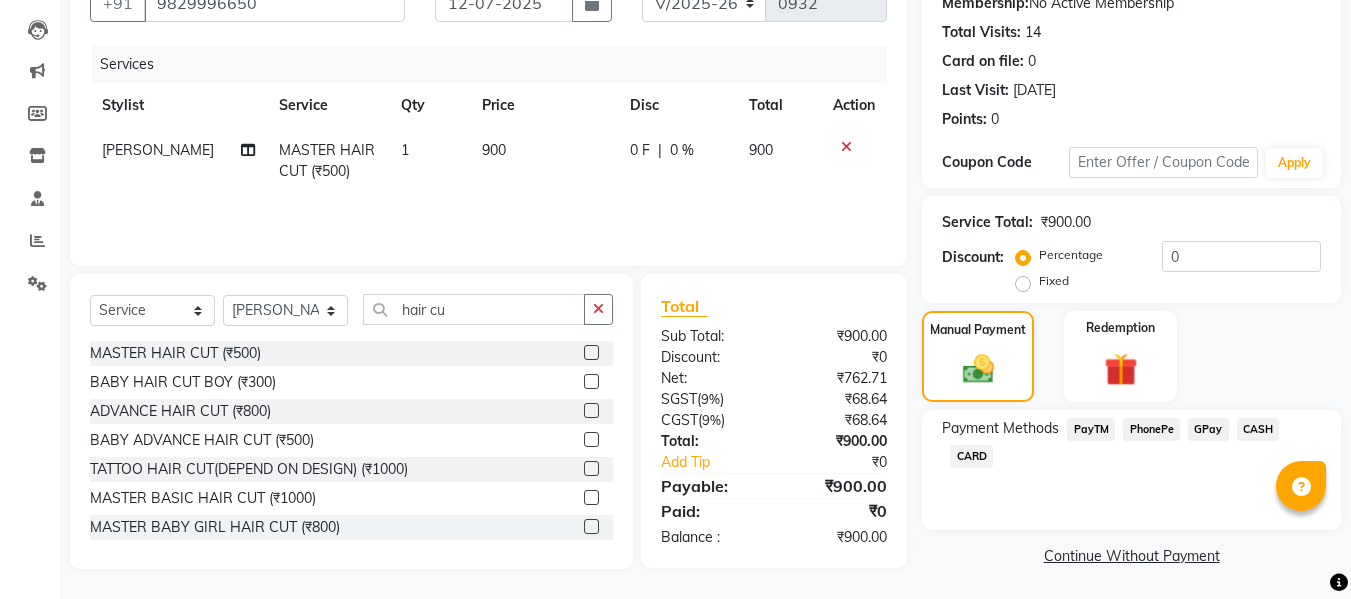 scroll, scrollTop: 204, scrollLeft: 0, axis: vertical 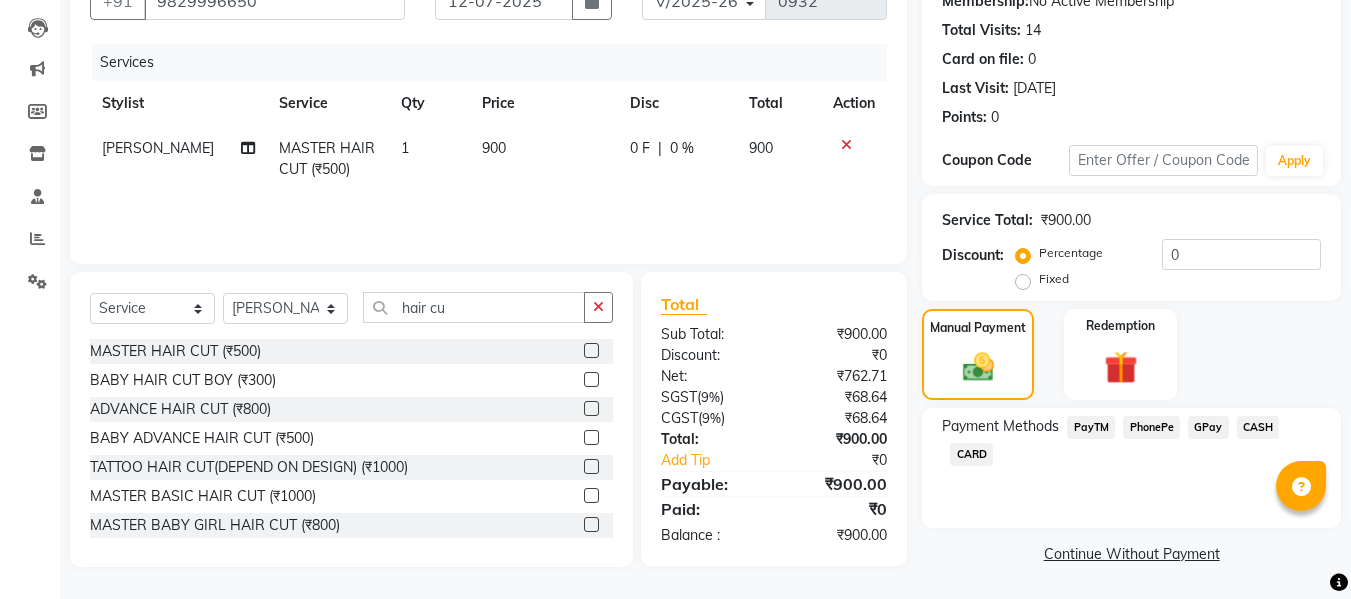 click on "CASH" 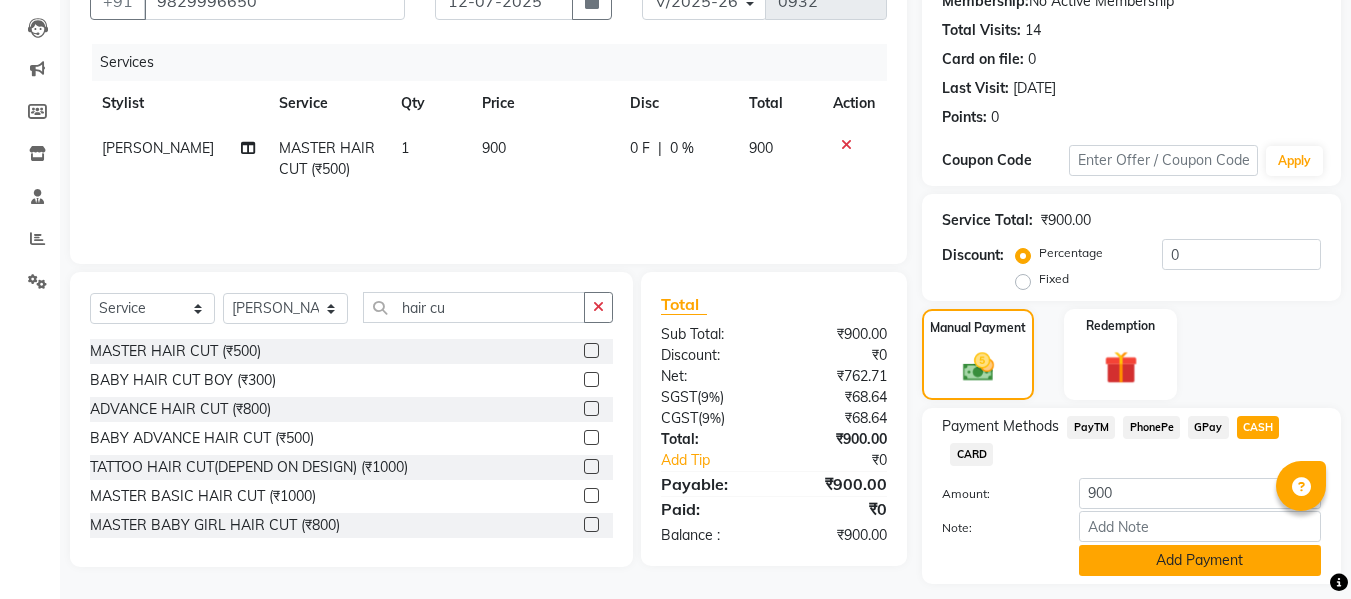 scroll, scrollTop: 260, scrollLeft: 0, axis: vertical 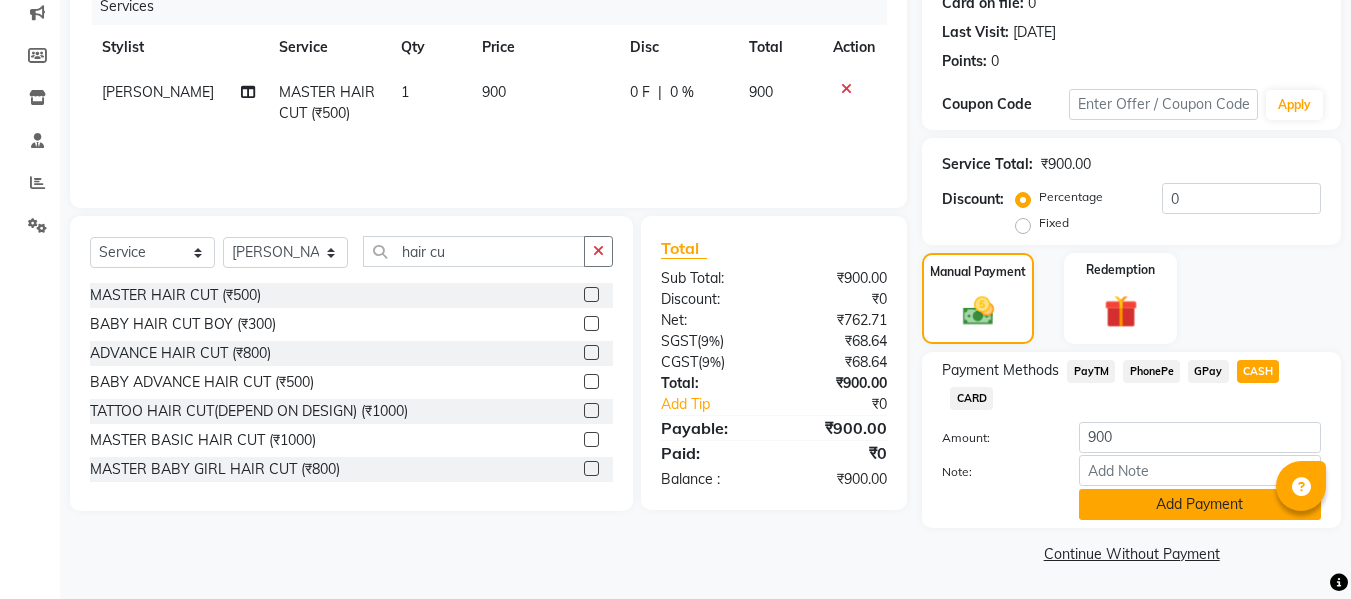 click on "Add Payment" 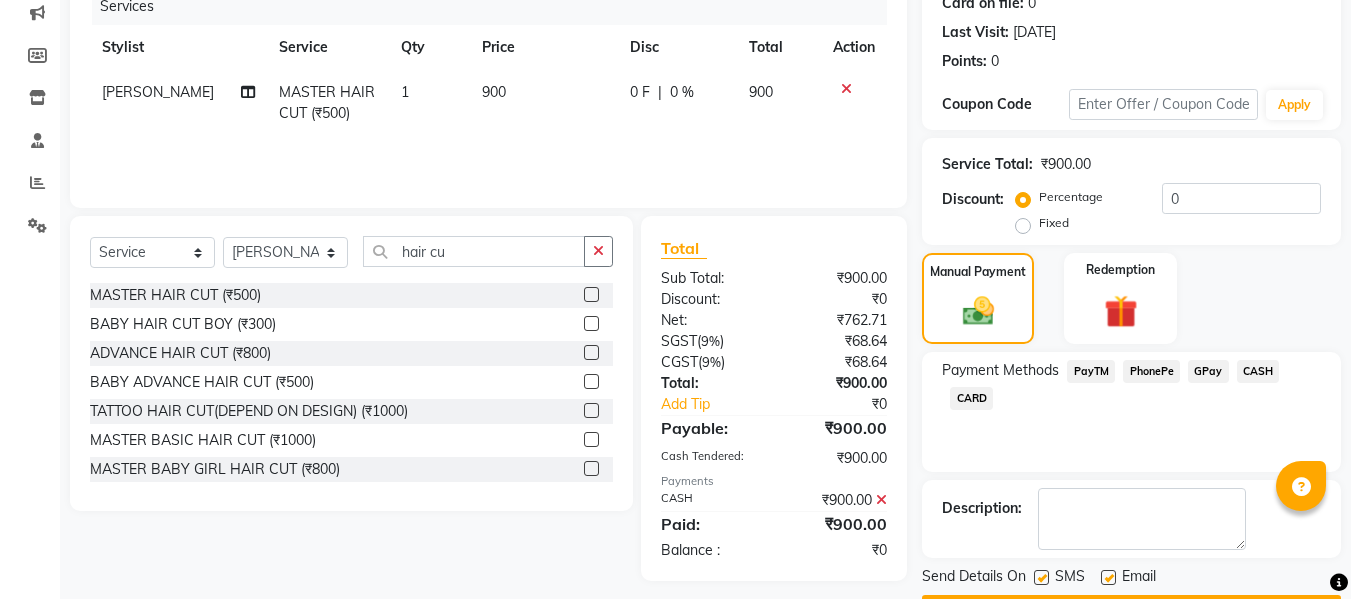 scroll, scrollTop: 317, scrollLeft: 0, axis: vertical 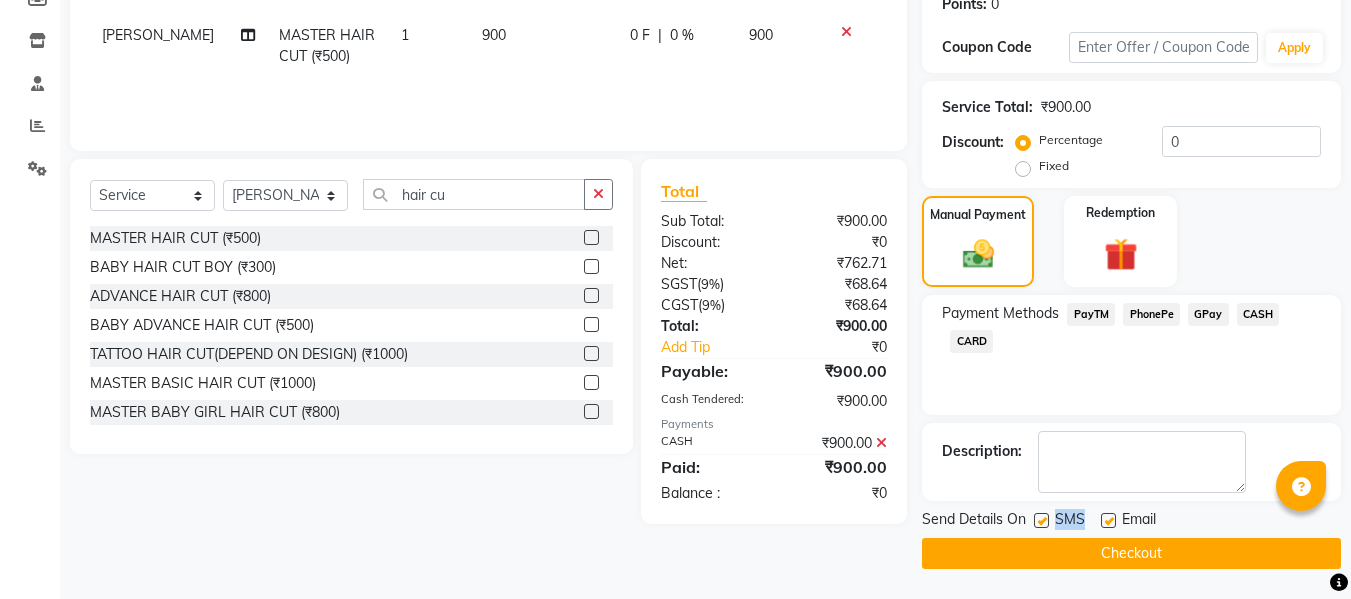 drag, startPoint x: 1115, startPoint y: 519, endPoint x: 1038, endPoint y: 521, distance: 77.02597 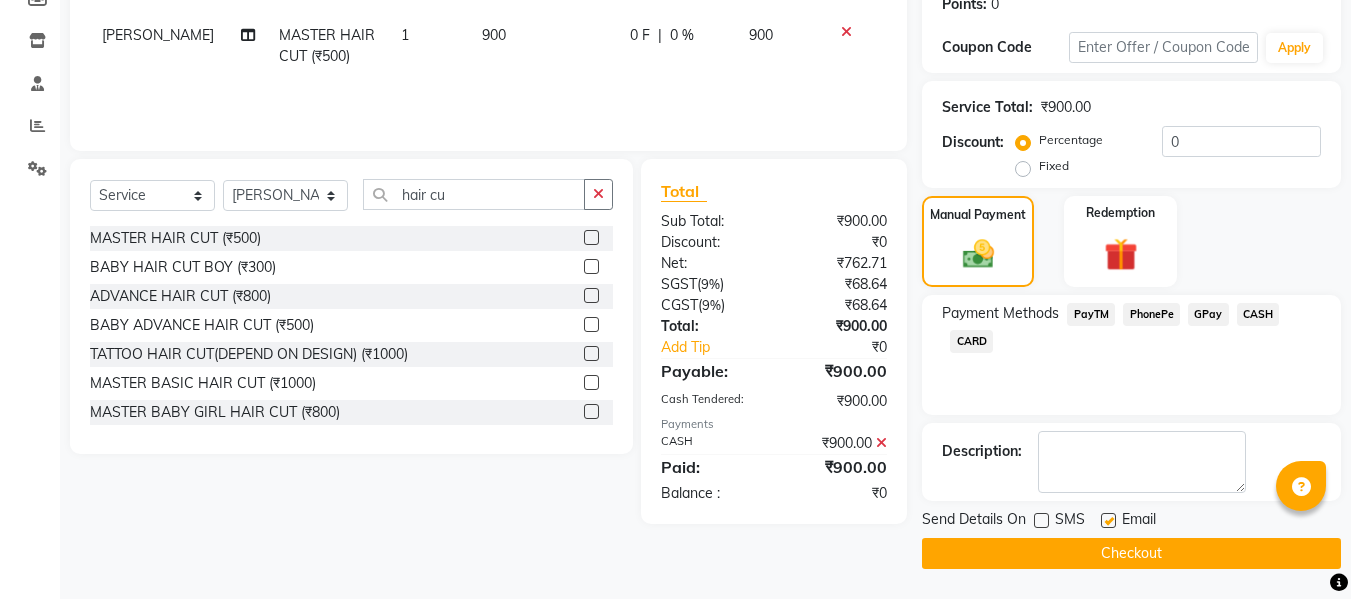 click 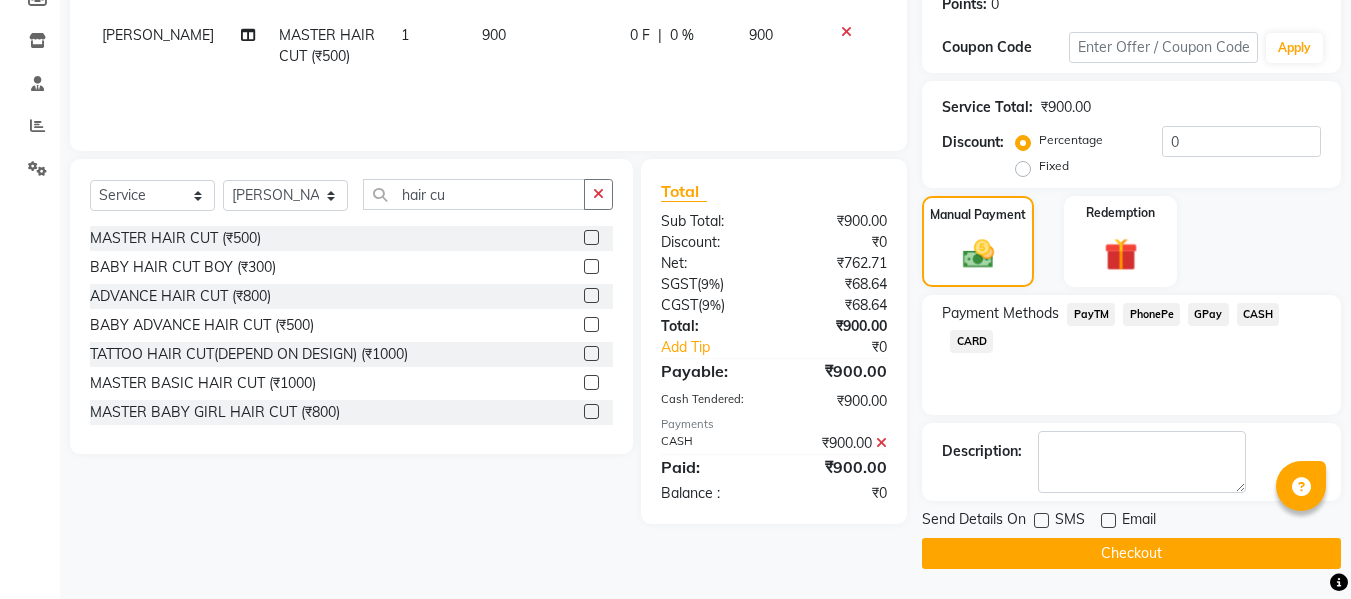 click on "Checkout" 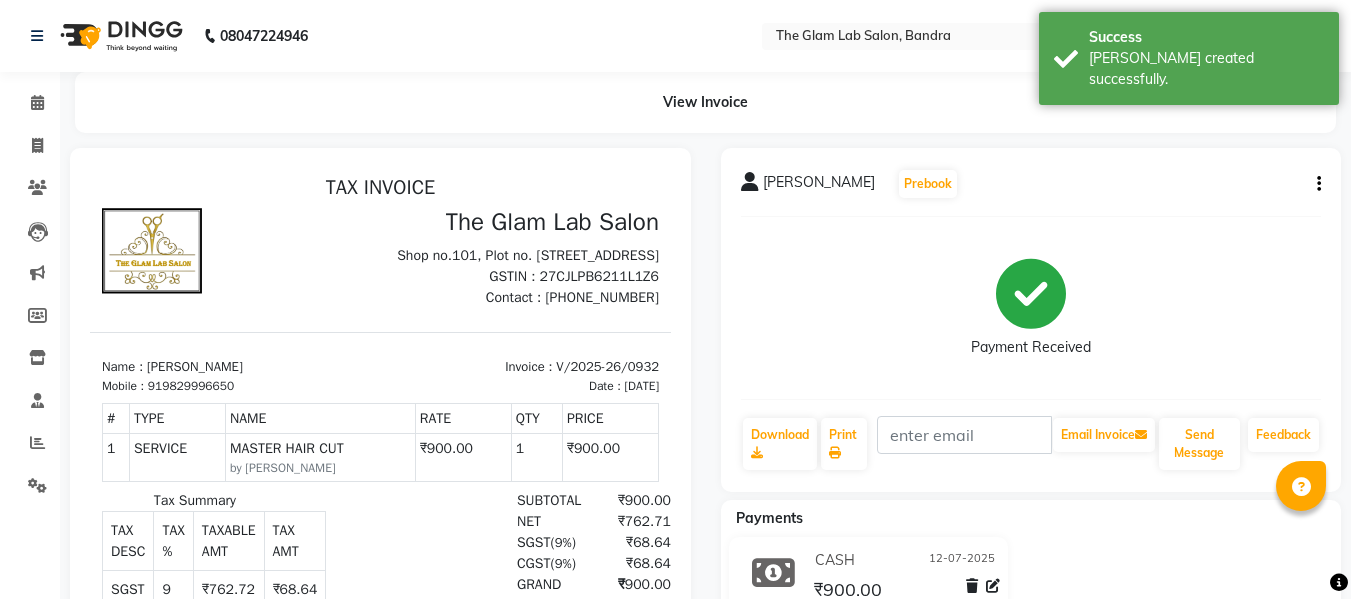 scroll, scrollTop: 0, scrollLeft: 0, axis: both 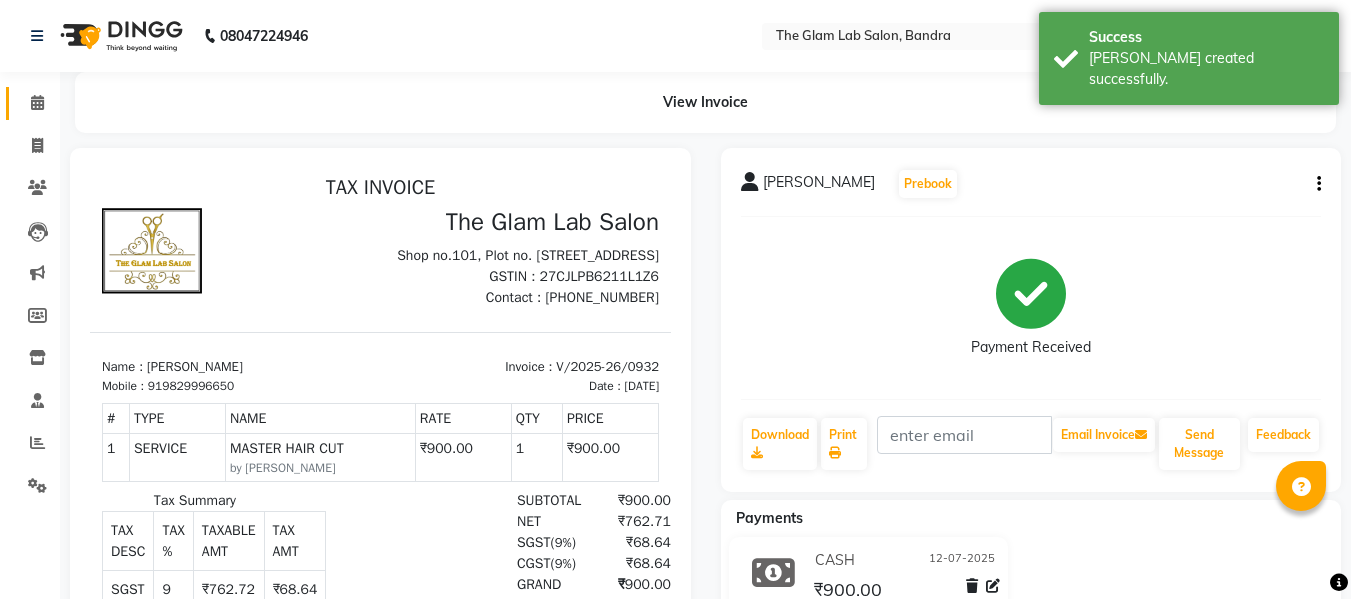 click on "Calendar" 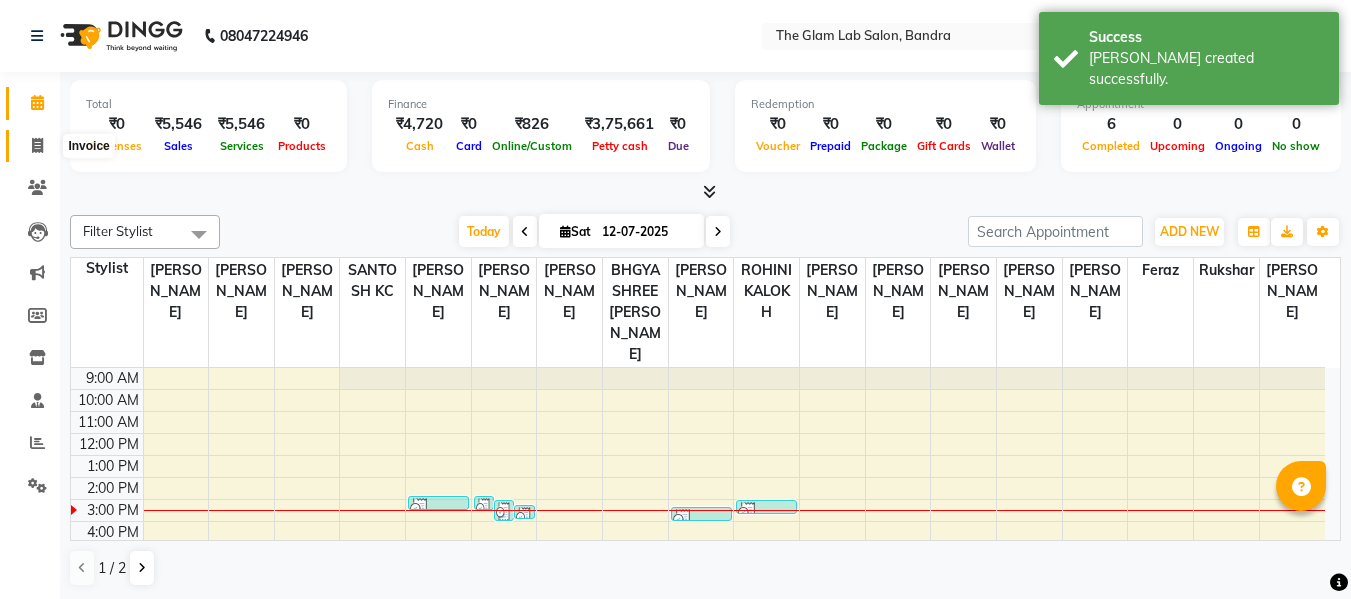 click 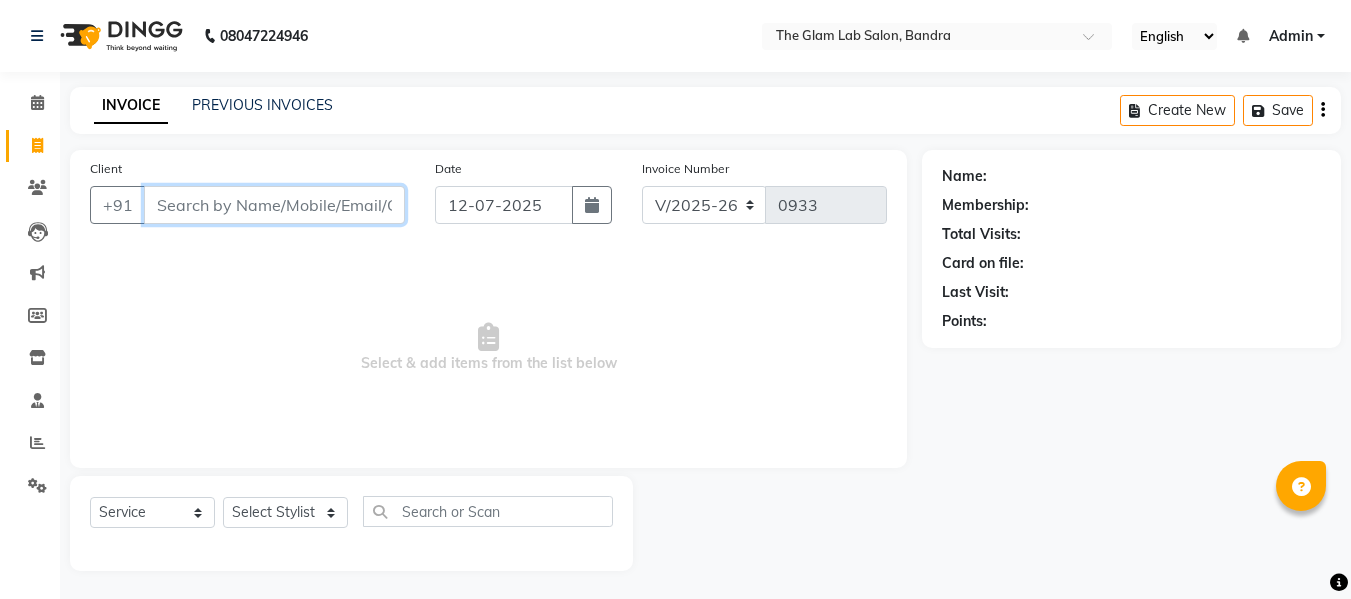 click on "Client" at bounding box center [274, 205] 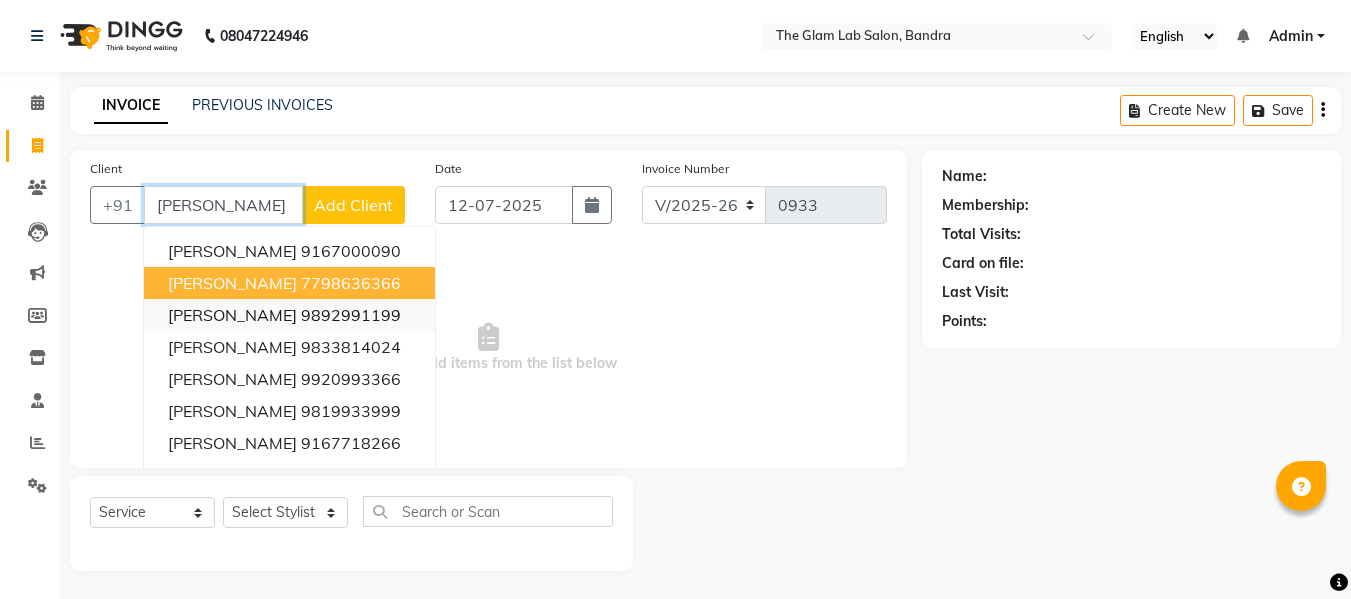 scroll, scrollTop: 2, scrollLeft: 0, axis: vertical 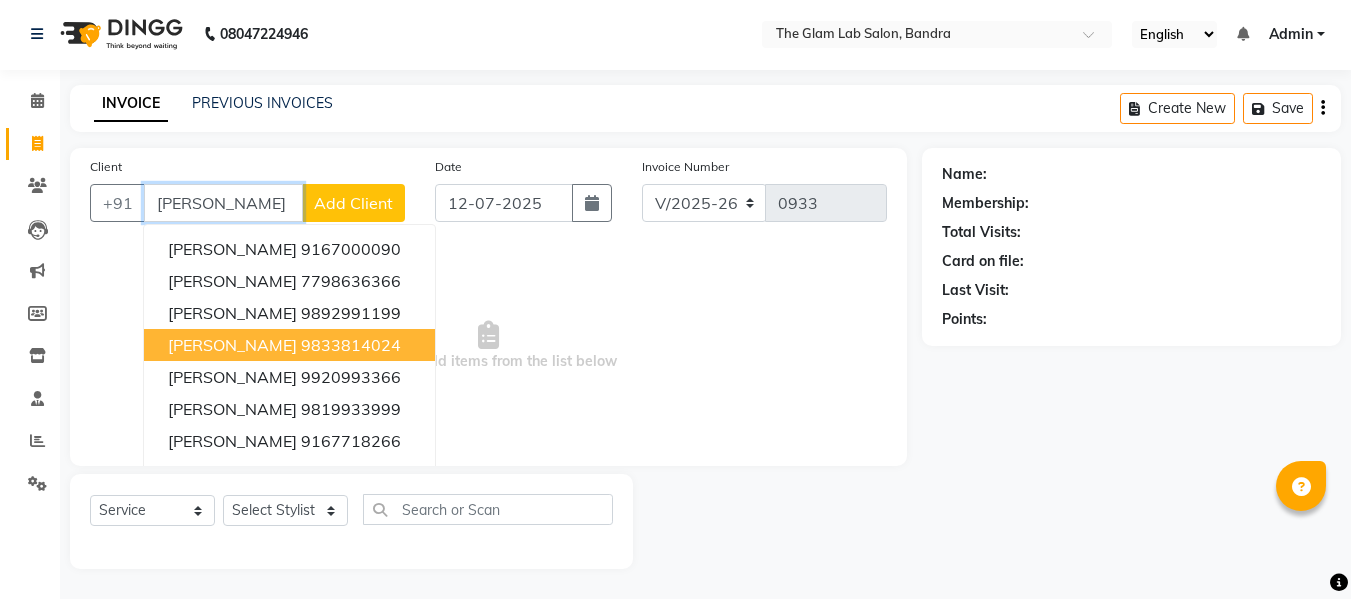 click on "[PERSON_NAME]" at bounding box center (232, 345) 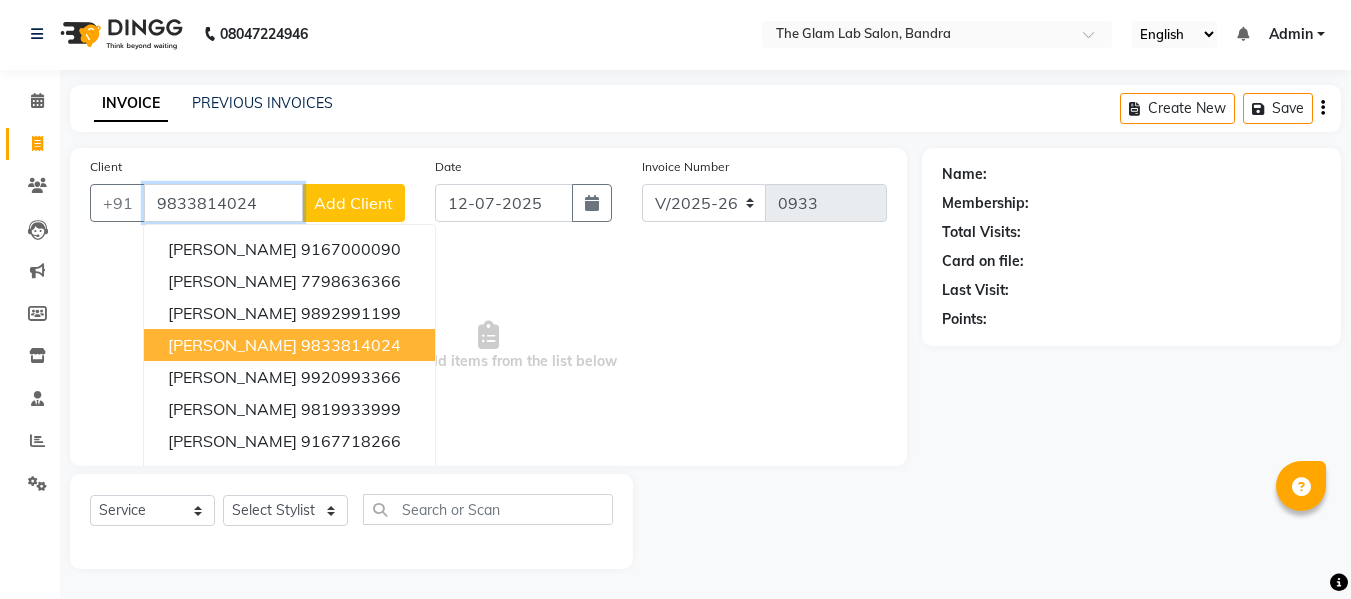 type on "9833814024" 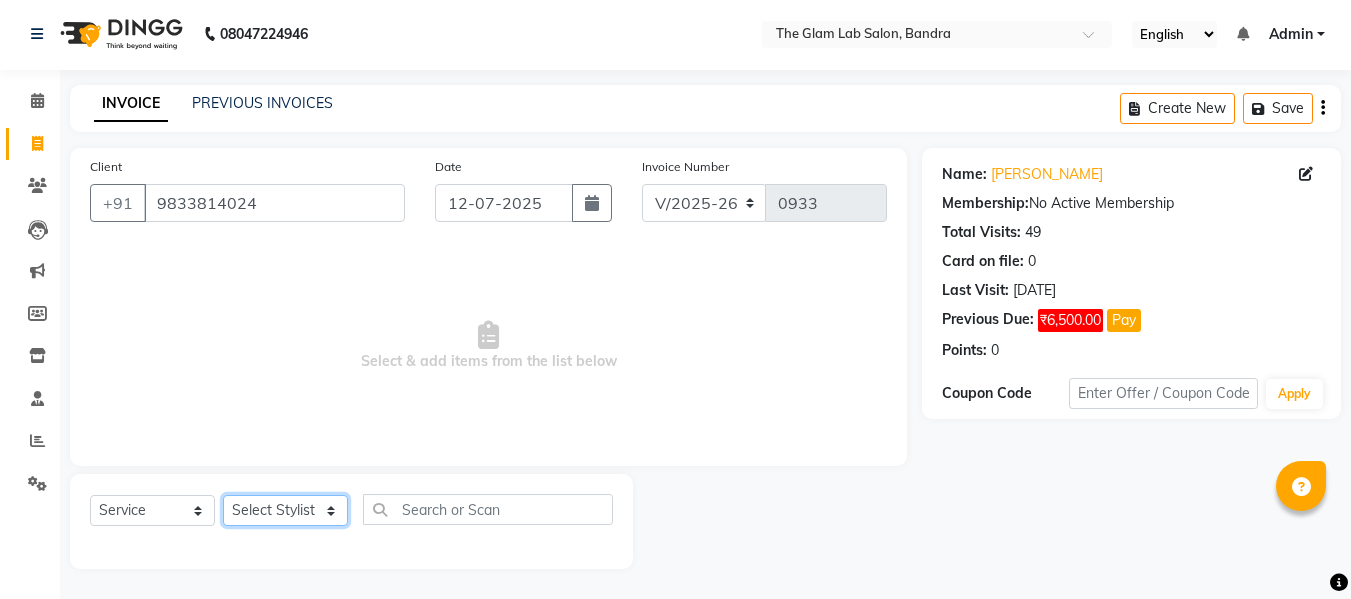 click on "Select Stylist [PERSON_NAME] [PERSON_NAME] [PERSON_NAME] [PERSON_NAME] BHGYASHREE [PERSON_NAME] [PERSON_NAME] [PERSON_NAME] [PERSON_NAME] [PERSON_NAME] [PERSON_NAME] [PERSON_NAME] [PERSON_NAME] ROHINI KALOKH [PERSON_NAME] rukshar SANTOSH [PERSON_NAME] [PERSON_NAME] [PERSON_NAME] WONCHUI [PERSON_NAME] [PERSON_NAME] ZAIN" 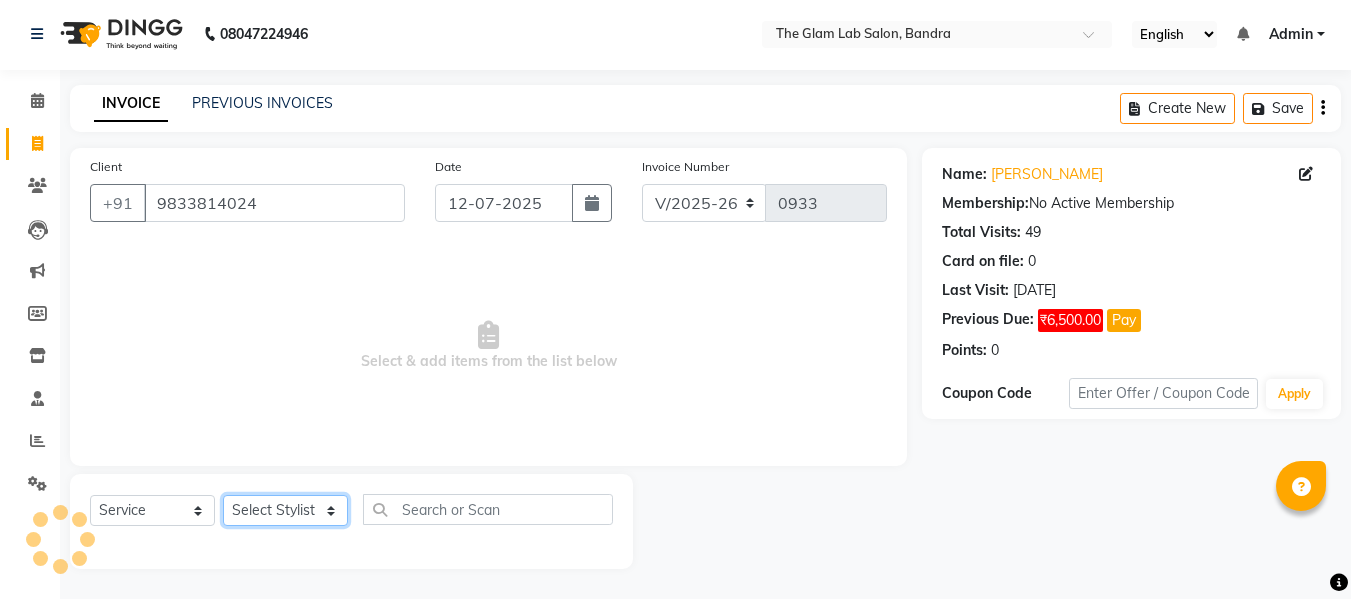 select on "15365" 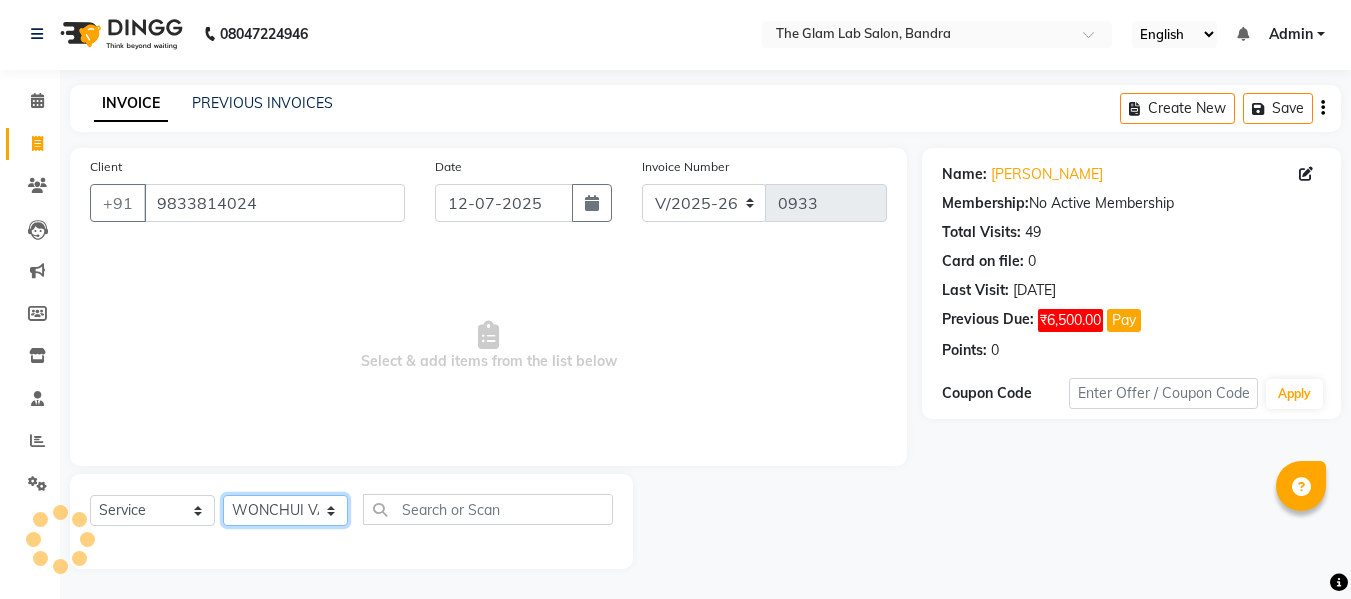click on "Select Stylist [PERSON_NAME] [PERSON_NAME] [PERSON_NAME] [PERSON_NAME] BHGYASHREE [PERSON_NAME] [PERSON_NAME] [PERSON_NAME] [PERSON_NAME] [PERSON_NAME] [PERSON_NAME] [PERSON_NAME] [PERSON_NAME] ROHINI KALOKH [PERSON_NAME] rukshar SANTOSH [PERSON_NAME] [PERSON_NAME] [PERSON_NAME] WONCHUI [PERSON_NAME] [PERSON_NAME] ZAIN" 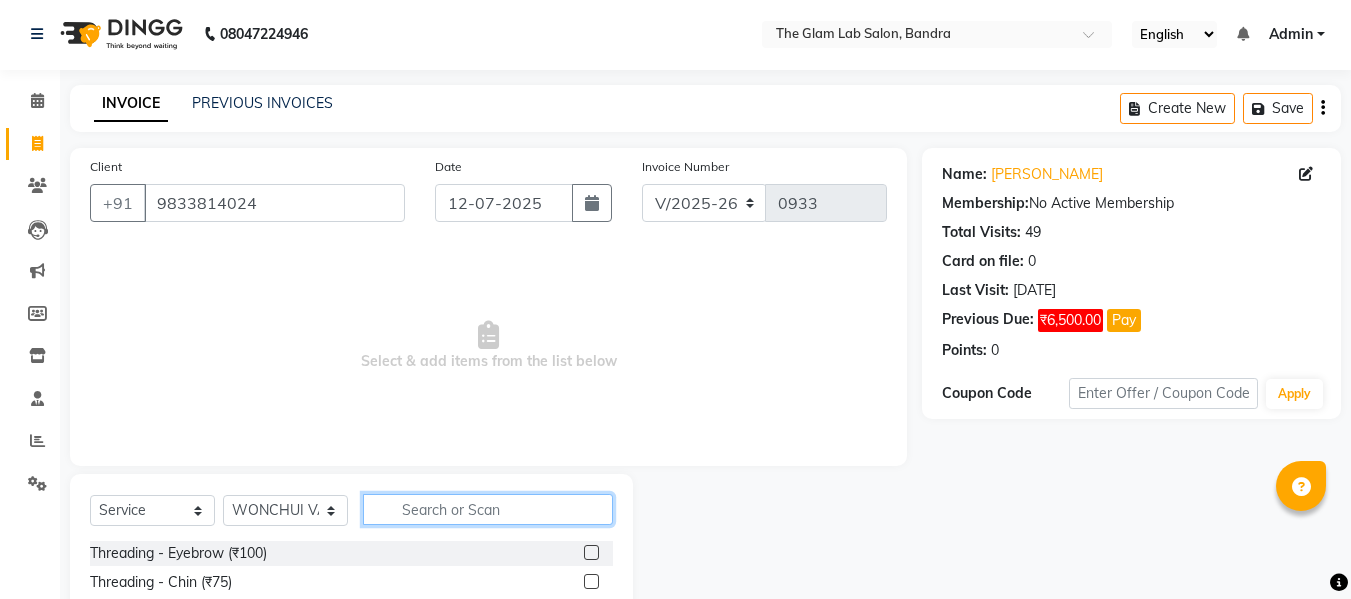 click 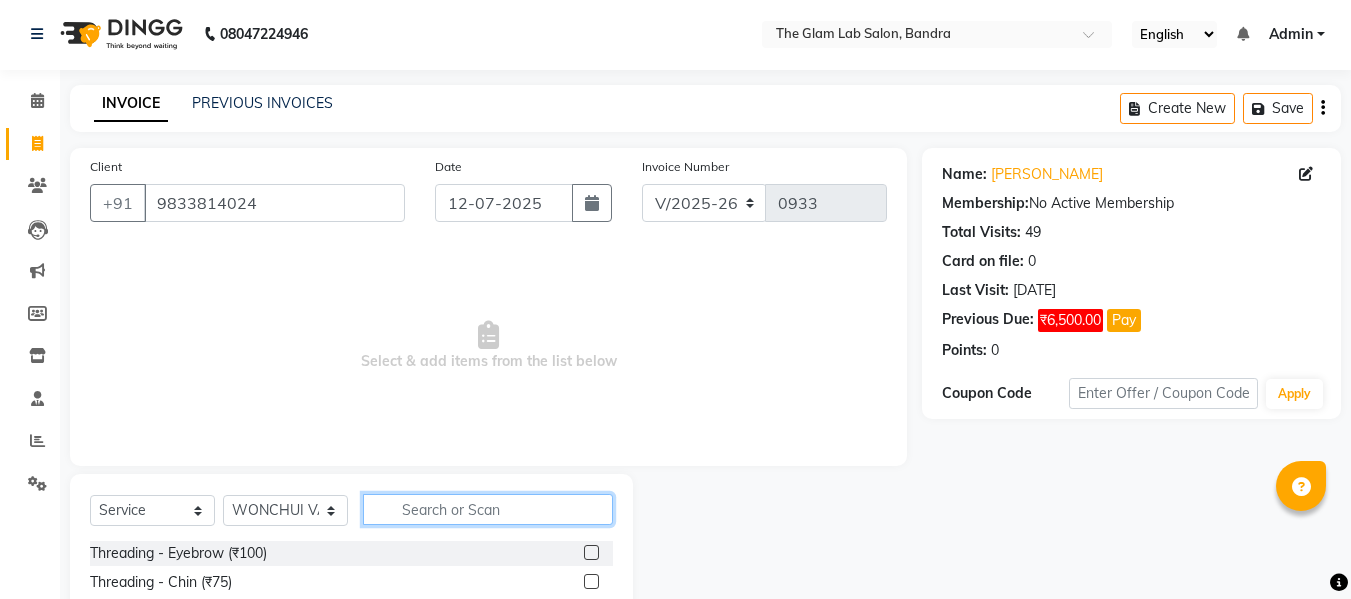 click 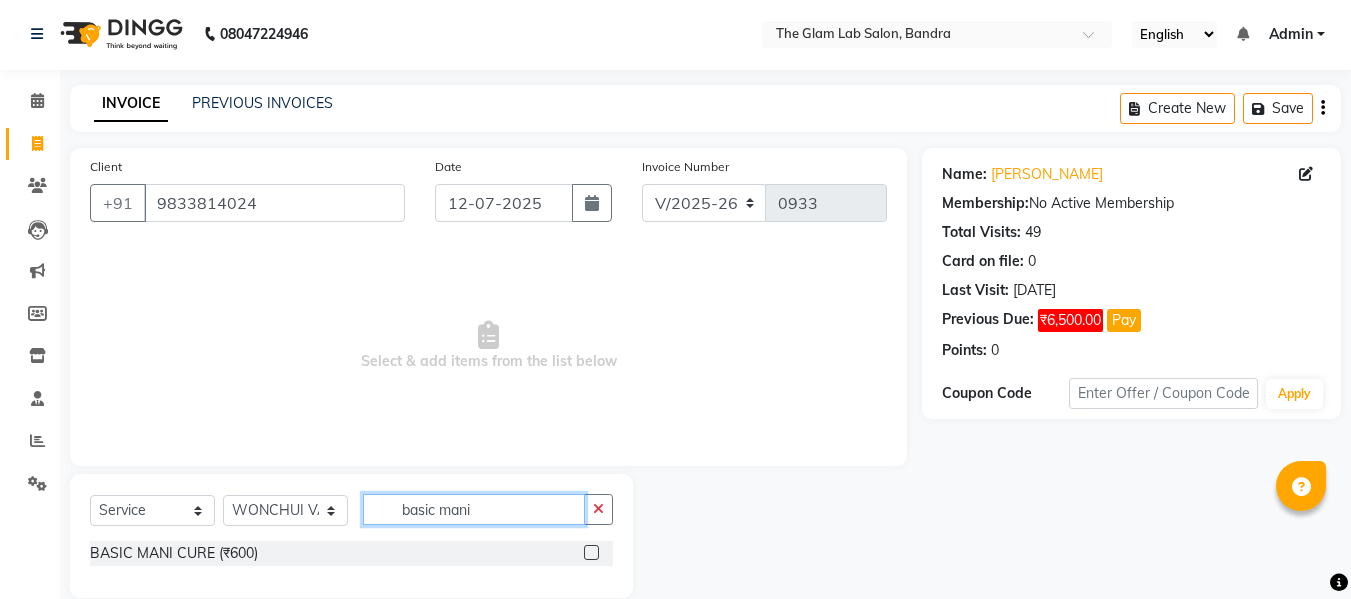 type on "basic mani" 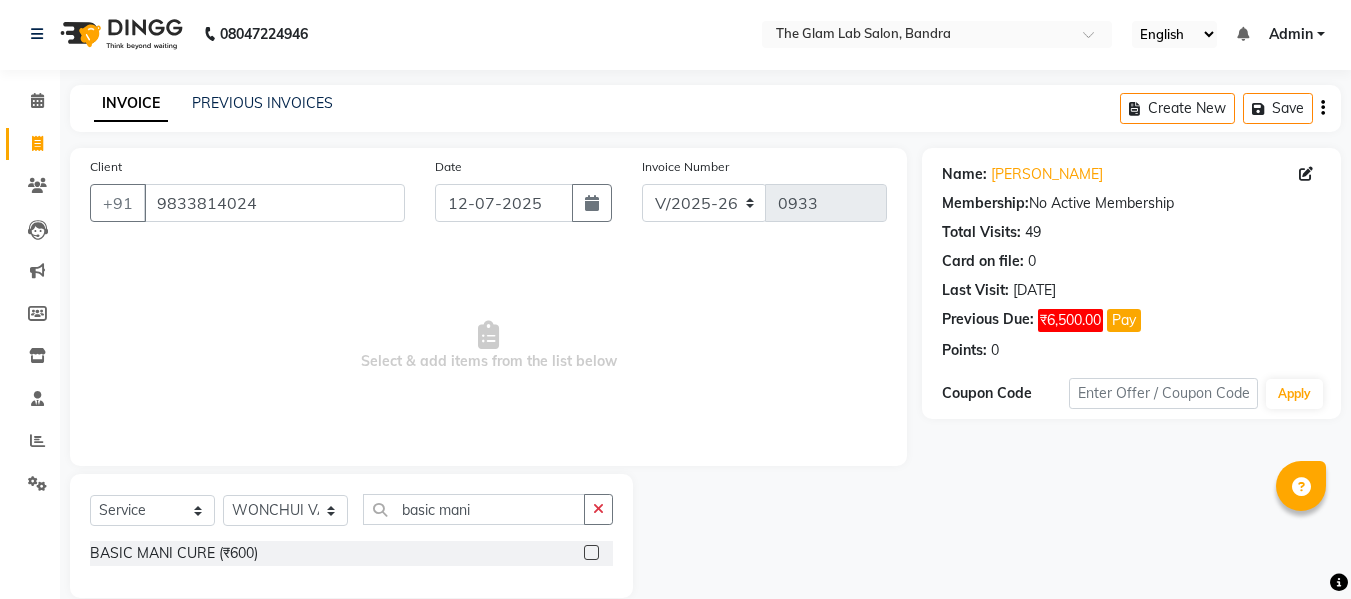click 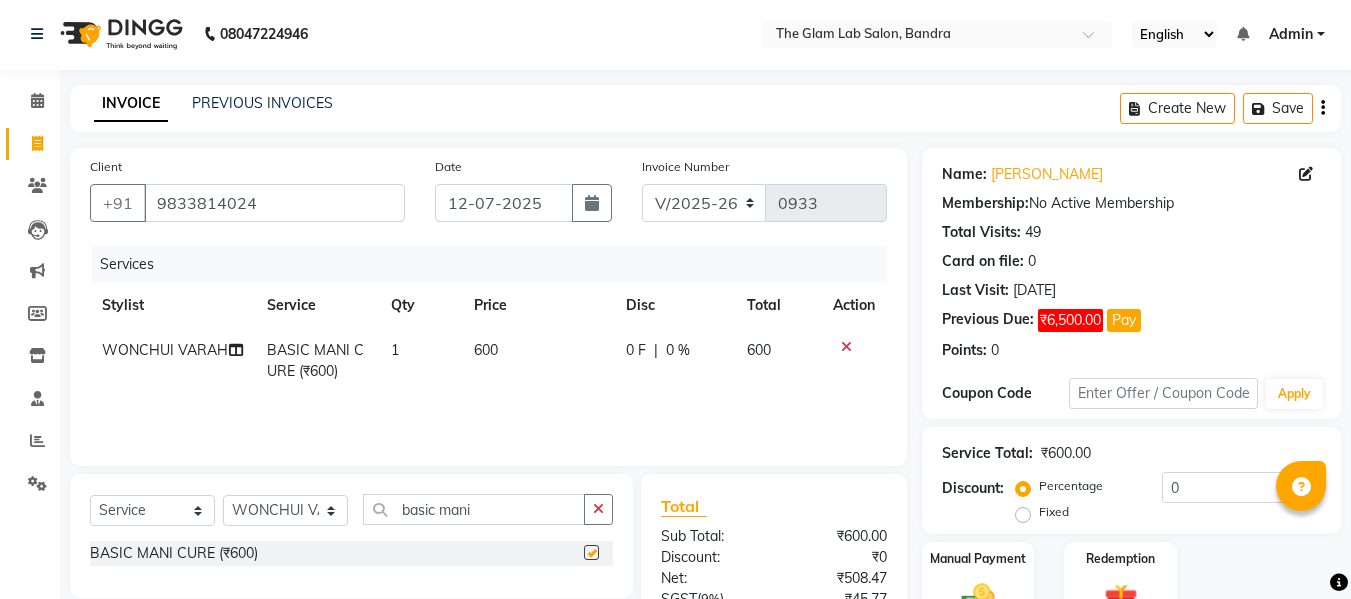checkbox on "false" 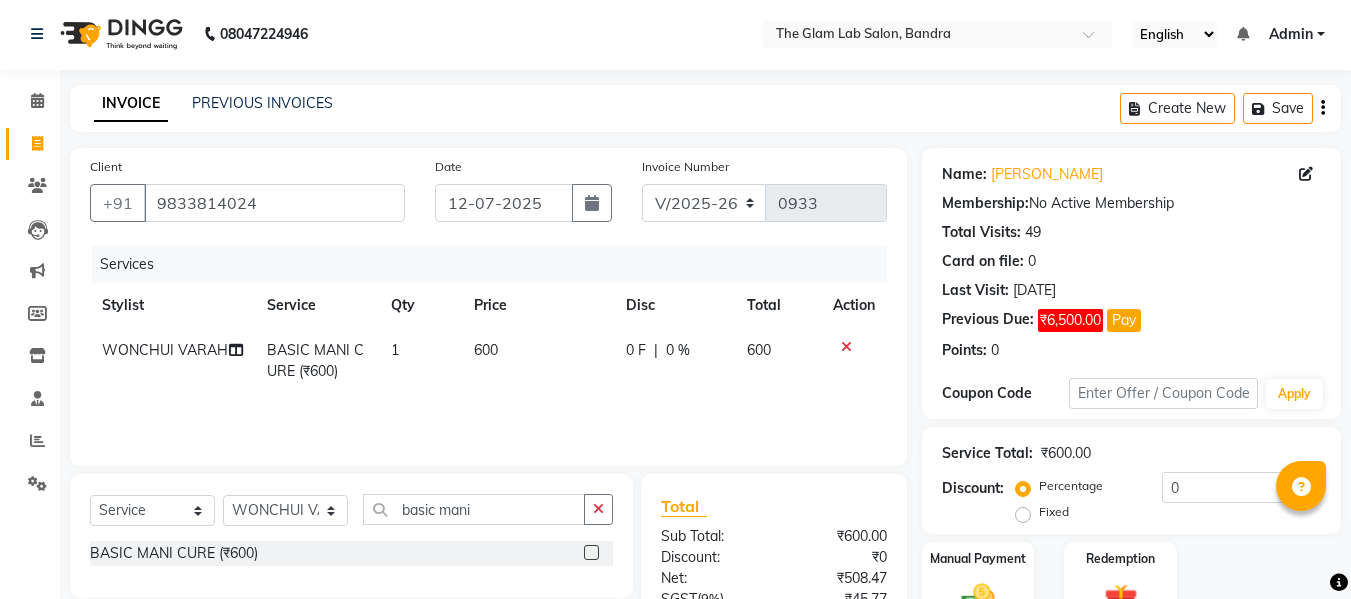 click on "600" 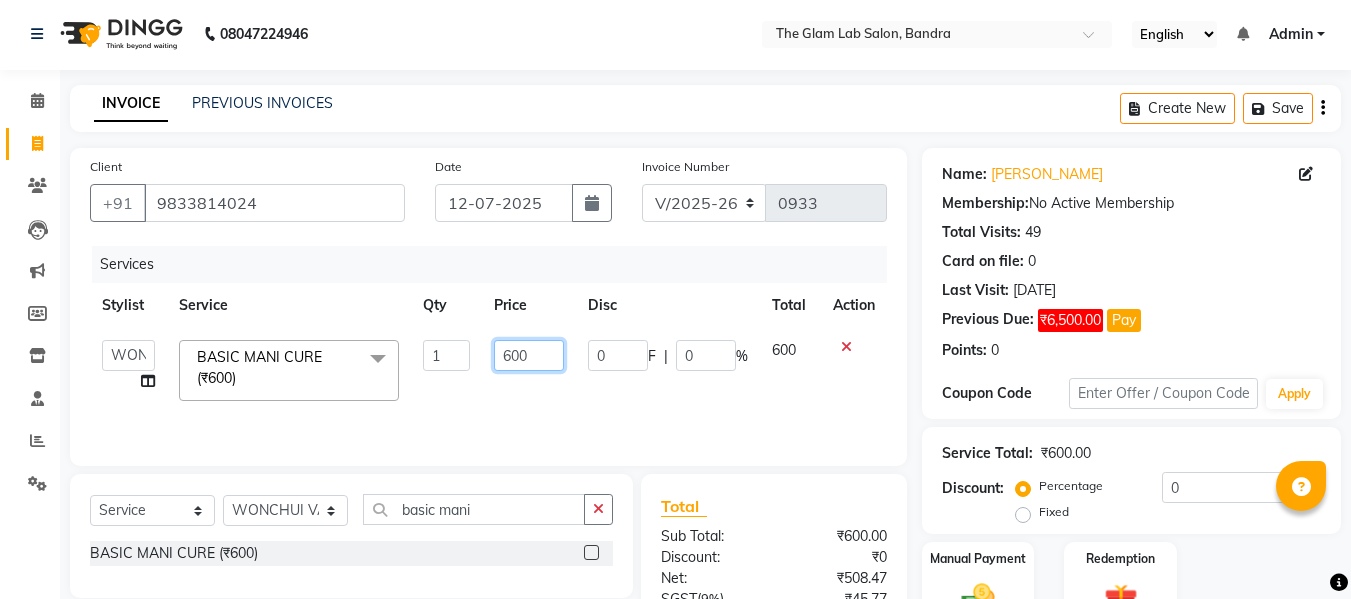 click on "600" 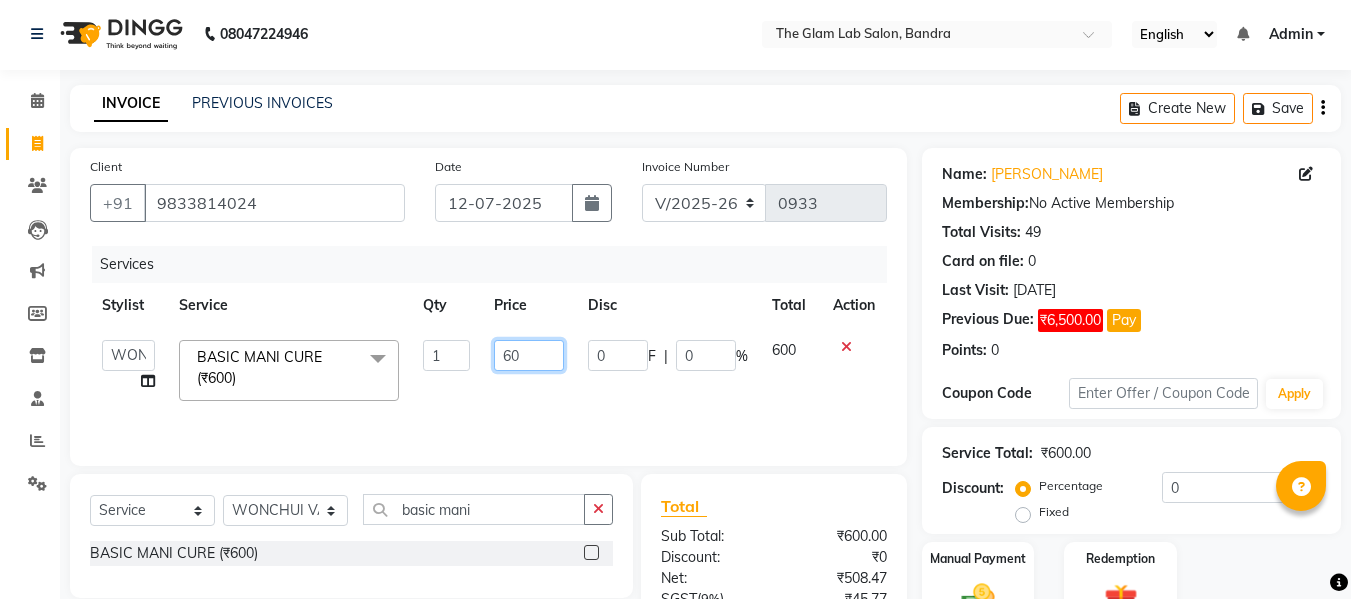 type on "6" 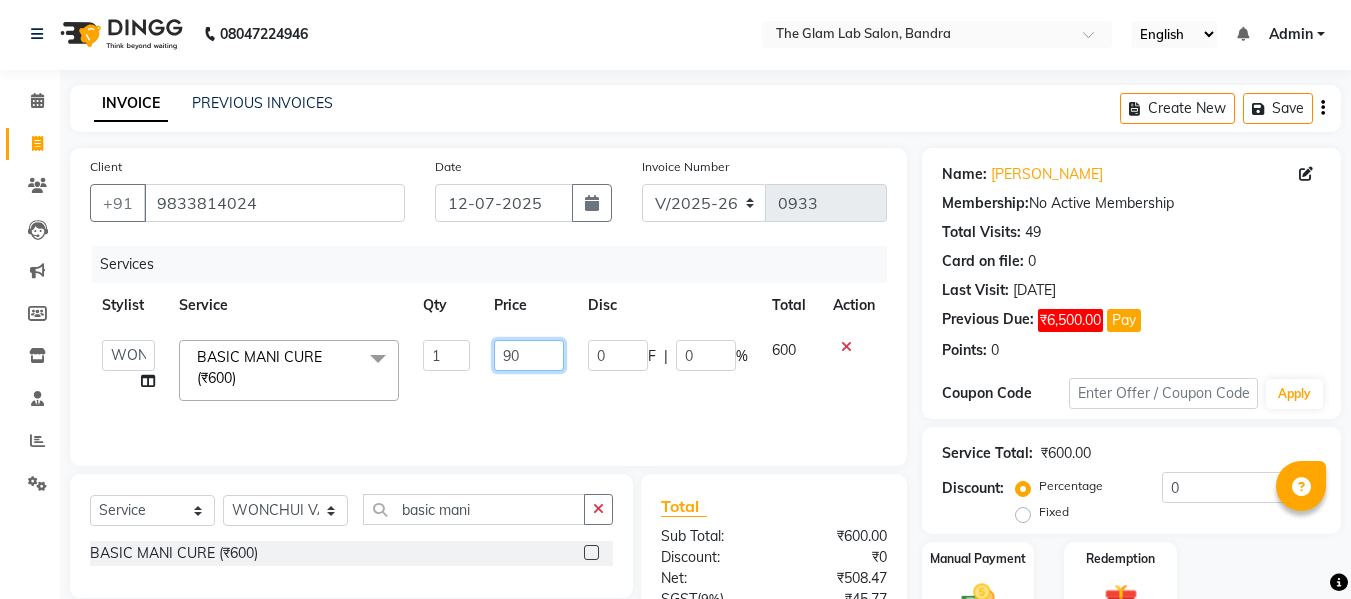 type on "900" 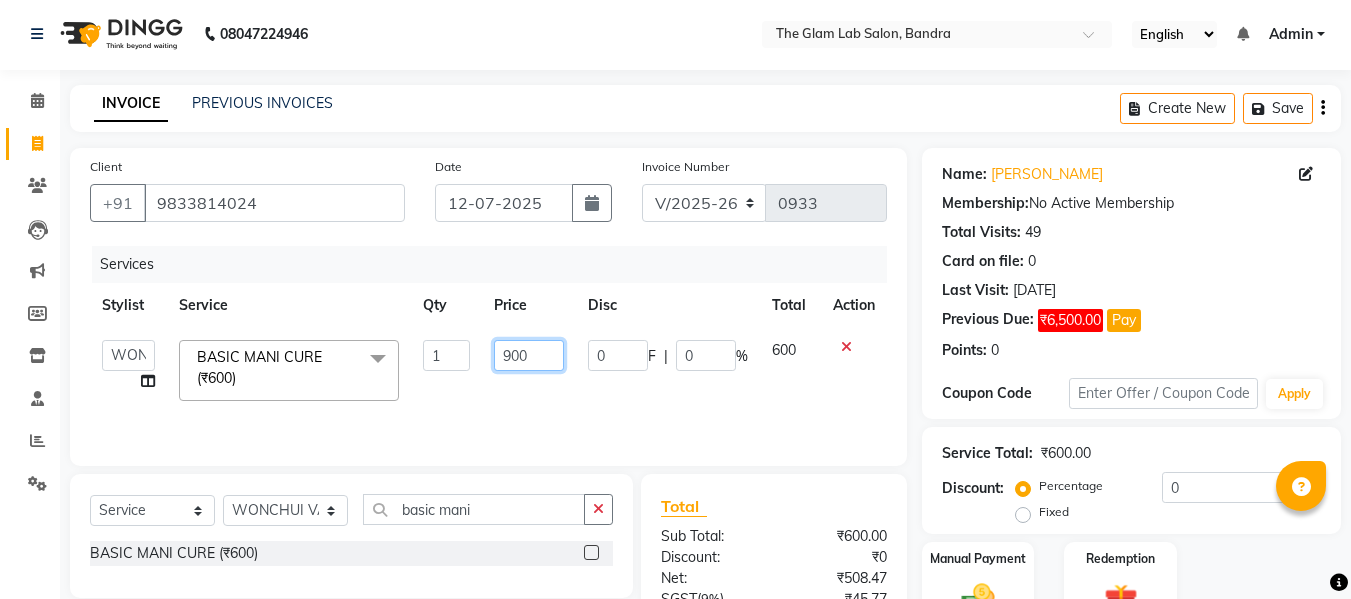 scroll, scrollTop: 183, scrollLeft: 0, axis: vertical 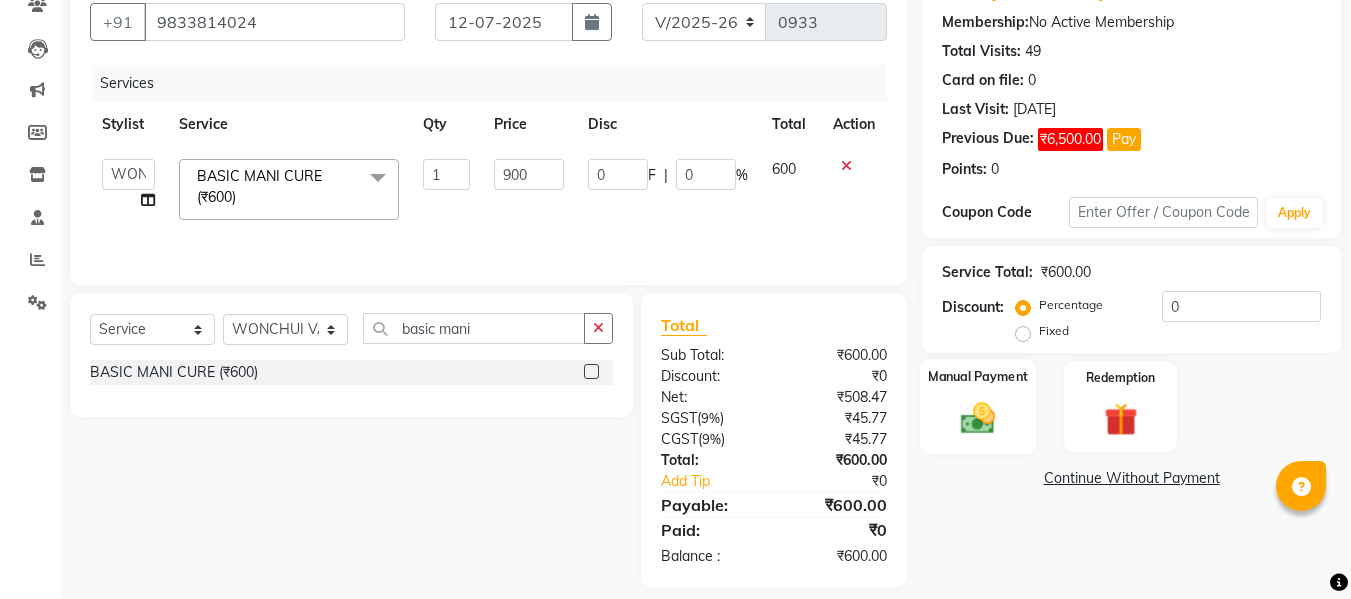 click 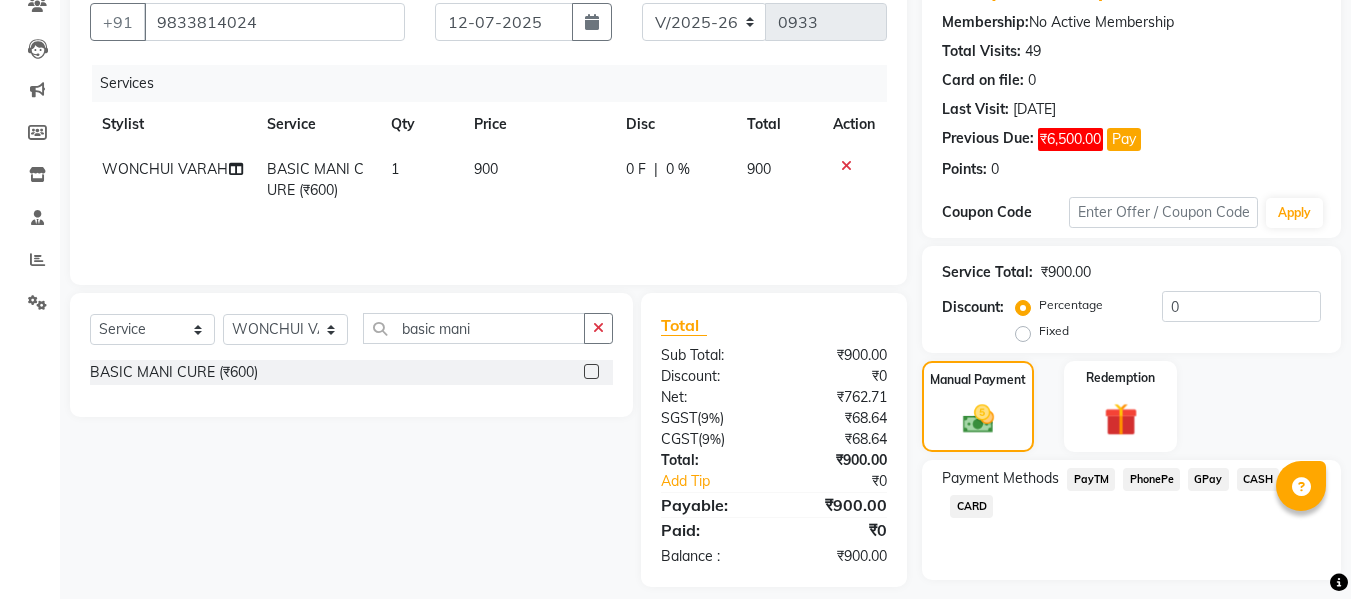 scroll, scrollTop: 235, scrollLeft: 0, axis: vertical 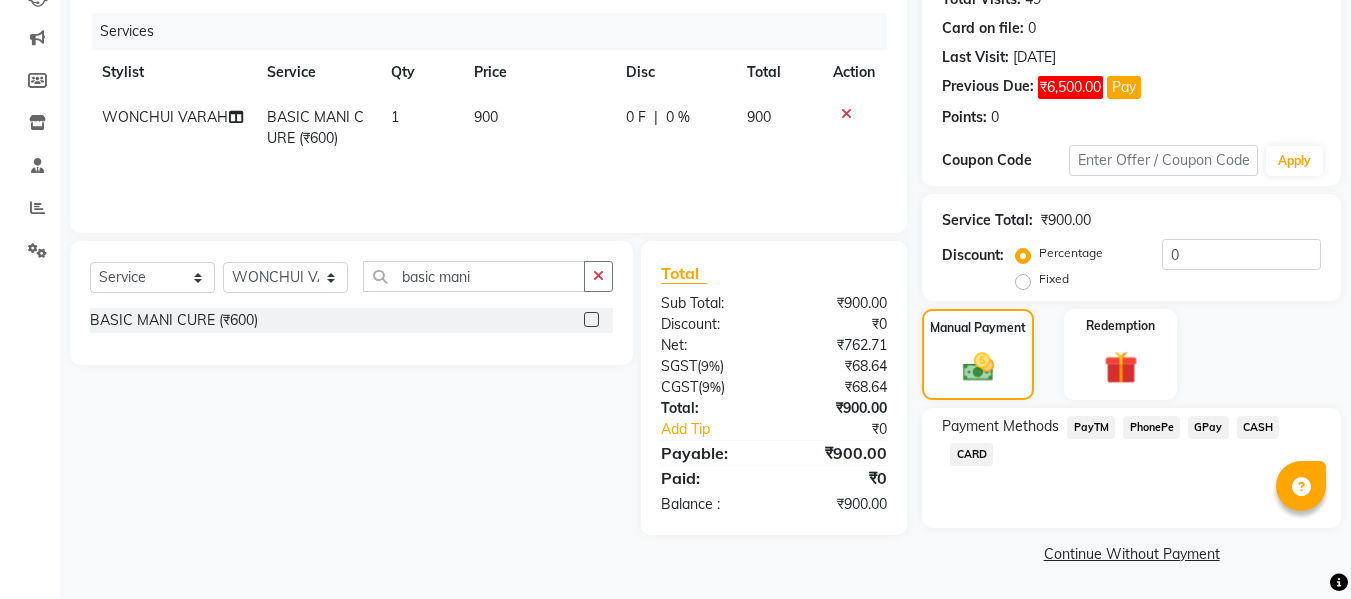 click on "CASH" 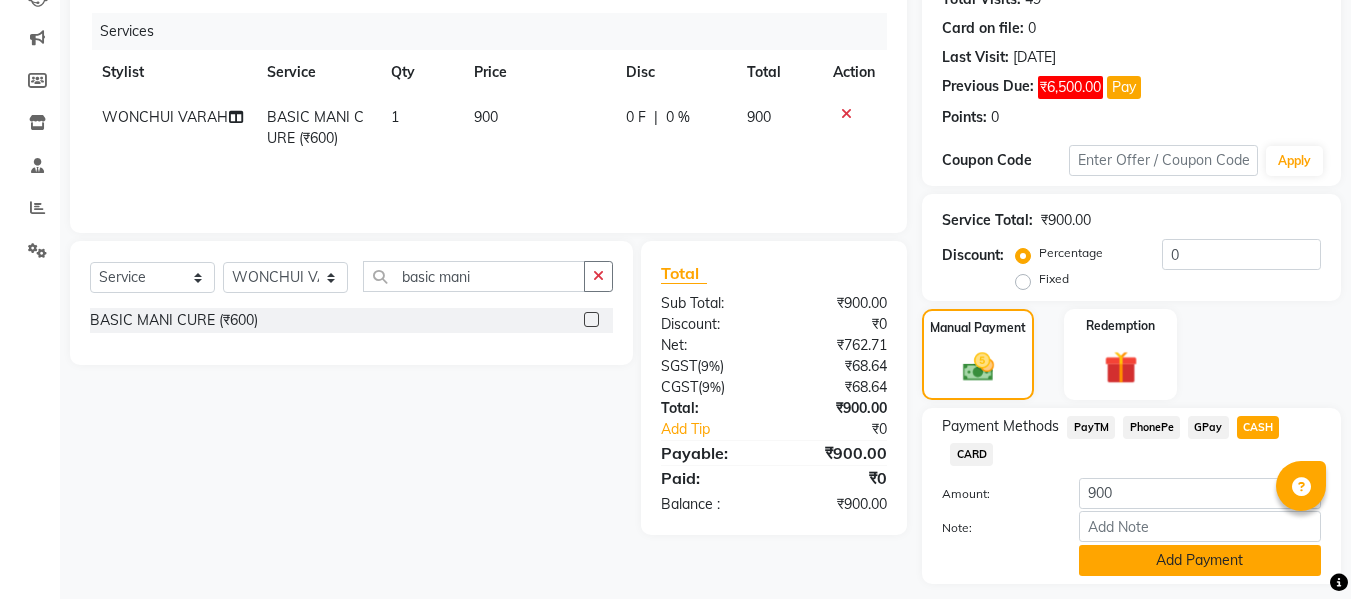 scroll, scrollTop: 291, scrollLeft: 0, axis: vertical 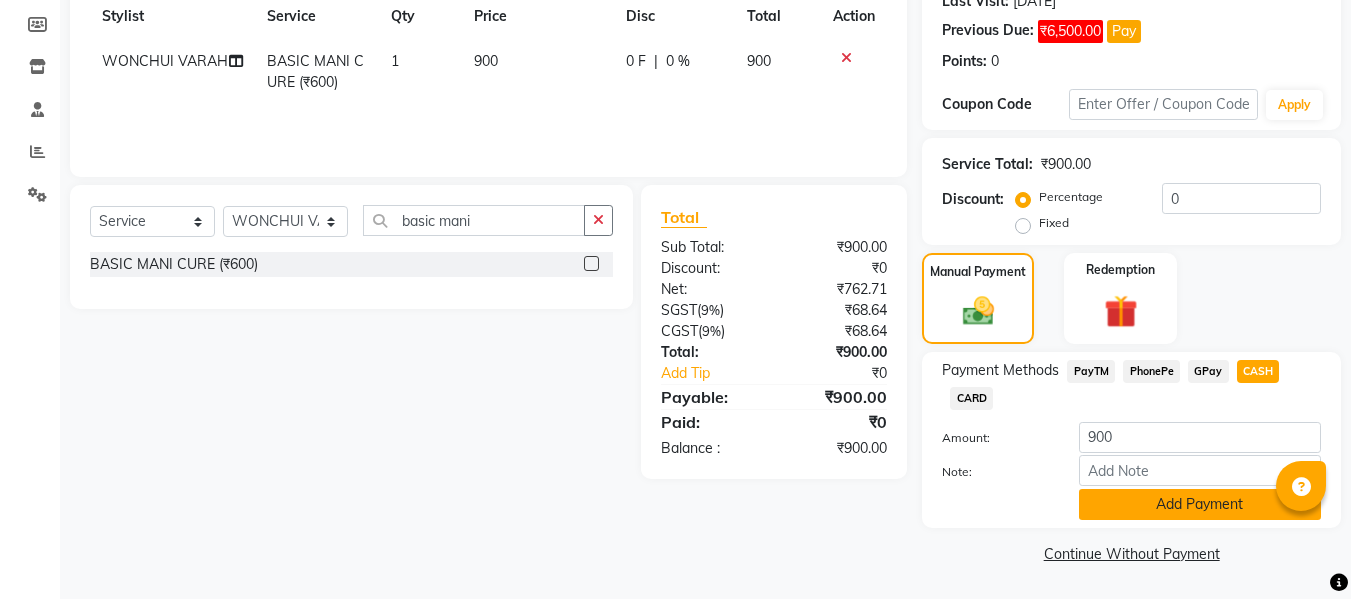 click on "Add Payment" 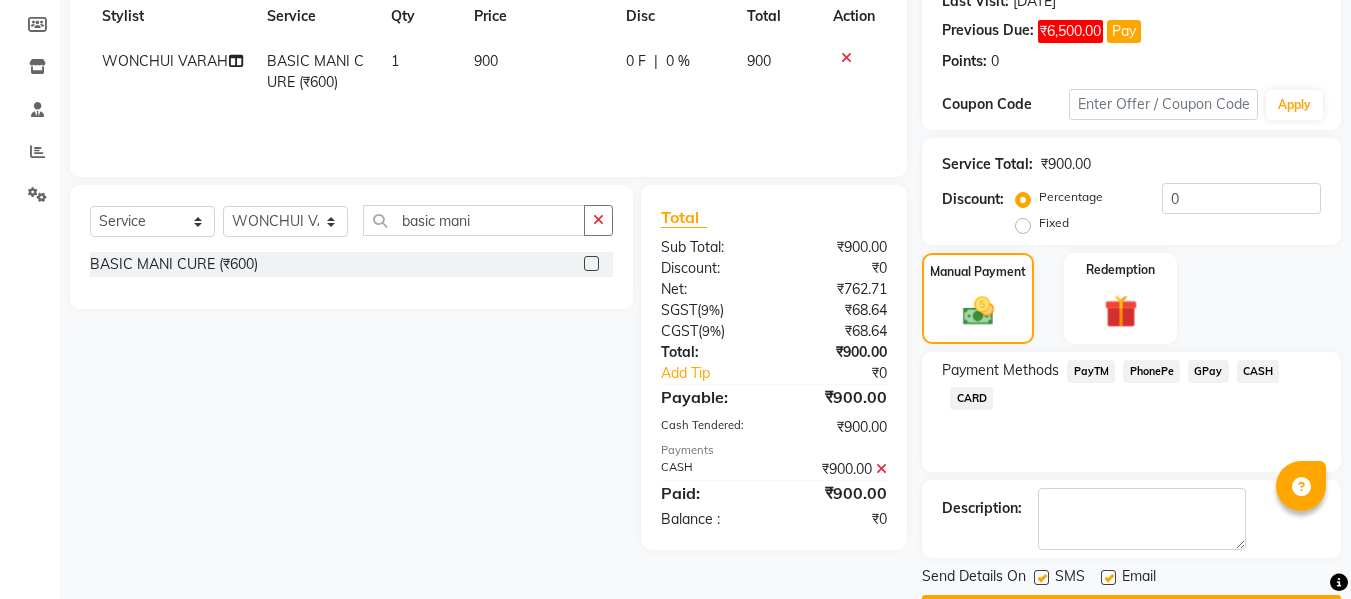 scroll, scrollTop: 348, scrollLeft: 0, axis: vertical 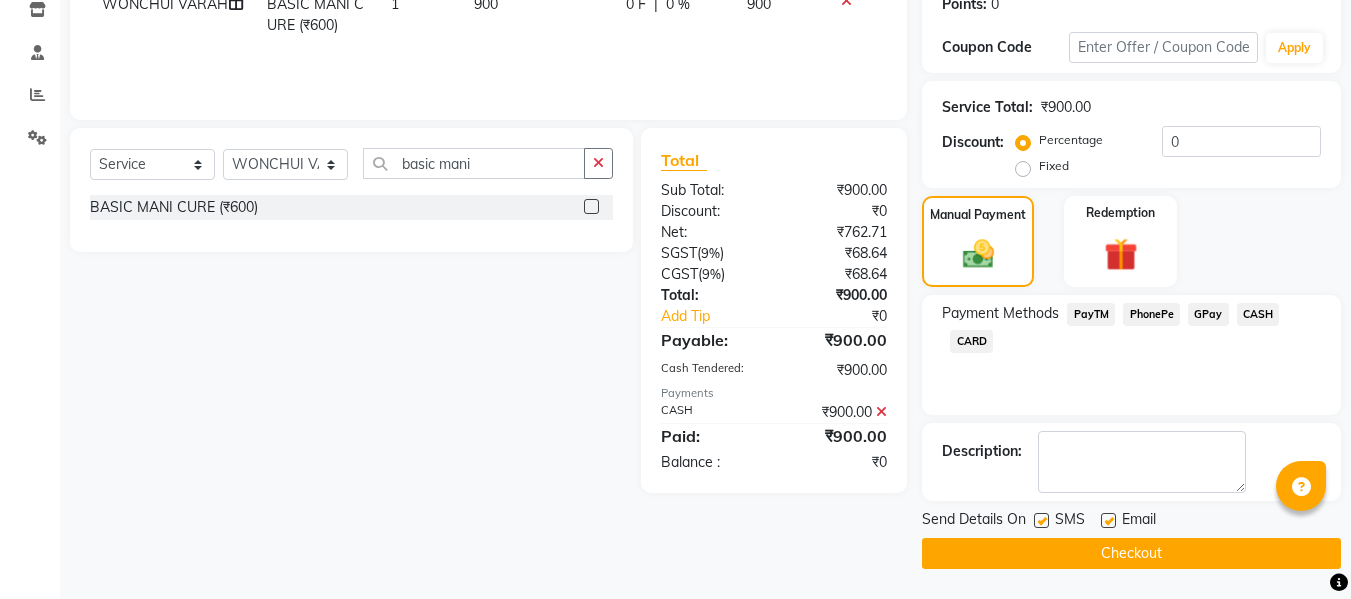 click 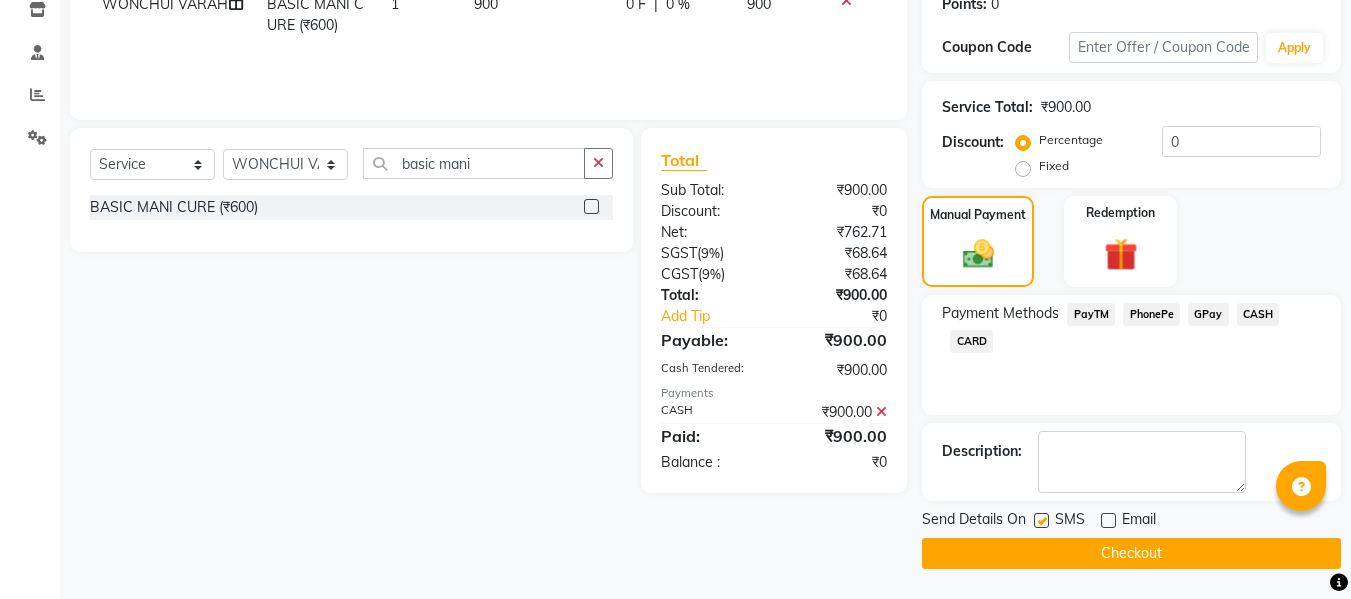 click 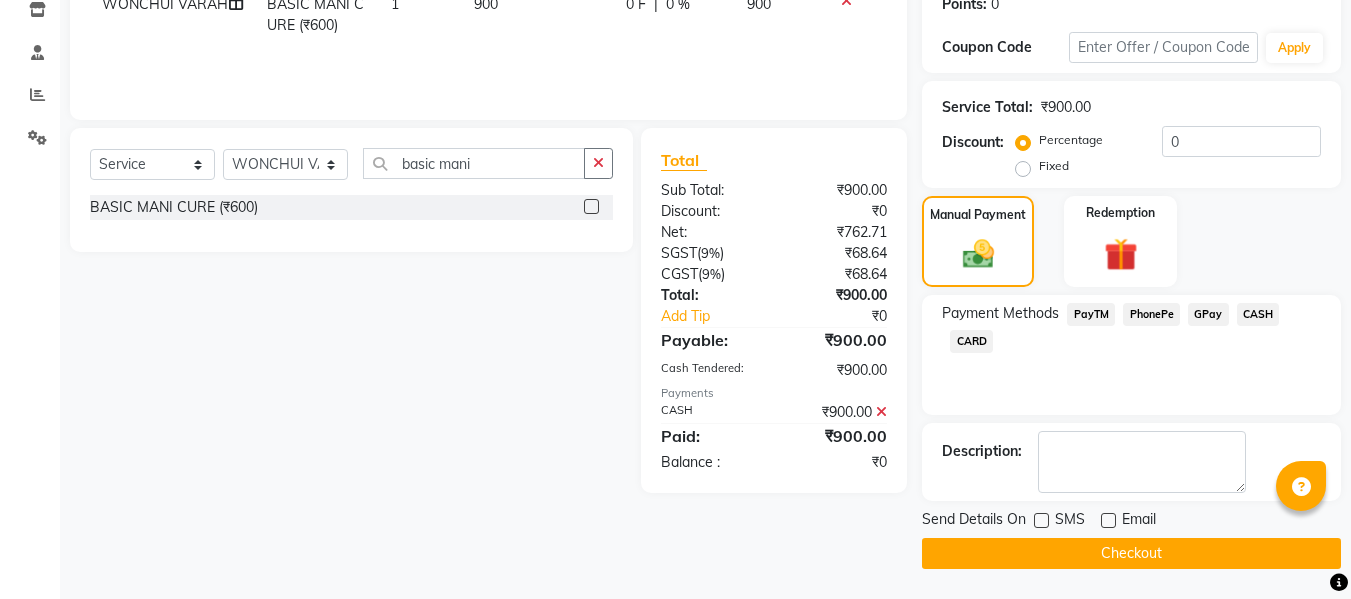 click on "Checkout" 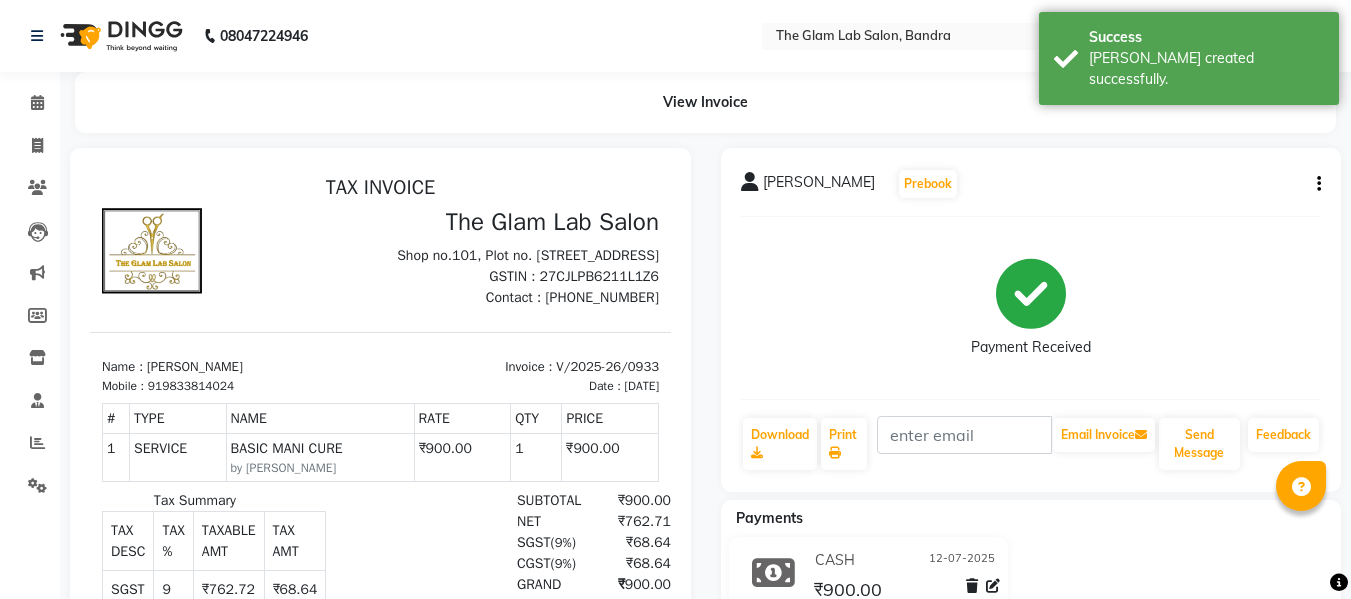 scroll, scrollTop: 0, scrollLeft: 0, axis: both 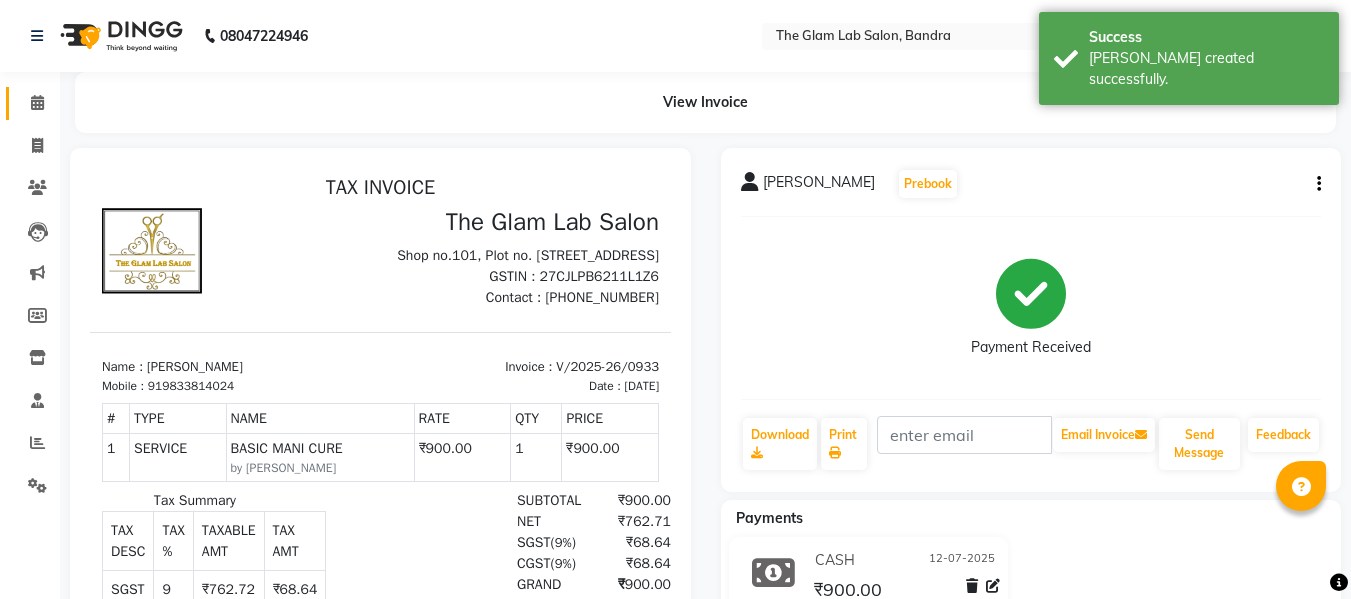 click on "Calendar" 